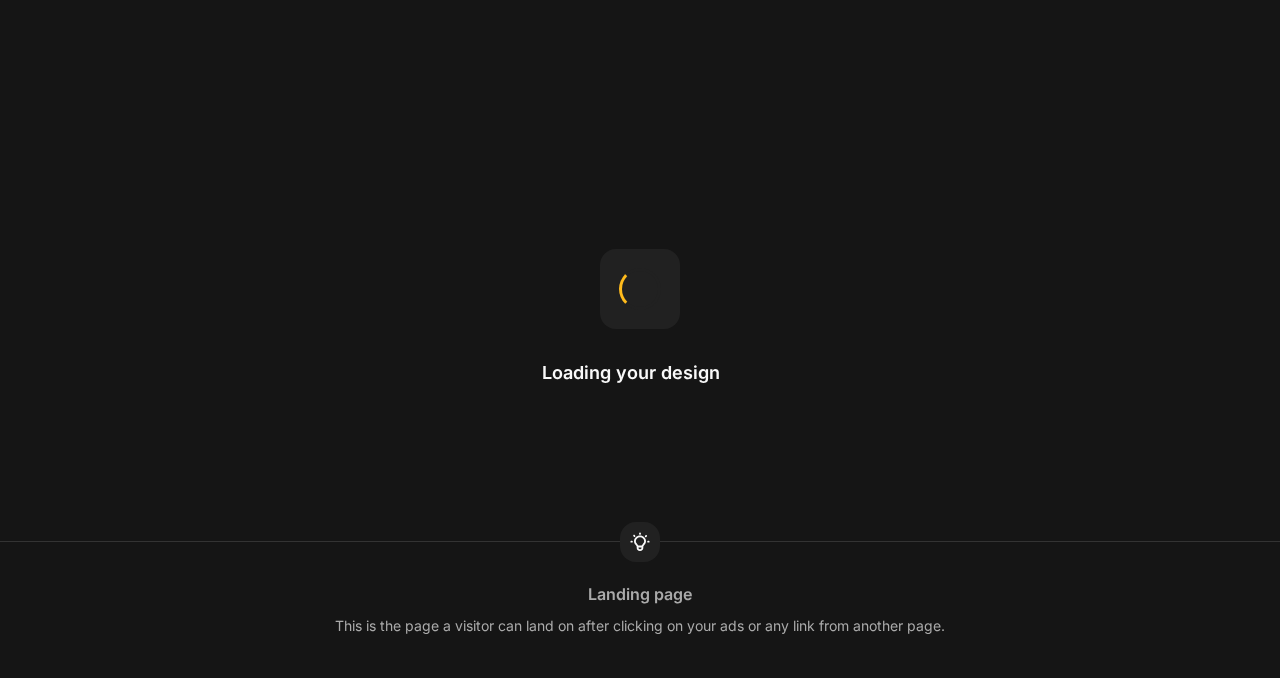 scroll, scrollTop: 0, scrollLeft: 0, axis: both 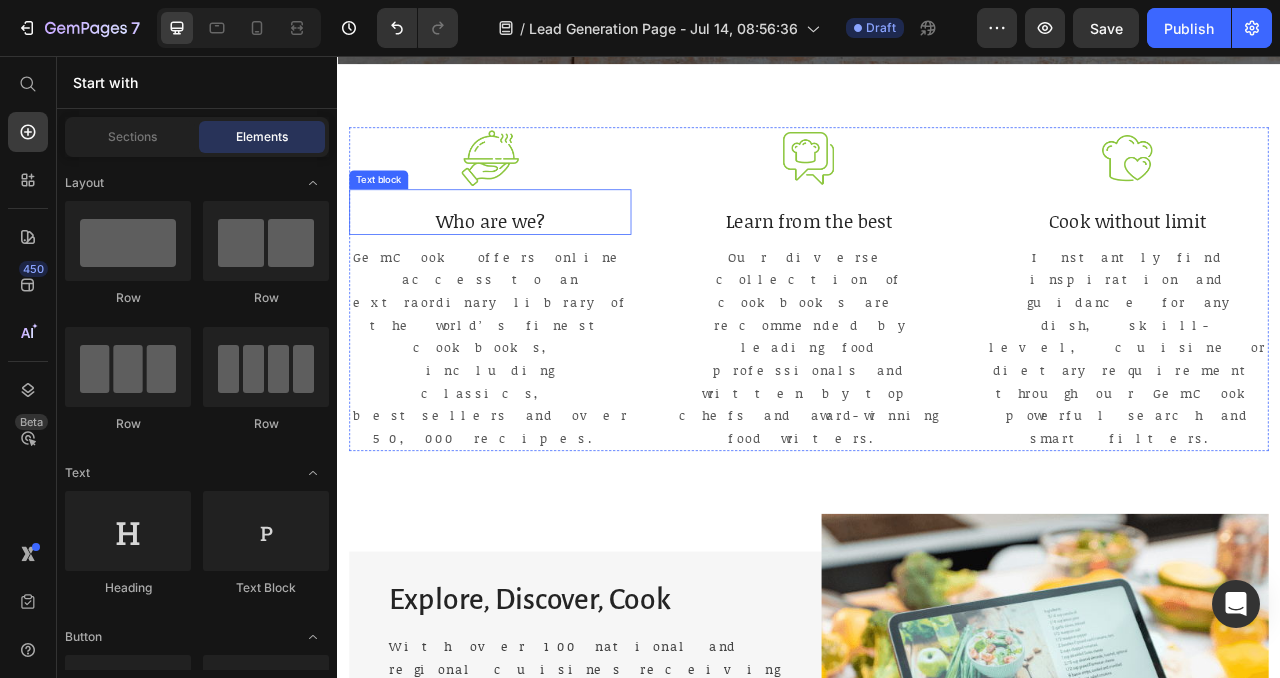 click on "Who are we?" at bounding box center (531, 267) 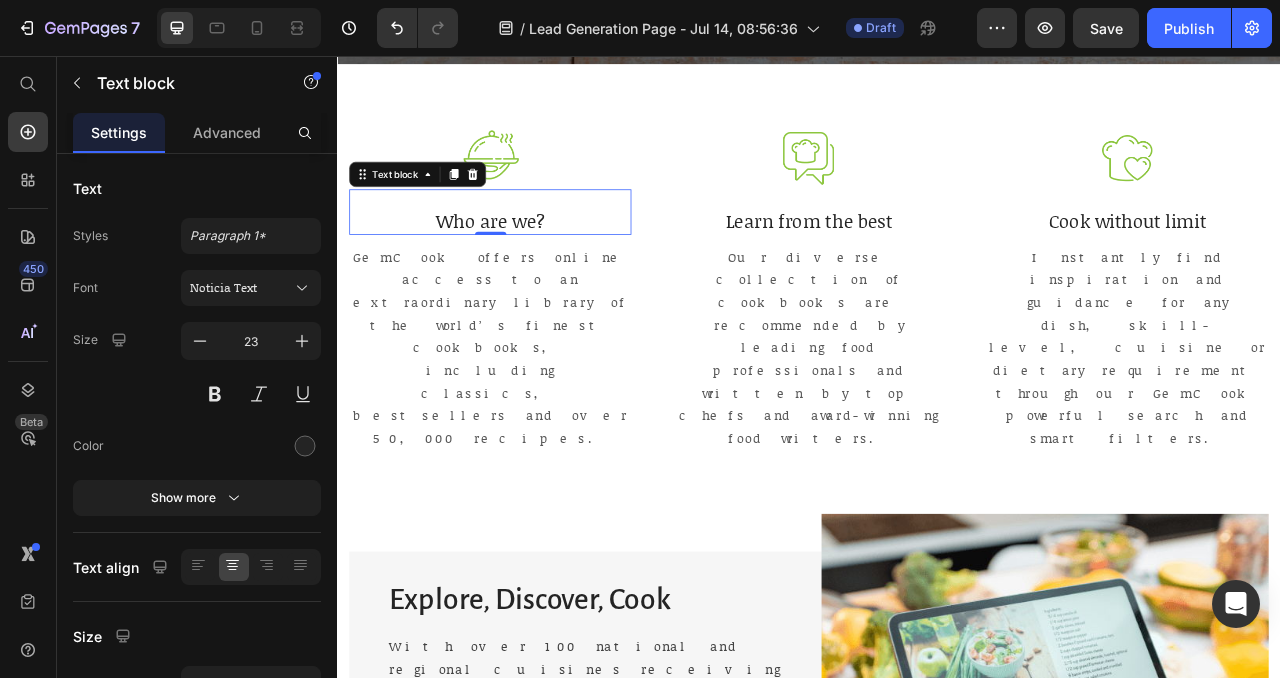click on "Who are we?" at bounding box center (531, 267) 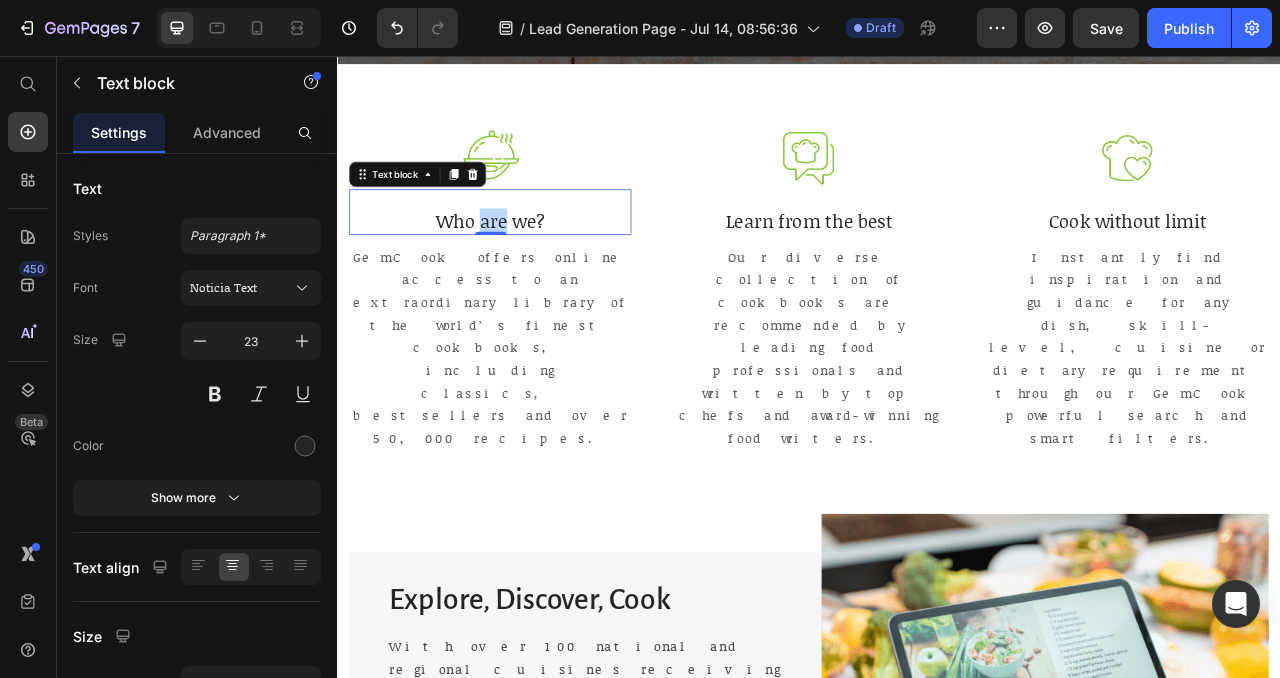 click on "Who are we?" at bounding box center (531, 267) 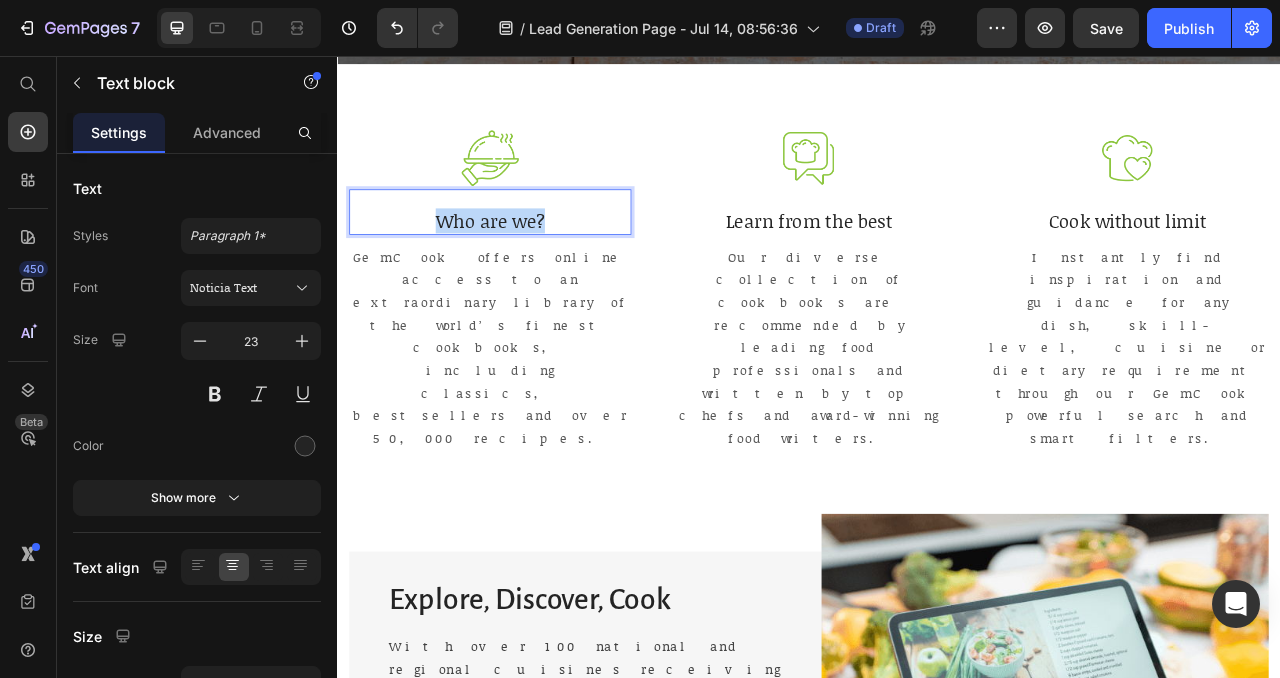 click on "Who are we?" at bounding box center (531, 267) 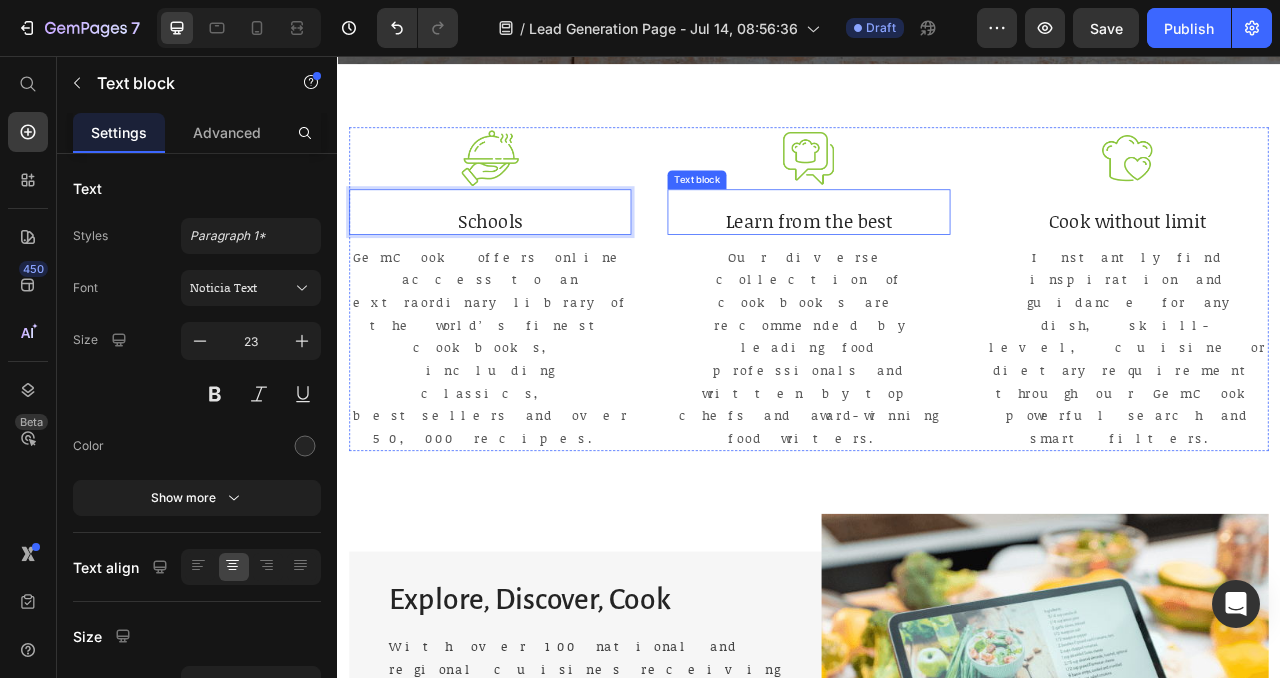 click on "Learn from the best" at bounding box center (936, 267) 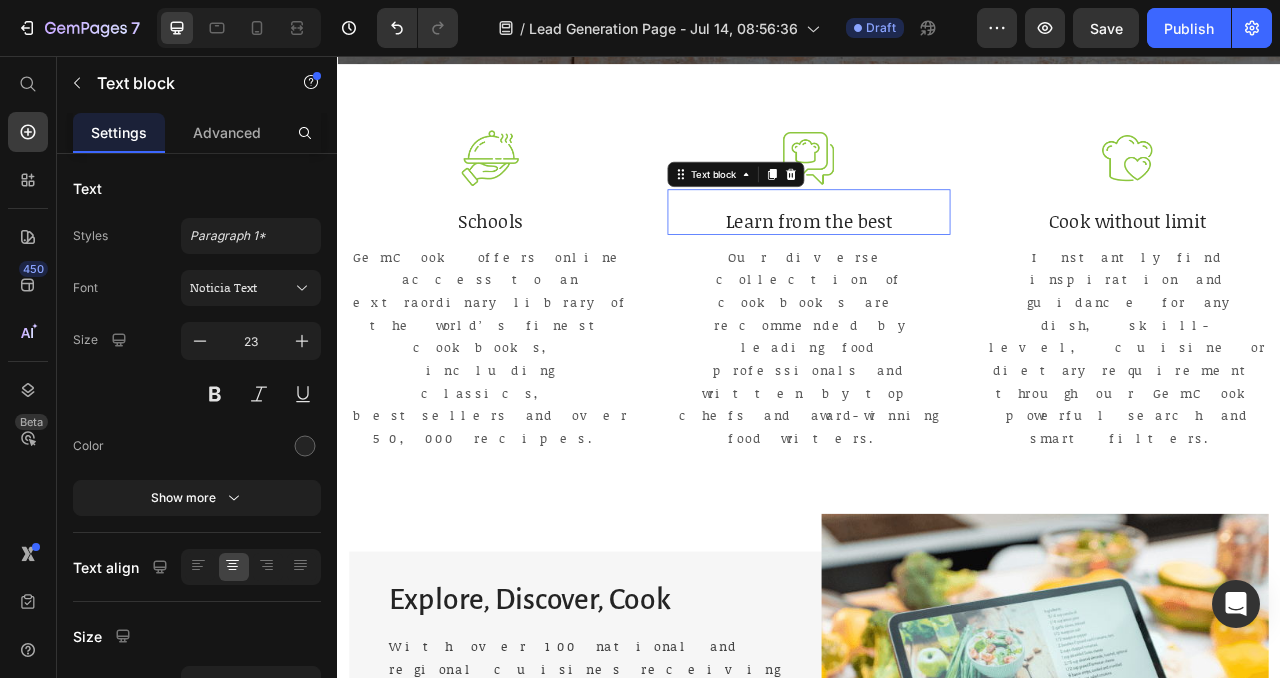 click on "Learn from the best" at bounding box center (936, 267) 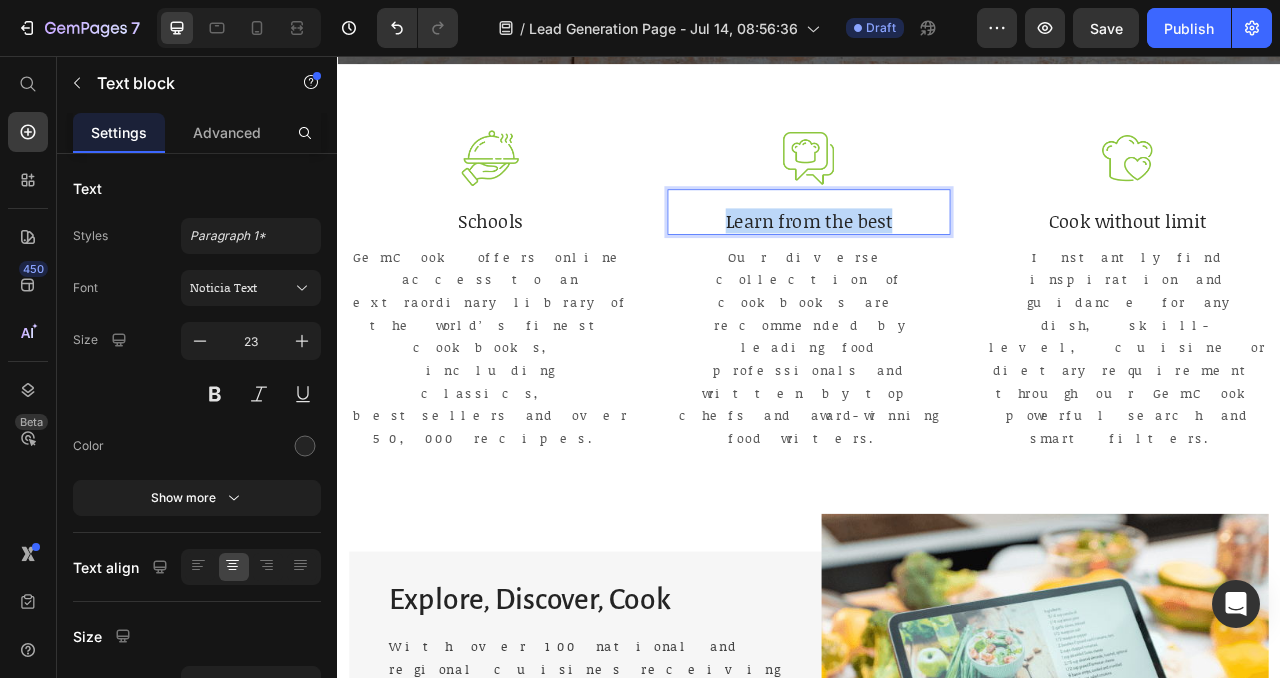 click on "Learn from the best" at bounding box center [936, 267] 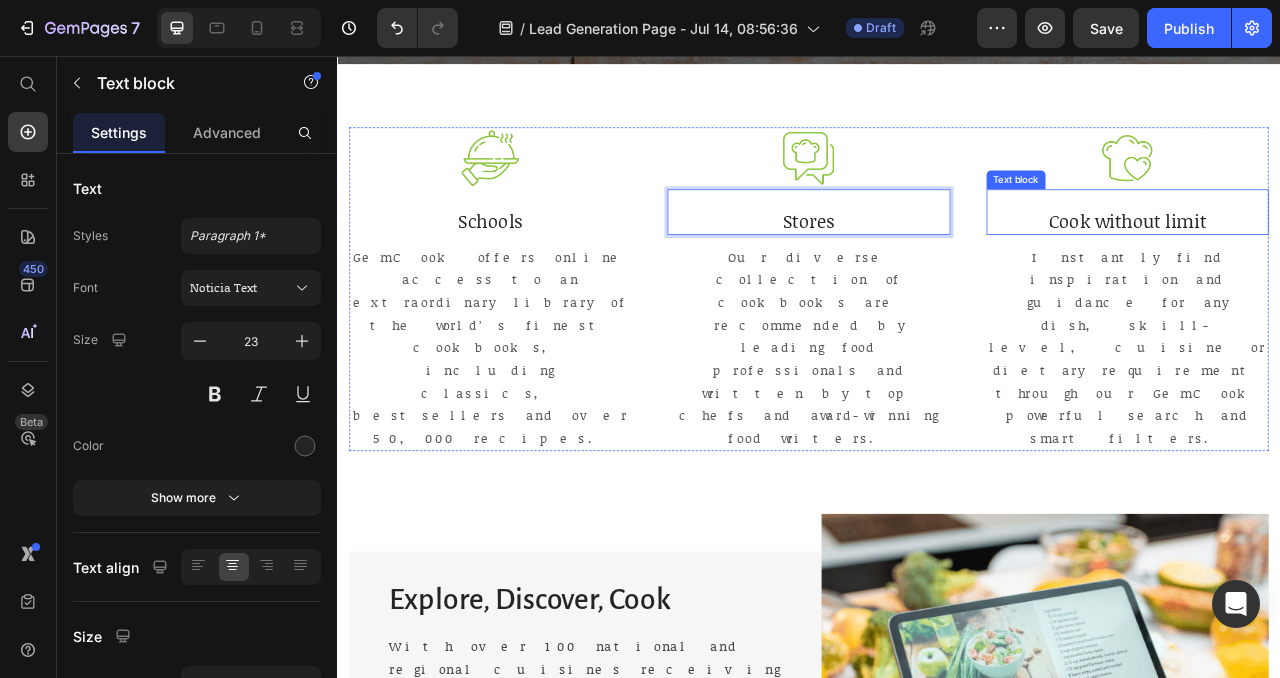 click on "Cook without limit Text block" at bounding box center [1342, 255] 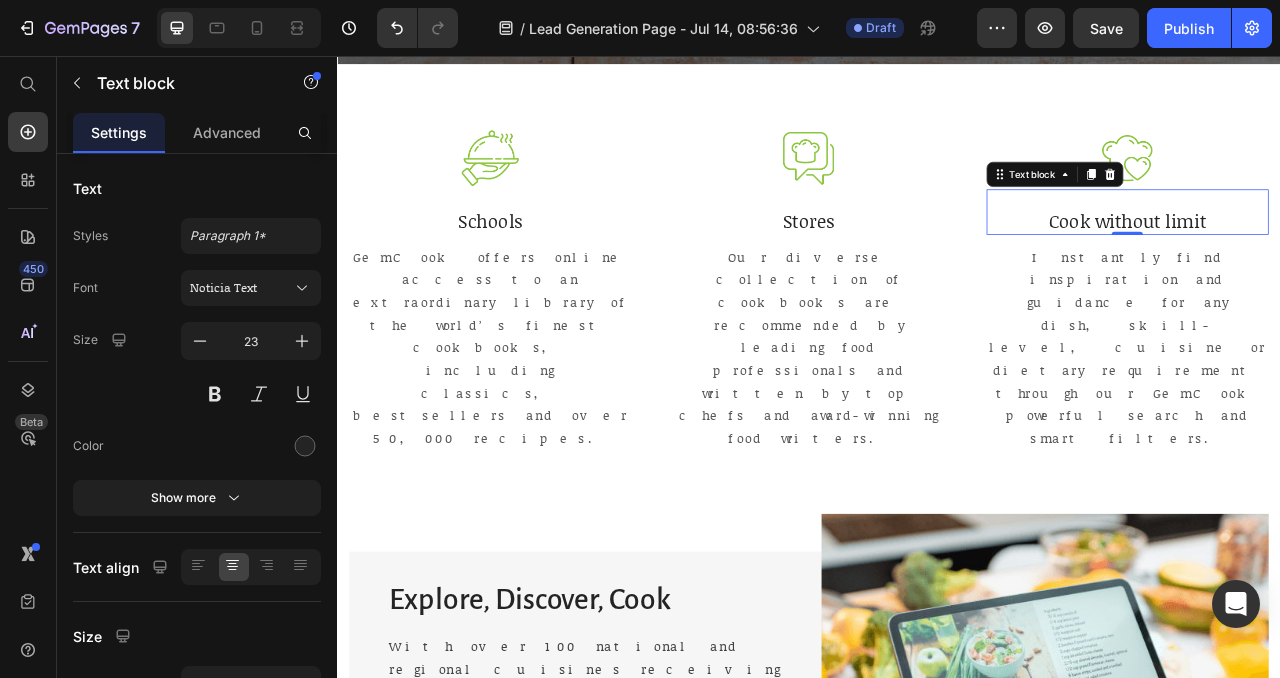 click on "Cook without limit Text block   0" at bounding box center [1342, 255] 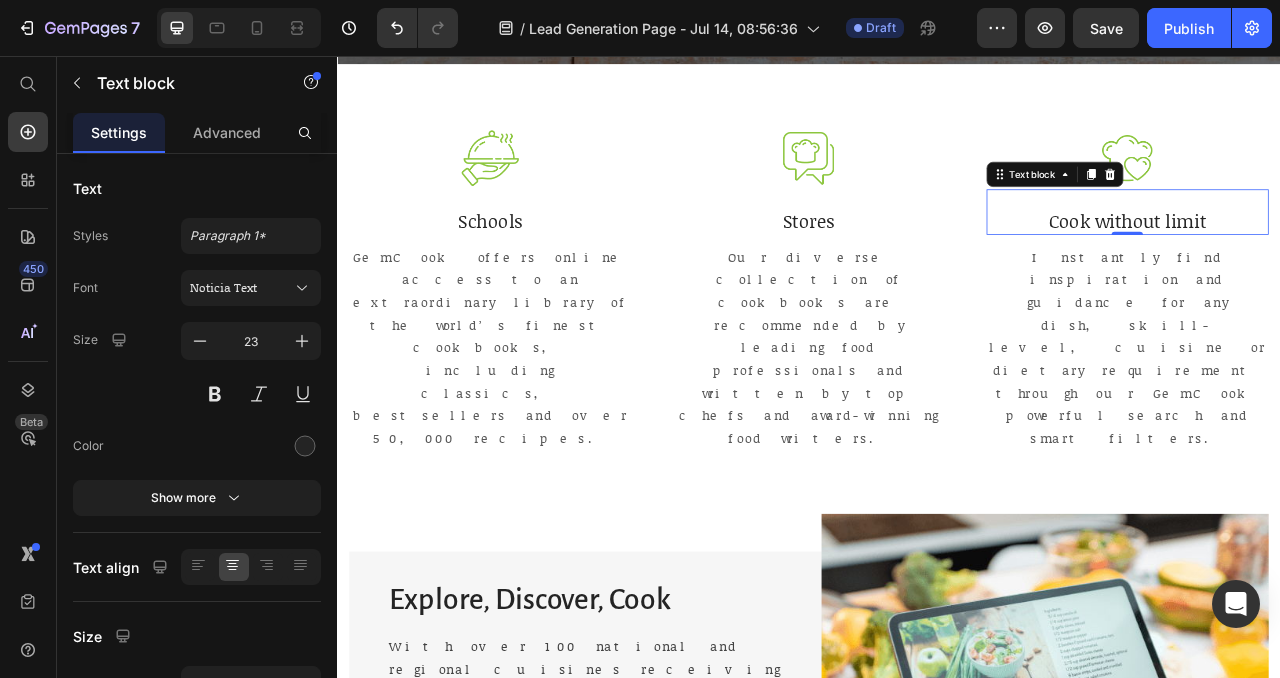 click on "Cook without limit" at bounding box center (1342, 267) 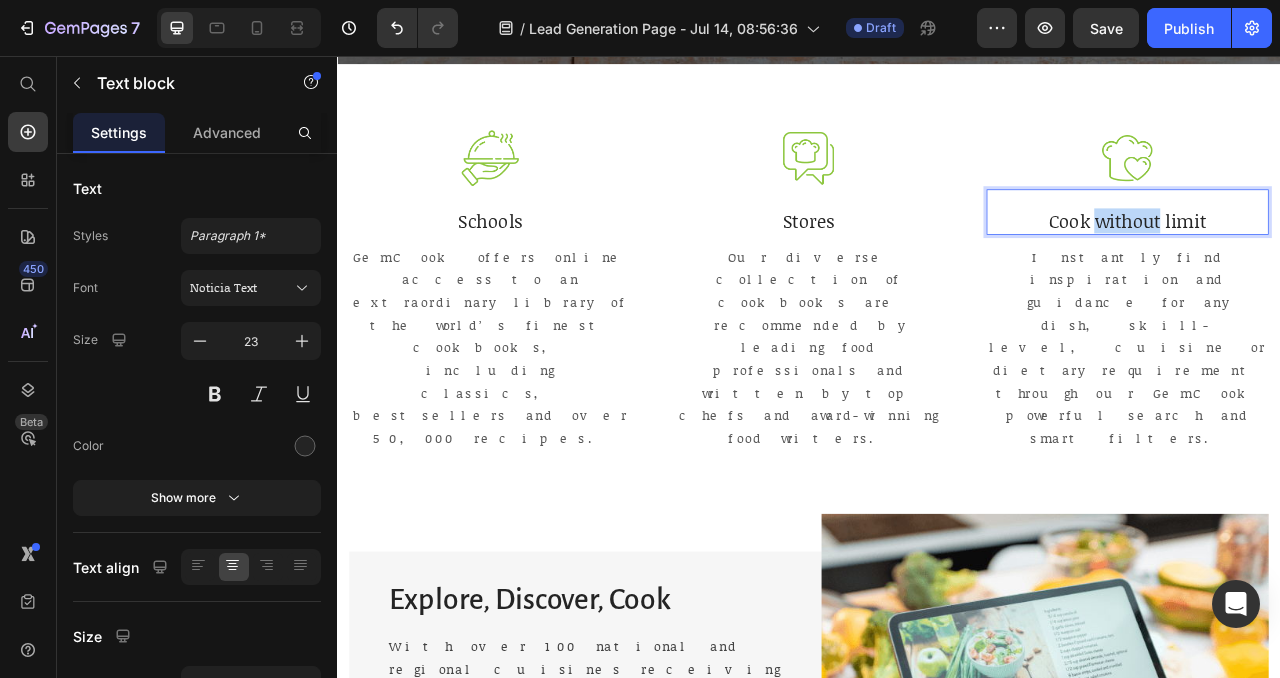 click on "Cook without limit" at bounding box center [1342, 267] 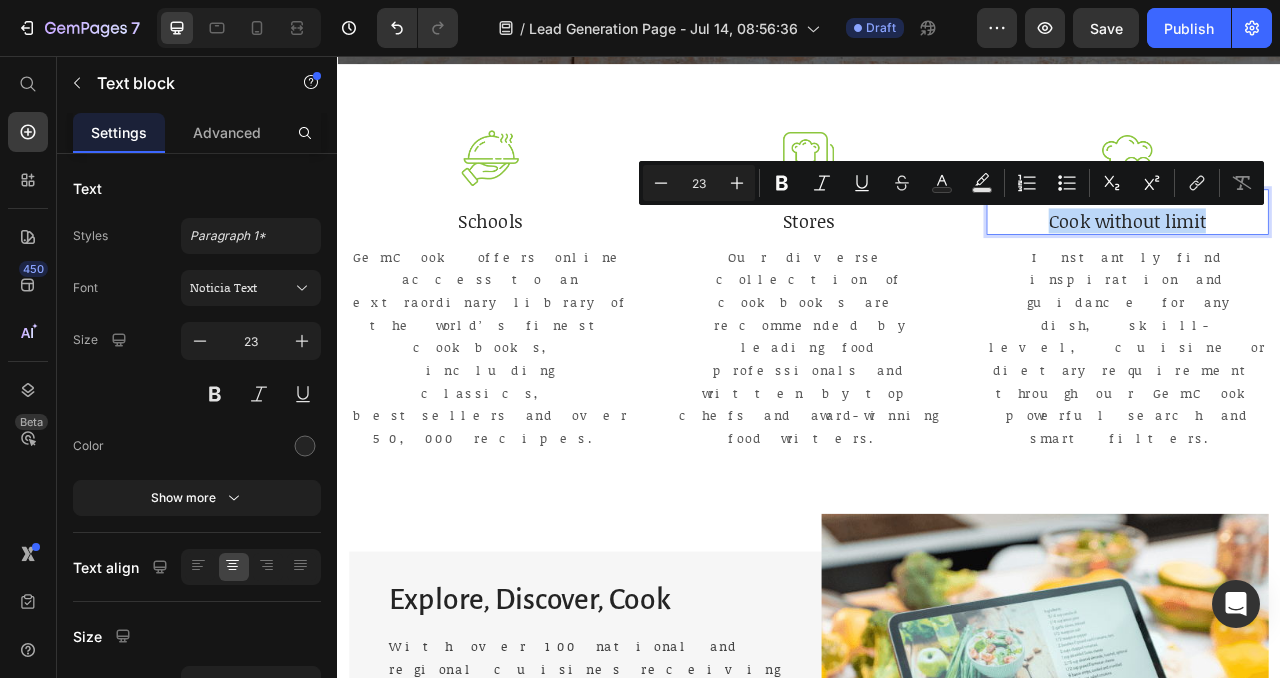click on "Cook without limit" at bounding box center [1342, 267] 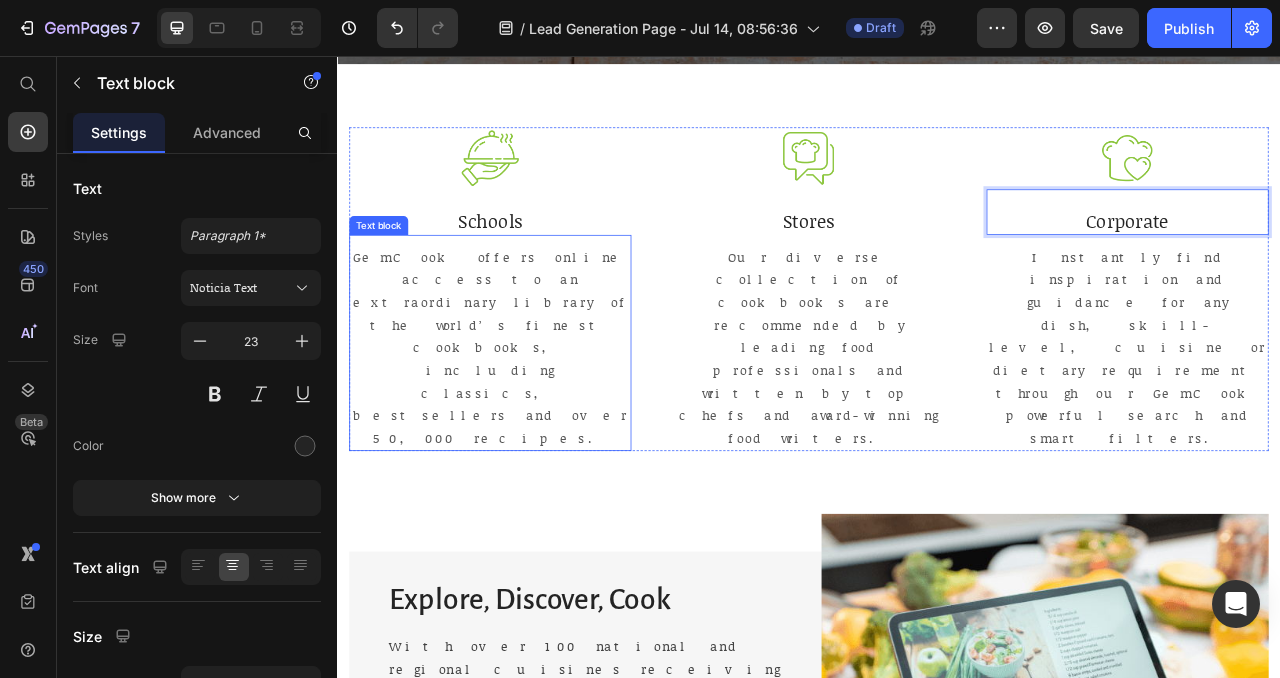 click on "GemCook offers online access to an extraordinary library of the world’s finest cookbooks, including classics, bestsellers and over 50,000 recipes." at bounding box center [531, 427] 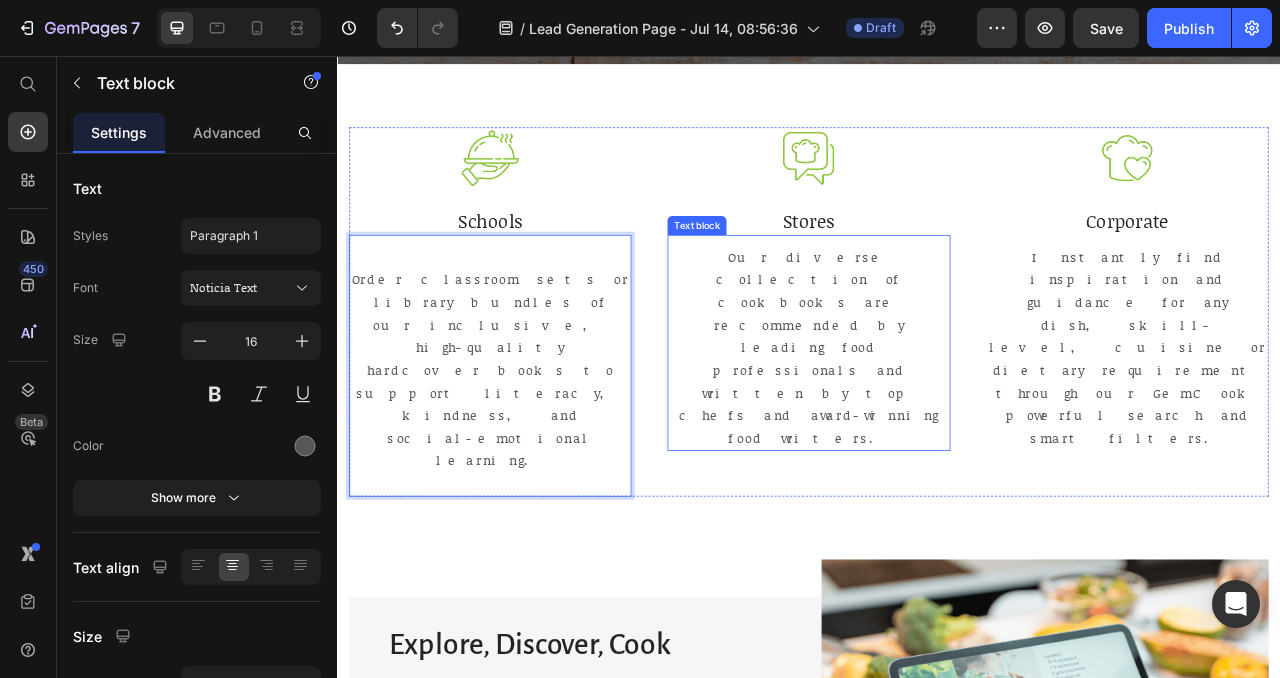 click on "Our diverse collection of cookbooks are recommended by leading food professionals and written by top chefs and award-winning food writers." at bounding box center (936, 427) 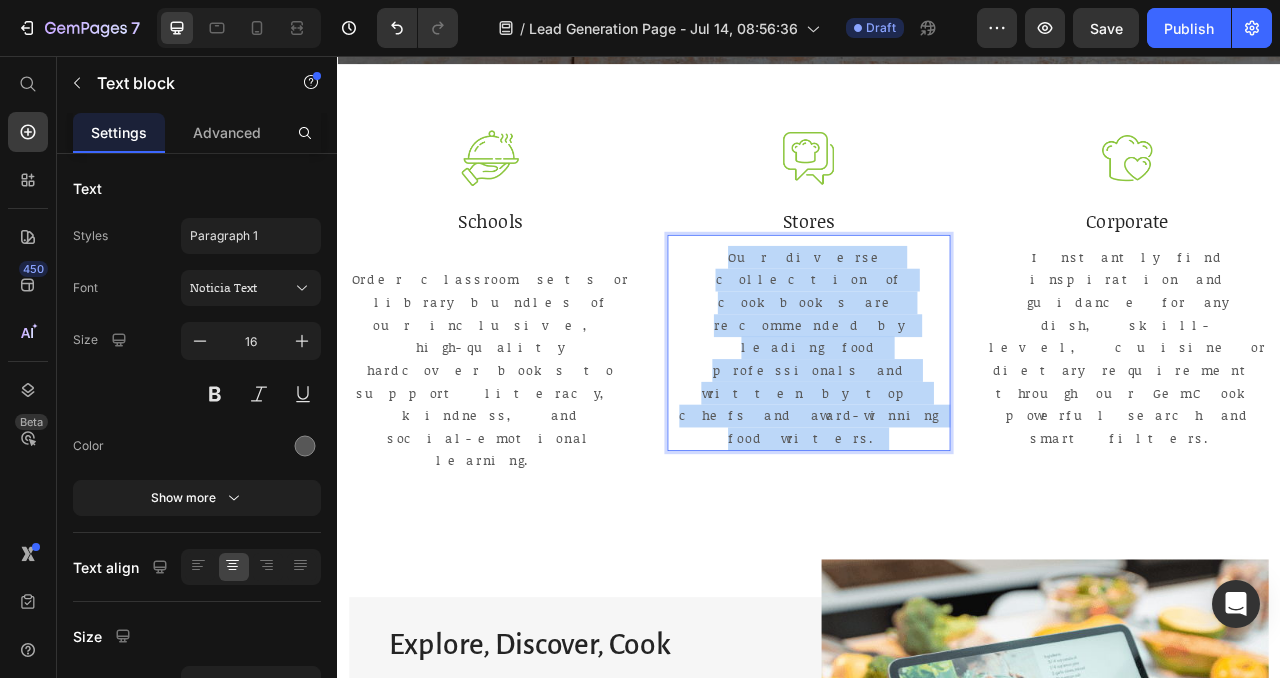click on "Our diverse collection of cookbooks are recommended by leading food professionals and written by top chefs and award-winning food writers." at bounding box center (936, 427) 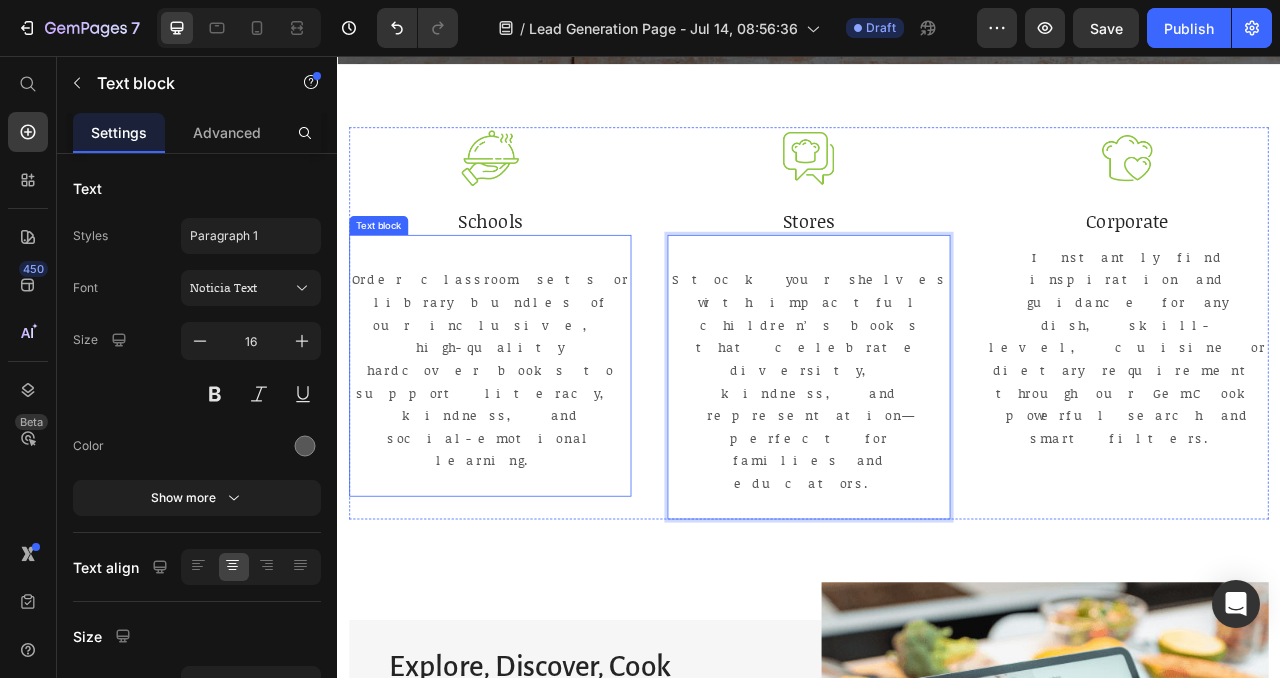 click at bounding box center (531, 312) 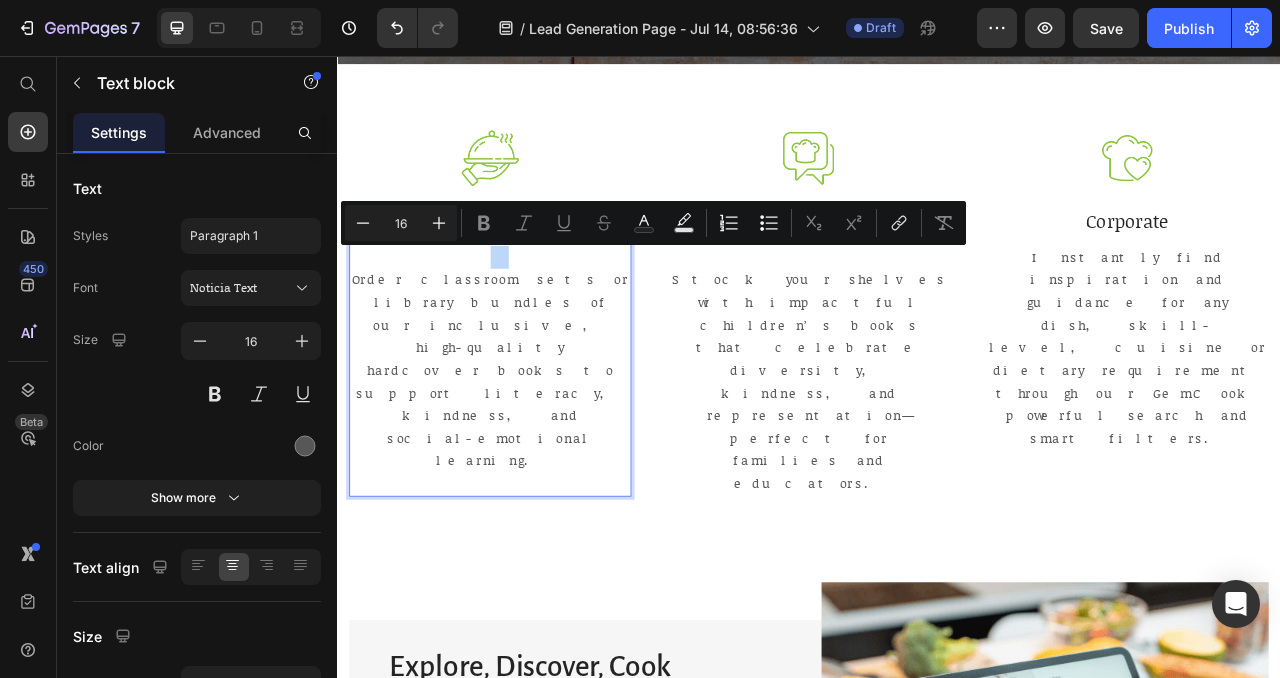 click at bounding box center [531, 312] 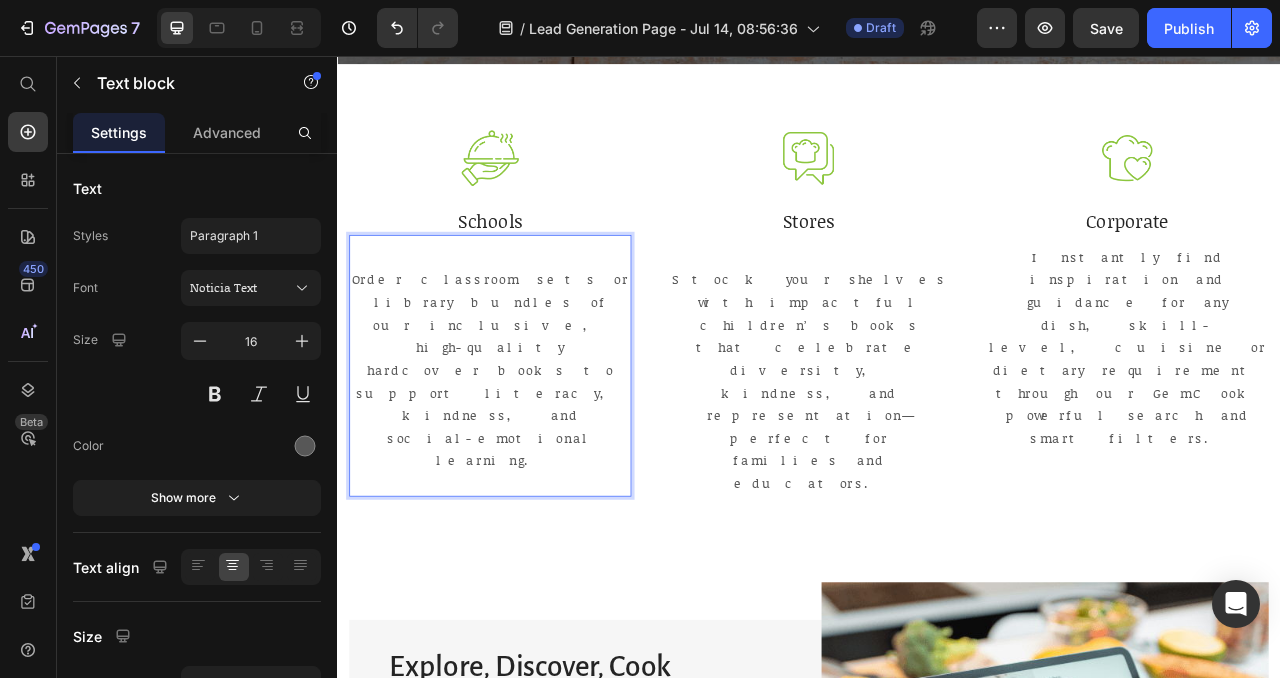 click on "Order classroom sets or library bundles of our inclusive, high-quality hardcover books to support literacy, kindness, and social-emotional learning." at bounding box center (531, 456) 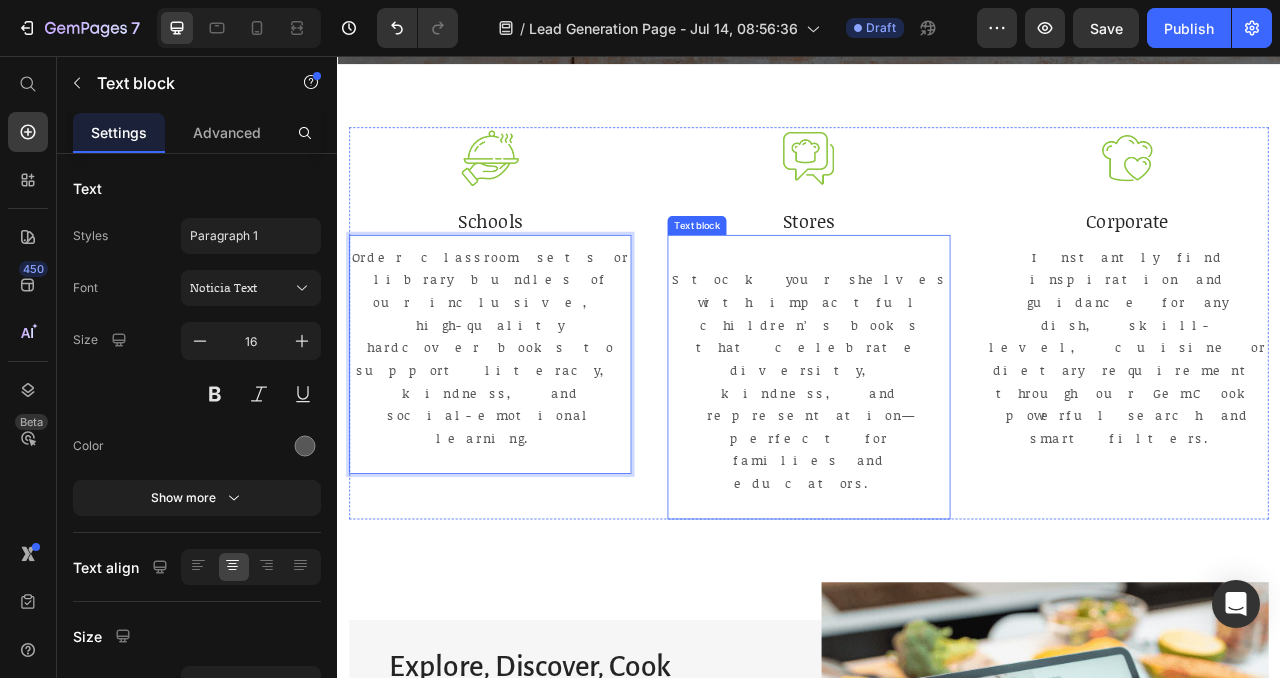 click on "Stock your shelves with impactful children’s books that celebrate diversity, kindness, and representation—perfect for families and educators." at bounding box center (936, 471) 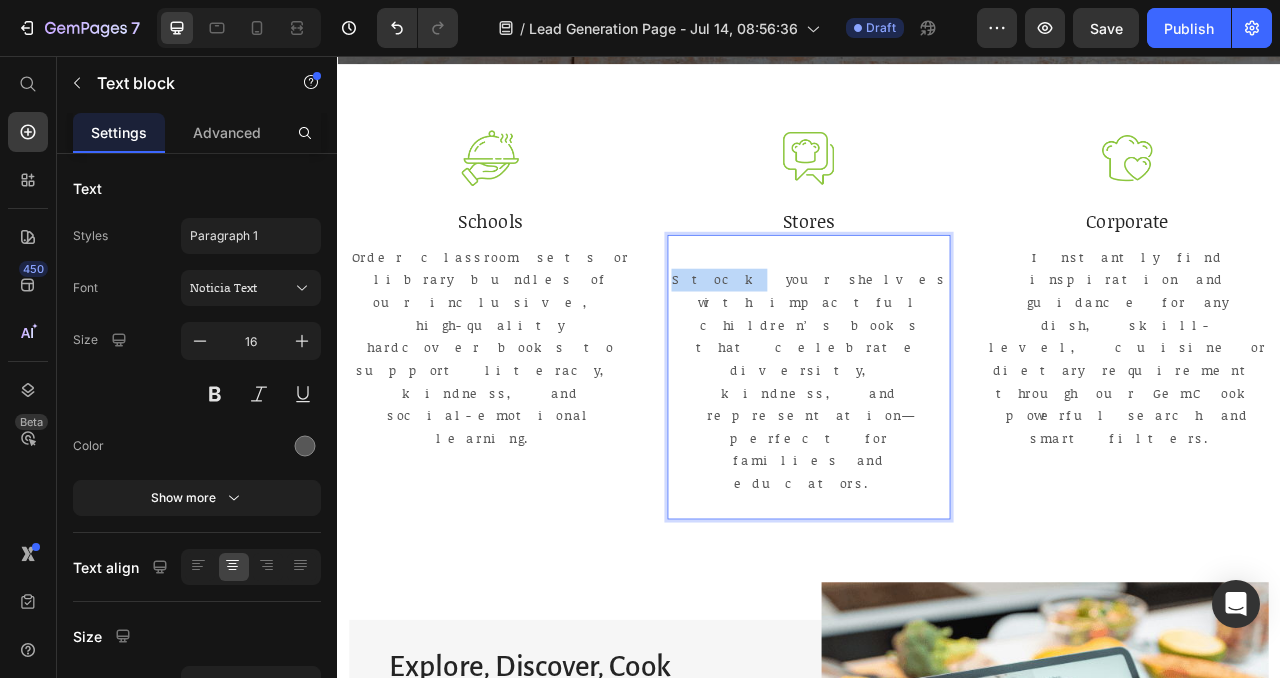 click on "Stock your shelves with impactful children’s books that celebrate diversity, kindness, and representation—perfect for families and educators." at bounding box center (936, 471) 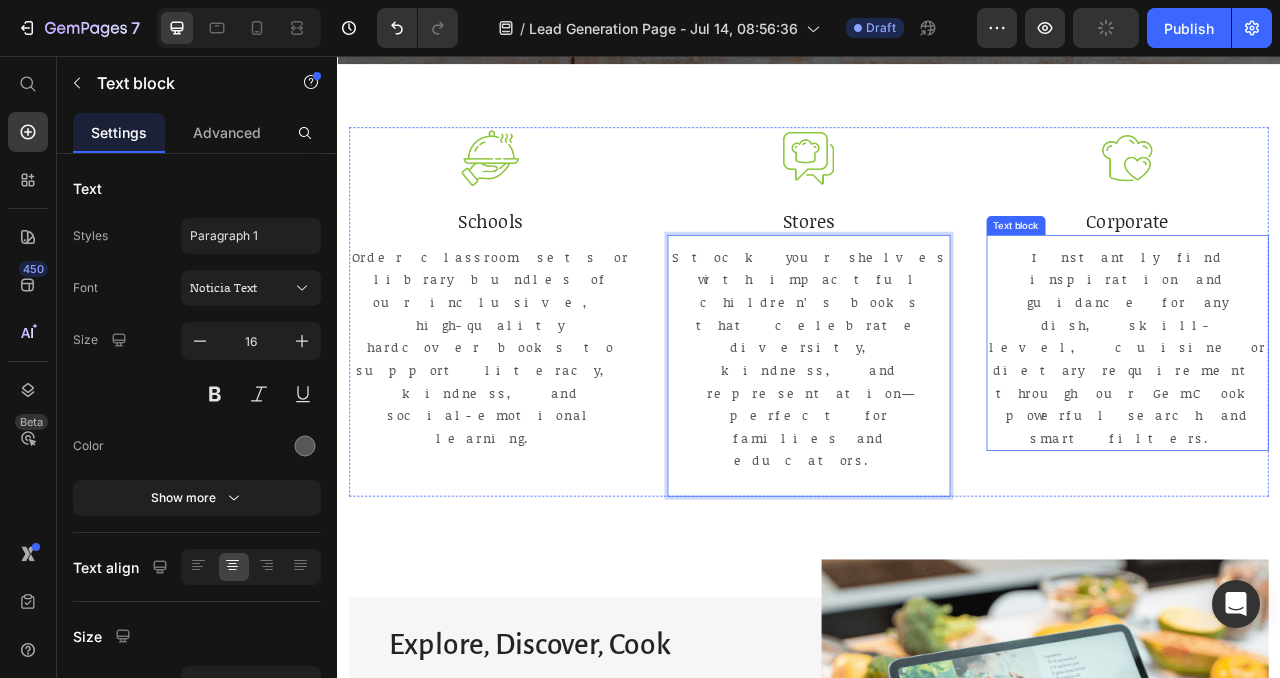 click on "Instantly find inspiration and guidance for any dish, skill-level, cuisine or dietary requirement through our GemCook powerful search and smart filters." at bounding box center [1342, 427] 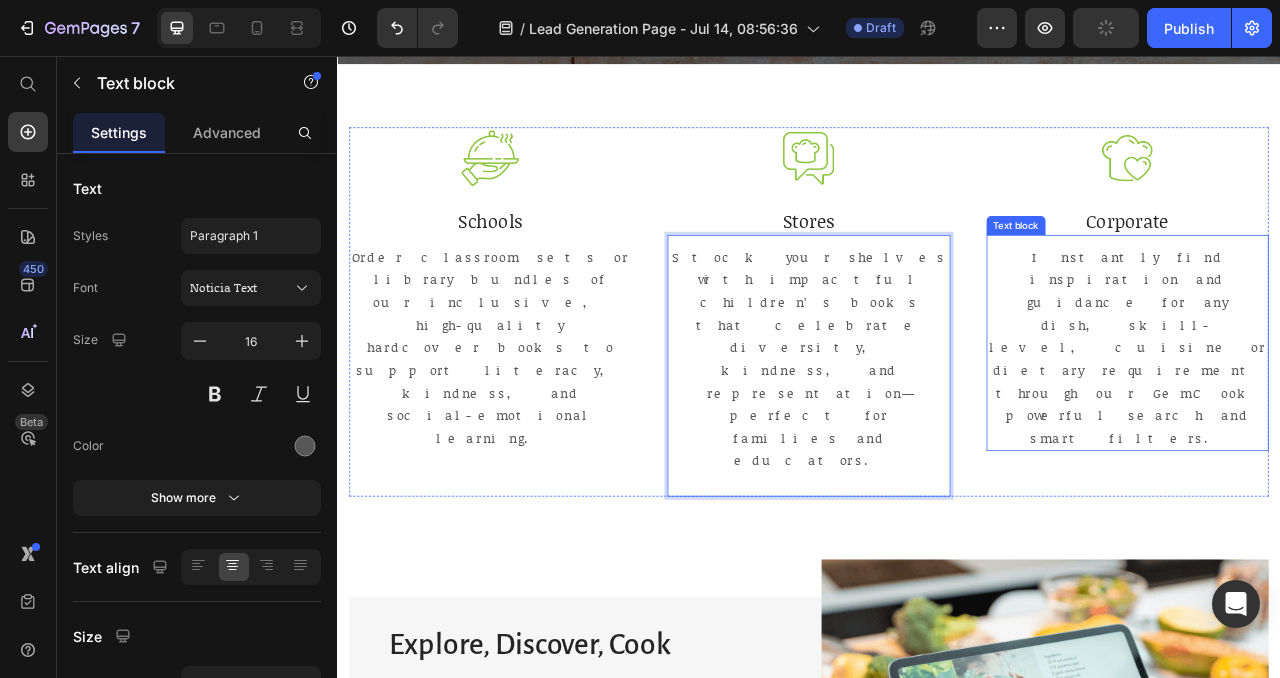 click on "Instantly find inspiration and guidance for any dish, skill-level, cuisine or dietary requirement through our GemCook powerful search and smart filters." at bounding box center [1342, 427] 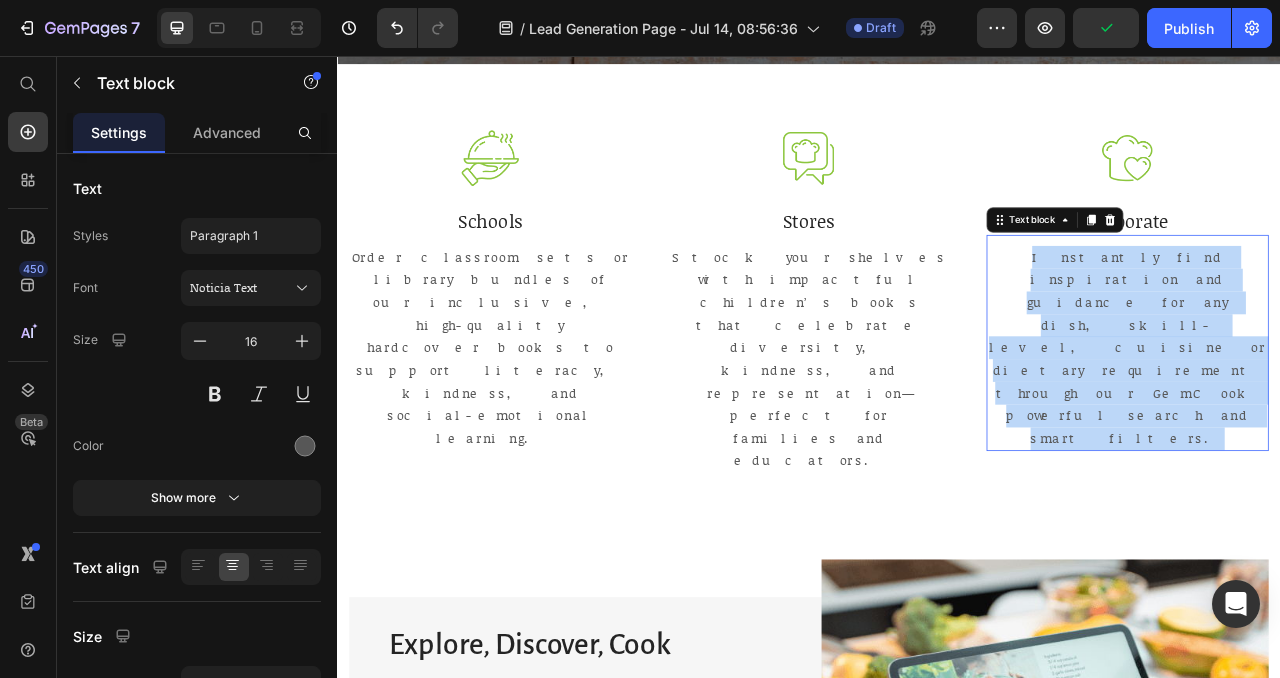 click on "Instantly find inspiration and guidance for any dish, skill-level, cuisine or dietary requirement through our GemCook powerful search and smart filters." at bounding box center (1342, 427) 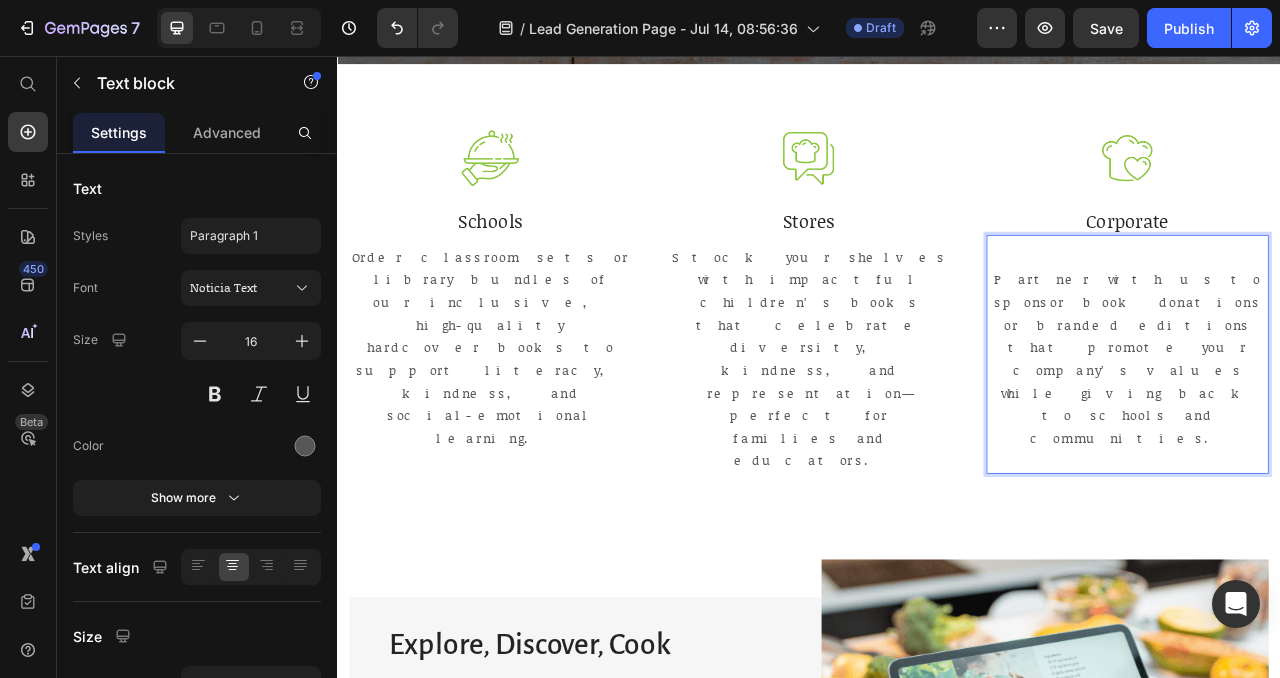 click on "Partner with us to sponsor book donations or branded editions that promote your company’s values while giving back to schools and communities." at bounding box center [1342, 442] 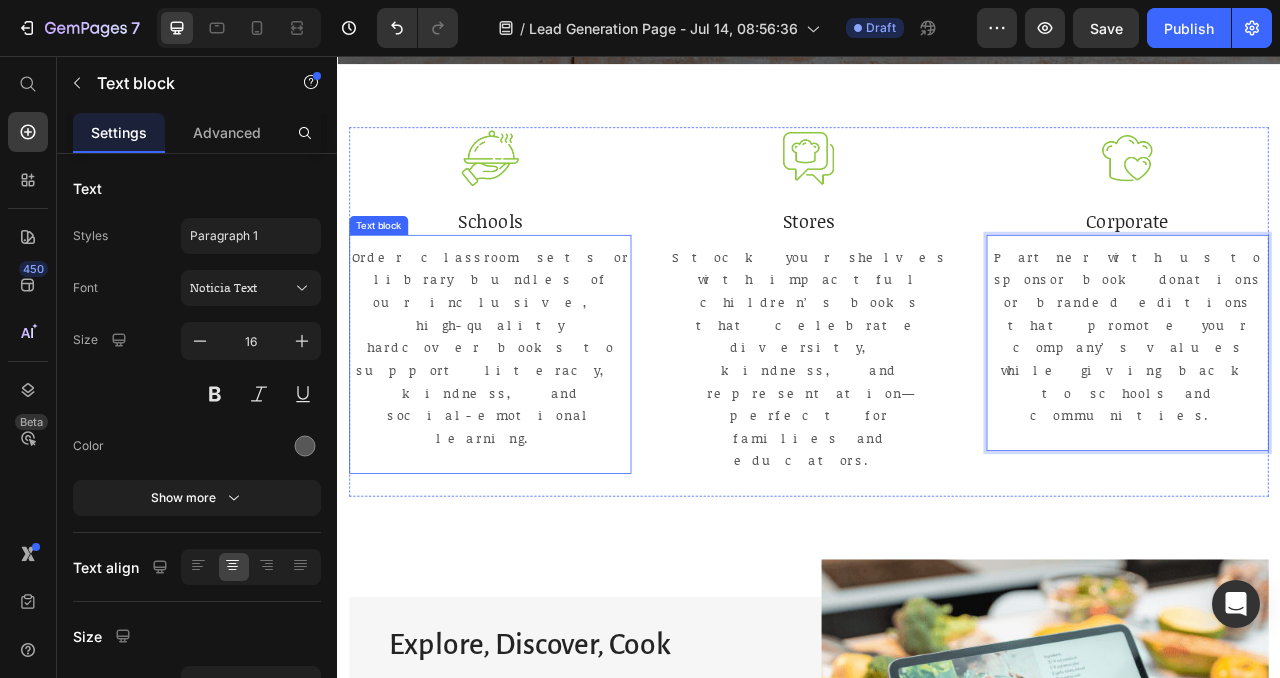click at bounding box center [531, 571] 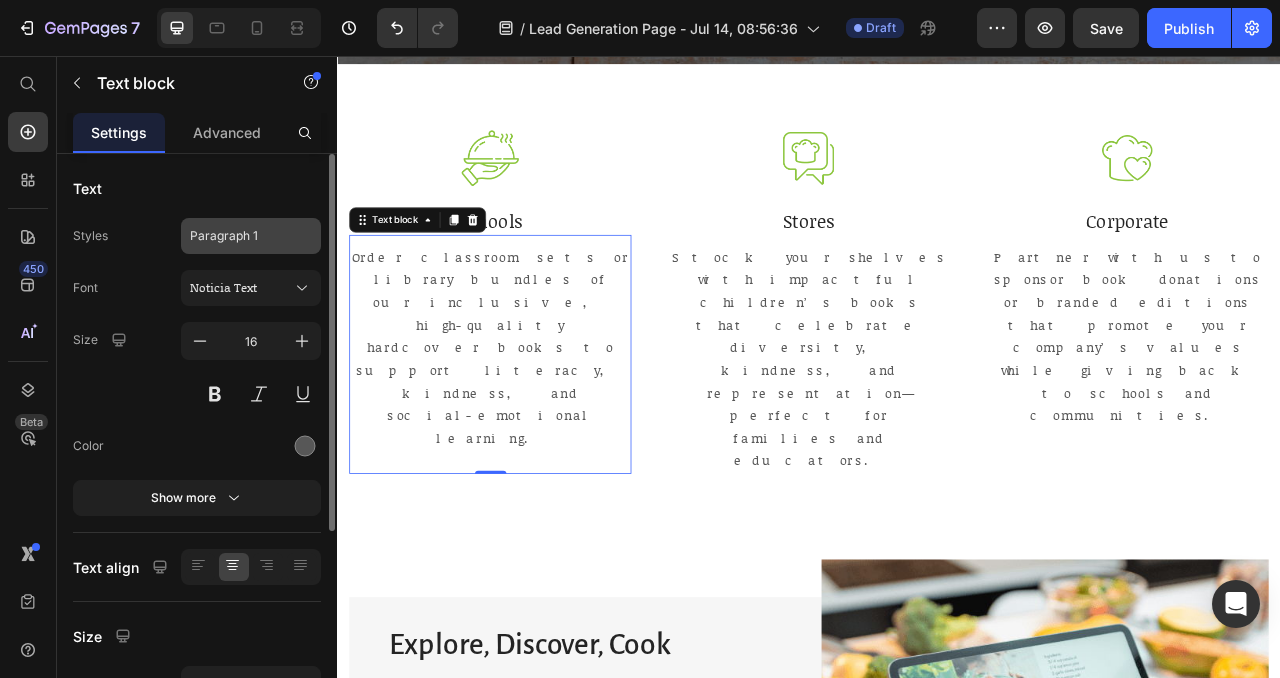 click on "Paragraph 1" 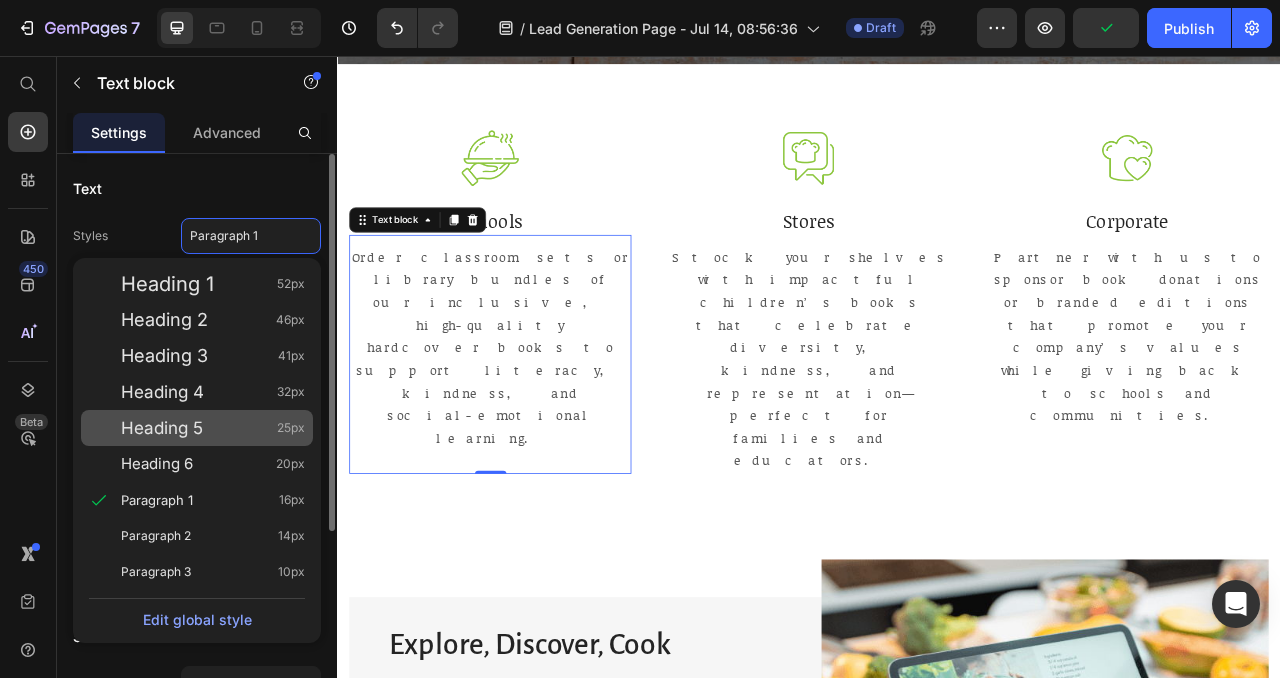click on "Heading 5" at bounding box center [162, 428] 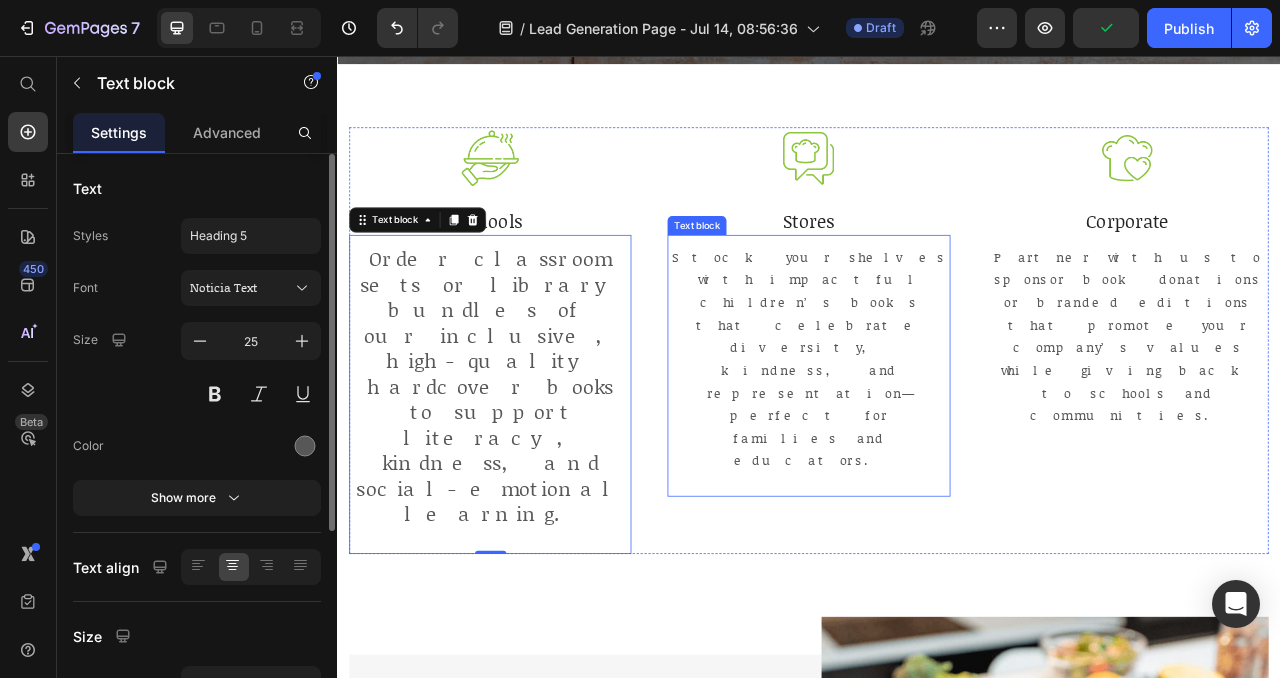 click on "Stock your shelves with impactful children’s books that celebrate diversity, kindness, and representation—perfect for families and educators." at bounding box center (936, 442) 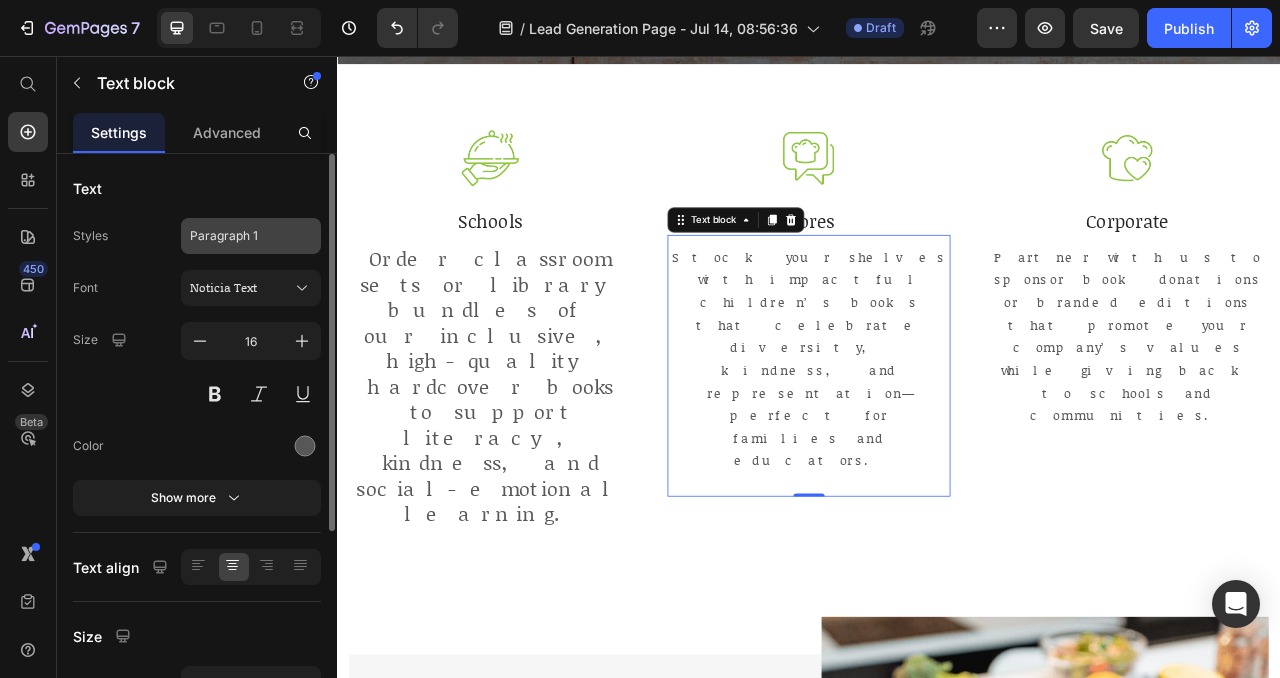 click on "Paragraph 1" at bounding box center [251, 236] 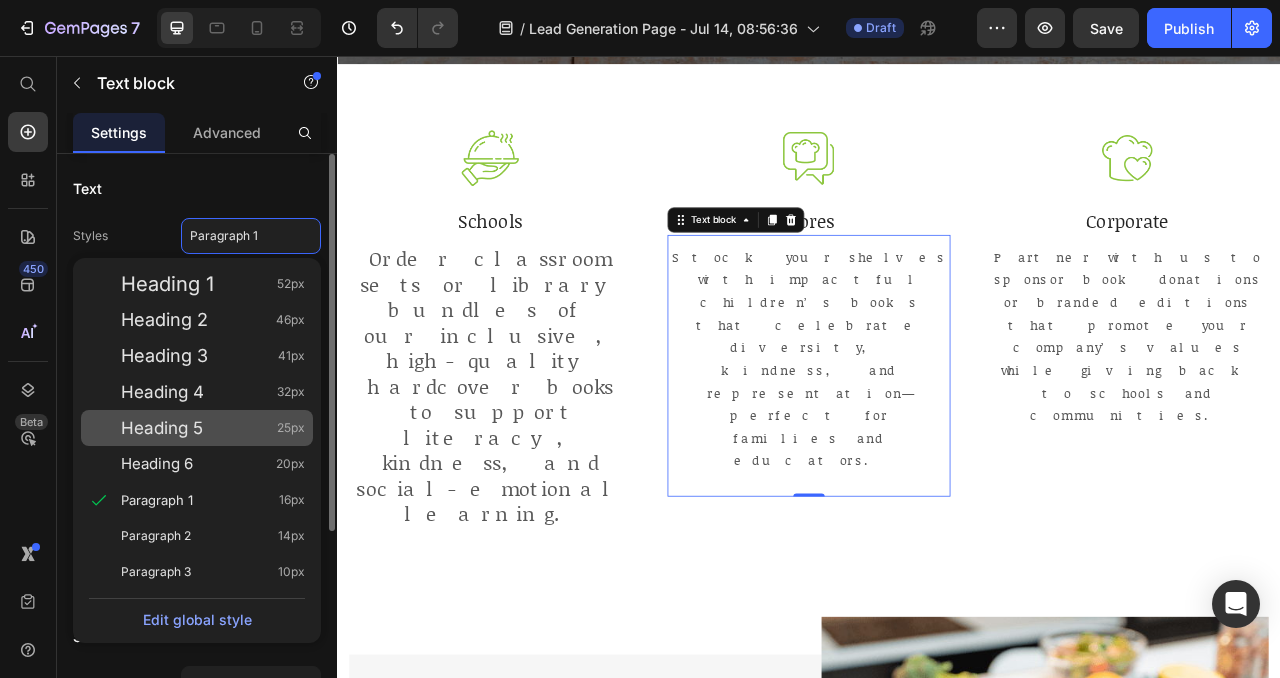 click on "Heading 5 25px" at bounding box center (213, 428) 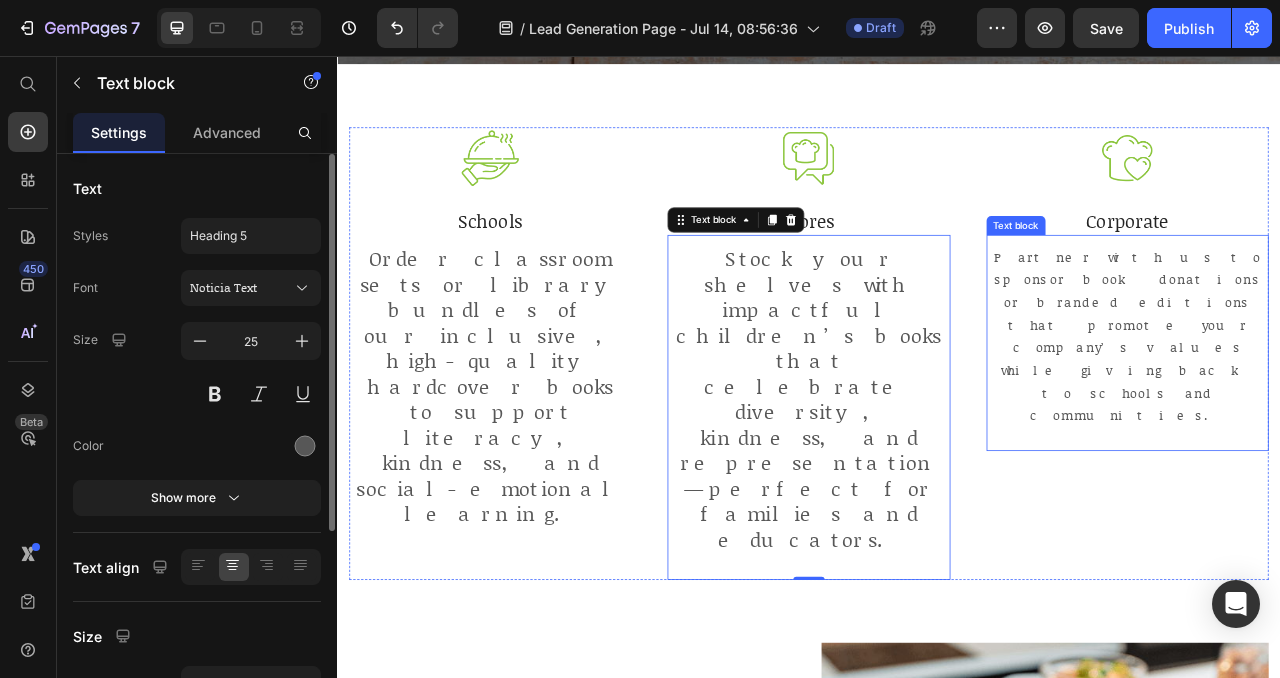 drag, startPoint x: 1217, startPoint y: 365, endPoint x: 1243, endPoint y: 360, distance: 26.476404 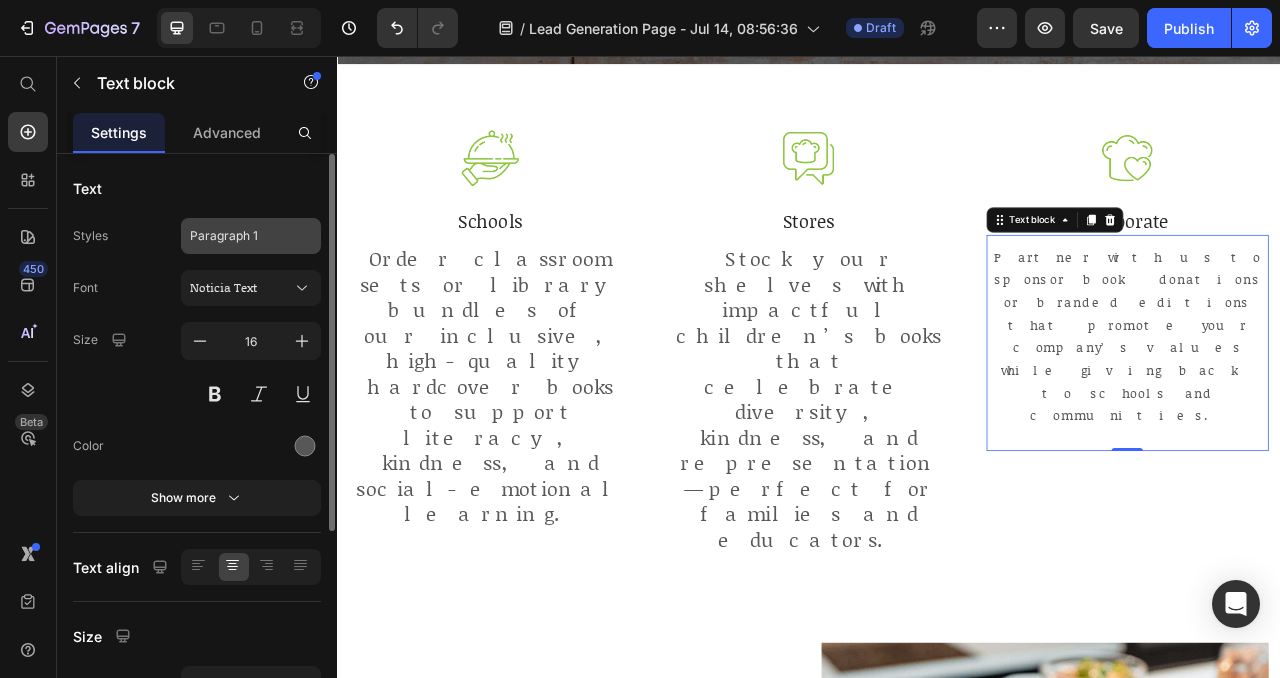 click on "Paragraph 1" at bounding box center [239, 236] 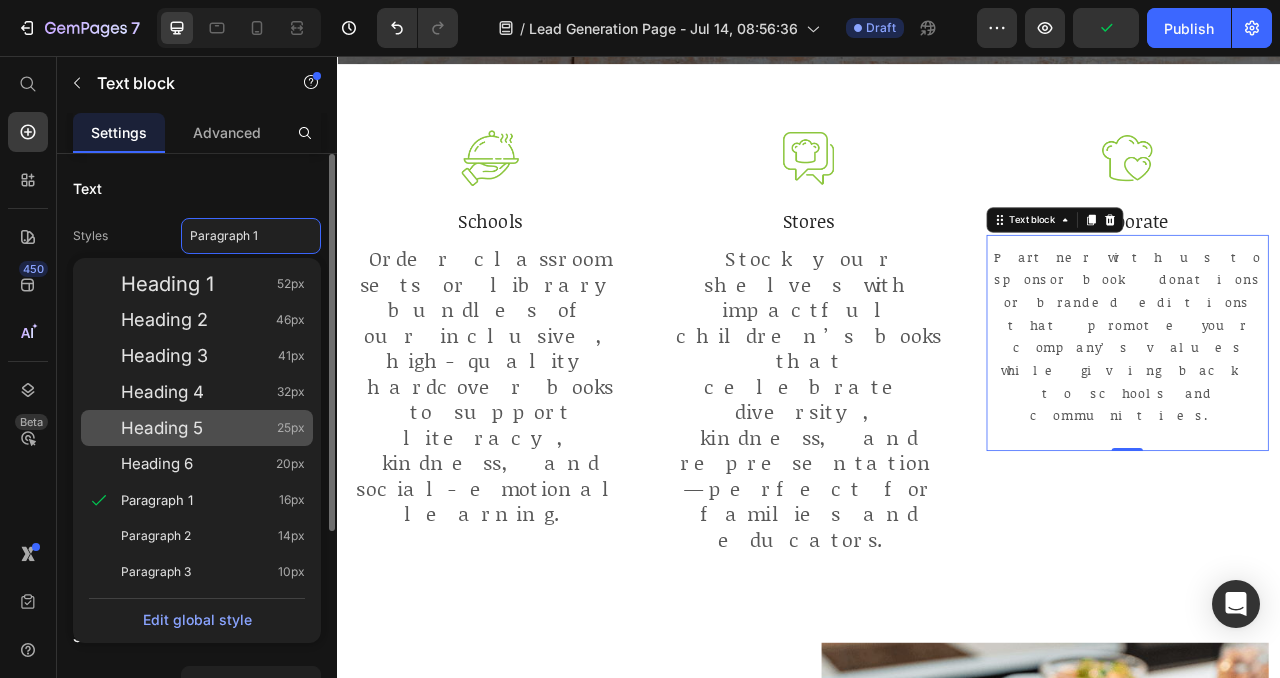 click on "Heading 5 25px" at bounding box center [213, 428] 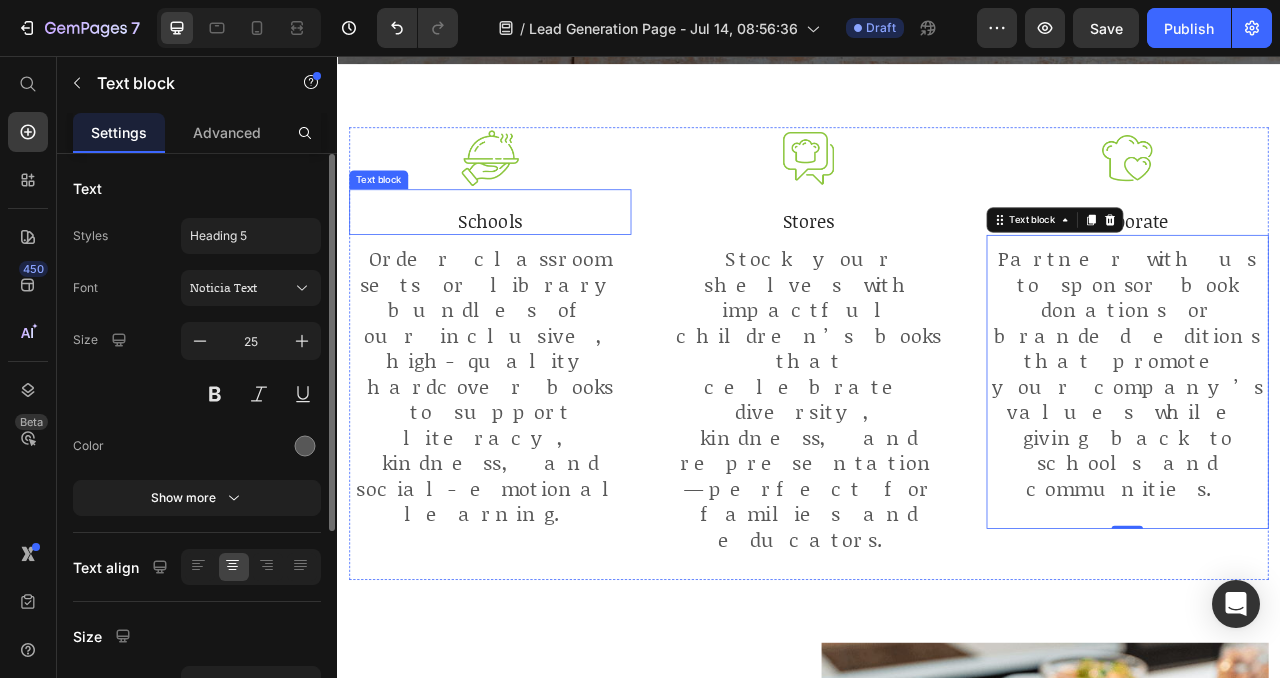 click on "Schools" at bounding box center (531, 267) 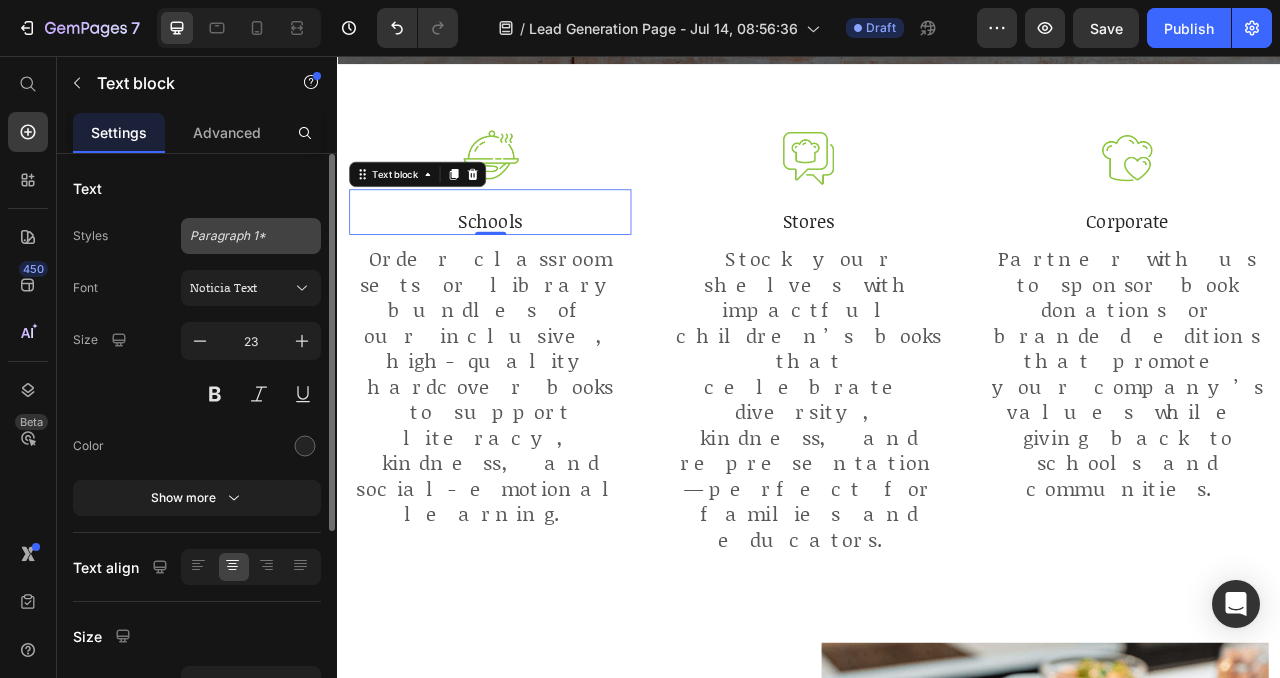 click on "Paragraph 1*" at bounding box center [251, 236] 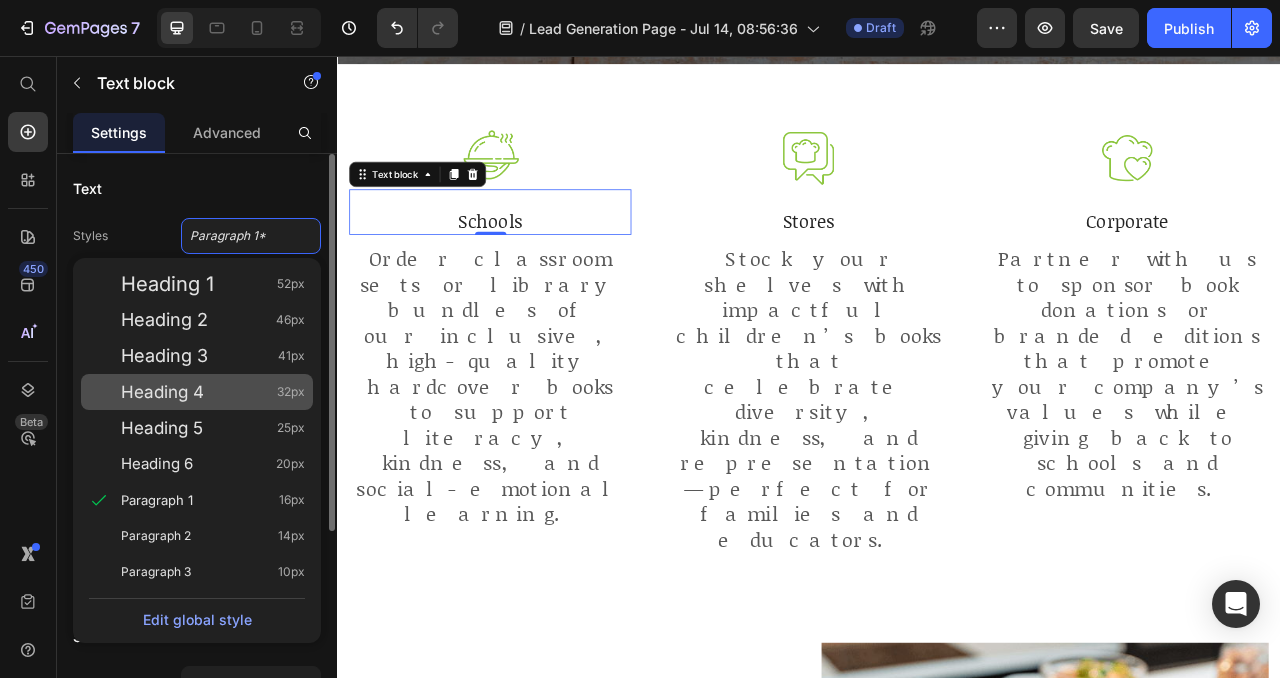 click on "Heading 4 32px" at bounding box center [213, 392] 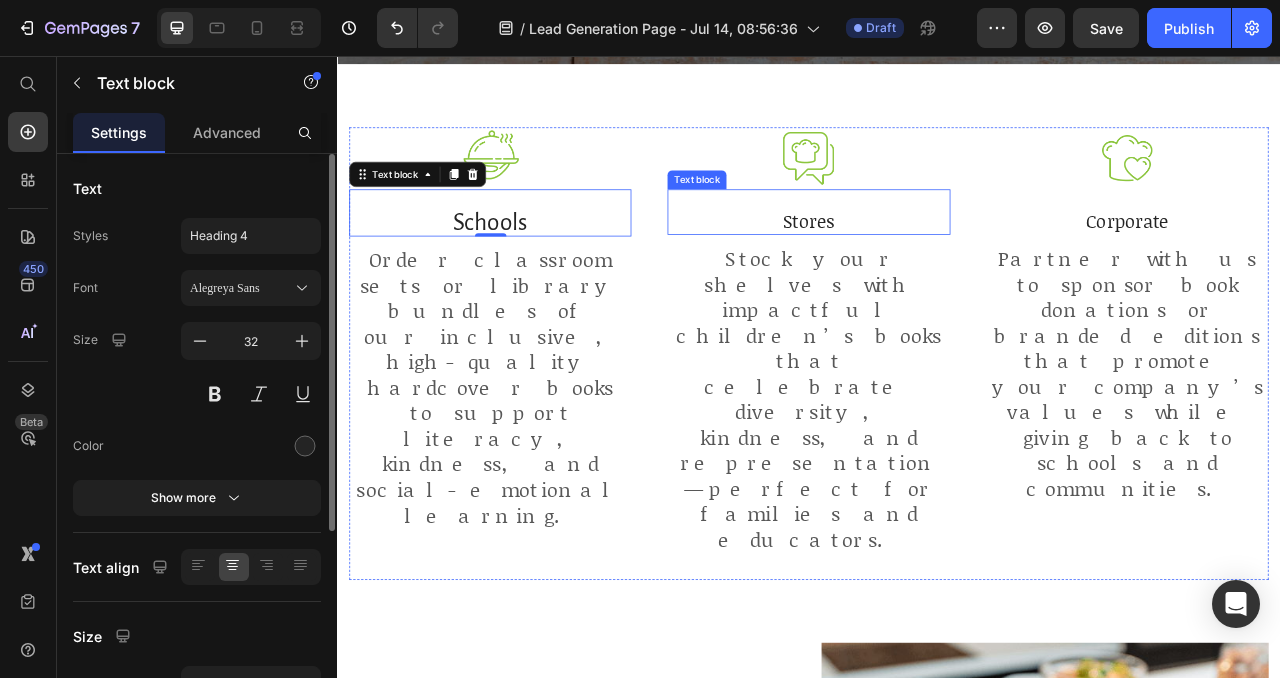 click on "Stores" at bounding box center [936, 267] 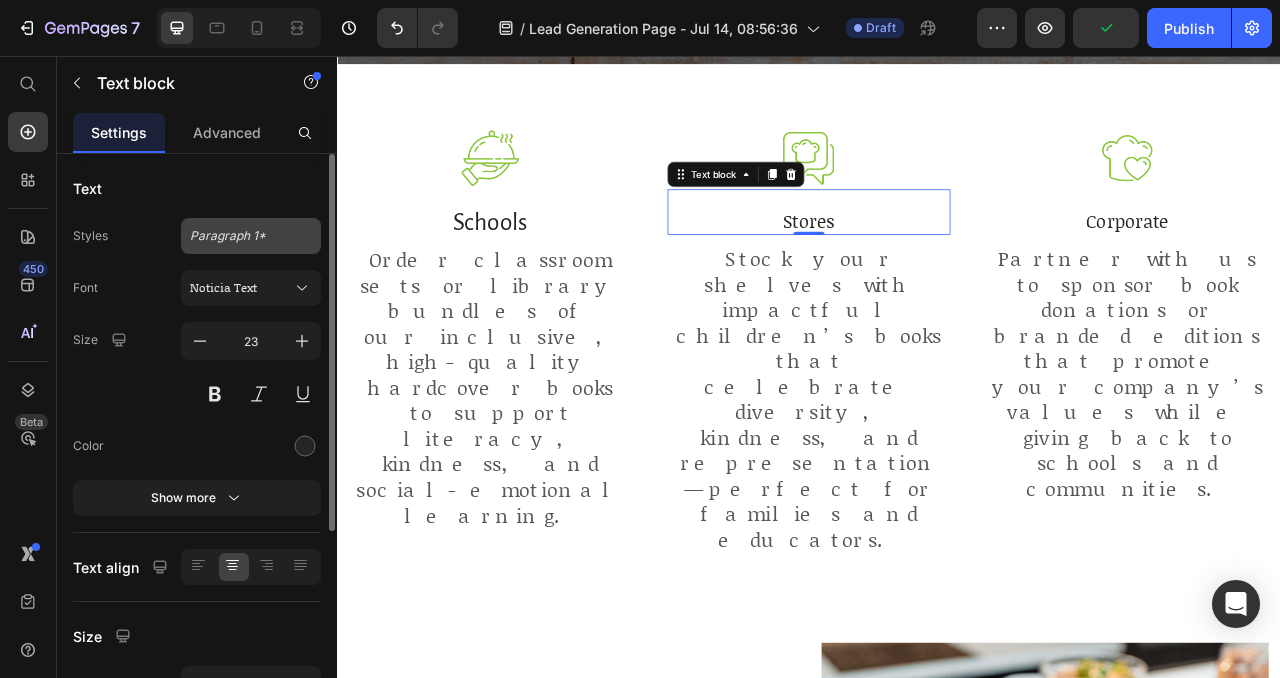 click on "Paragraph 1*" at bounding box center (251, 236) 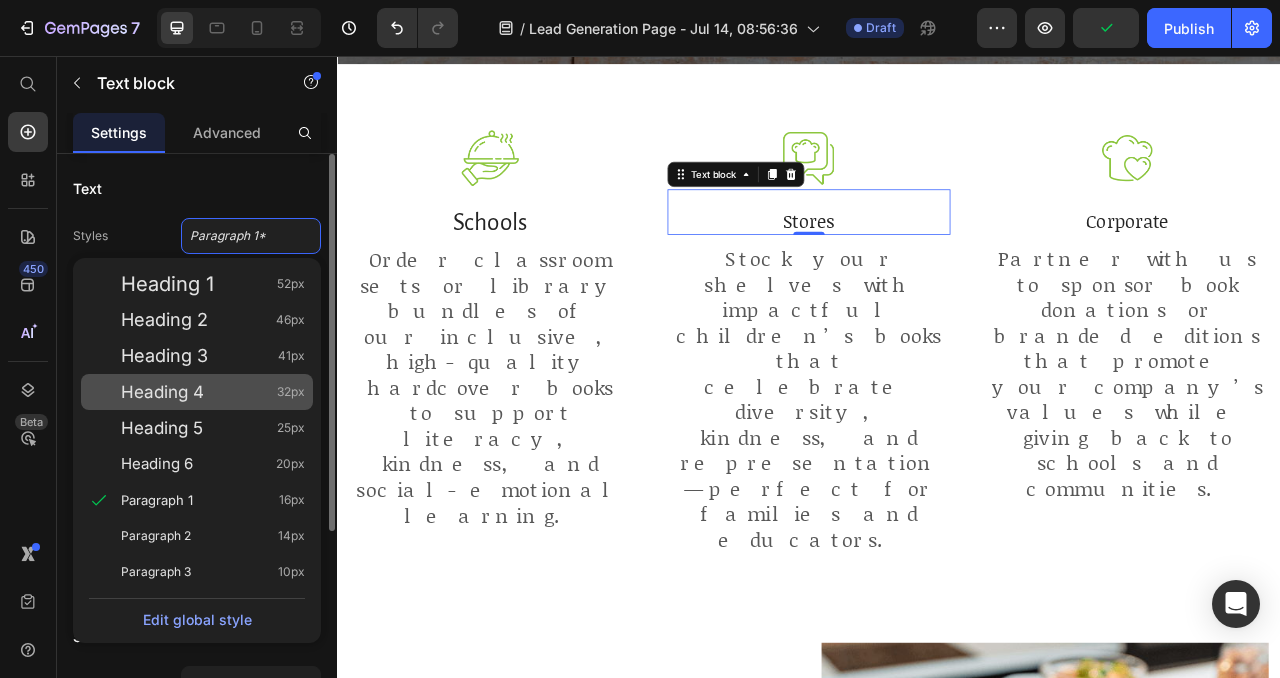 click on "Heading 4 32px" at bounding box center (213, 392) 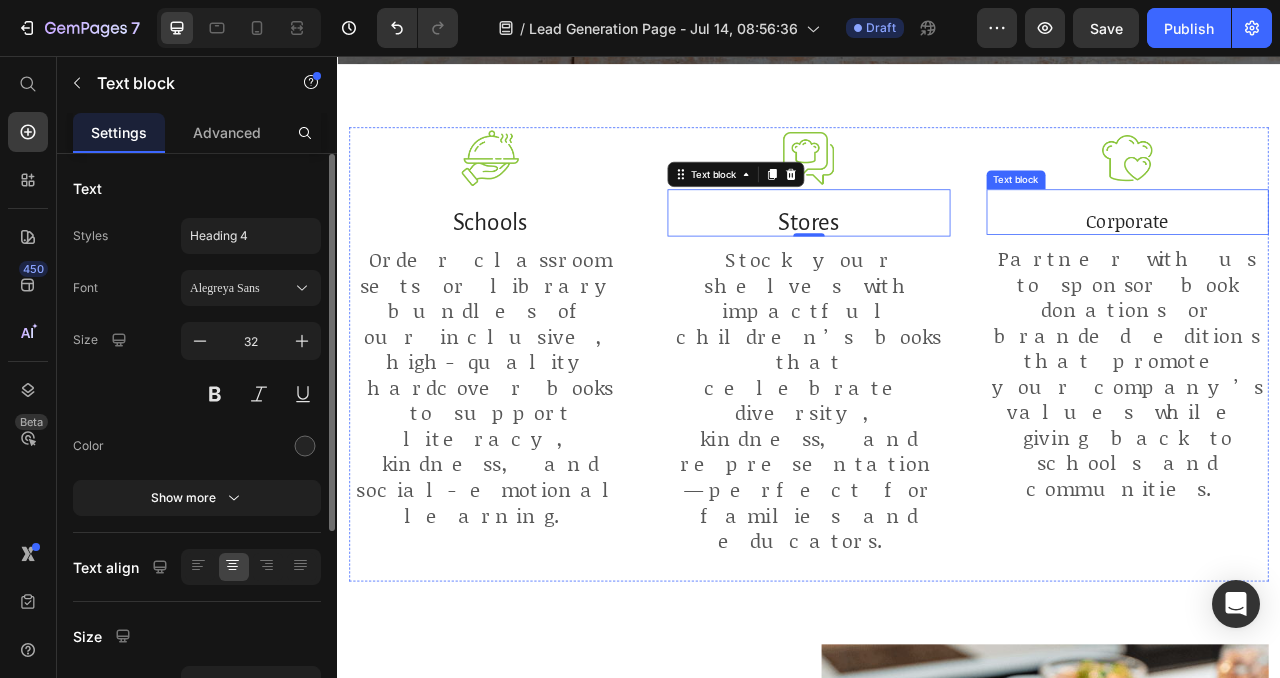 click on "Corporate" at bounding box center [1342, 267] 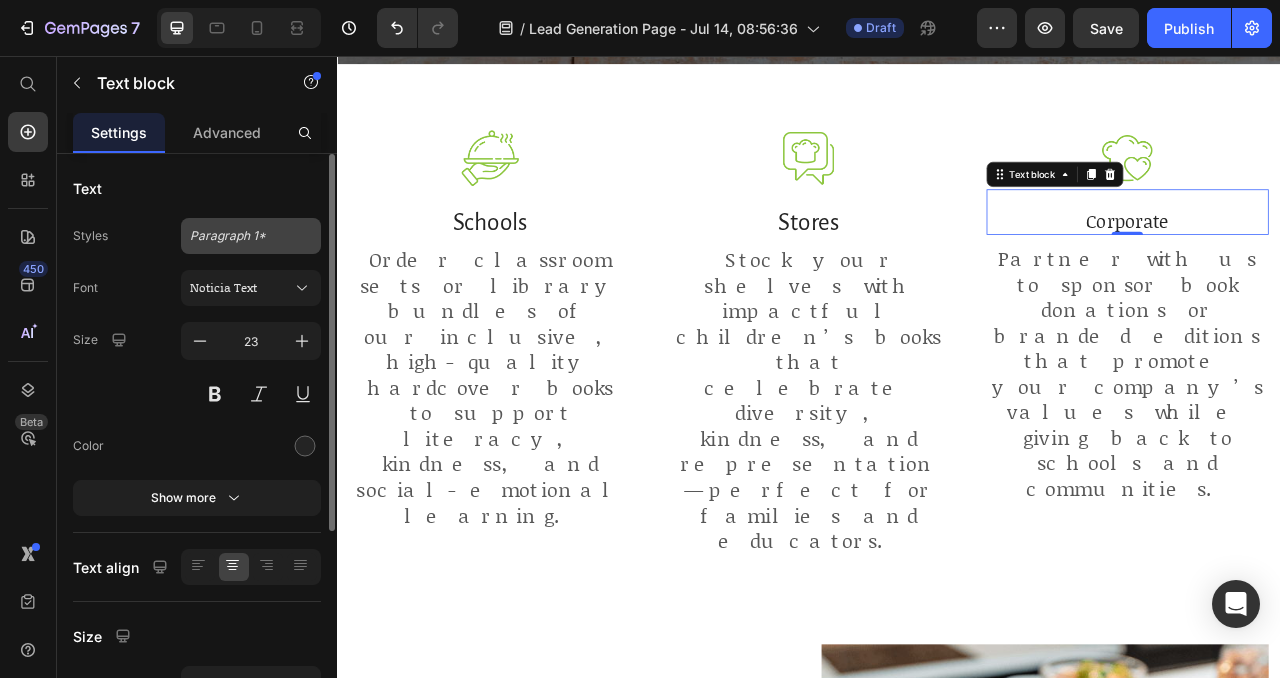 click on "Paragraph 1*" at bounding box center [251, 236] 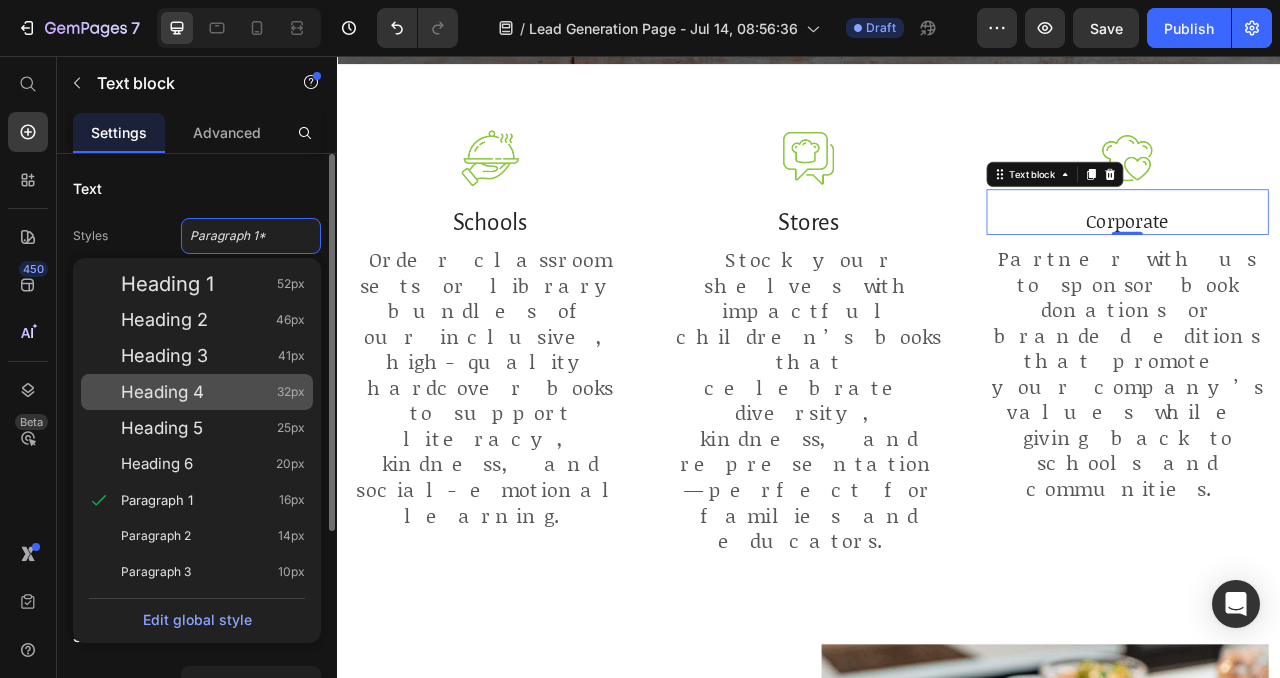 click on "Heading 4 32px" at bounding box center [213, 392] 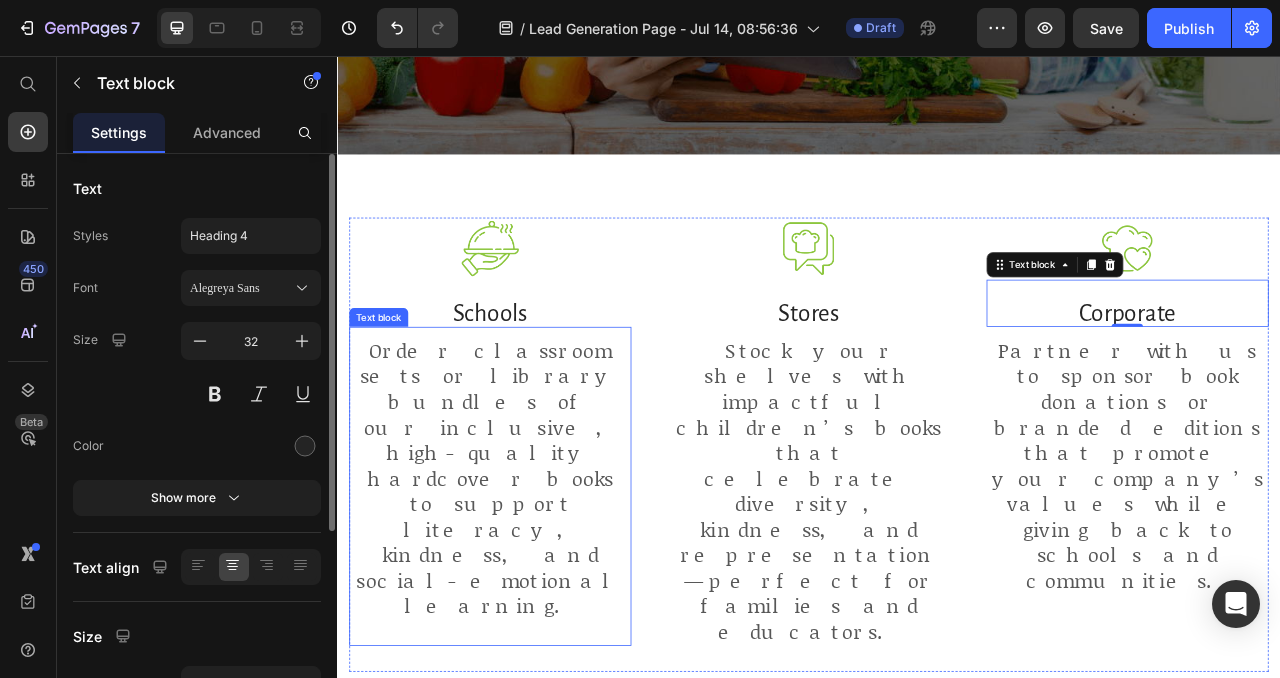 scroll, scrollTop: 587, scrollLeft: 0, axis: vertical 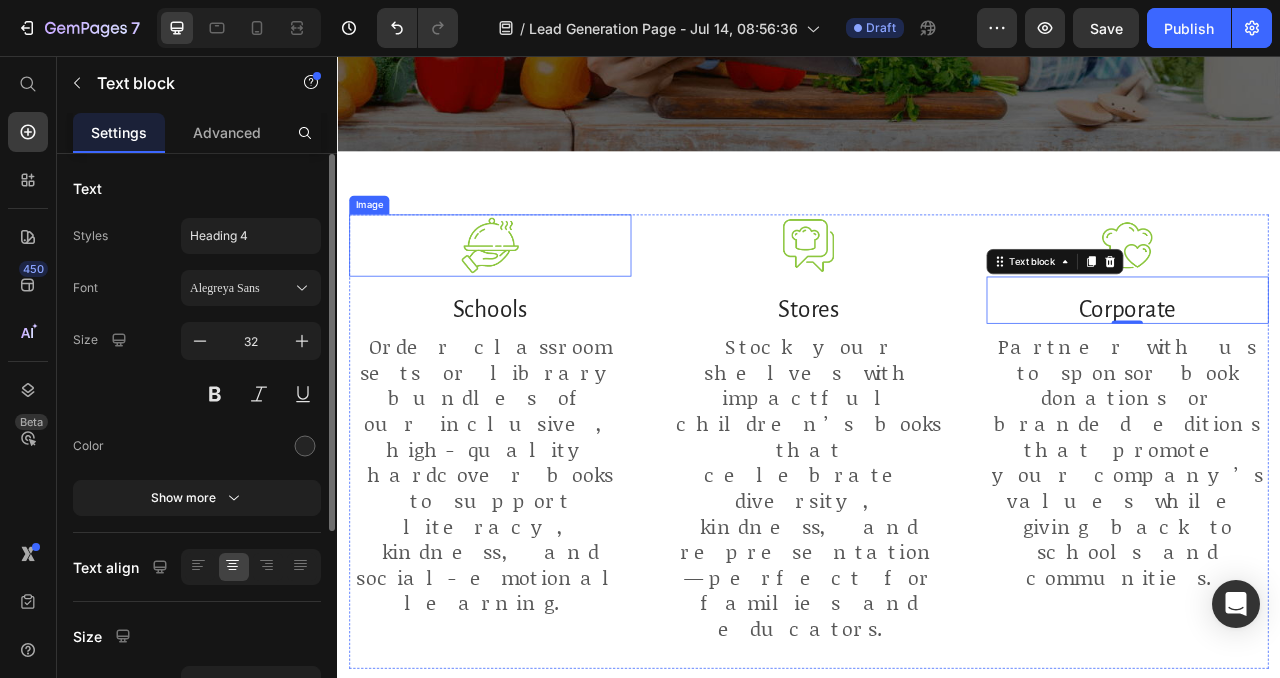 click at bounding box center (531, 297) 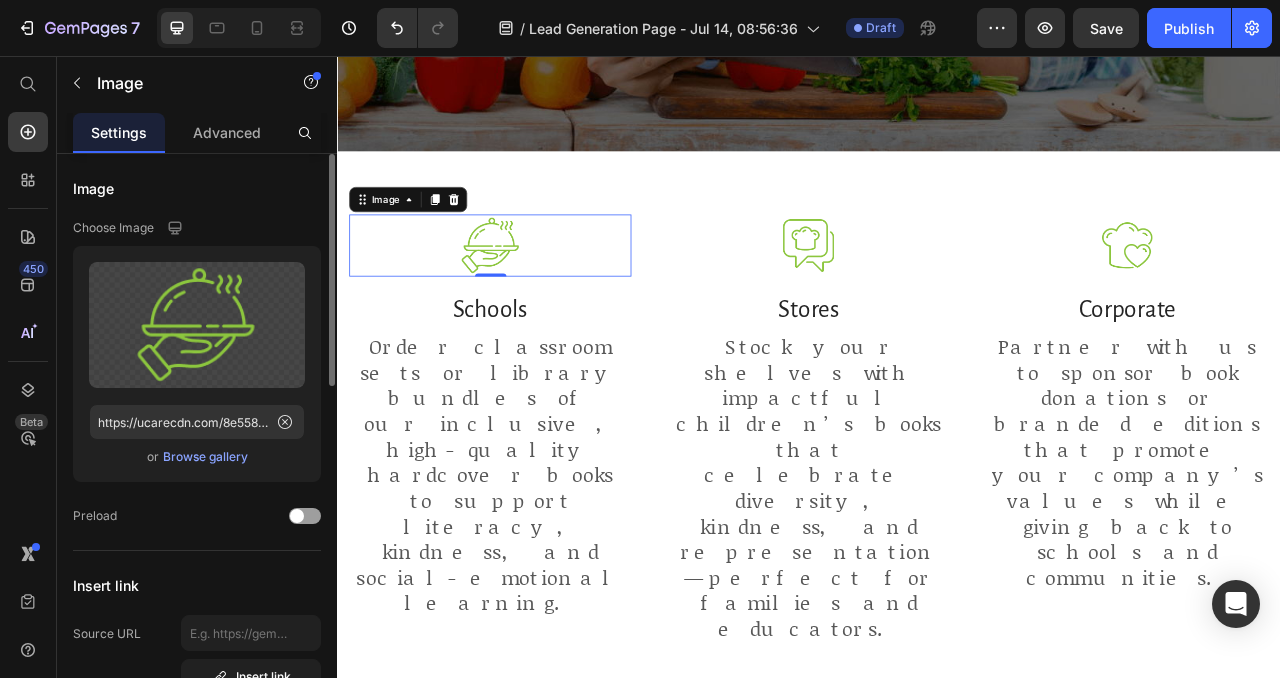 click on "Browse gallery" at bounding box center [205, 457] 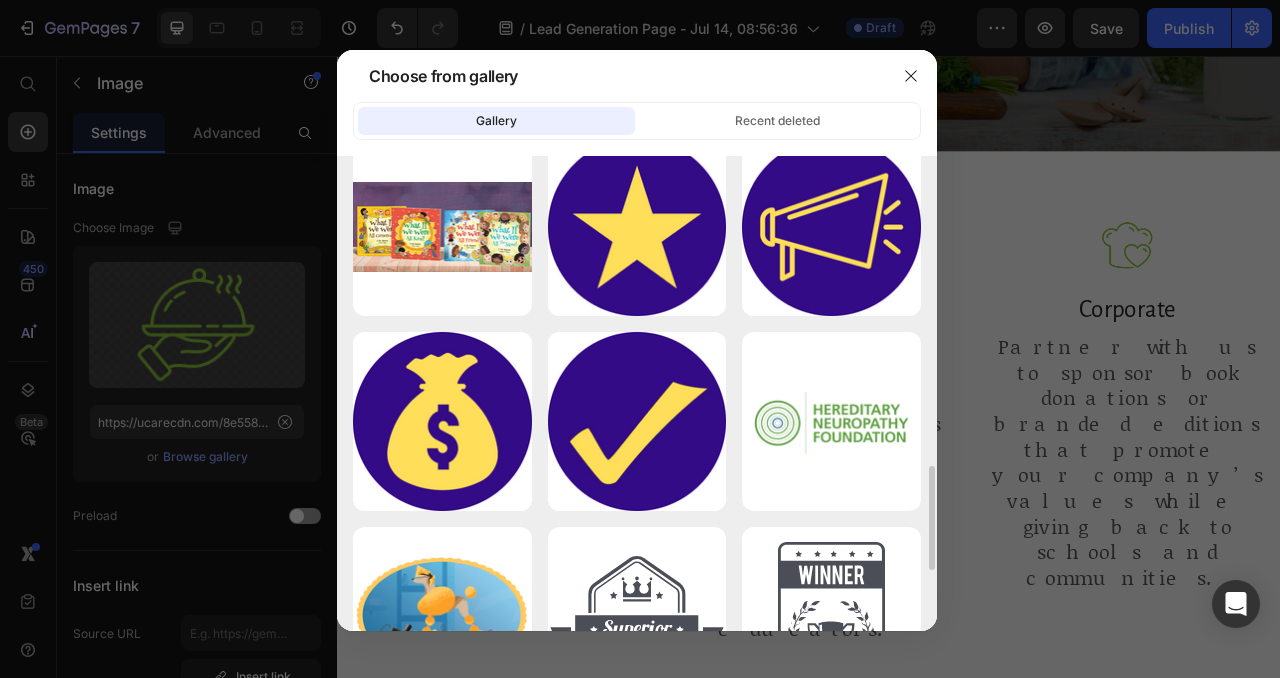 scroll, scrollTop: 1399, scrollLeft: 0, axis: vertical 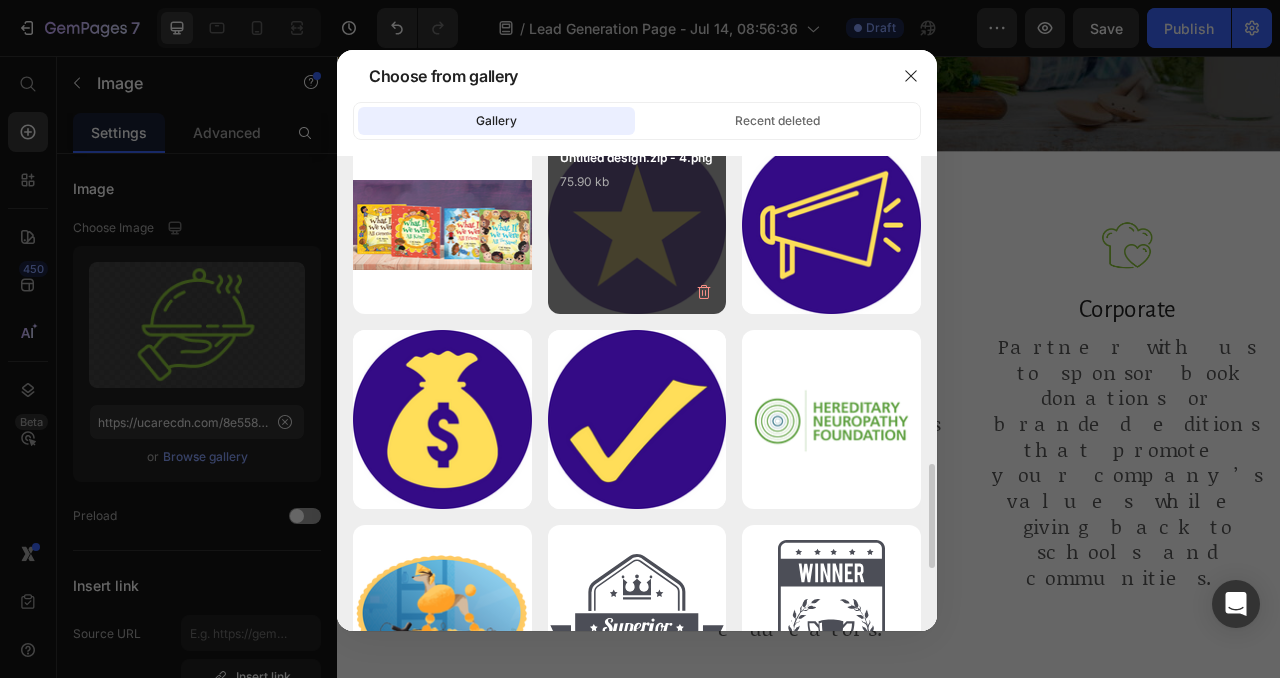 click on "Untitled design.zip - 4.png 75.90 kb" at bounding box center [637, 225] 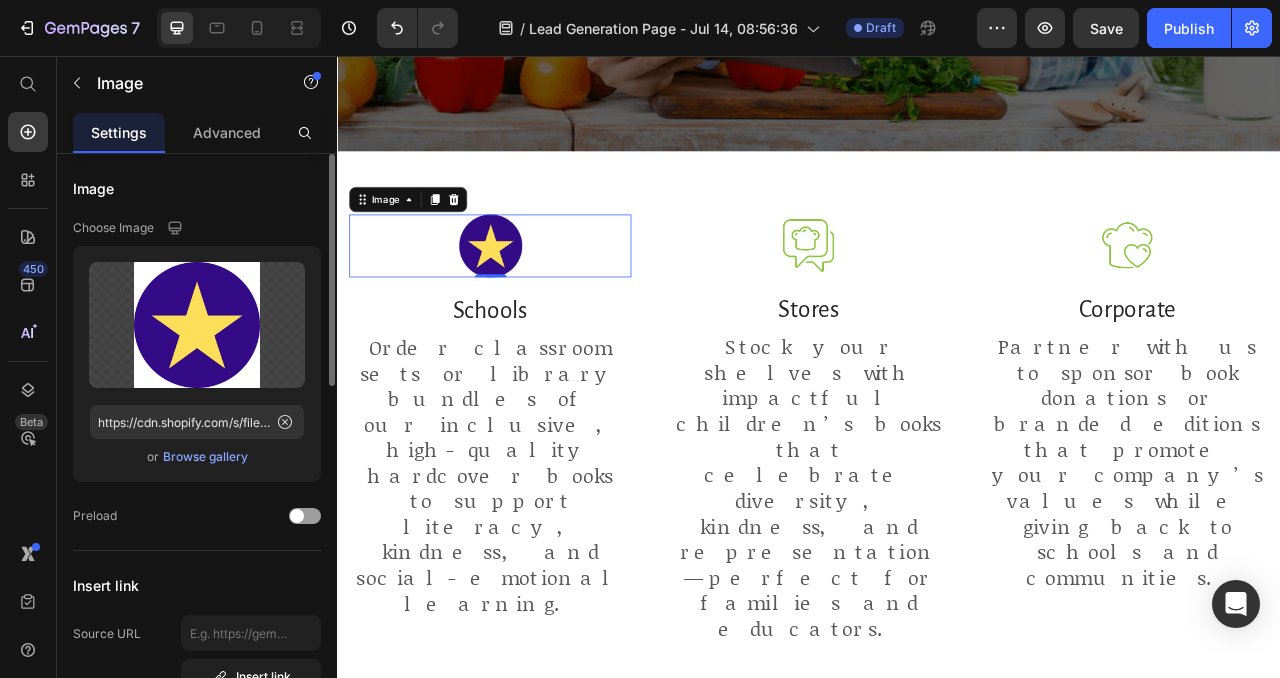 click on "Browse gallery" at bounding box center [205, 457] 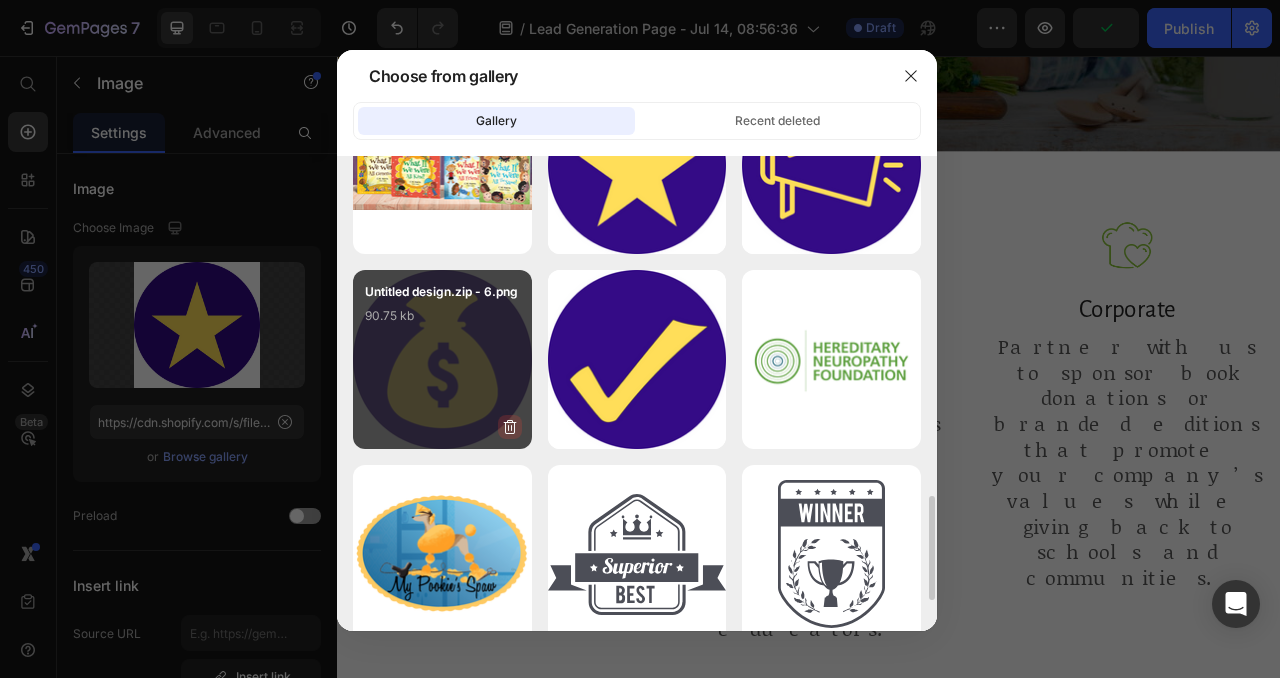 scroll, scrollTop: 1474, scrollLeft: 0, axis: vertical 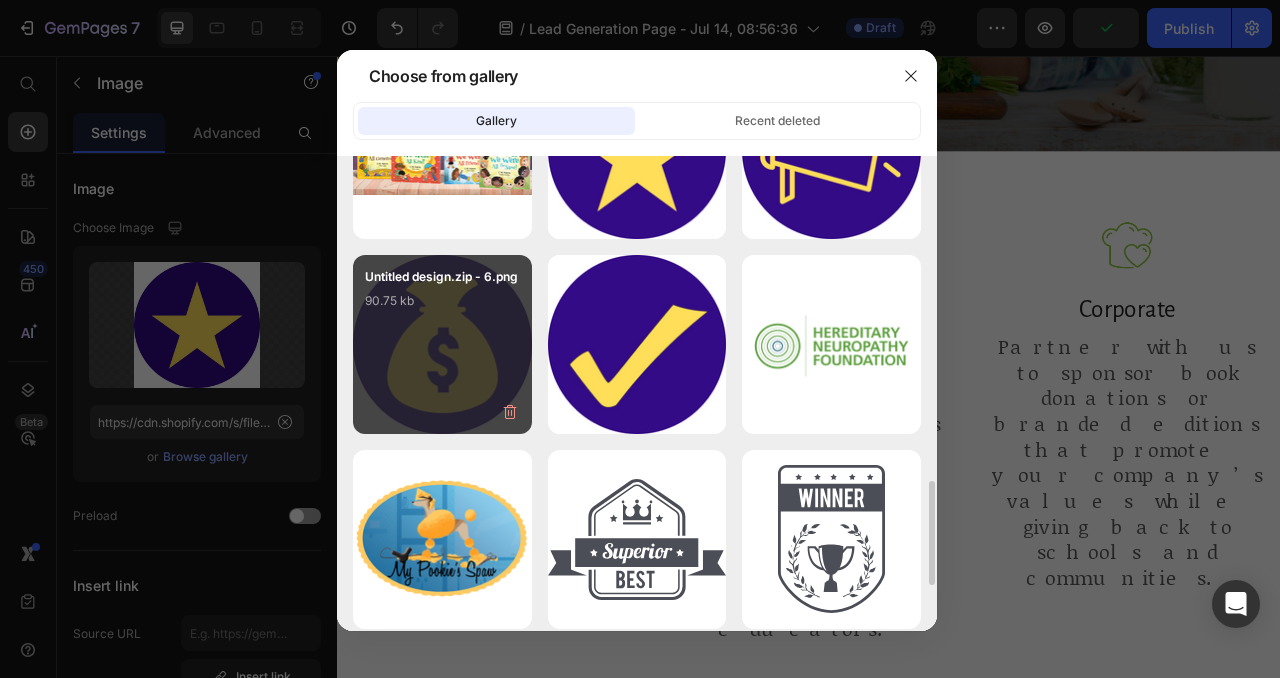 click on "Untitled design.zip - 6.png 90.75 kb" at bounding box center [442, 344] 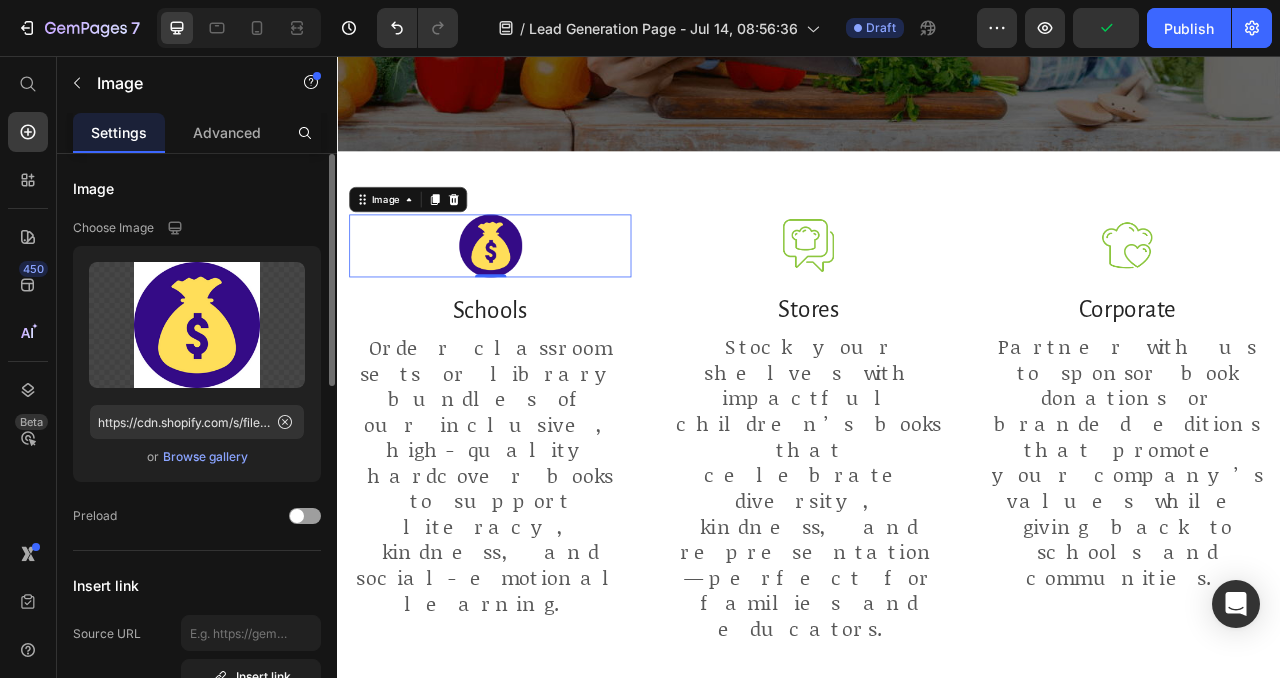 click on "Browse gallery" at bounding box center (205, 457) 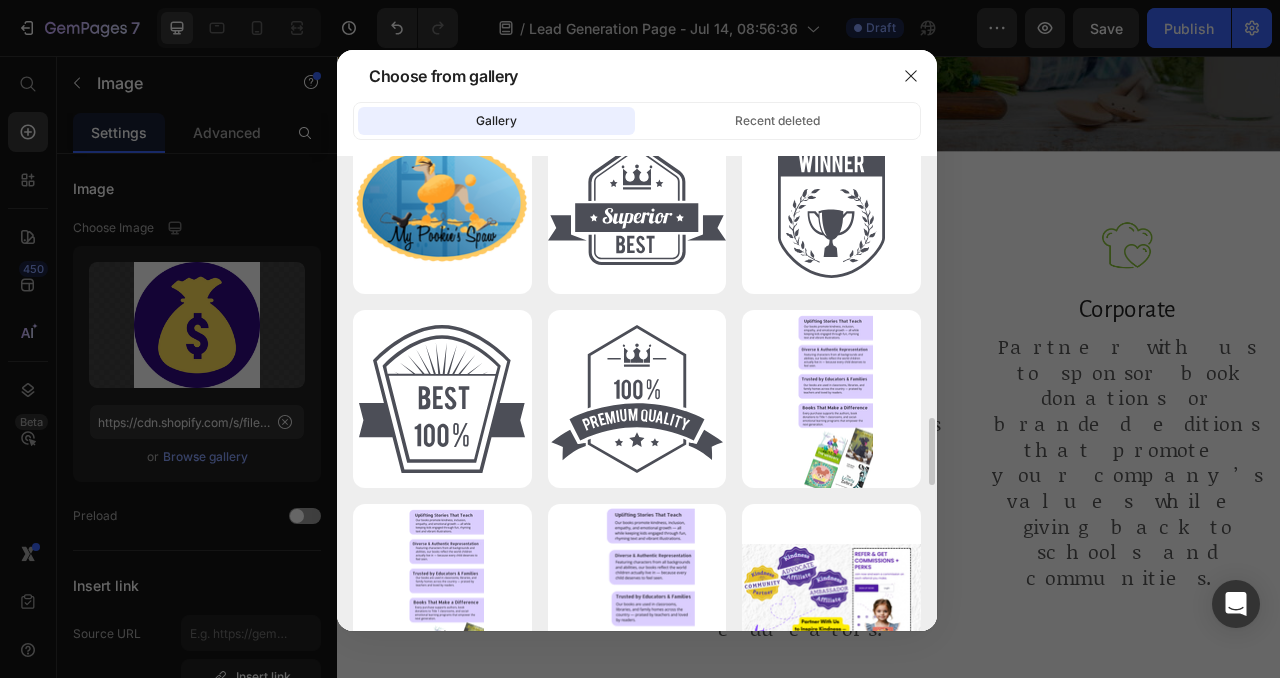 scroll, scrollTop: 1812, scrollLeft: 0, axis: vertical 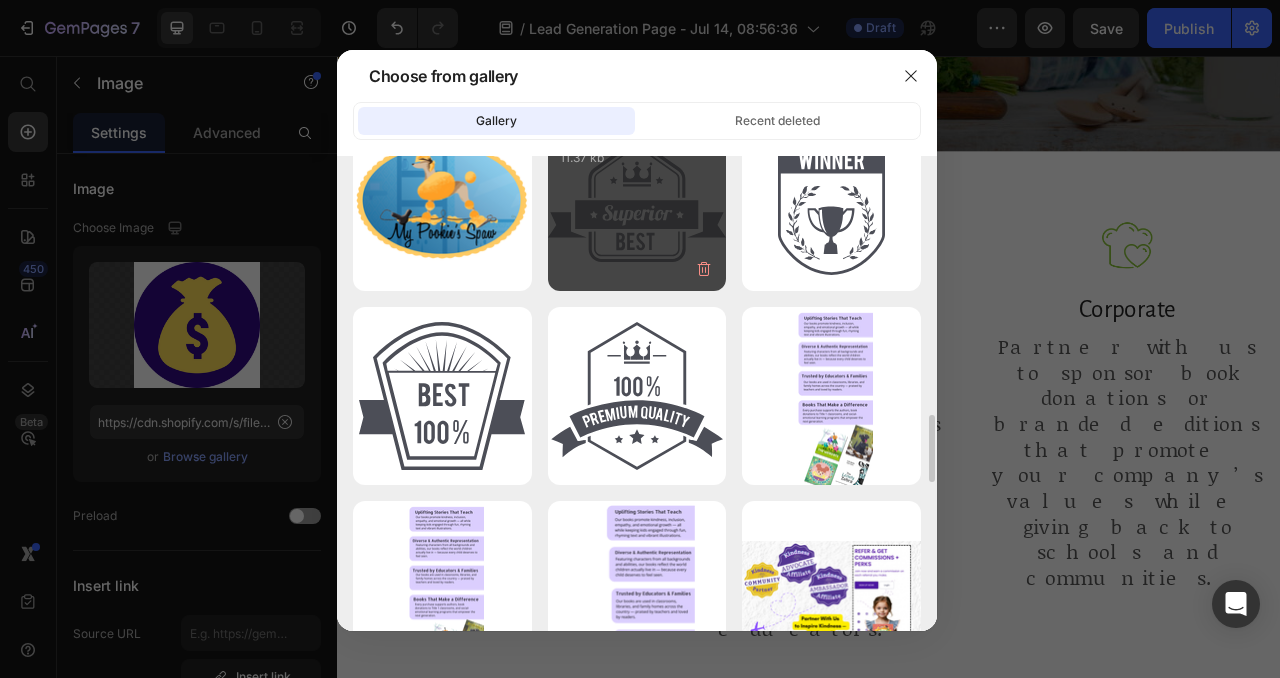 click on "superior.svg 11.37 kb" at bounding box center (637, 201) 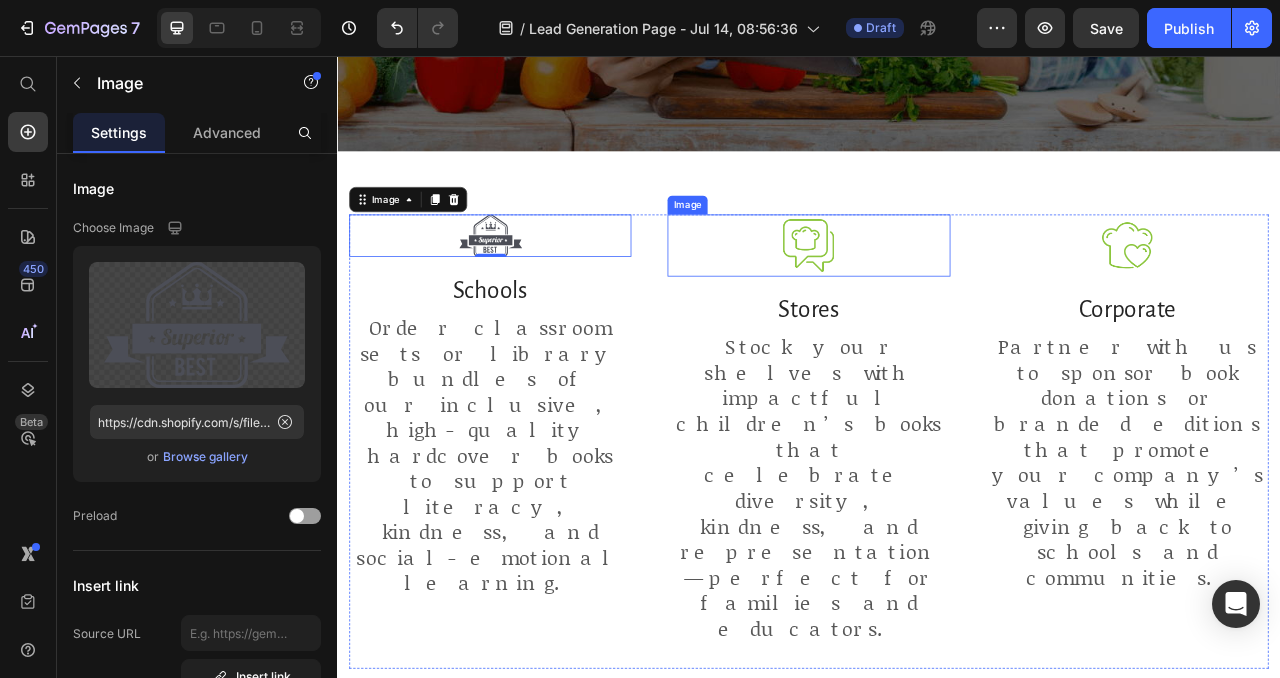 click at bounding box center [936, 297] 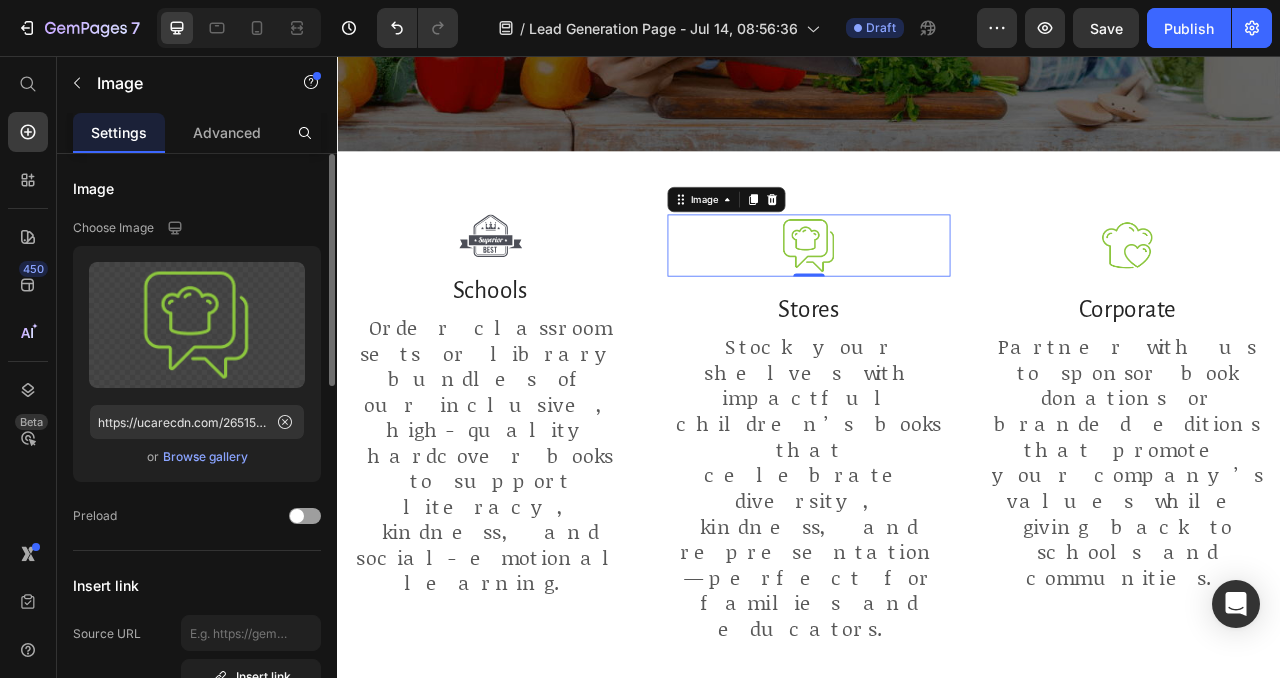 click on "Browse gallery" at bounding box center (205, 457) 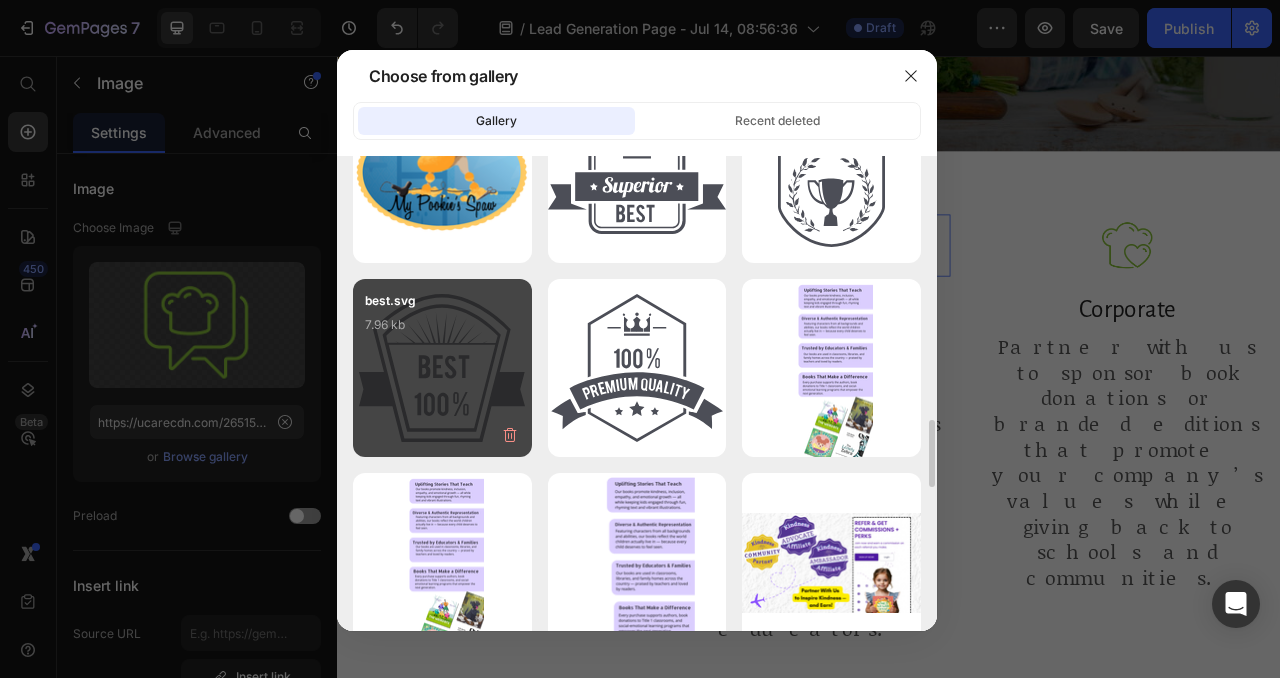 scroll, scrollTop: 1846, scrollLeft: 0, axis: vertical 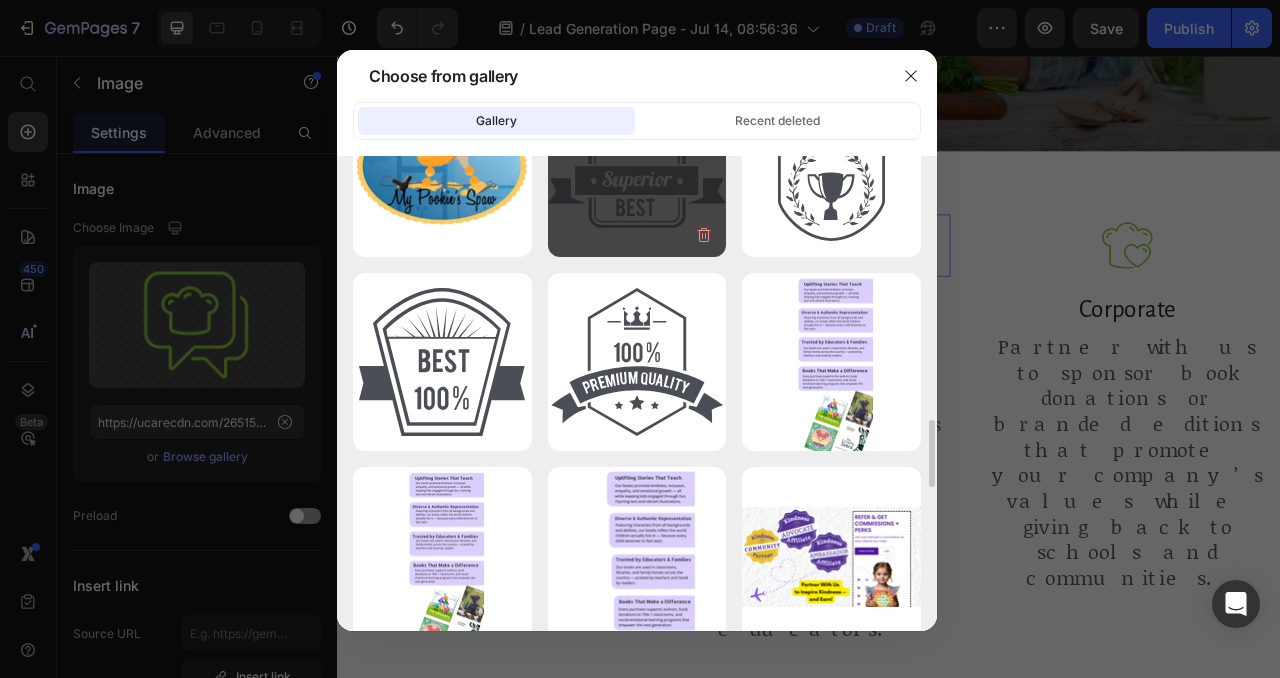 click on "superior.svg 11.37 kb" at bounding box center (637, 167) 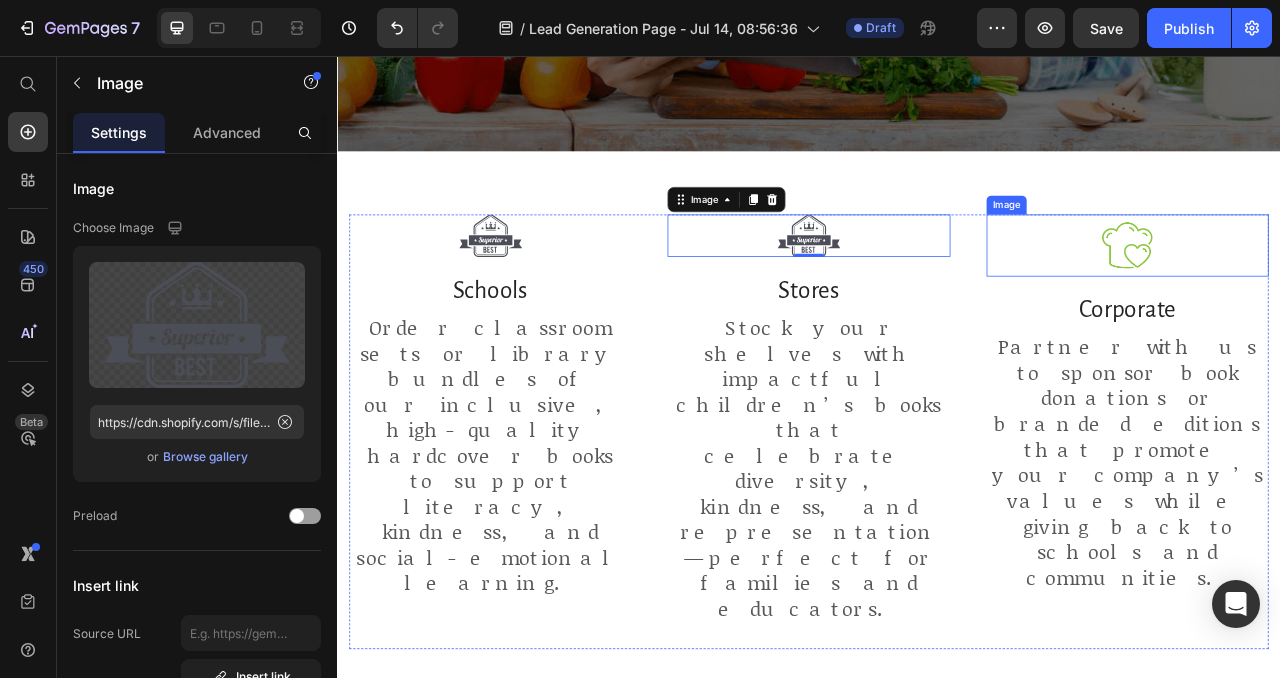 click at bounding box center [1342, 297] 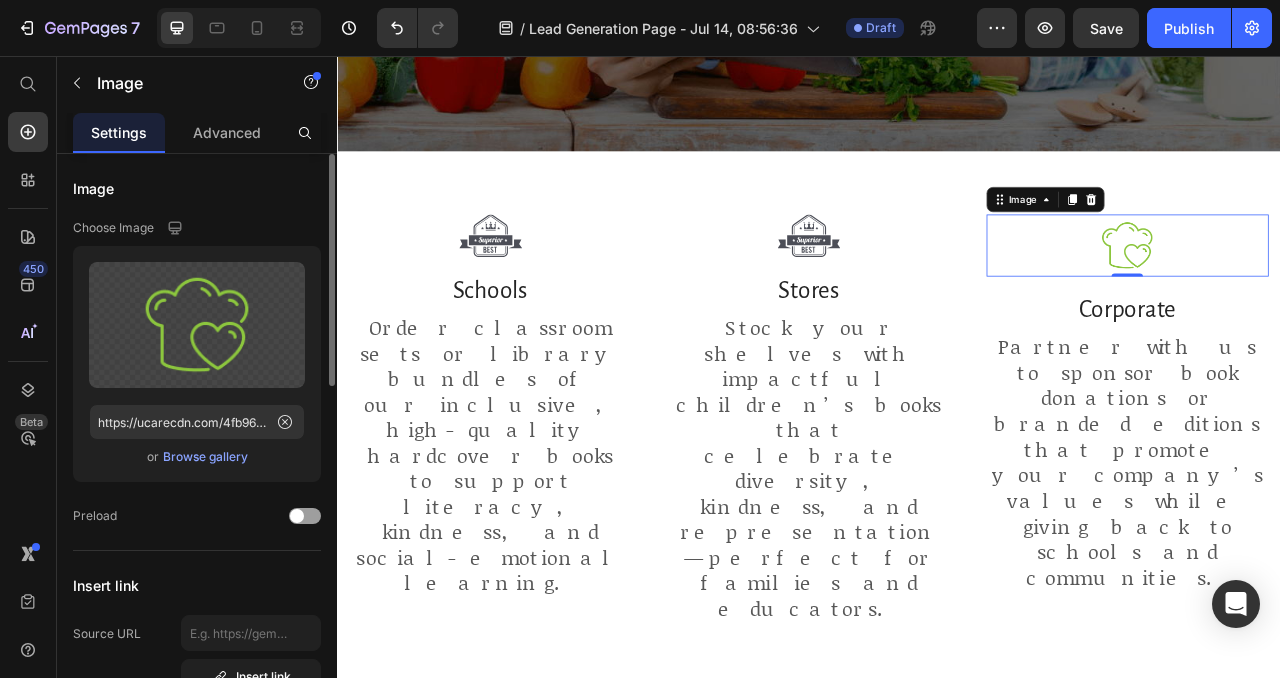 click on "Browse gallery" at bounding box center [205, 457] 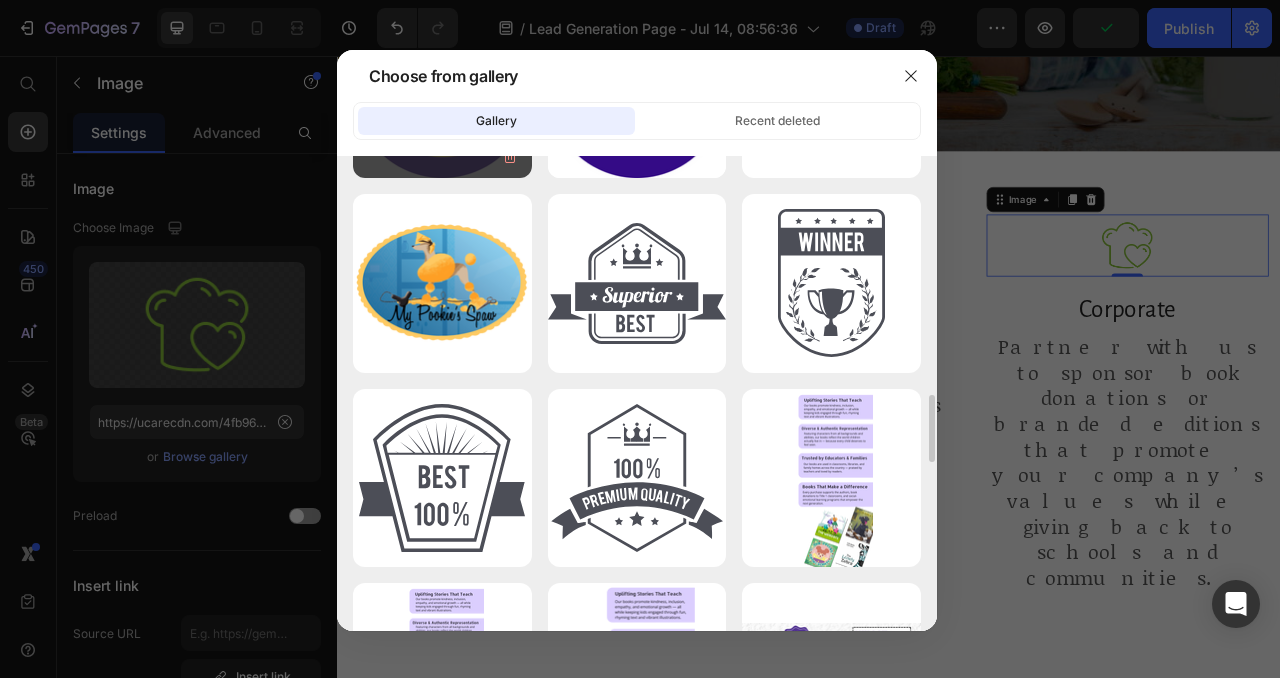 scroll, scrollTop: 1733, scrollLeft: 0, axis: vertical 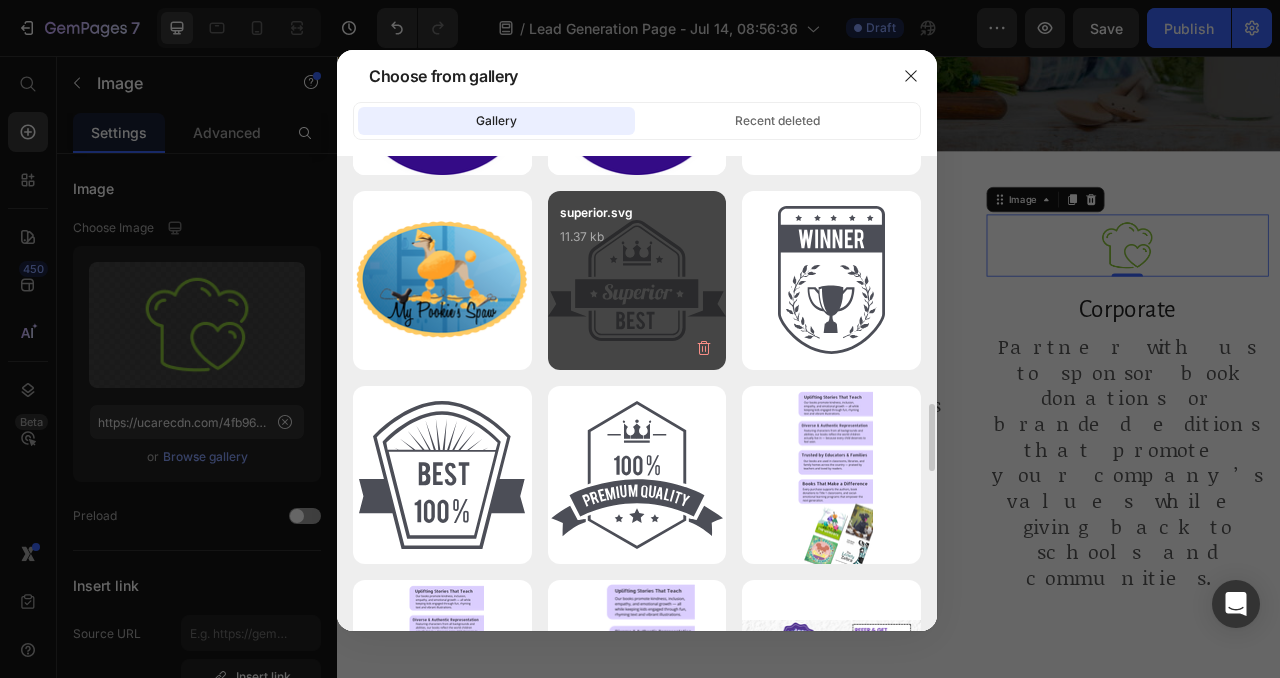 click on "superior.svg 11.37 kb" at bounding box center (637, 280) 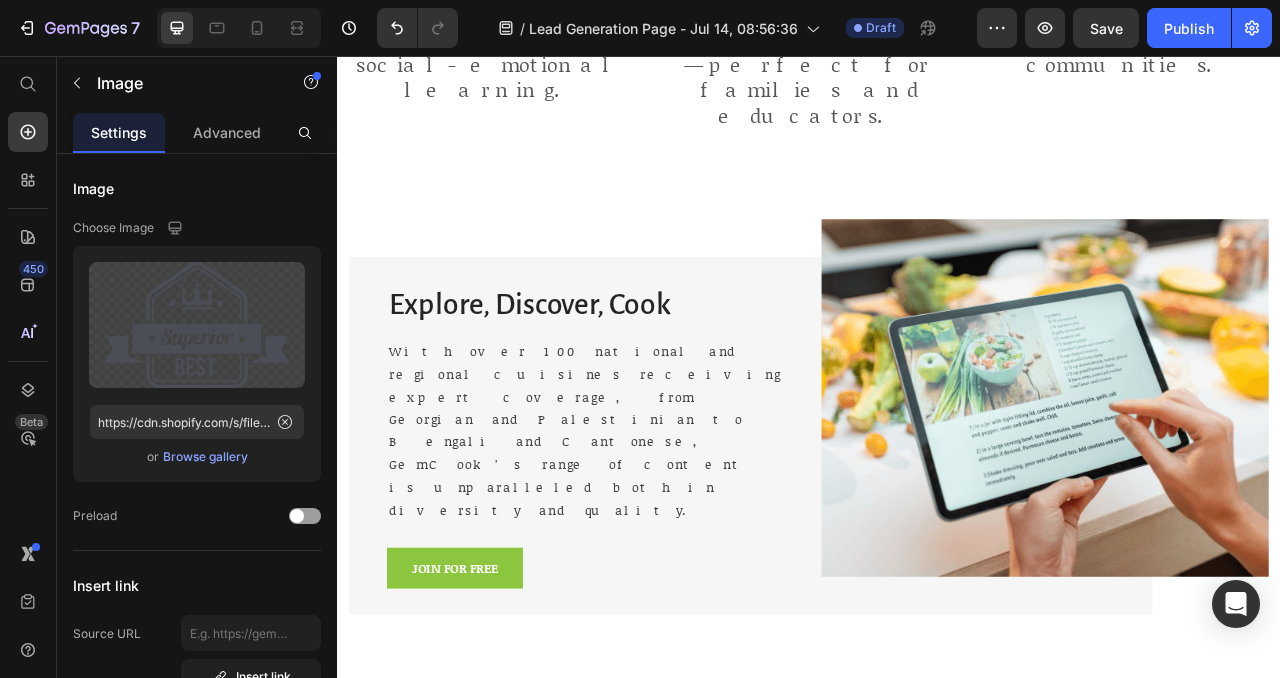 scroll, scrollTop: 1225, scrollLeft: 0, axis: vertical 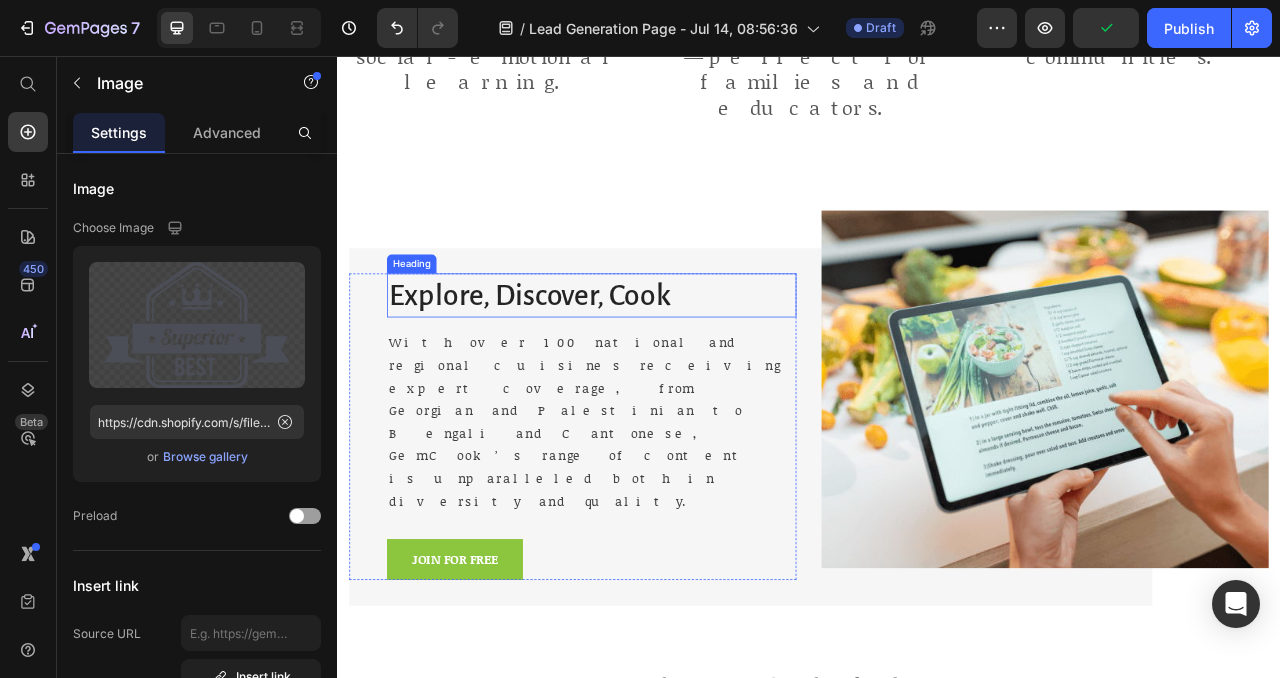 click on "Explore, Discover, Cook" at bounding box center [660, 361] 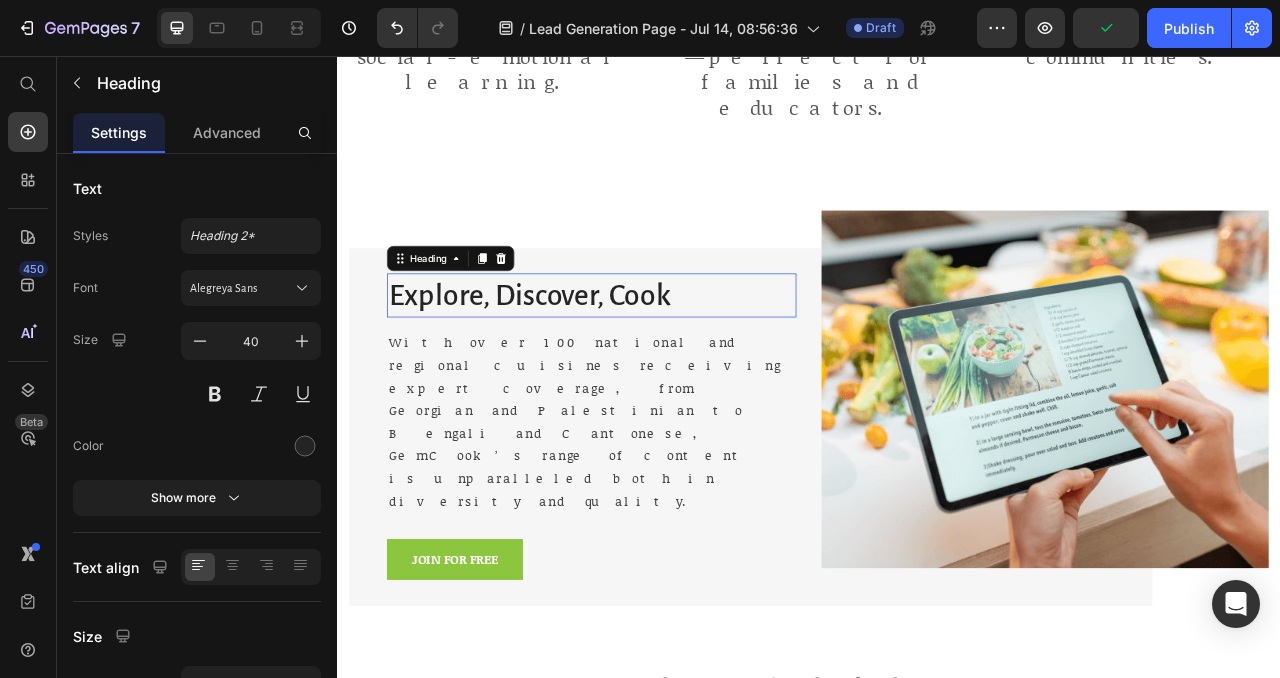 click on "Explore, Discover, Cook" at bounding box center (660, 361) 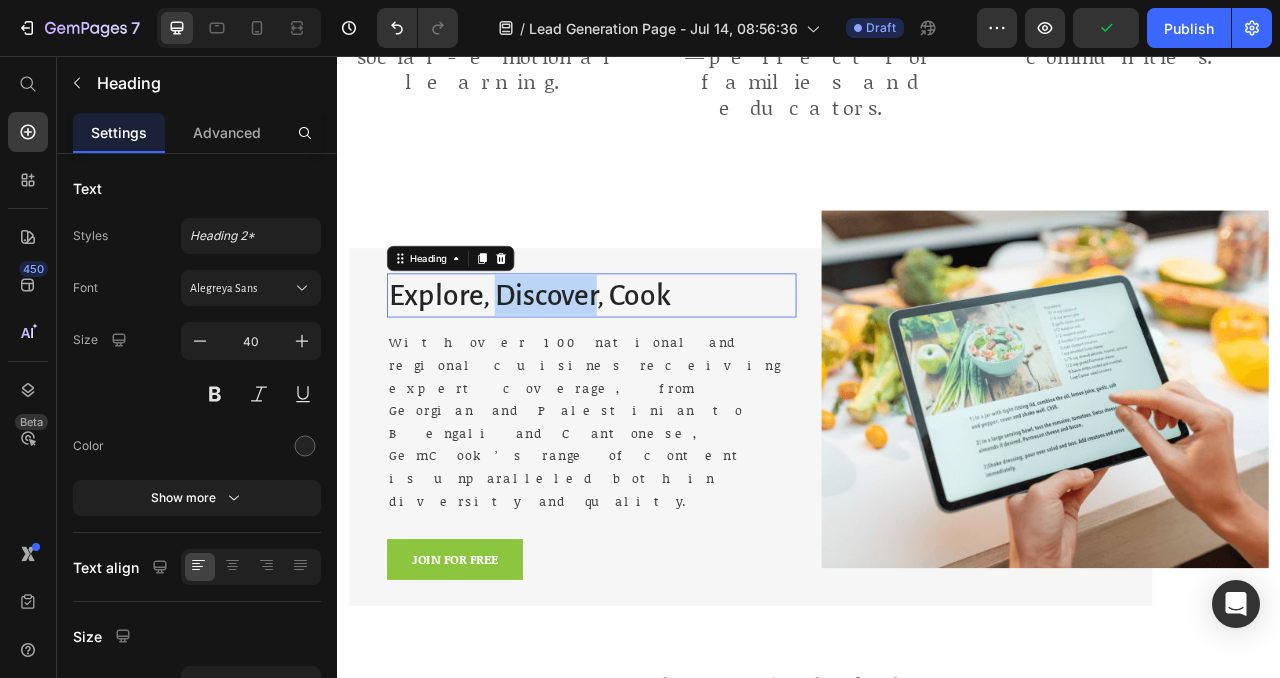 click on "Explore, Discover, Cook" at bounding box center (660, 361) 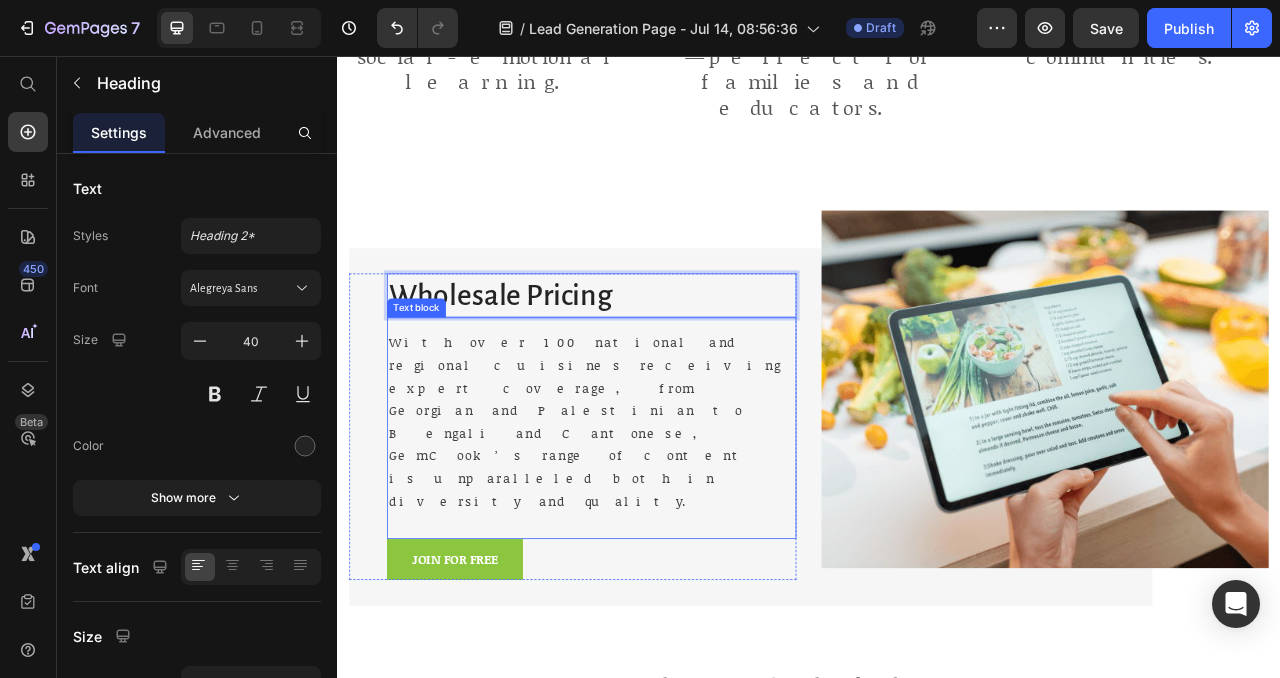 click on "With over 100 national and regional cuisines receiving expert coverage, from Georgian and Palestinian to Bengali and Cantonese, GemCook’s range of content is unparalleled both in diversity and quality." at bounding box center [660, 522] 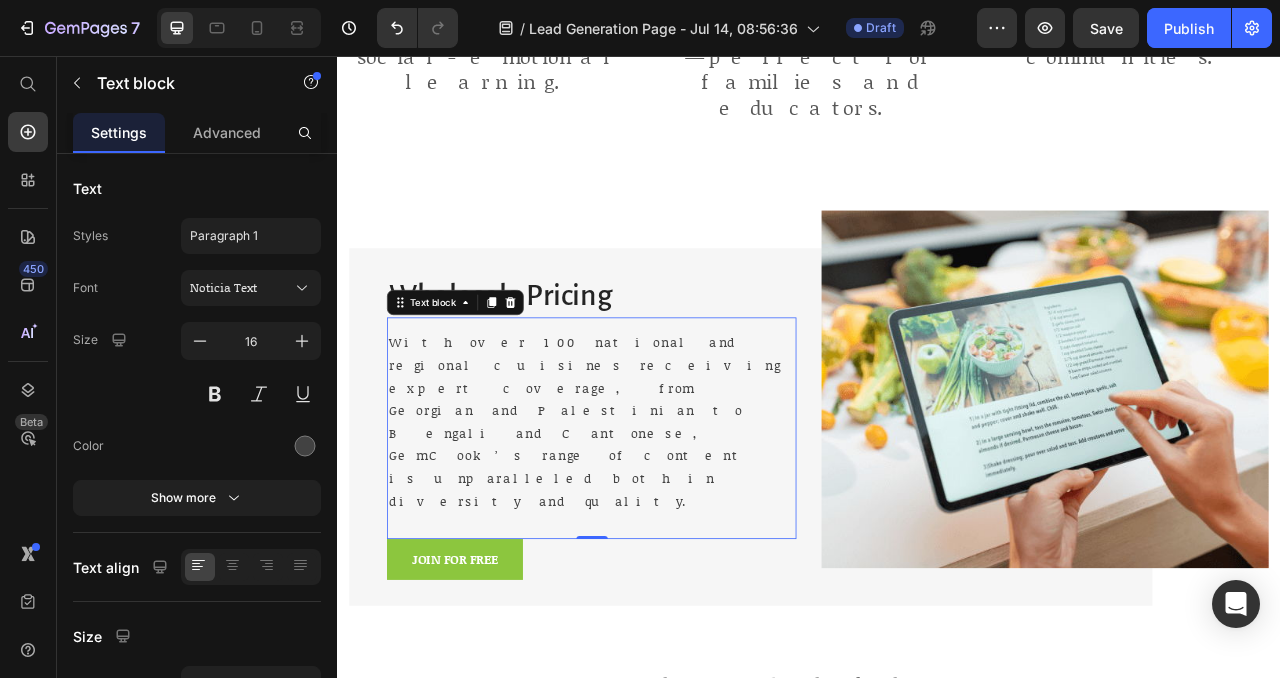 click on "With over 100 national and regional cuisines receiving expert coverage, from Georgian and Palestinian to Bengali and Cantonese, GemCook’s range of content is unparalleled both in diversity and quality." at bounding box center (660, 522) 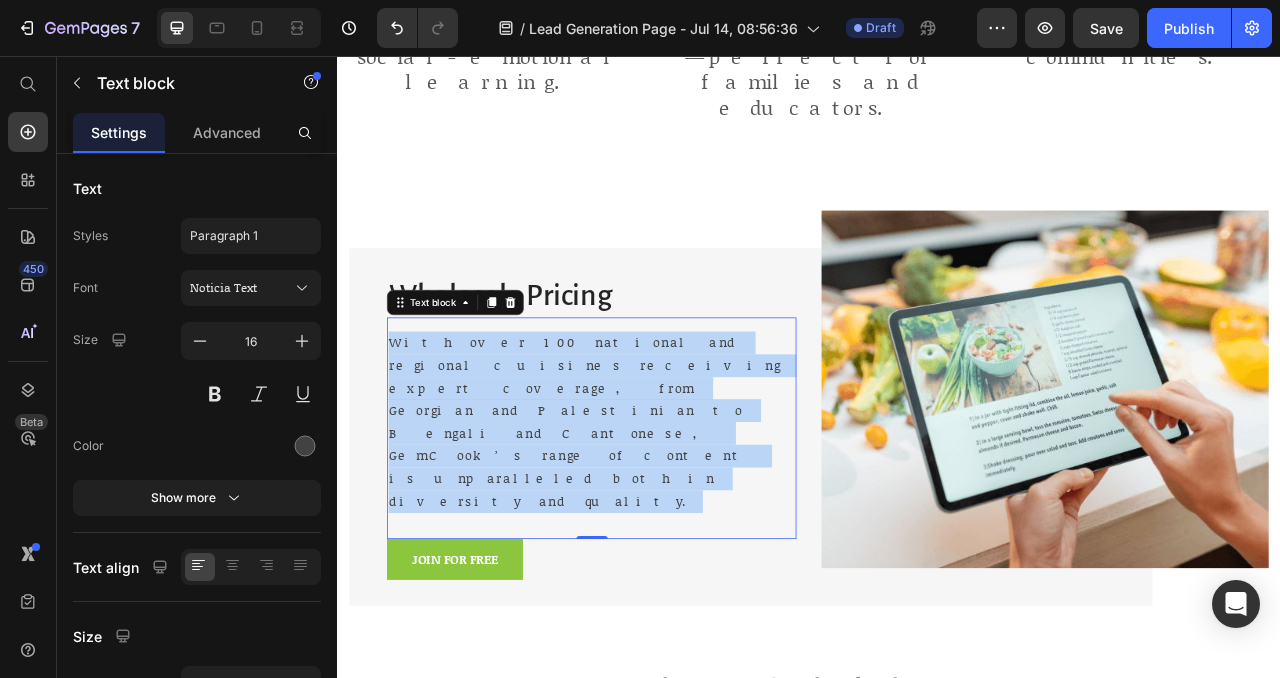 click on "With over 100 national and regional cuisines receiving expert coverage, from Georgian and Palestinian to Bengali and Cantonese, GemCook’s range of content is unparalleled both in diversity and quality." at bounding box center [660, 522] 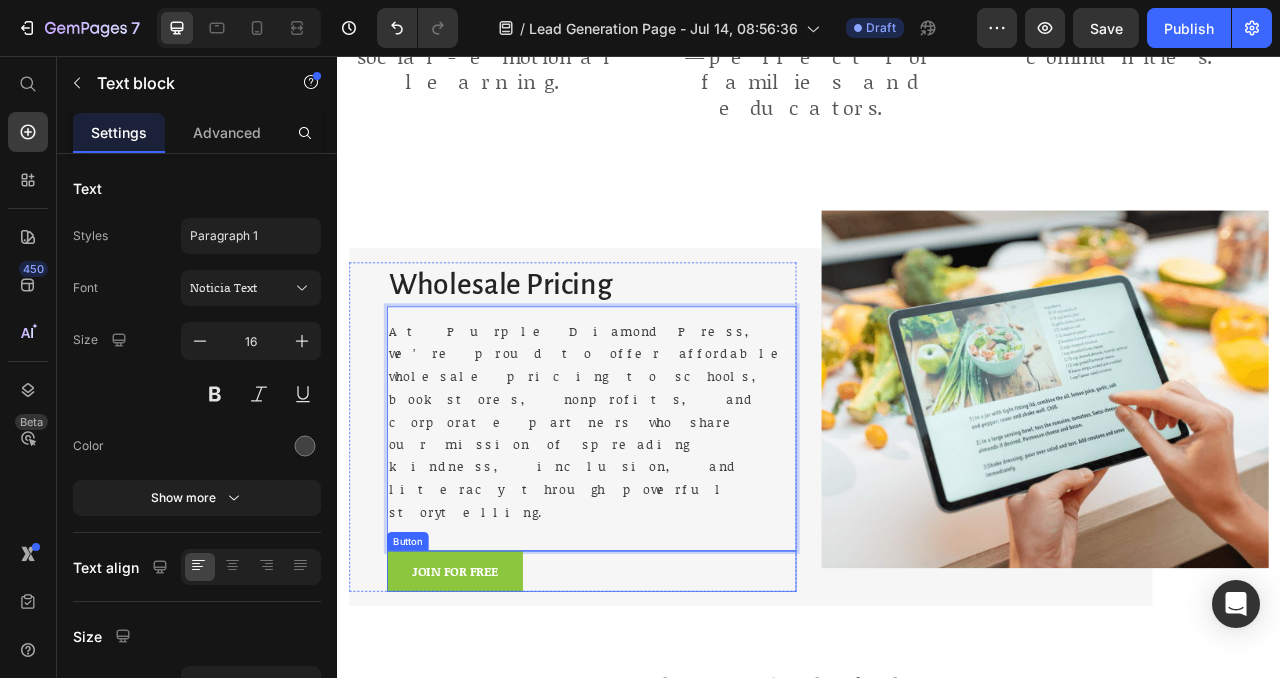click on "JOIN FOR FREE Button" at bounding box center [660, 712] 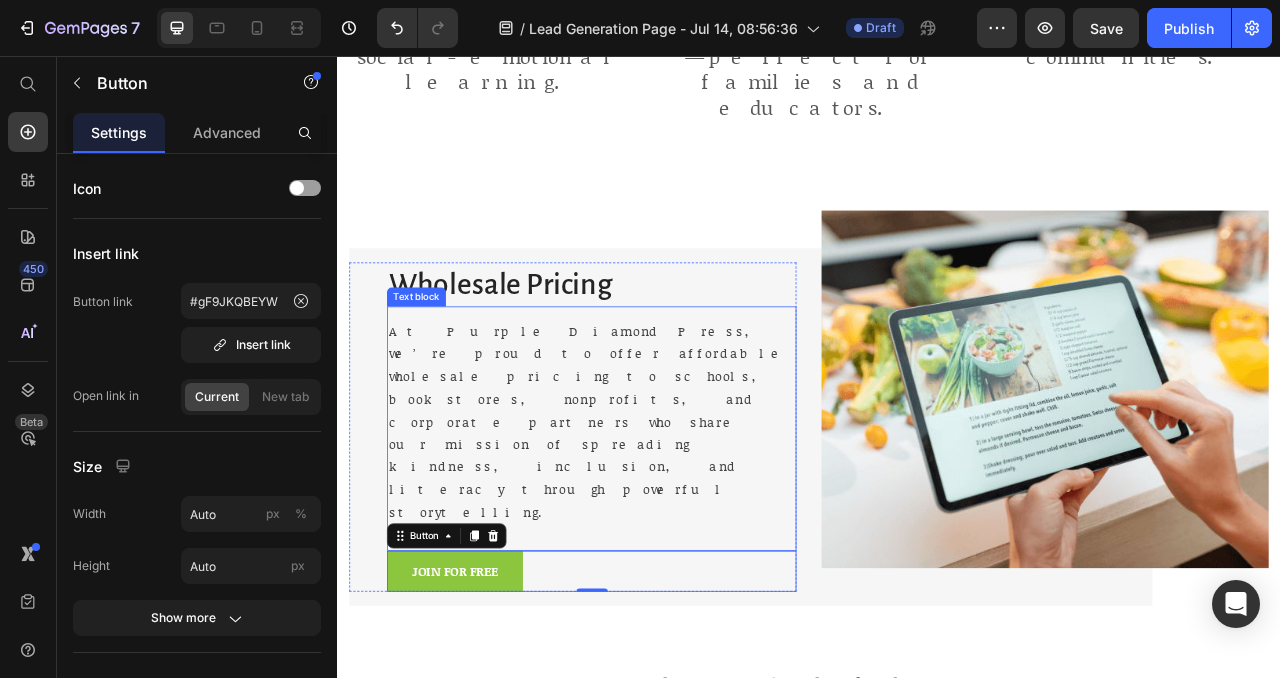 click on "At Purple Diamond Press, we’re proud to offer affordable wholesale pricing to schools, bookstores, nonprofits, and corporate partners who share our mission of spreading kindness, inclusion, and literacy through powerful storytelling." at bounding box center [660, 522] 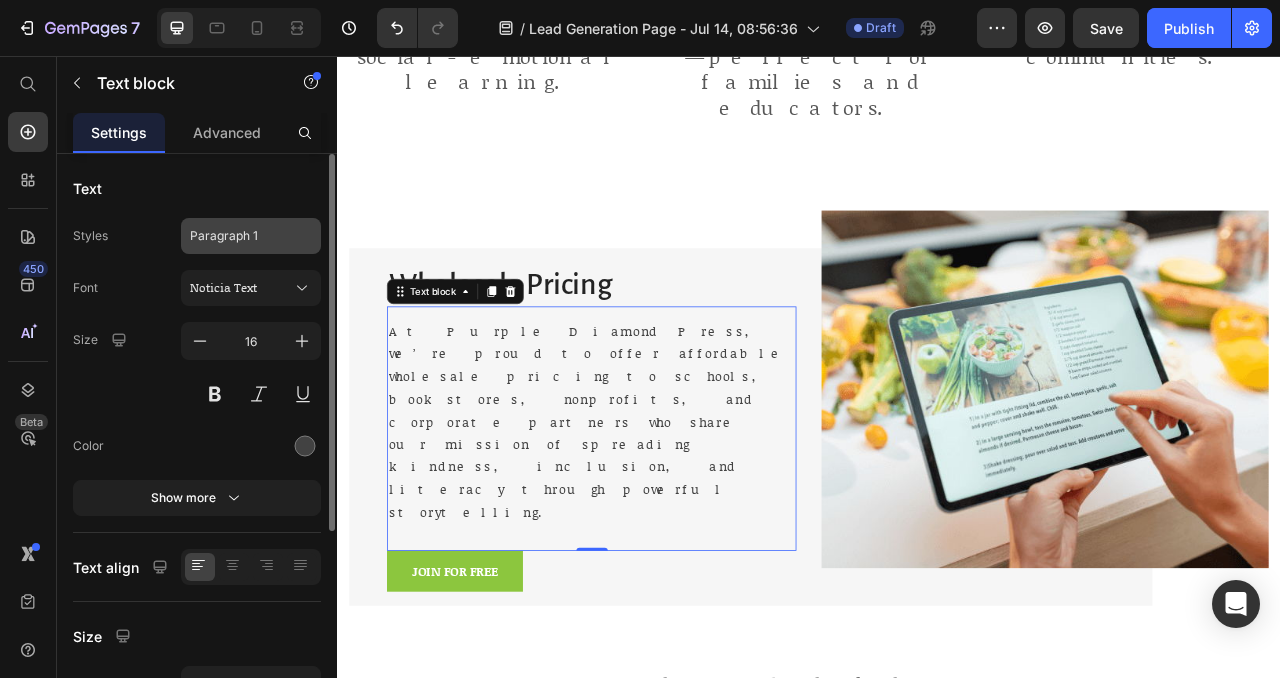 click on "Paragraph 1" at bounding box center (251, 236) 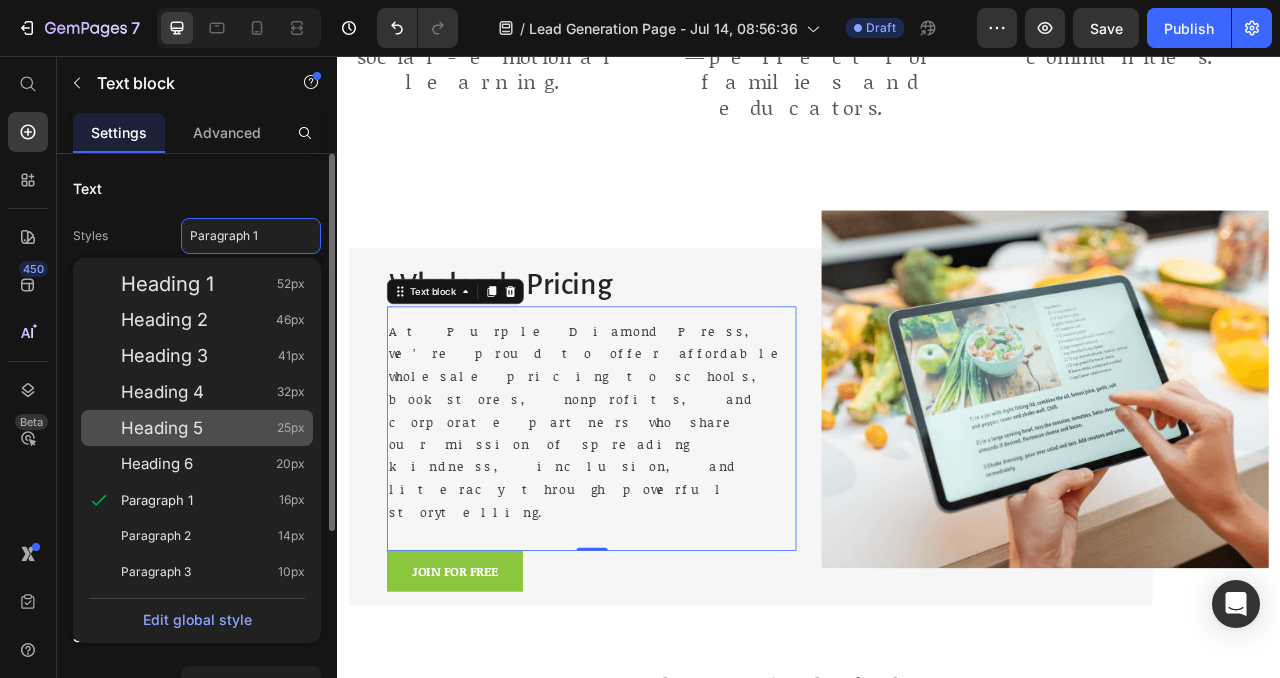 click on "Heading 5 25px" at bounding box center (213, 428) 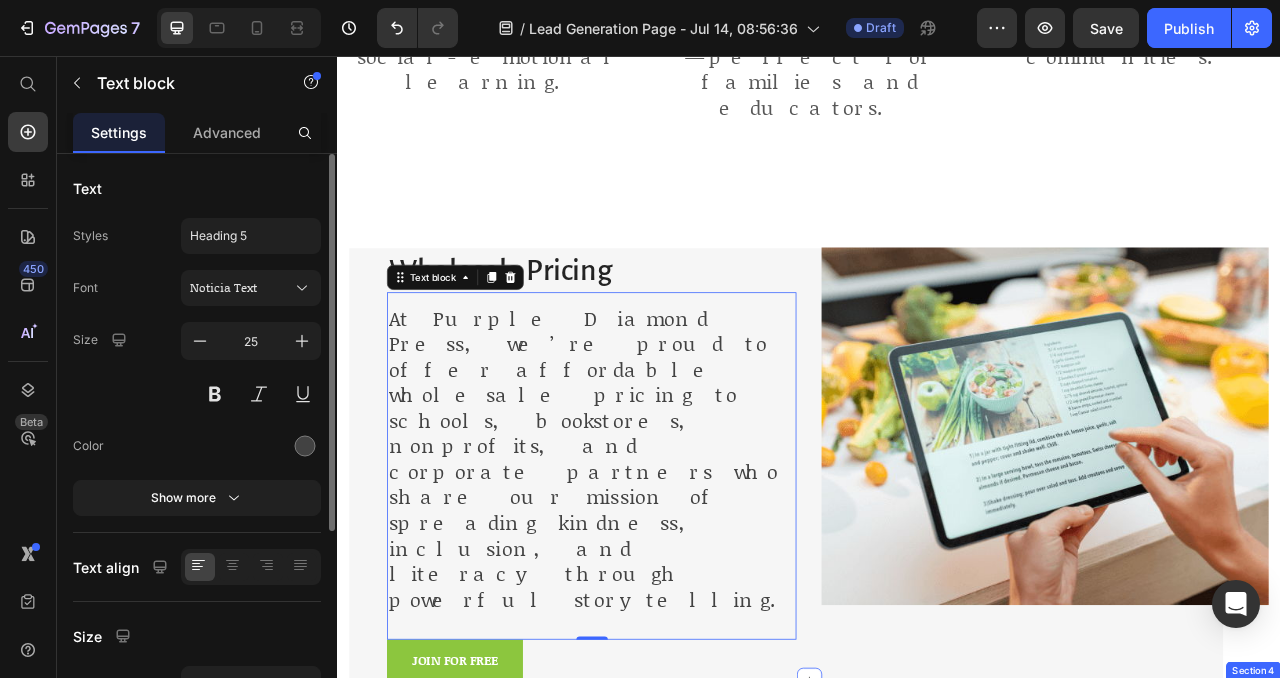 click on "“GemCook delivers ‘Recipes That Work’ from the best cookbooks and authors. The recipes will never go out of style and never let you down. This really is the recipe site of my dreams!" Text block Image - [FIRST] [LAST], Chef and author, London Text block Icon Icon Icon Icon Icon Icon Icon List Hoz Row “An extraordinary set of cooks, historians, restaurateurs, over many generations housed under one roof. The variety of books available in their entirety is amazing!" Text block Image - [FIRST] [LAST], Chef proprietor, Paris Text block Icon Icon Icon Icon Icon Icon Icon List Hoz Row Carousel Row Section 4" at bounding box center (937, 1106) 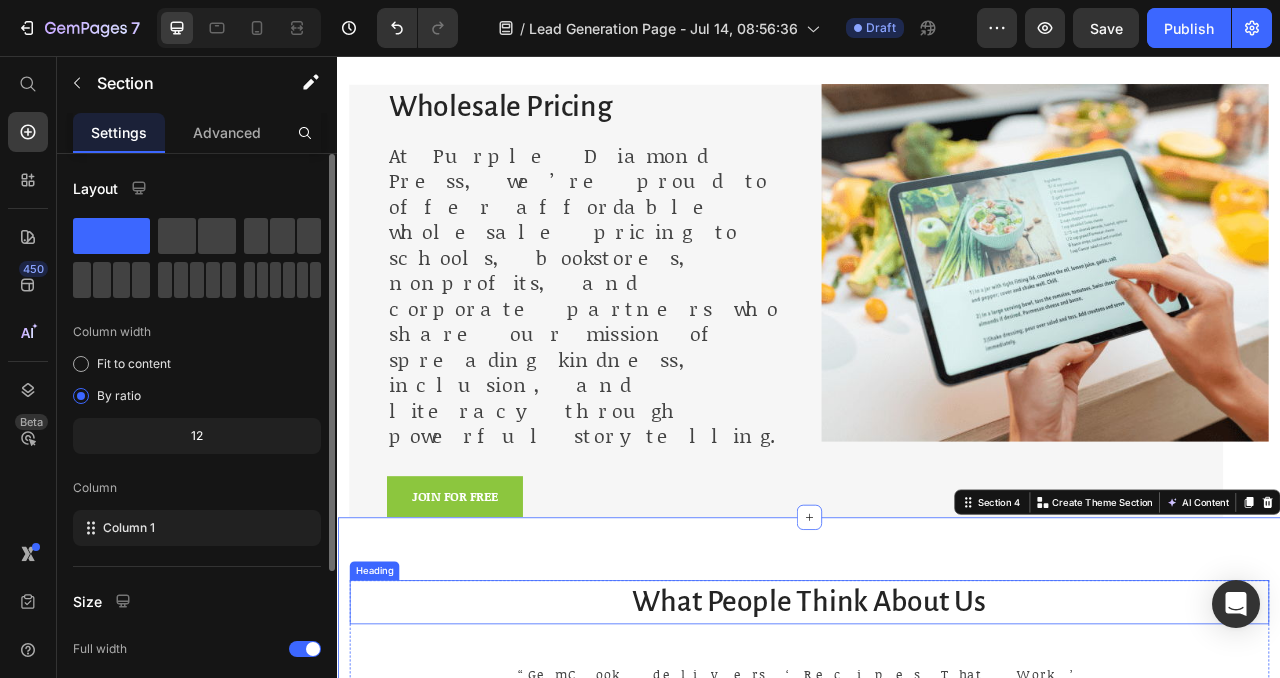 scroll, scrollTop: 1440, scrollLeft: 0, axis: vertical 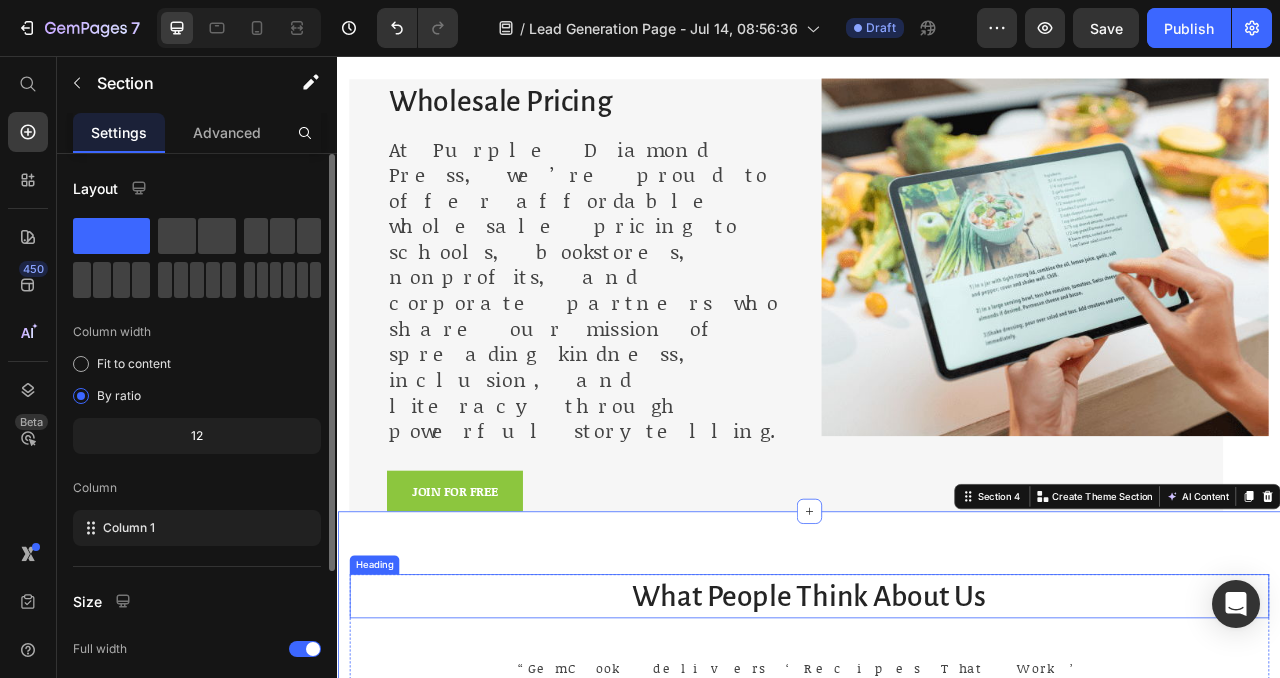 click on "What People Think About Us" at bounding box center (937, 744) 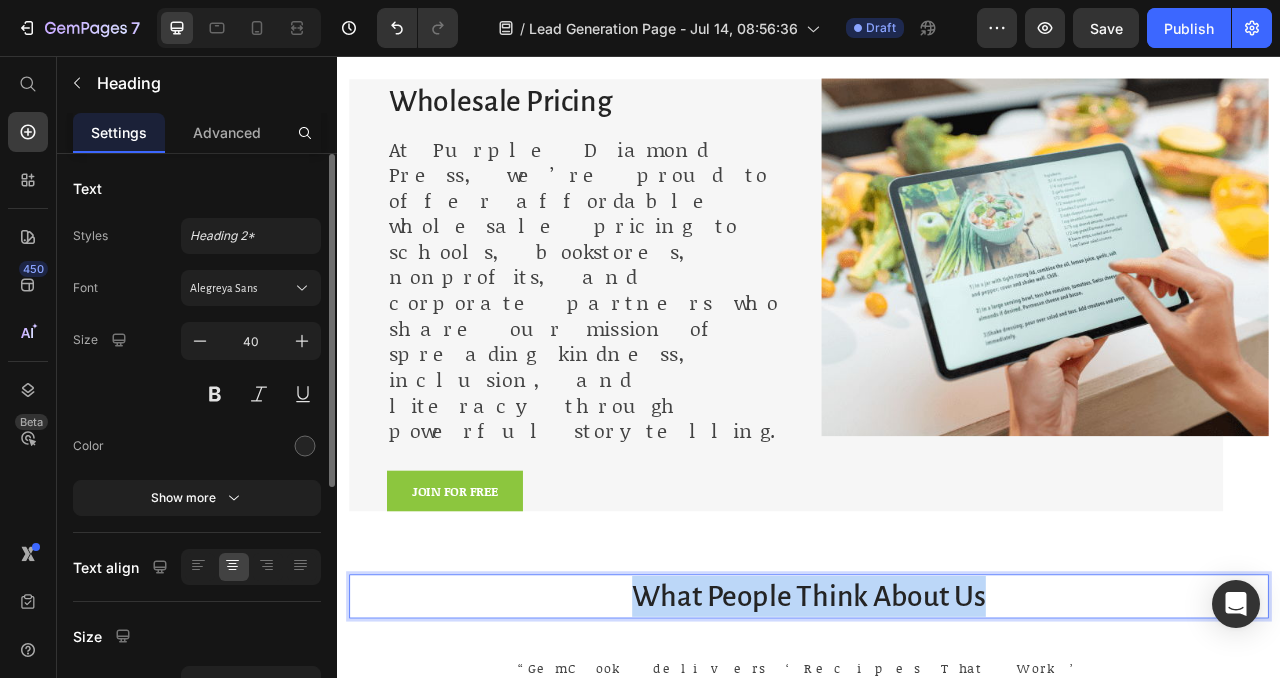 click on "What People Think About Us" at bounding box center (937, 744) 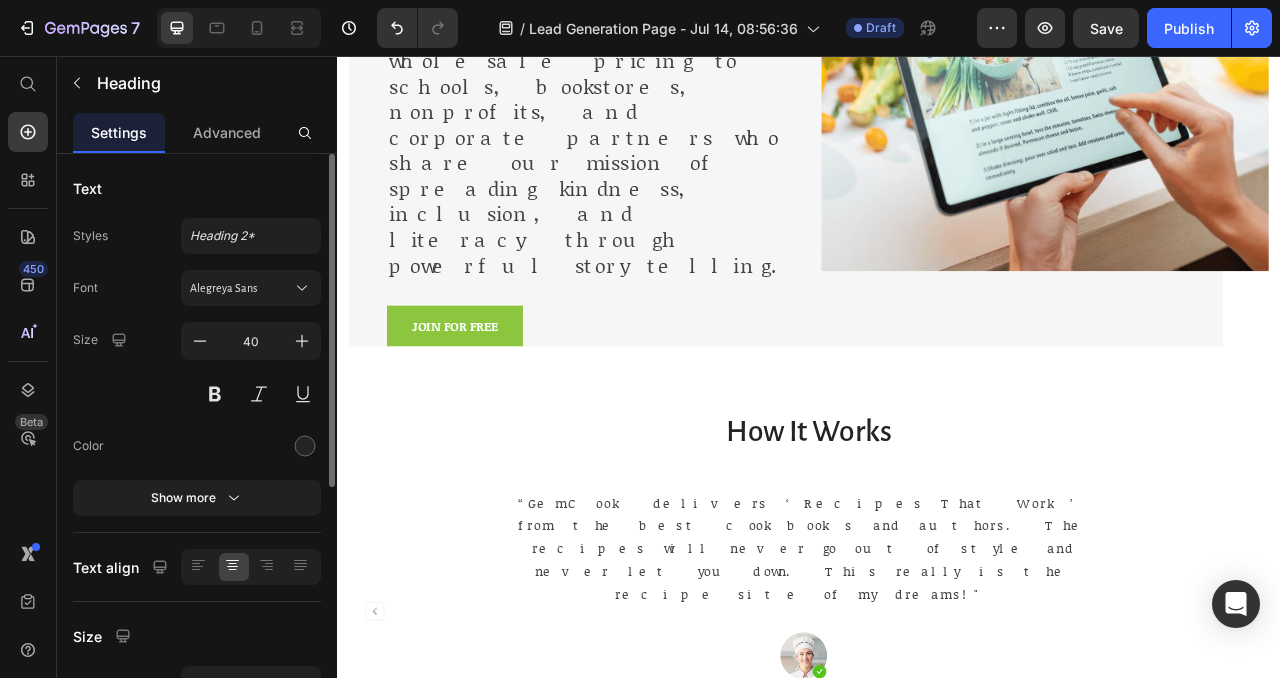 scroll, scrollTop: 1653, scrollLeft: 0, axis: vertical 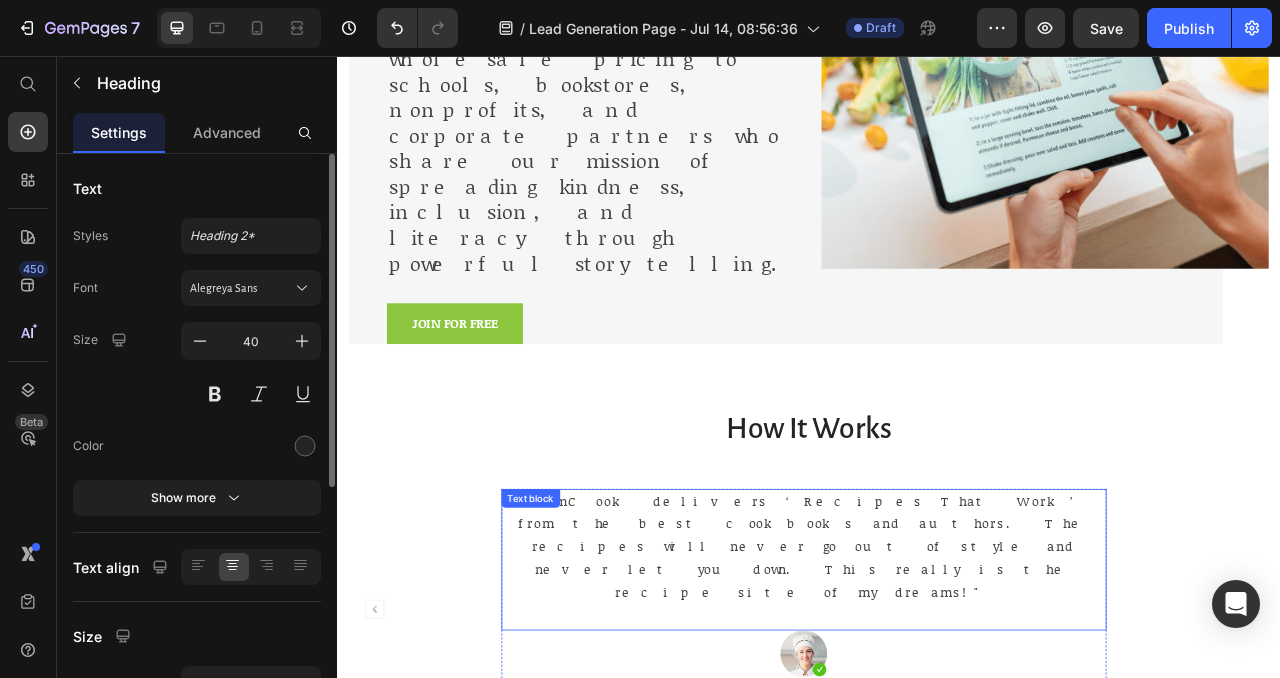click on "“GemCook delivers ‘Recipes That Work’ from the best cookbooks and authors. The recipes will never go out of style and never let you down. This really is the recipe site of my dreams!"" at bounding box center (930, 681) 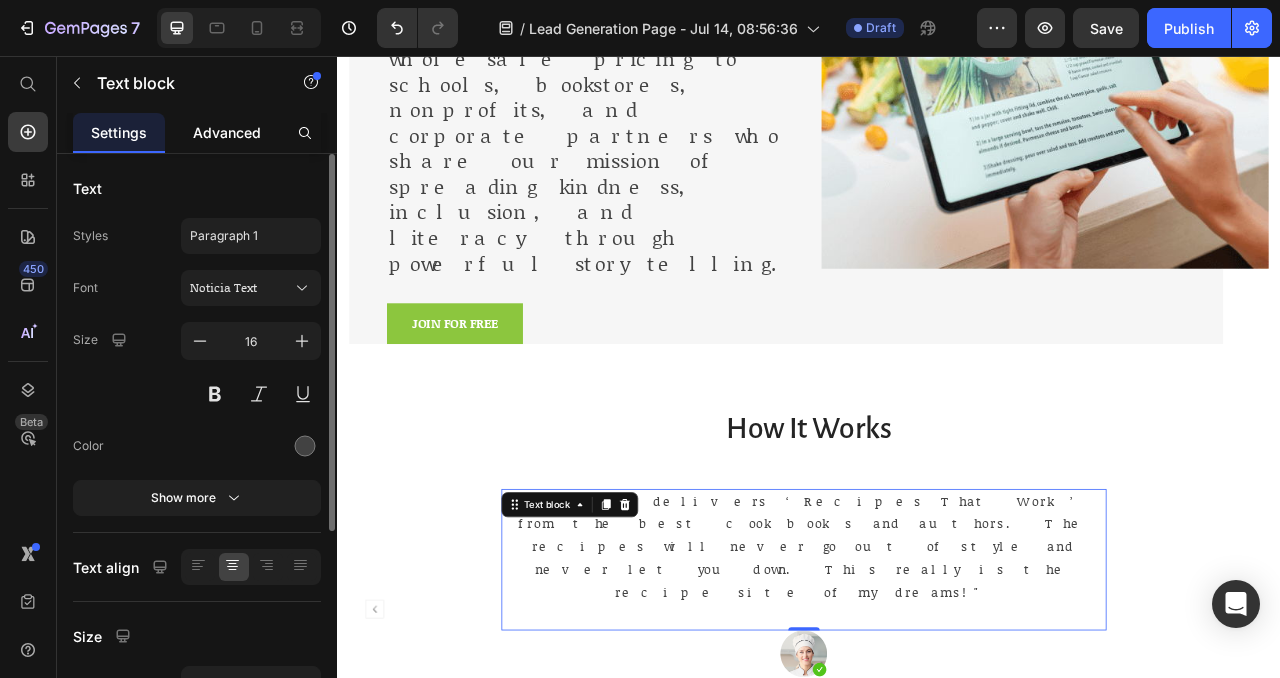 click on "Advanced" at bounding box center (227, 132) 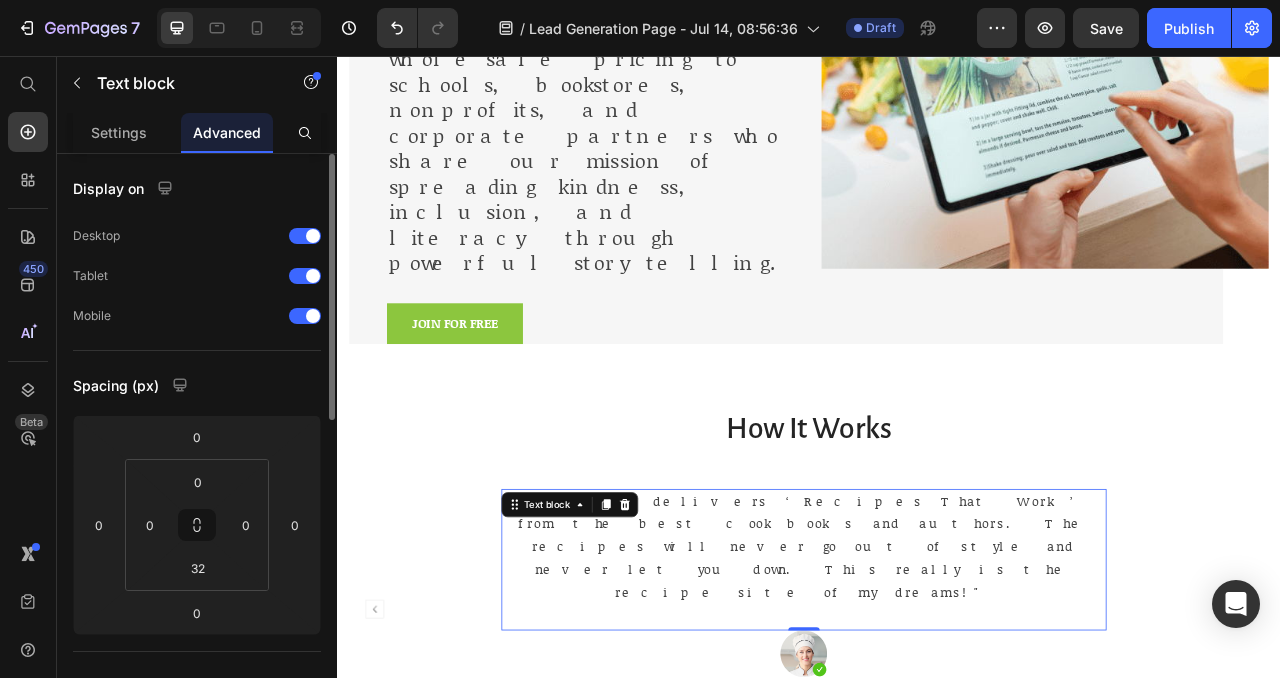 click on "“GemCook delivers ‘Recipes That Work’ from the best cookbooks and authors. The recipes will never go out of style and never let you down. This really is the recipe site of my dreams!"" at bounding box center (930, 681) 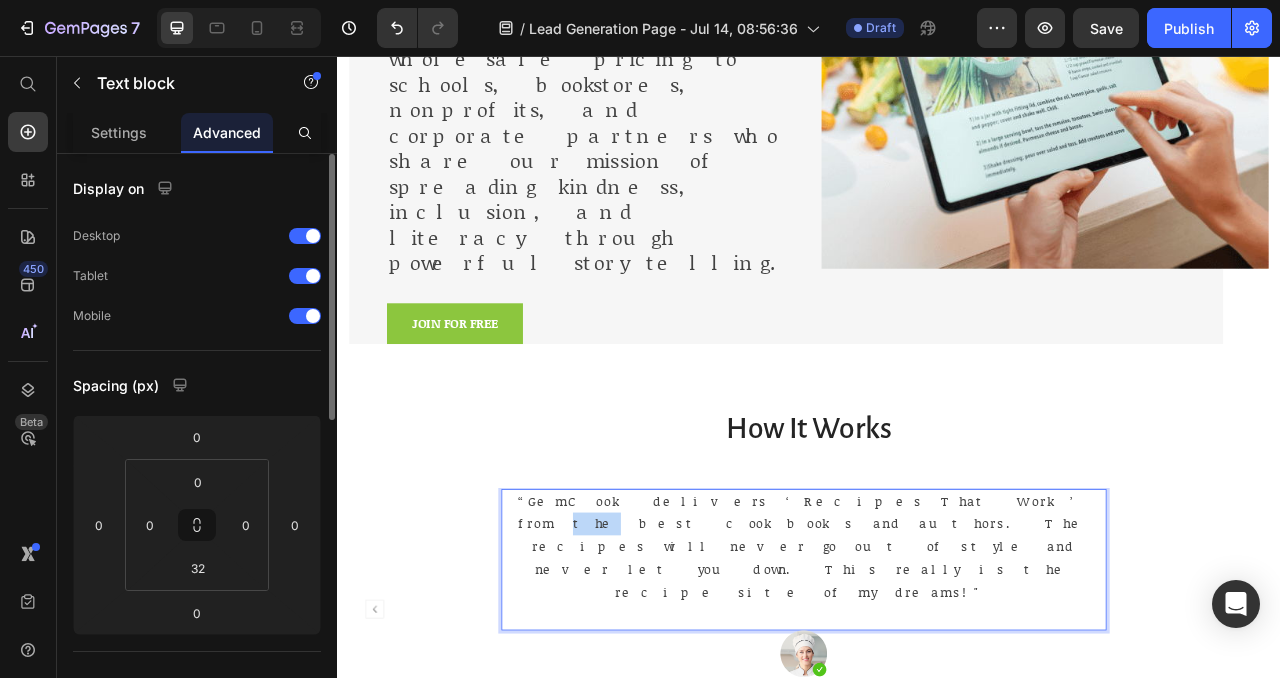 click on "“GemCook delivers ‘Recipes That Work’ from the best cookbooks and authors. The recipes will never go out of style and never let you down. This really is the recipe site of my dreams!"" at bounding box center (930, 681) 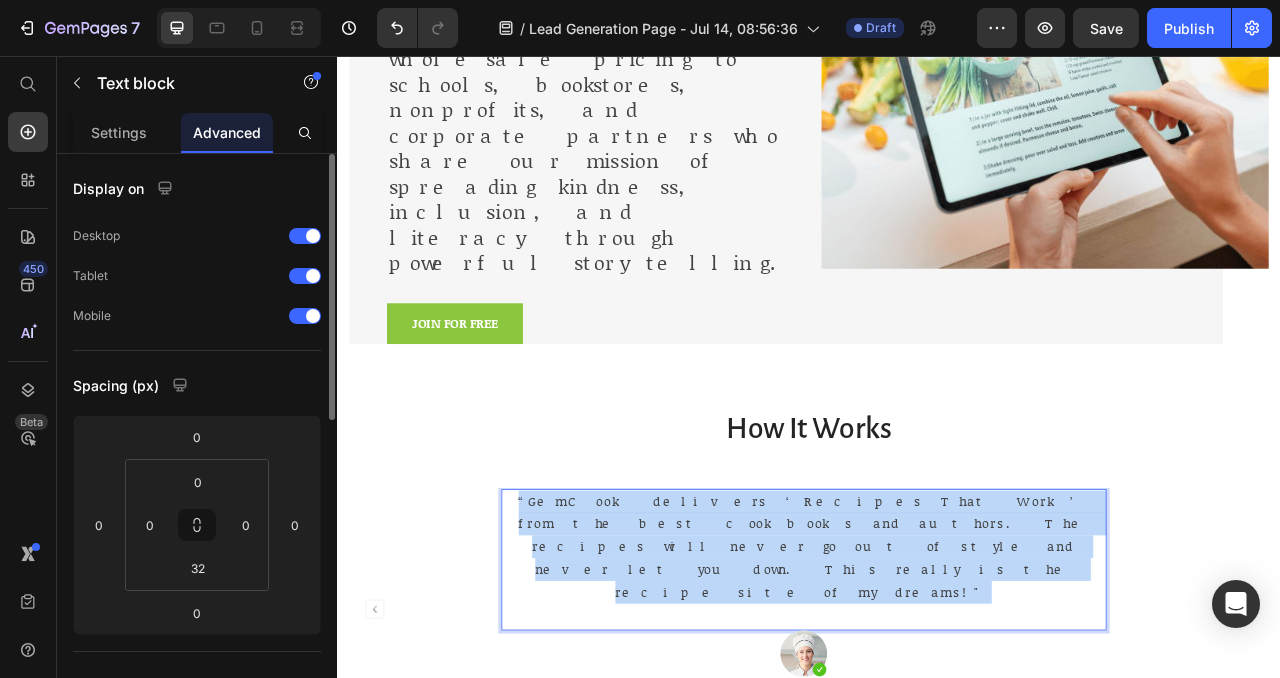 click on "“GemCook delivers ‘Recipes That Work’ from the best cookbooks and authors. The recipes will never go out of style and never let you down. This really is the recipe site of my dreams!"" at bounding box center [930, 681] 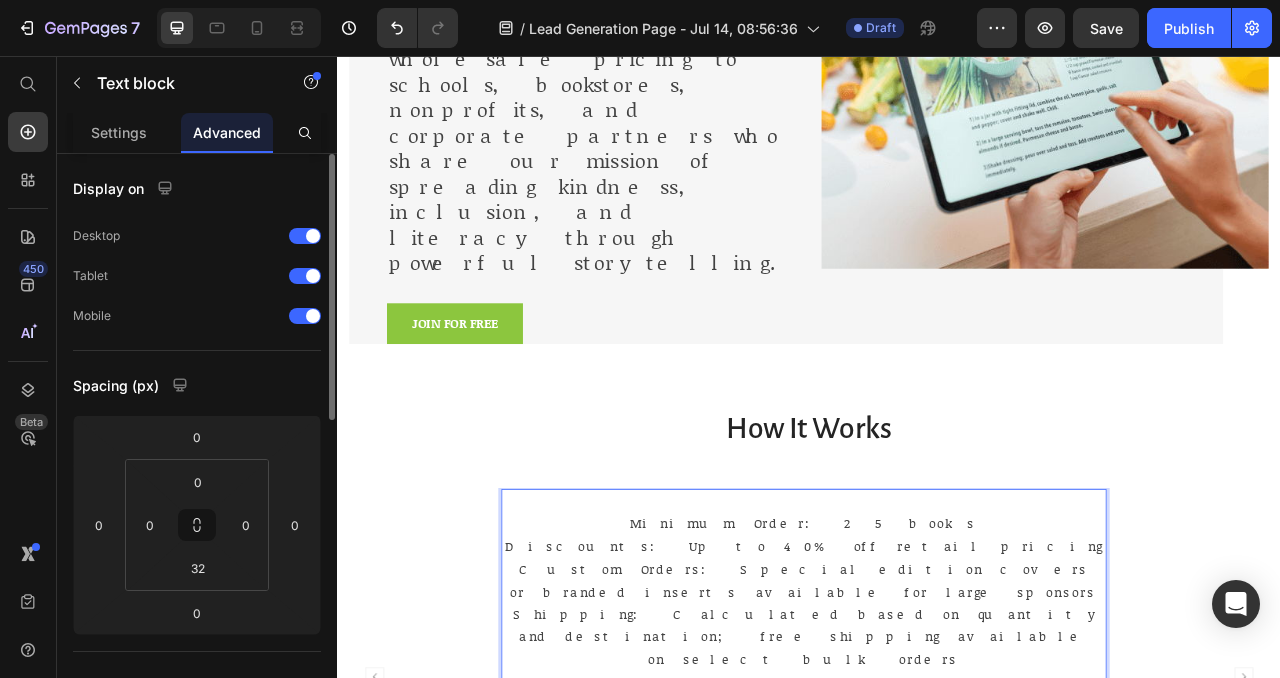 click on "Minimum Order: 25 books" at bounding box center [930, 651] 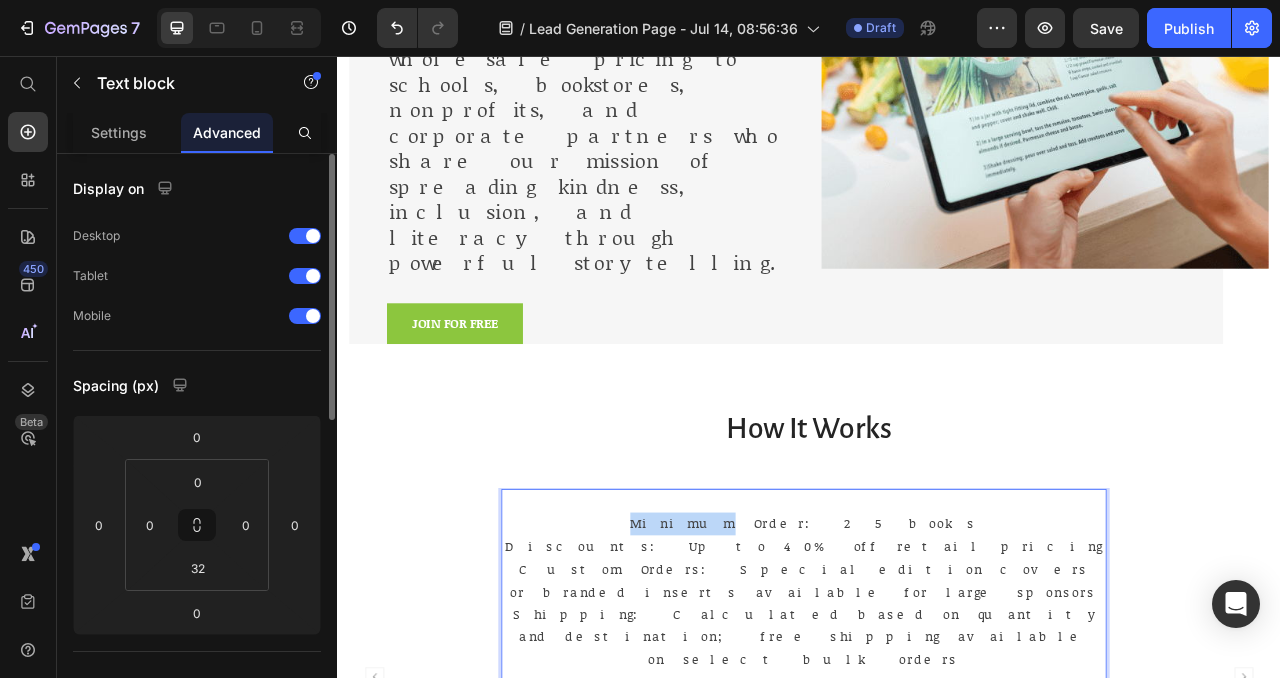 click on "Minimum Order: 25 books" at bounding box center (930, 651) 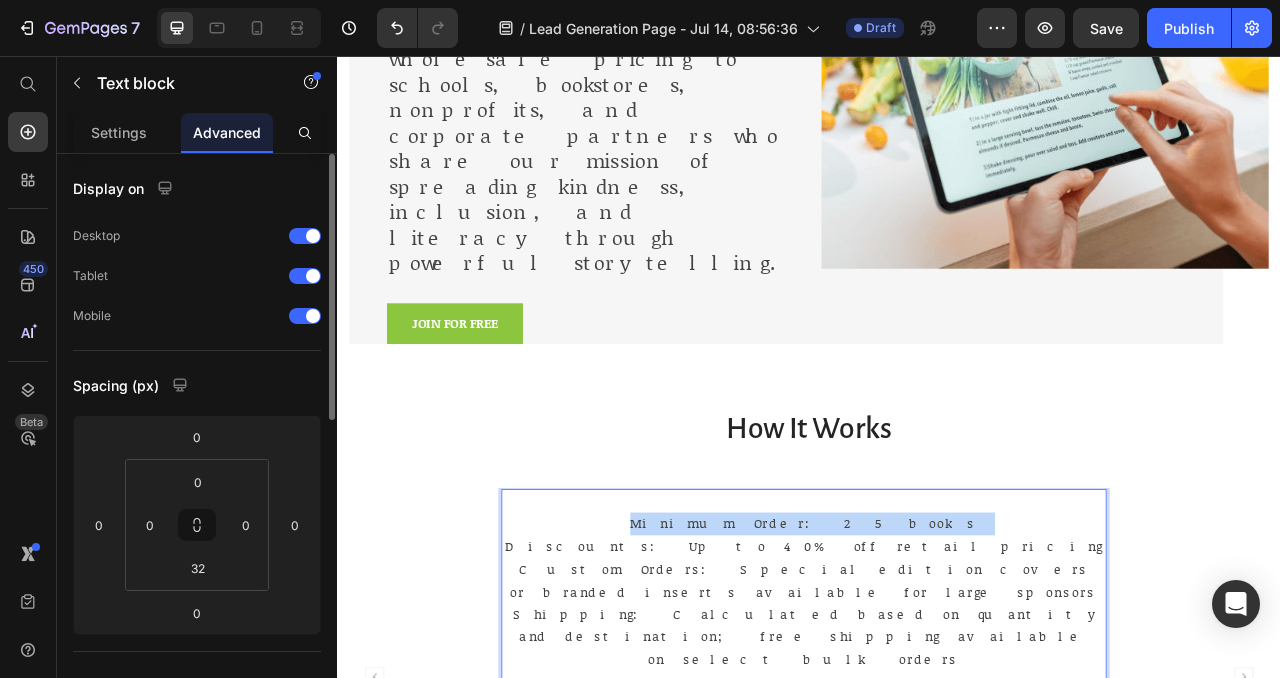 click on "Minimum Order: 25 books" at bounding box center (930, 651) 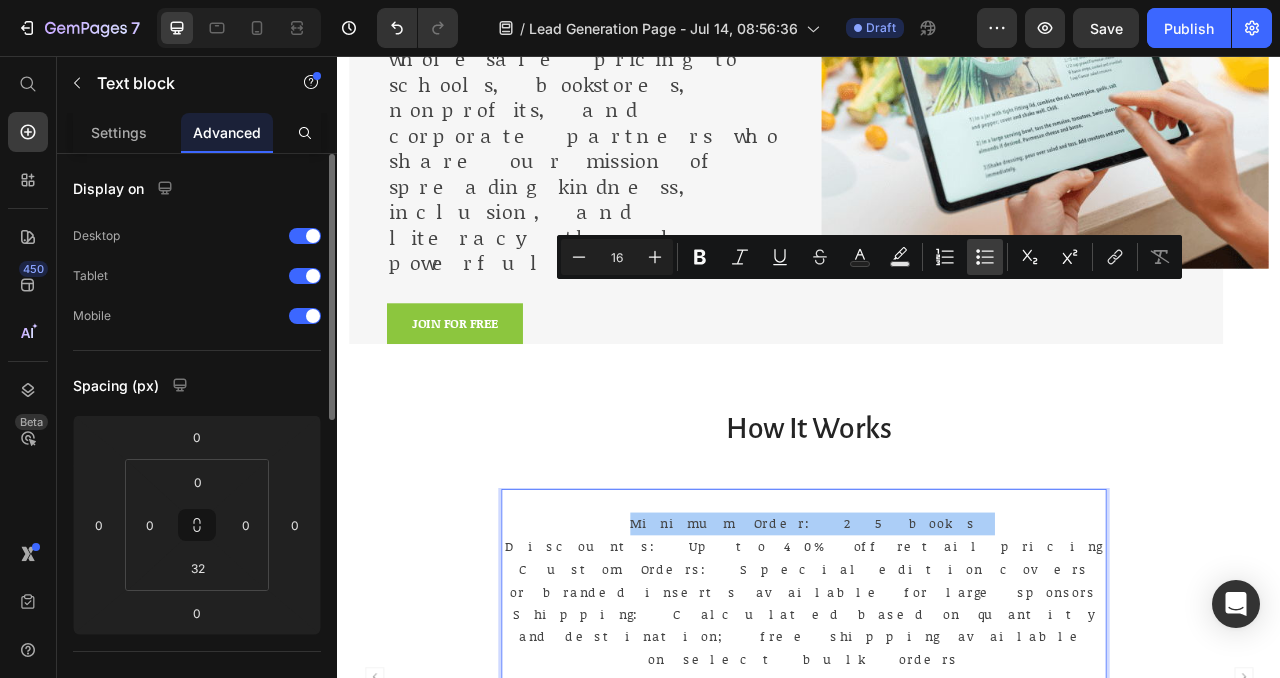 click 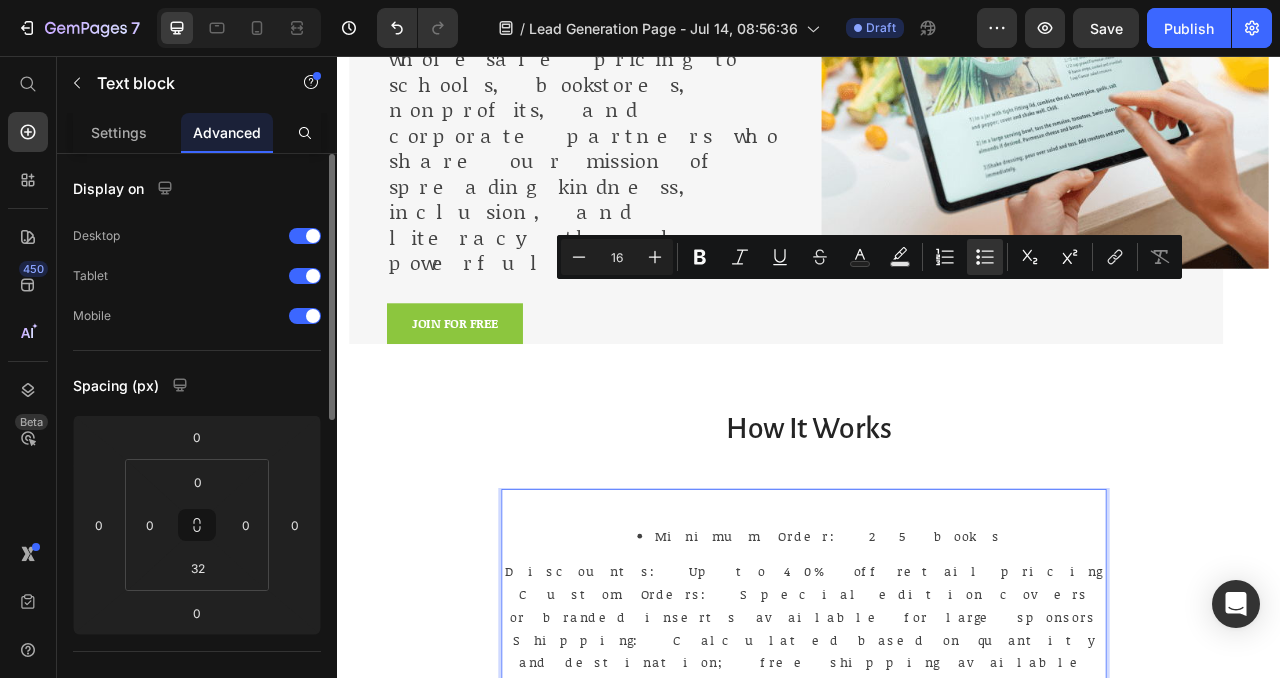 click on "Discounts: Up to 40% off retail pricing" at bounding box center [930, 712] 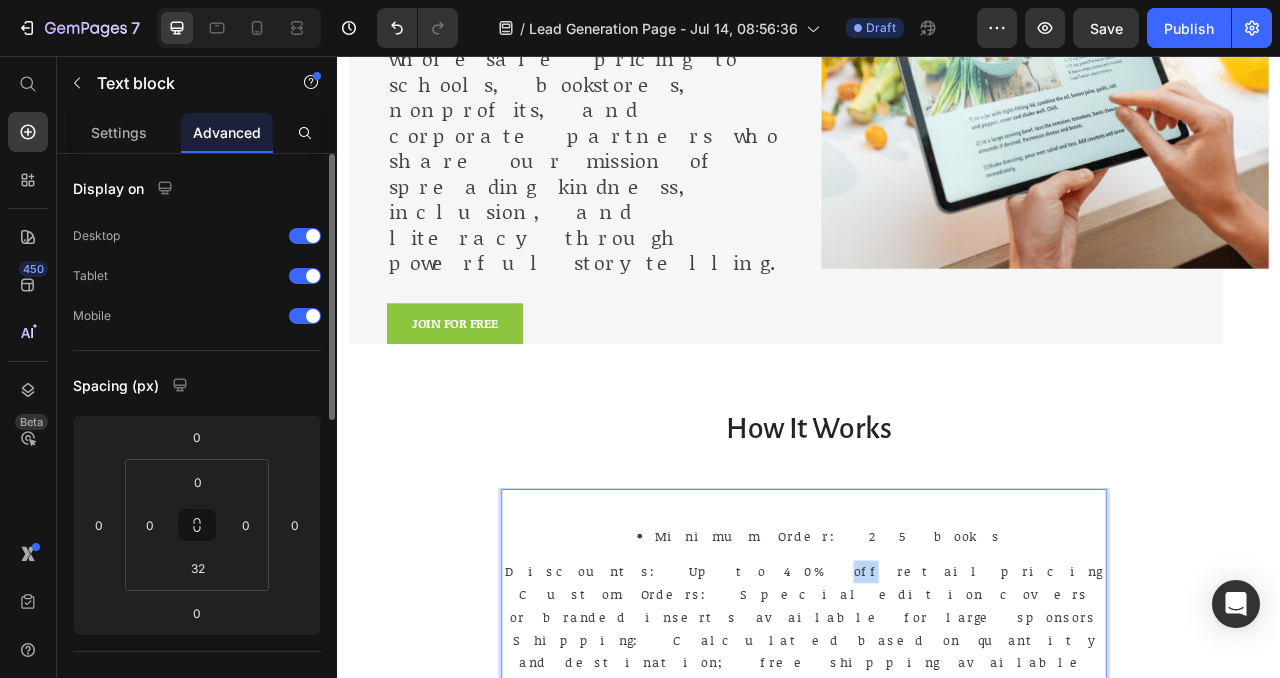 click on "Discounts: Up to 40% off retail pricing" at bounding box center (930, 712) 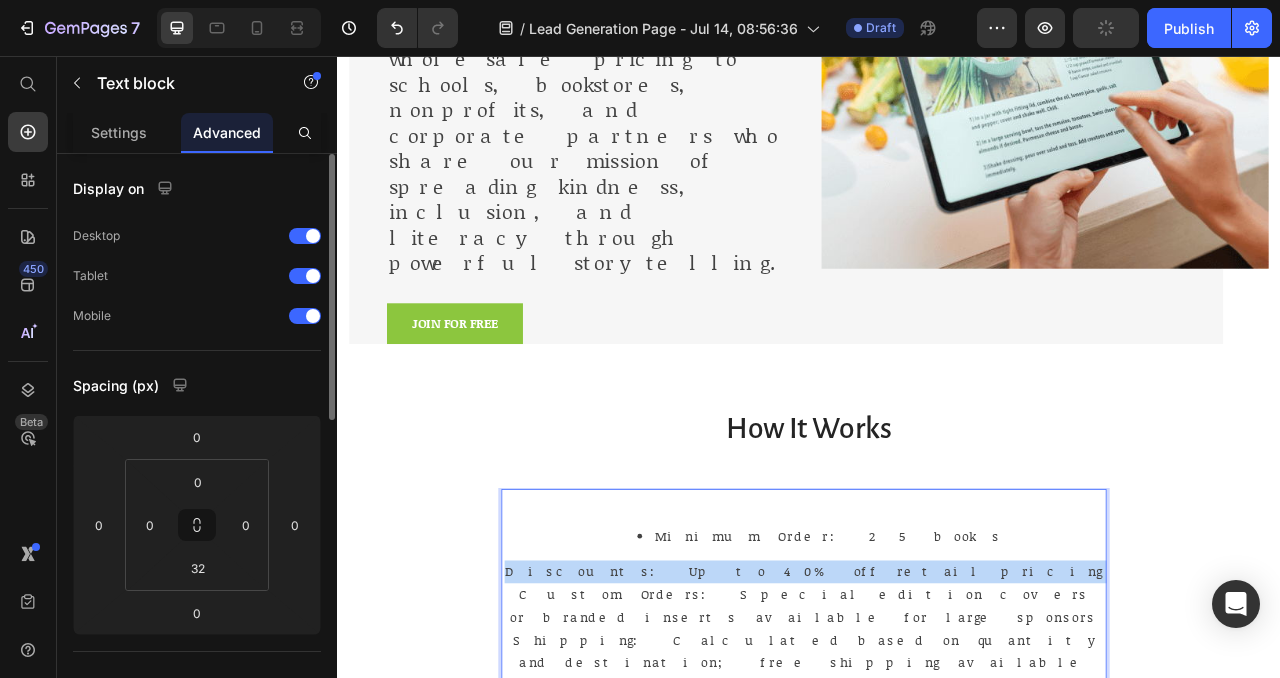click on "Discounts: Up to 40% off retail pricing" at bounding box center [930, 712] 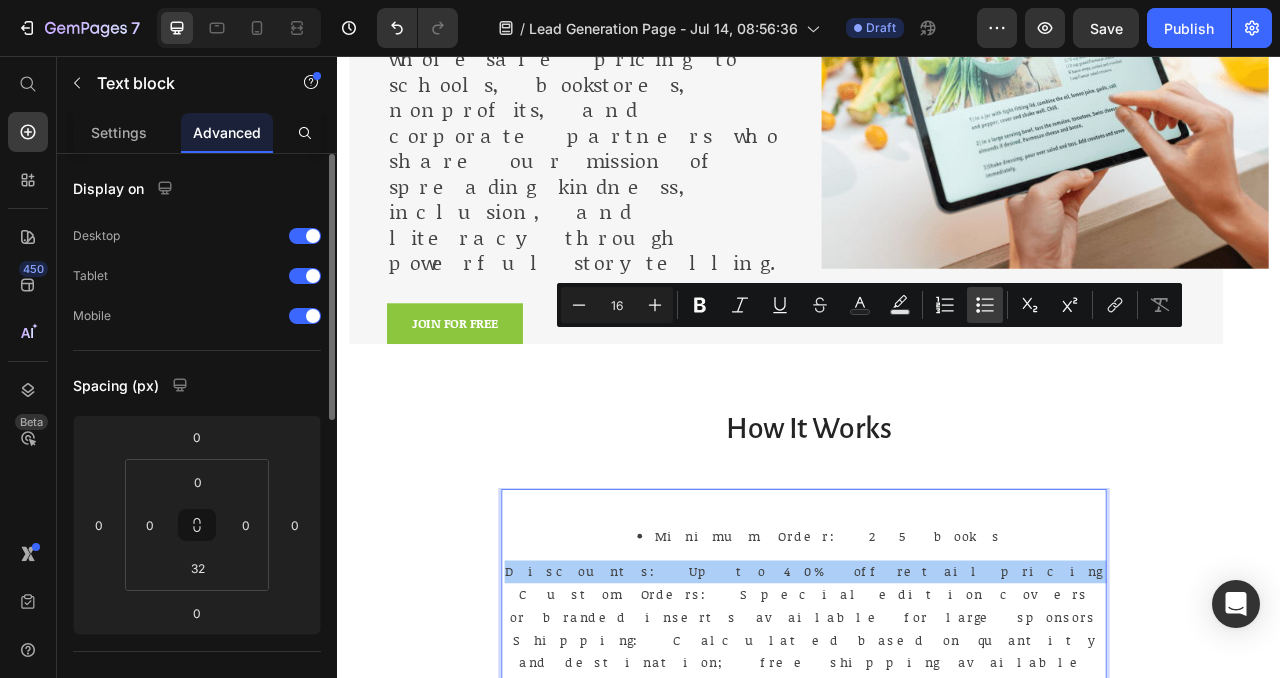 click 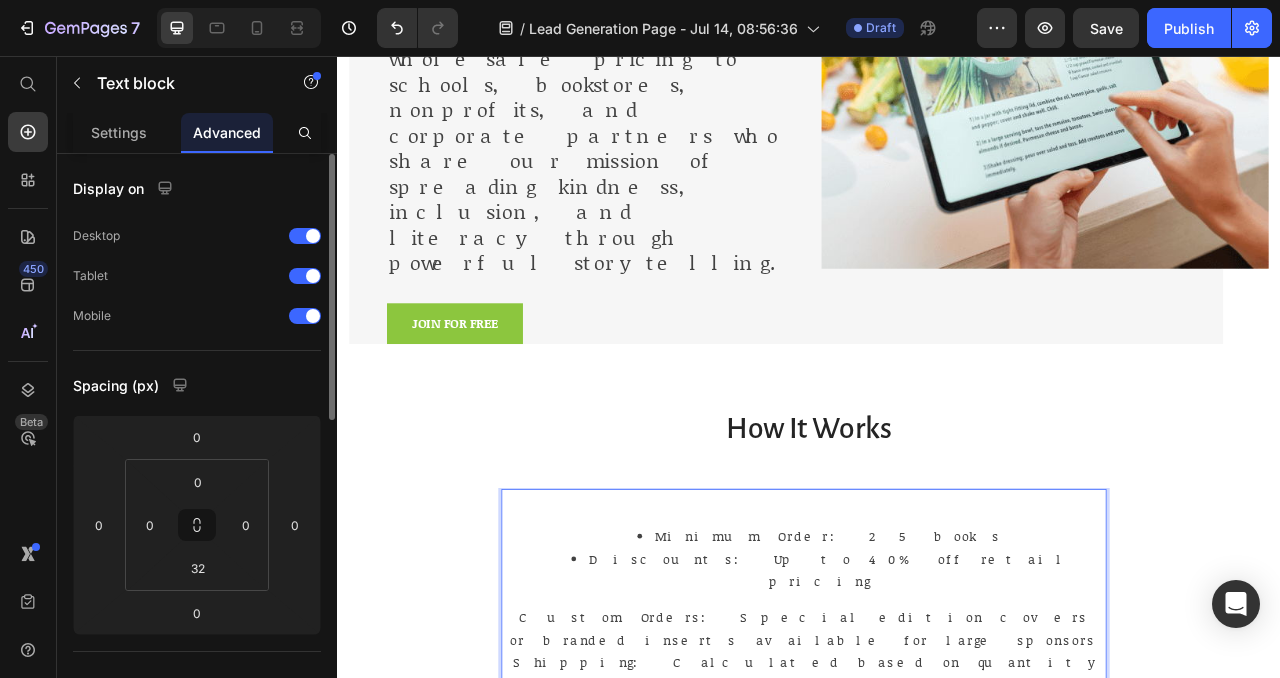 click on "Custom Orders: Special edition covers or branded inserts available for large sponsors" at bounding box center (930, 785) 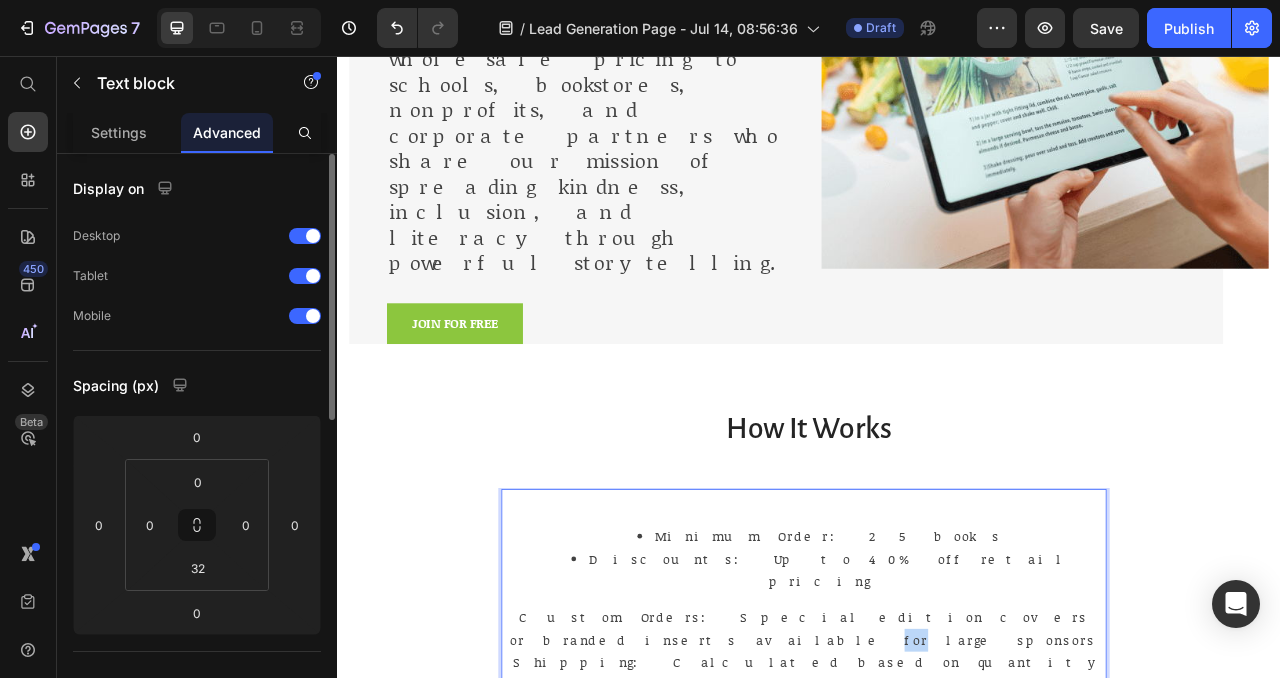 click on "Custom Orders: Special edition covers or branded inserts available for large sponsors" at bounding box center [930, 785] 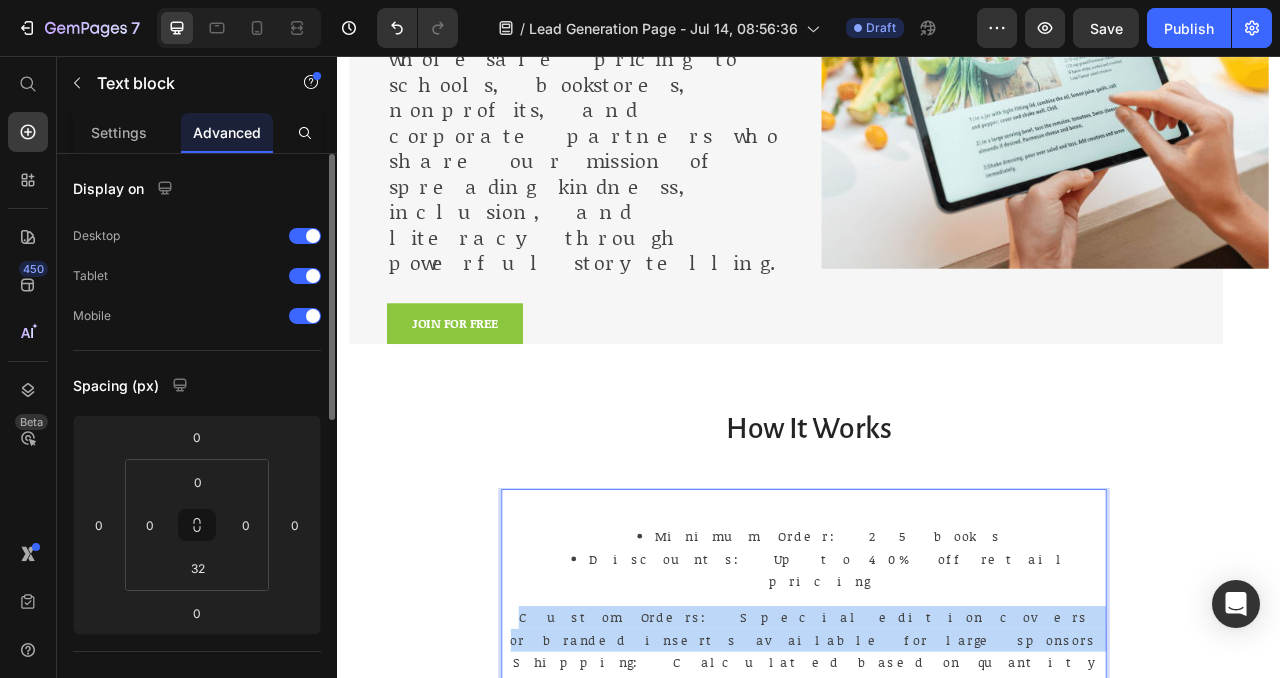 click on "Custom Orders: Special edition covers or branded inserts available for large sponsors" at bounding box center (930, 785) 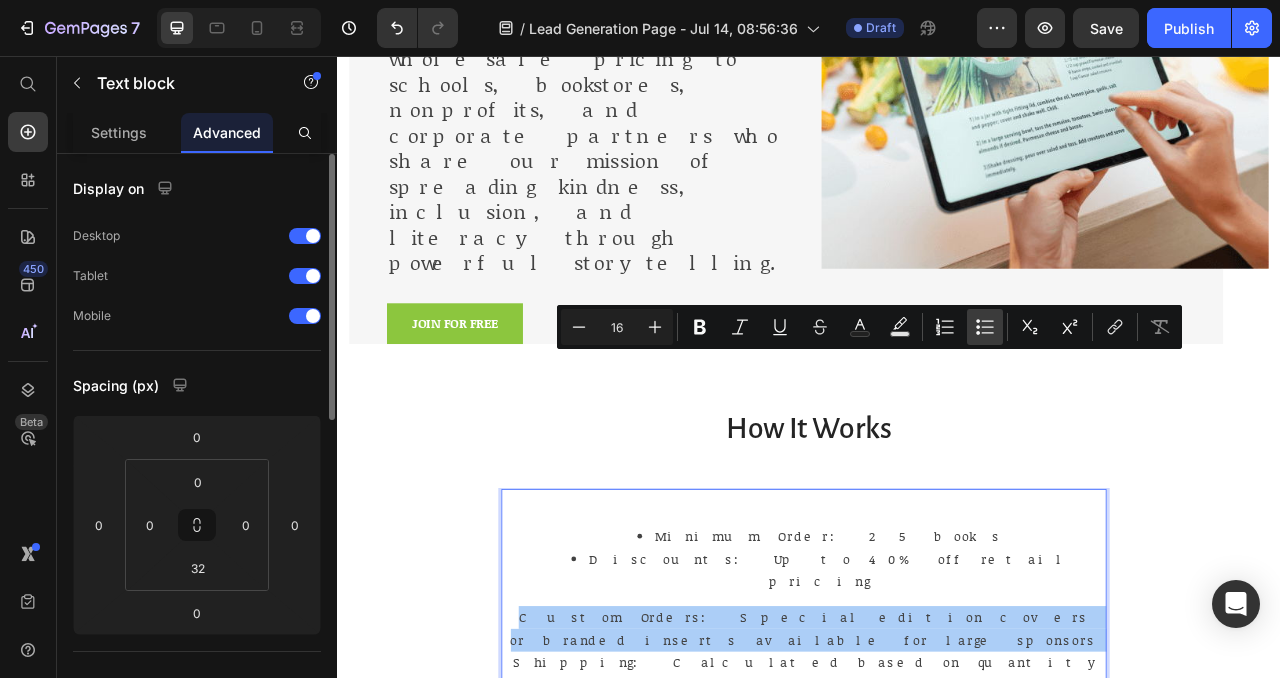 click 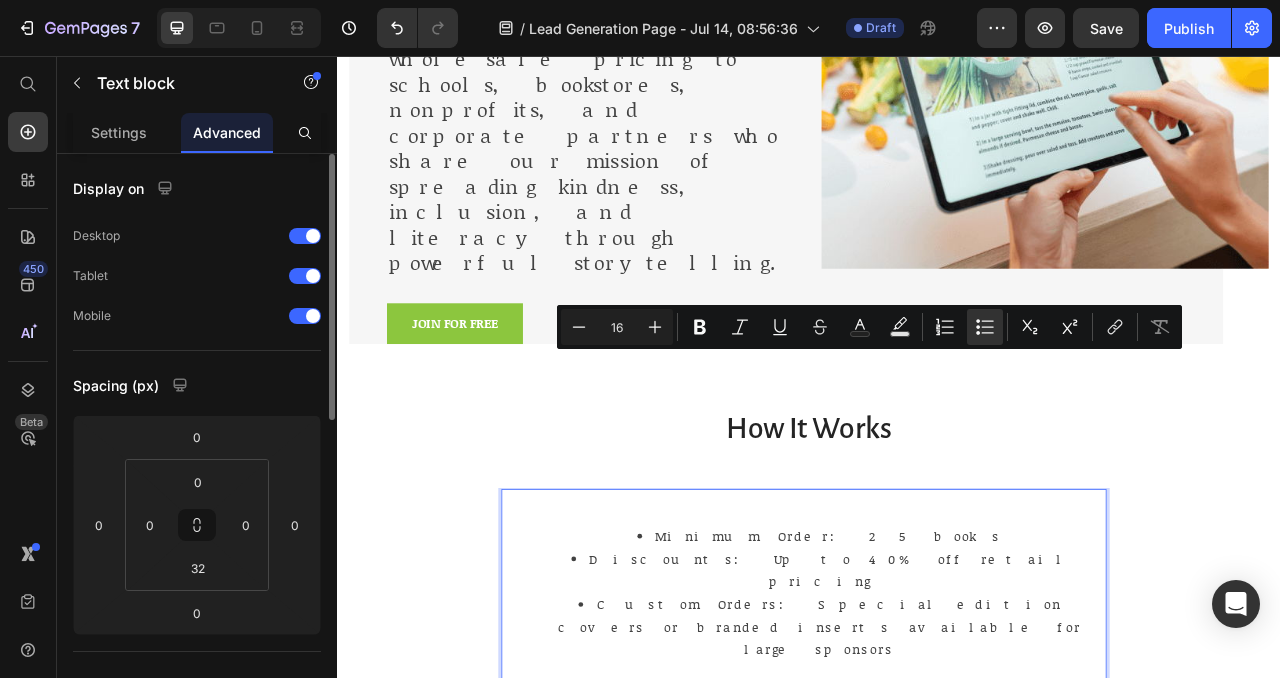 click on "Shipping: Calculated based on quantity and destination; free shipping available on select bulk orders" at bounding box center (930, 885) 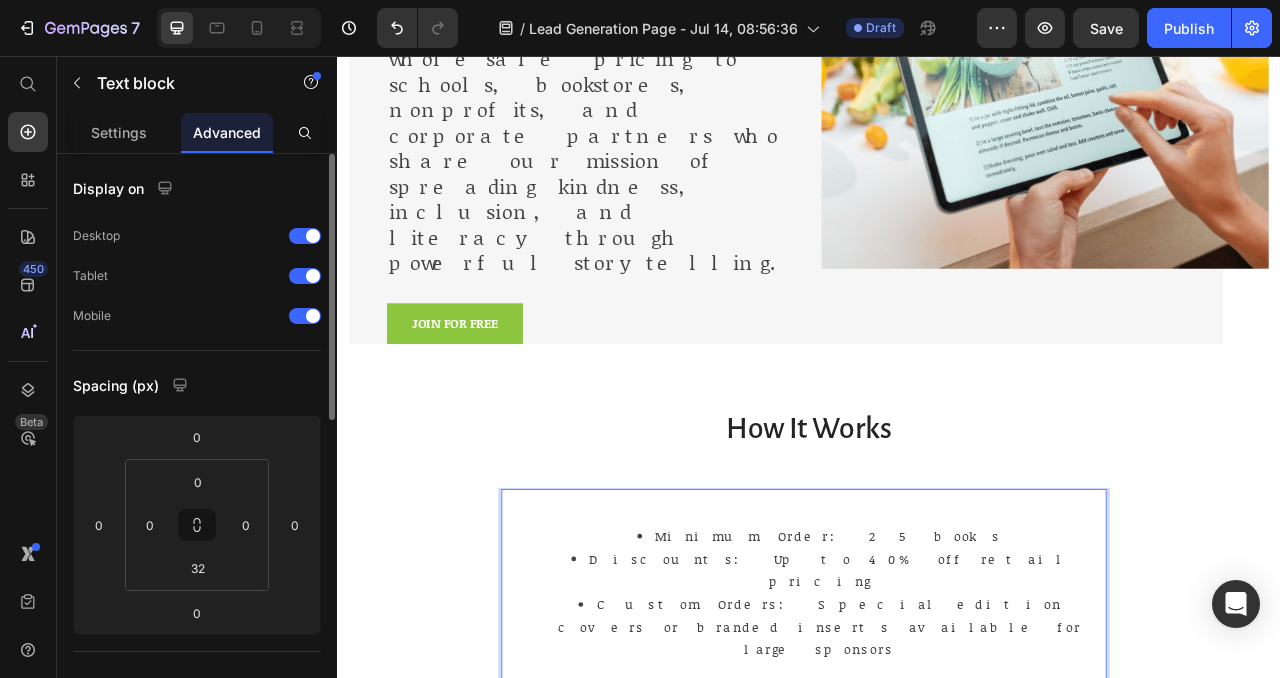 click on "Shipping: Calculated based on quantity and destination; free shipping available on select bulk orders" at bounding box center (930, 885) 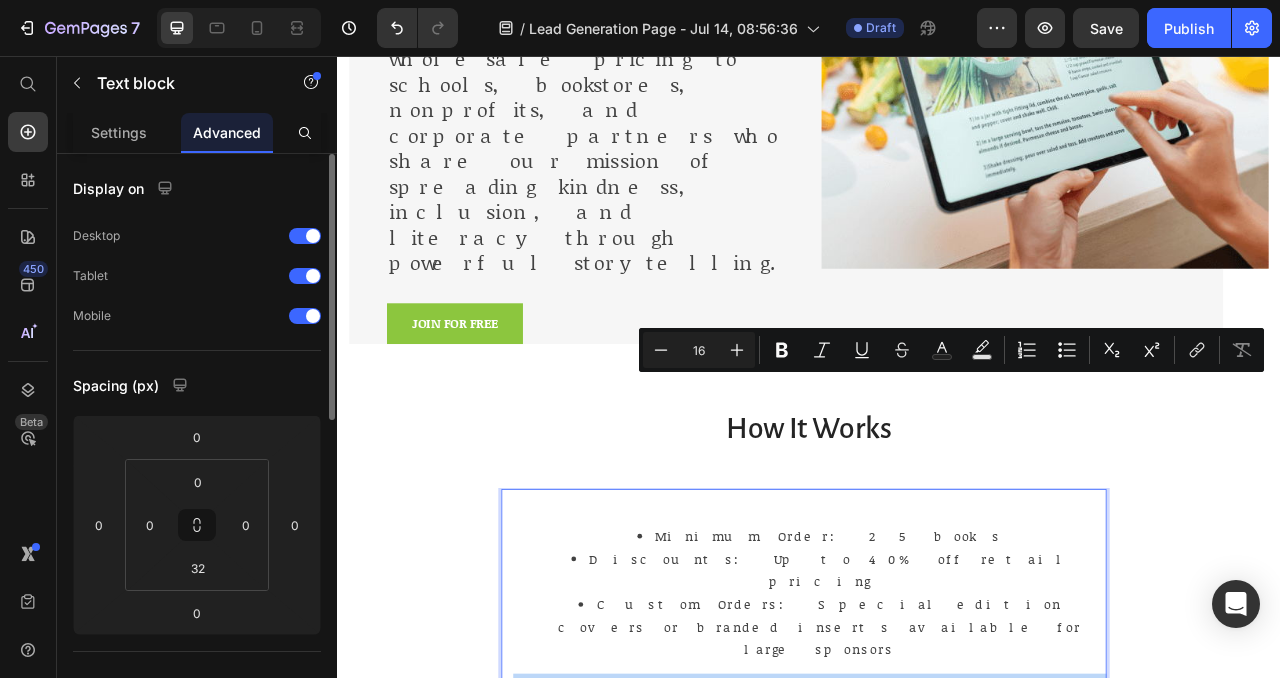 click on "Shipping: Calculated based on quantity and destination; free shipping available on select bulk orders" at bounding box center (930, 885) 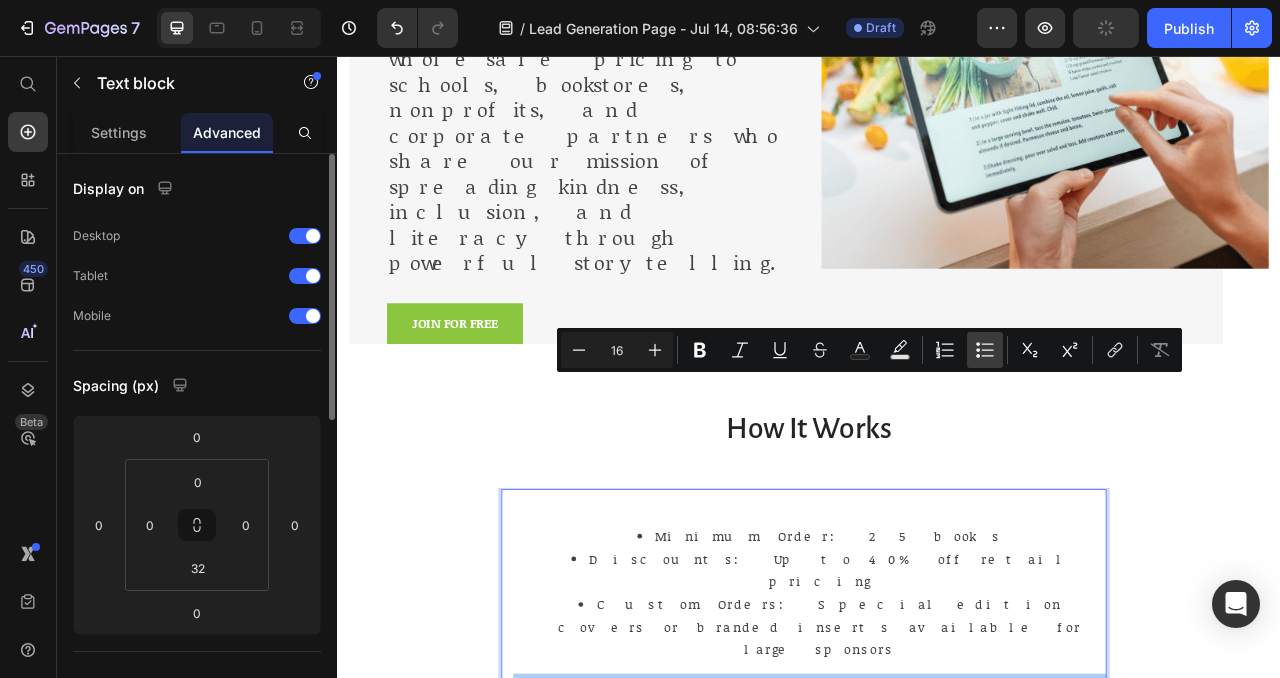 click 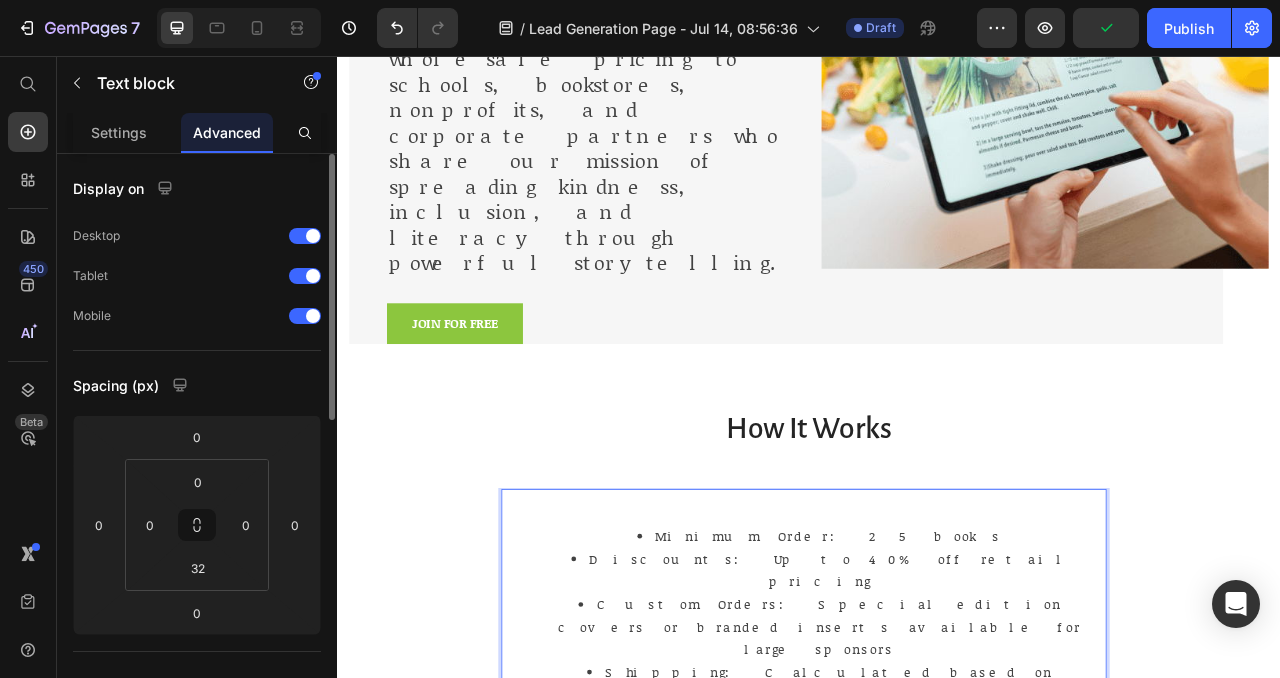 click on "Turnaround Time: Most wholesale orders ship within 5–10 business days" at bounding box center (930, 958) 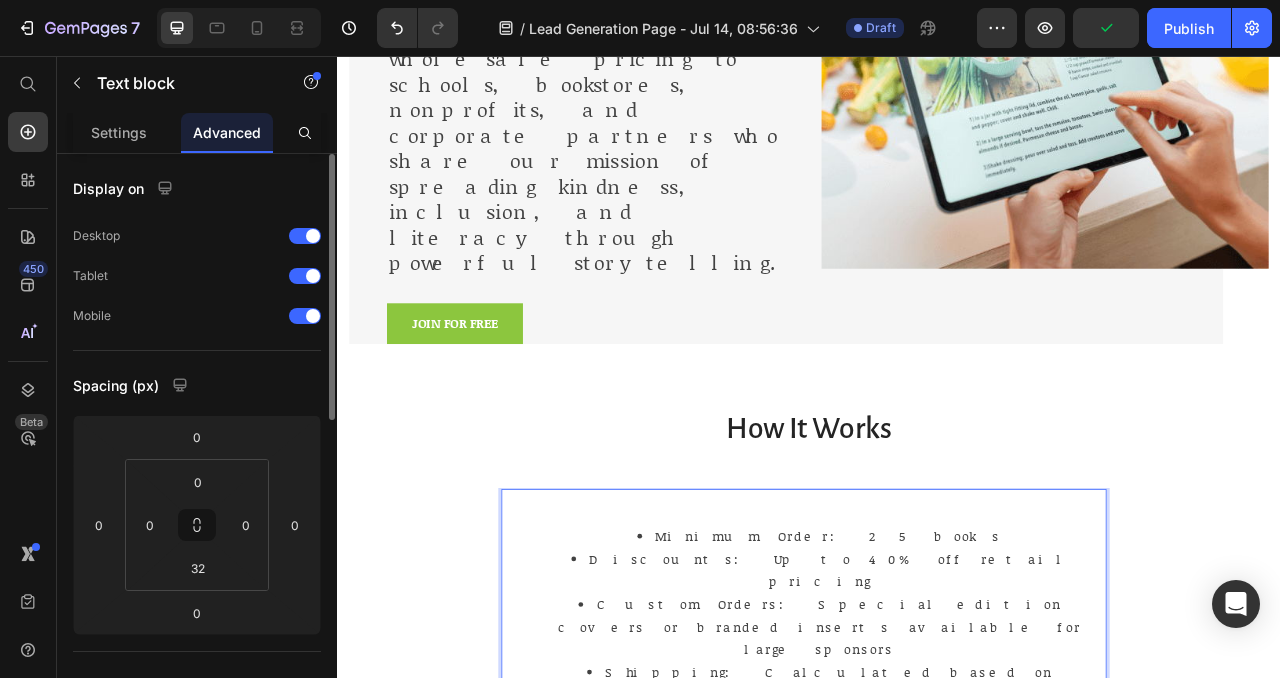 click on "Turnaround Time: Most wholesale orders ship within 5–10 business days" at bounding box center [930, 958] 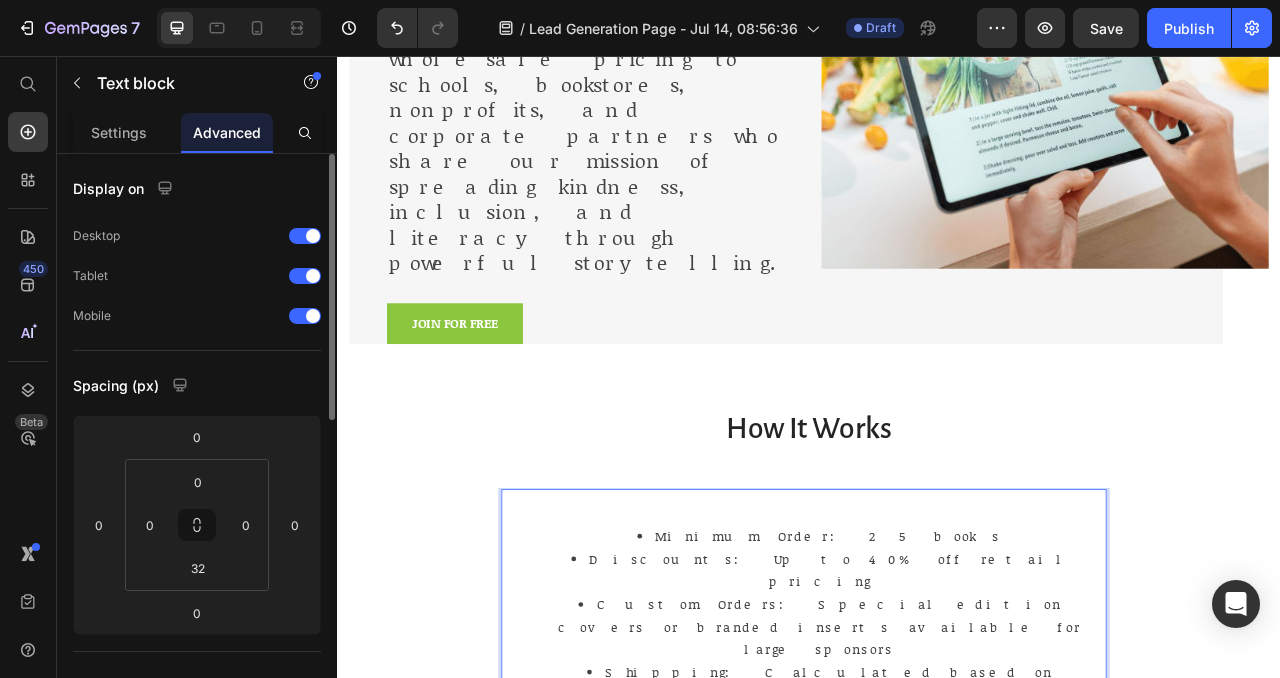 click on "Turnaround Time: Most wholesale orders ship within 5–10 business days" at bounding box center (930, 958) 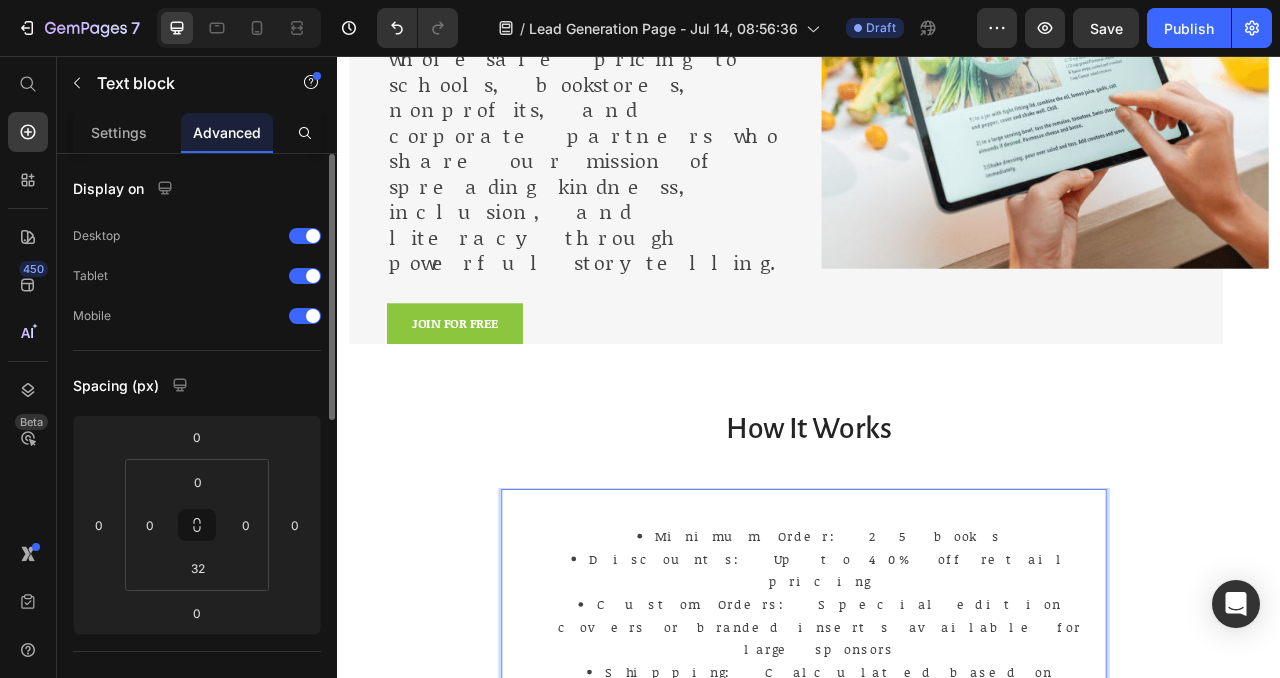click on "Turnaround Time: Most wholesale orders ship within 5–10 business days" at bounding box center (930, 958) 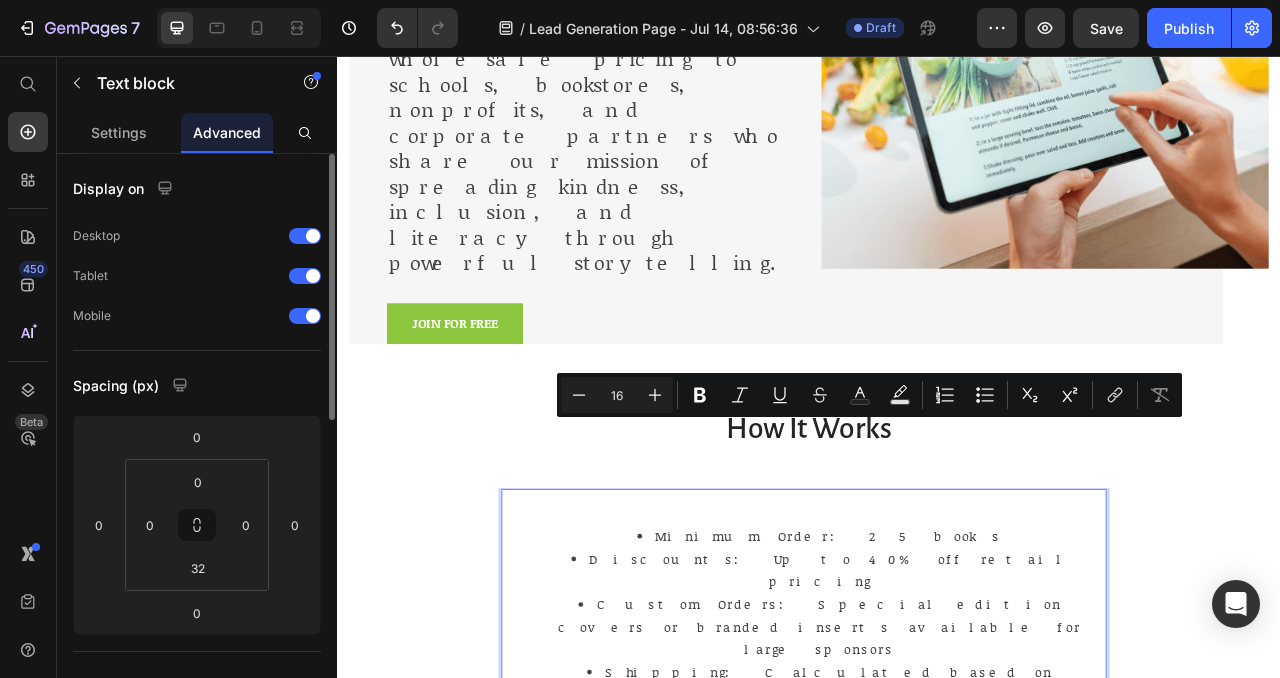 click on "Bulleted List" at bounding box center [985, 395] 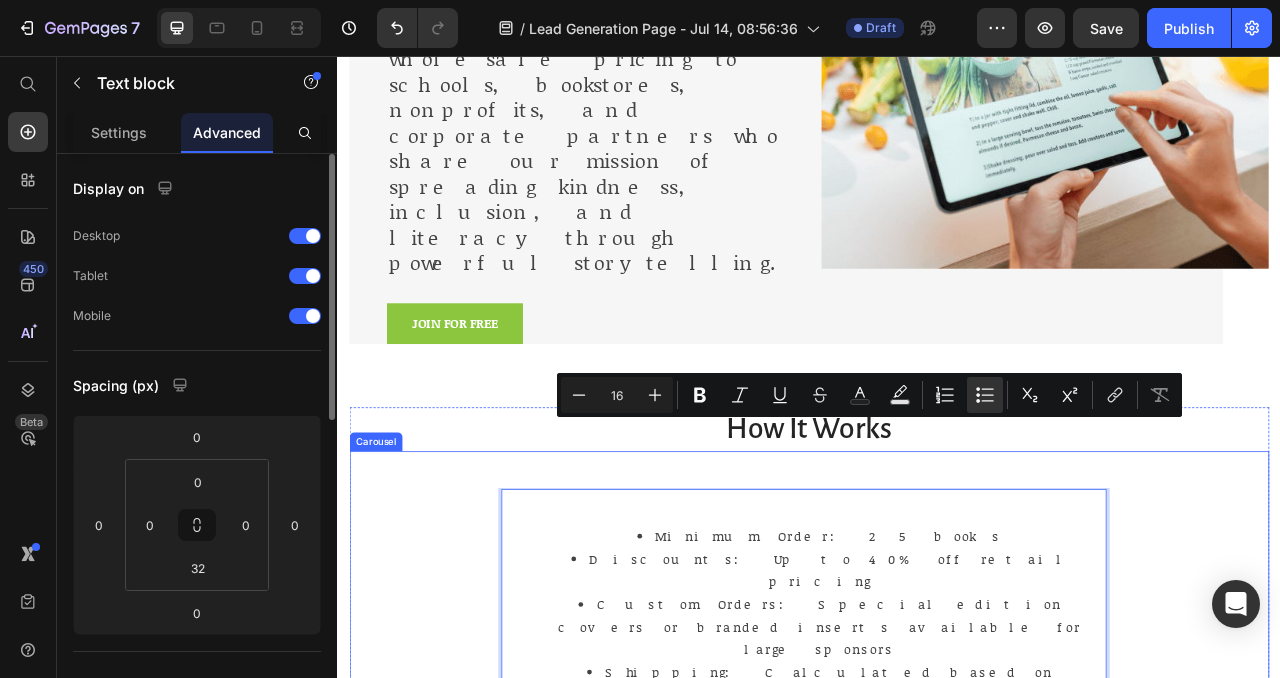 click on "Minimum Order: 25 books Discounts: Up to 40% off retail pricing Custom Orders: Special edition covers or branded inserts available for large sponsors Shipping: Calculated based on quantity and destination; free shipping available on select bulk orders Turnaround Time: Most wholesale orders ship within 5–10 business days Text block Image - Christina R.,  Chef and author, [CITY] Text block                Icon                Icon                Icon                Icon                Icon Icon List Hoz Row" at bounding box center (929, 891) 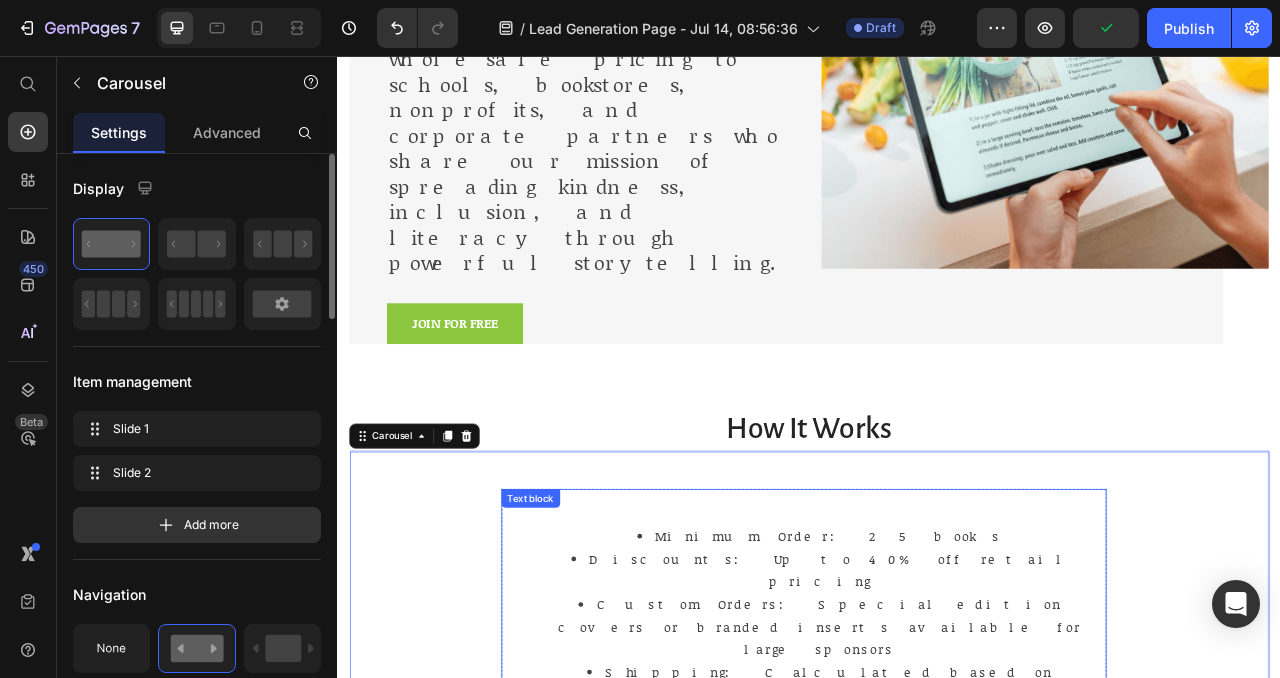 click on "Discounts: Up to 40% off retail pricing" at bounding box center [950, 711] 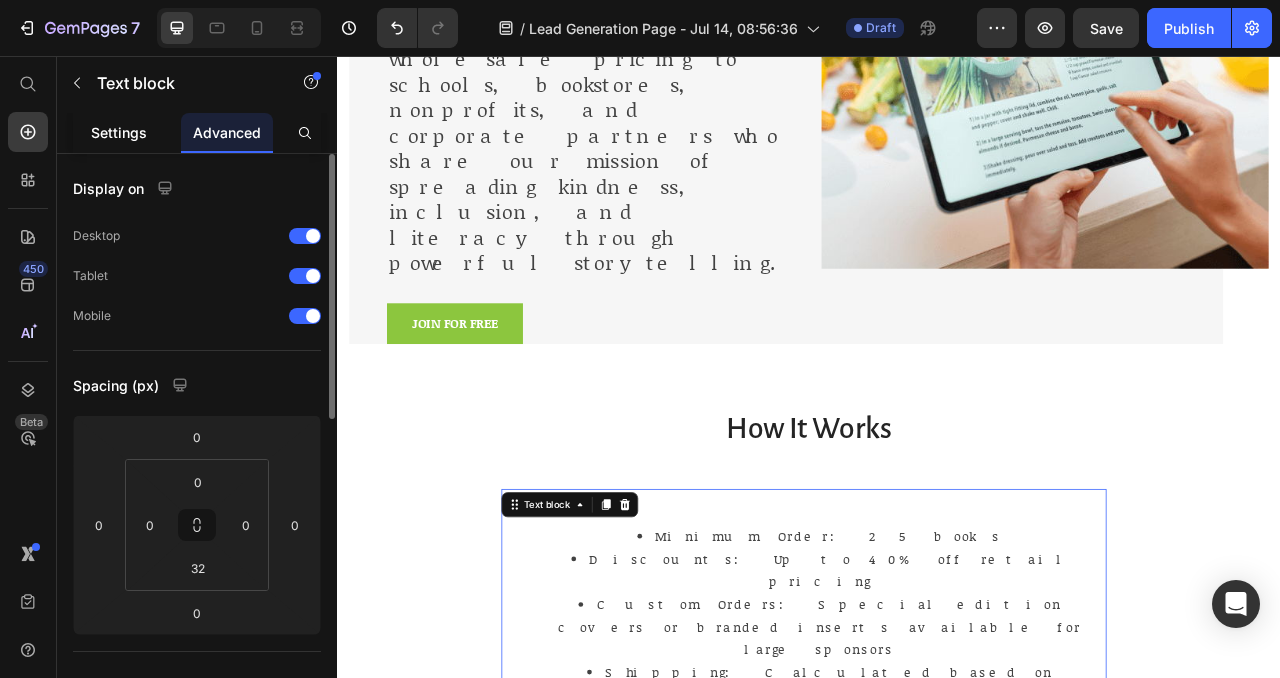 click on "Settings" 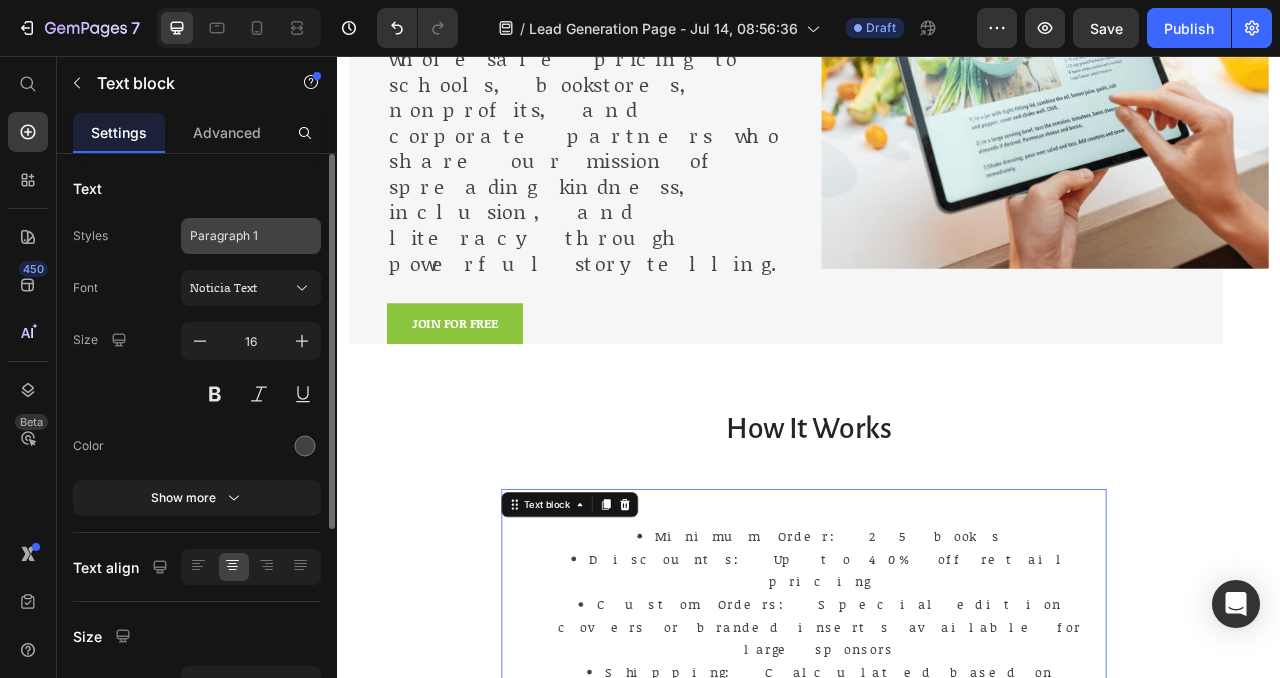 click on "Paragraph 1" at bounding box center (239, 236) 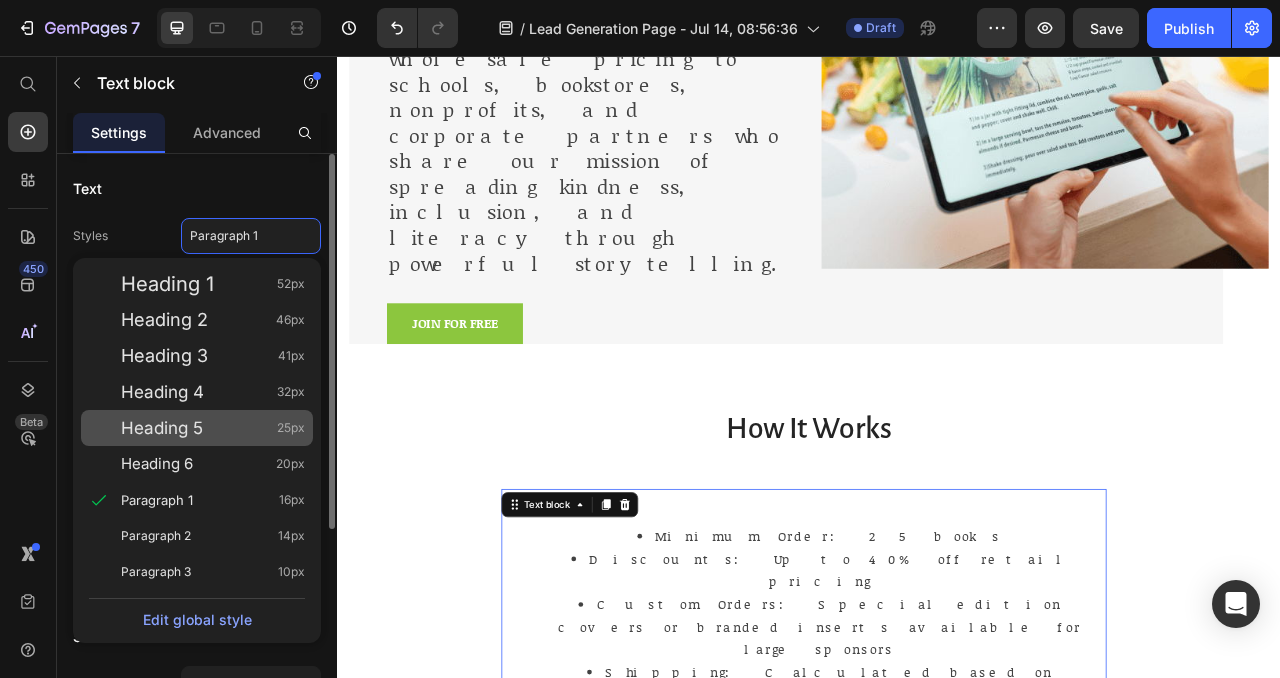 click on "Heading 5 25px" at bounding box center (213, 428) 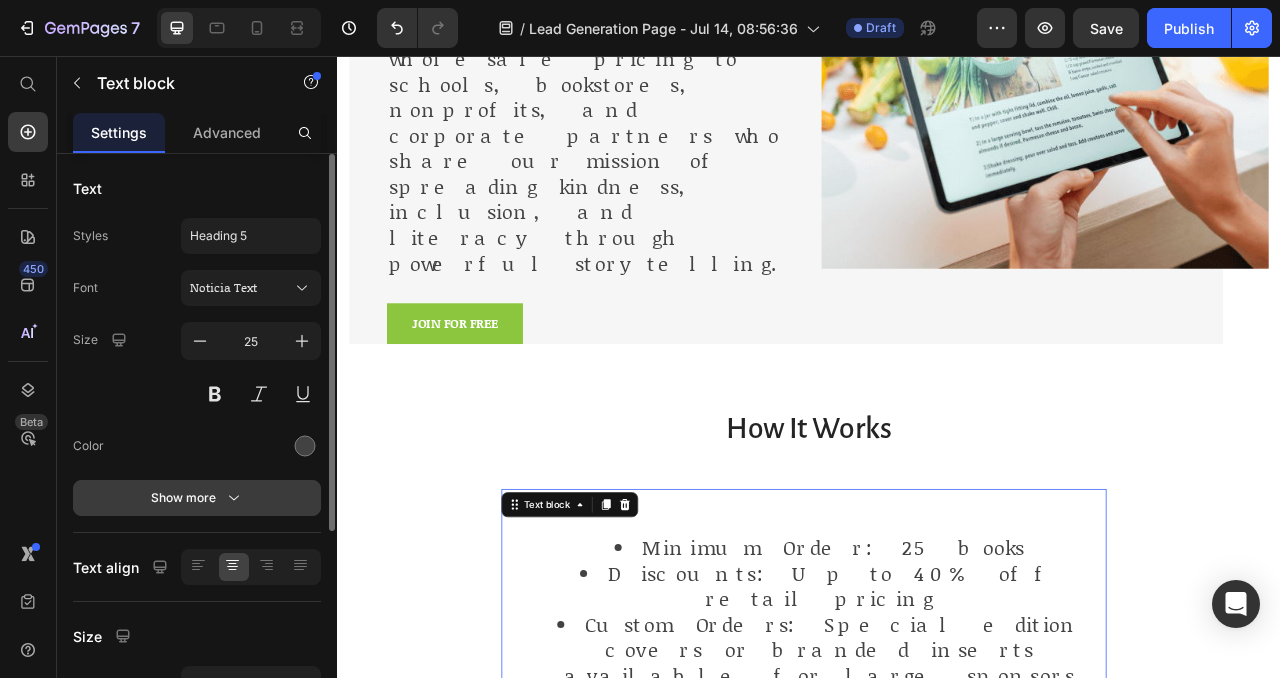 click on "Show more" at bounding box center (197, 498) 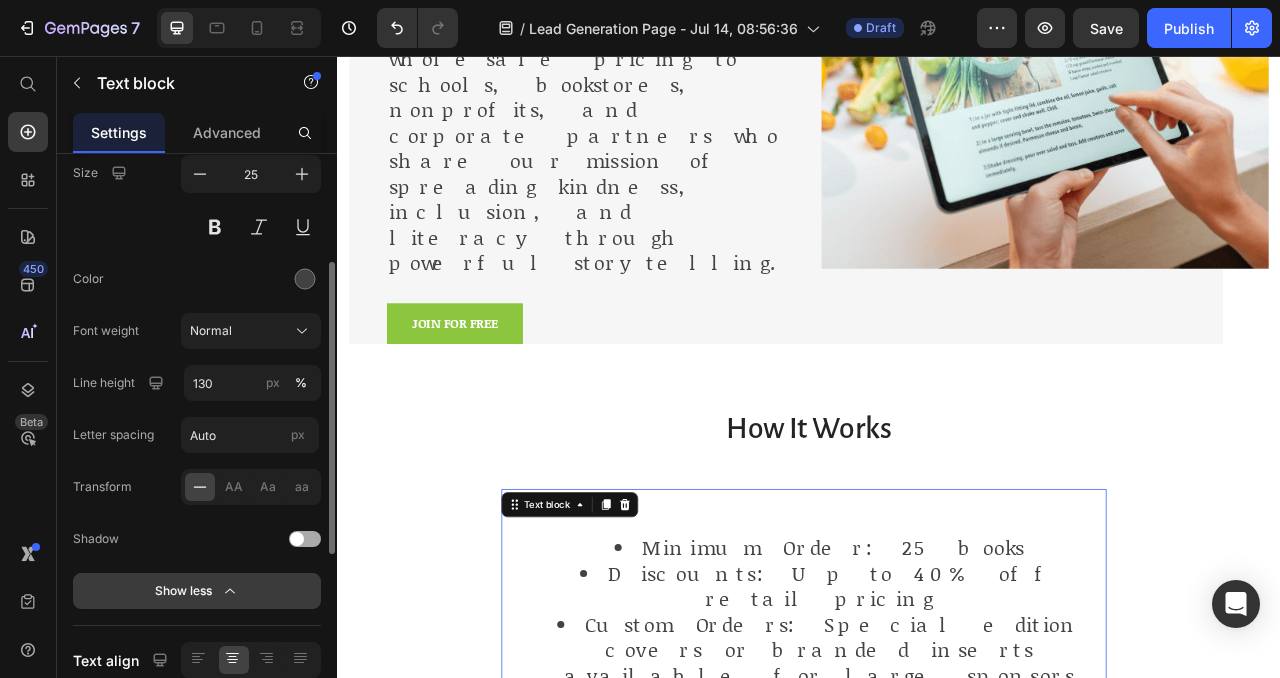 scroll, scrollTop: 184, scrollLeft: 0, axis: vertical 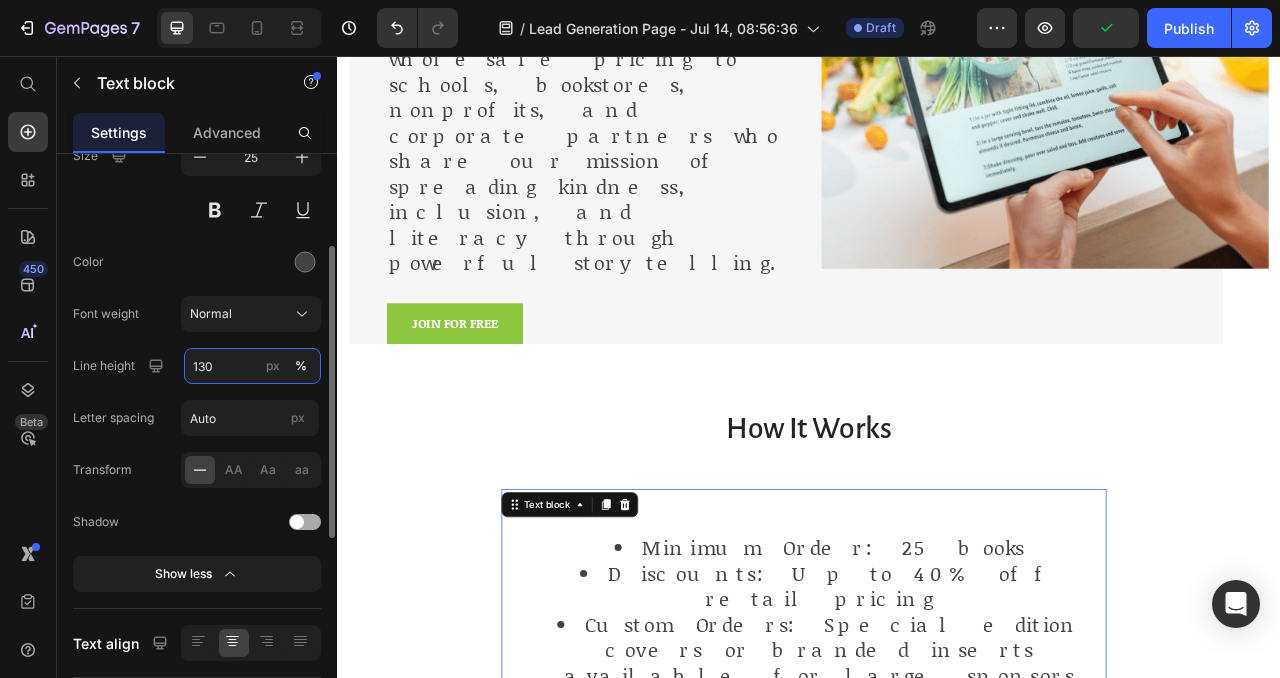 click on "130" at bounding box center (252, 366) 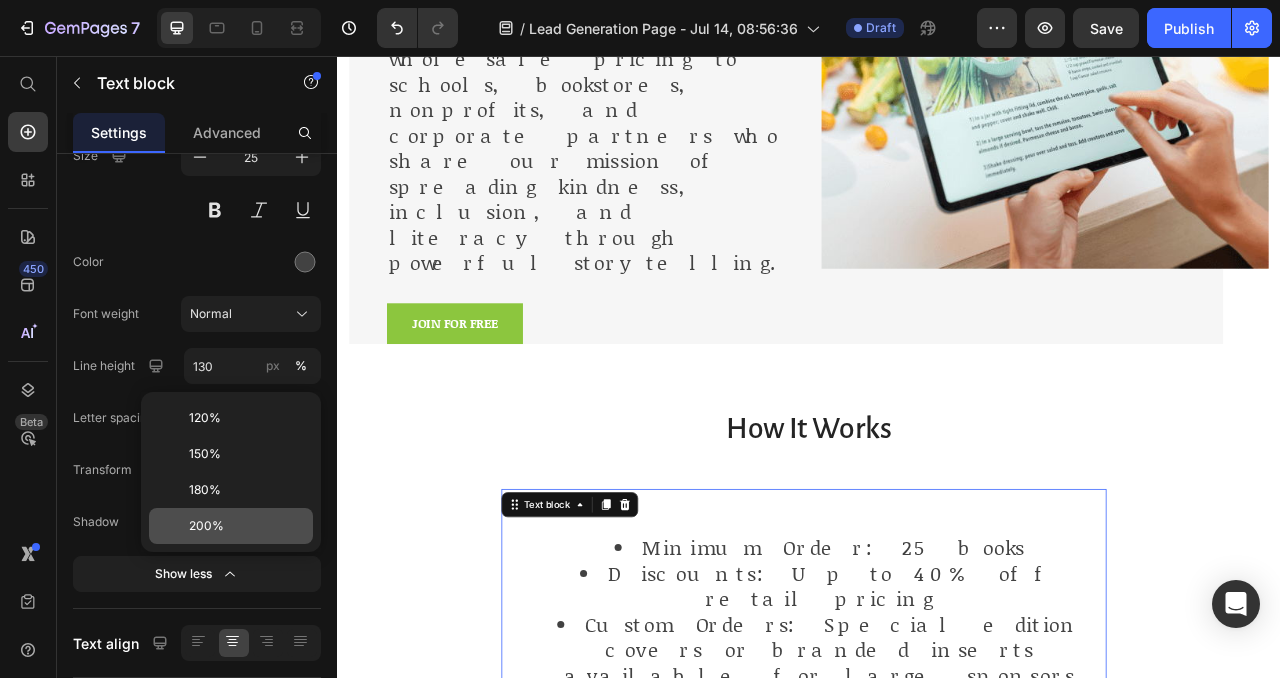 click on "200%" at bounding box center (247, 526) 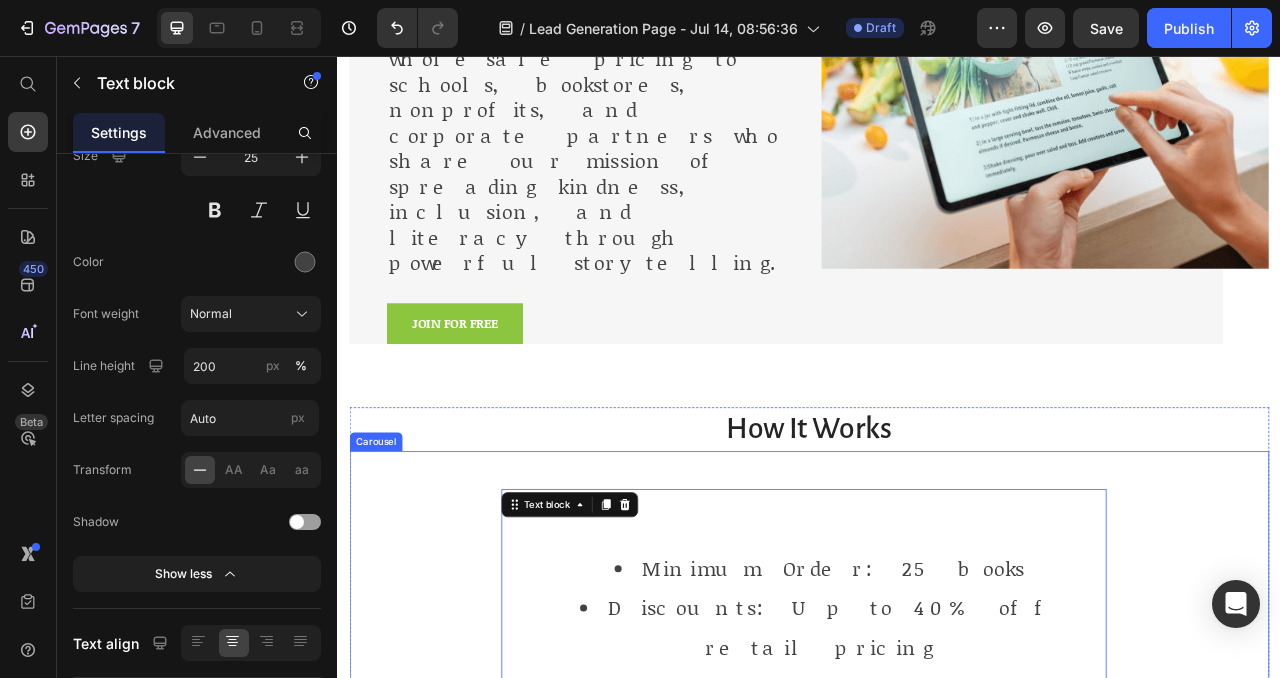 click on "Minimum Order: 25 books Discounts: Up to 40% off retail pricing Custom Orders: Special edition covers or branded inserts available for large sponsors Shipping: Calculated based on quantity and destination; free shipping available on select bulk orders Turnaround Time: Most wholesale orders ship within 5–10 business days Text block Image - Christina R.,  Chef and author, [CITY] Text block                Icon                Icon                Icon                Icon                Icon Icon List Hoz Row" at bounding box center [929, 1088] 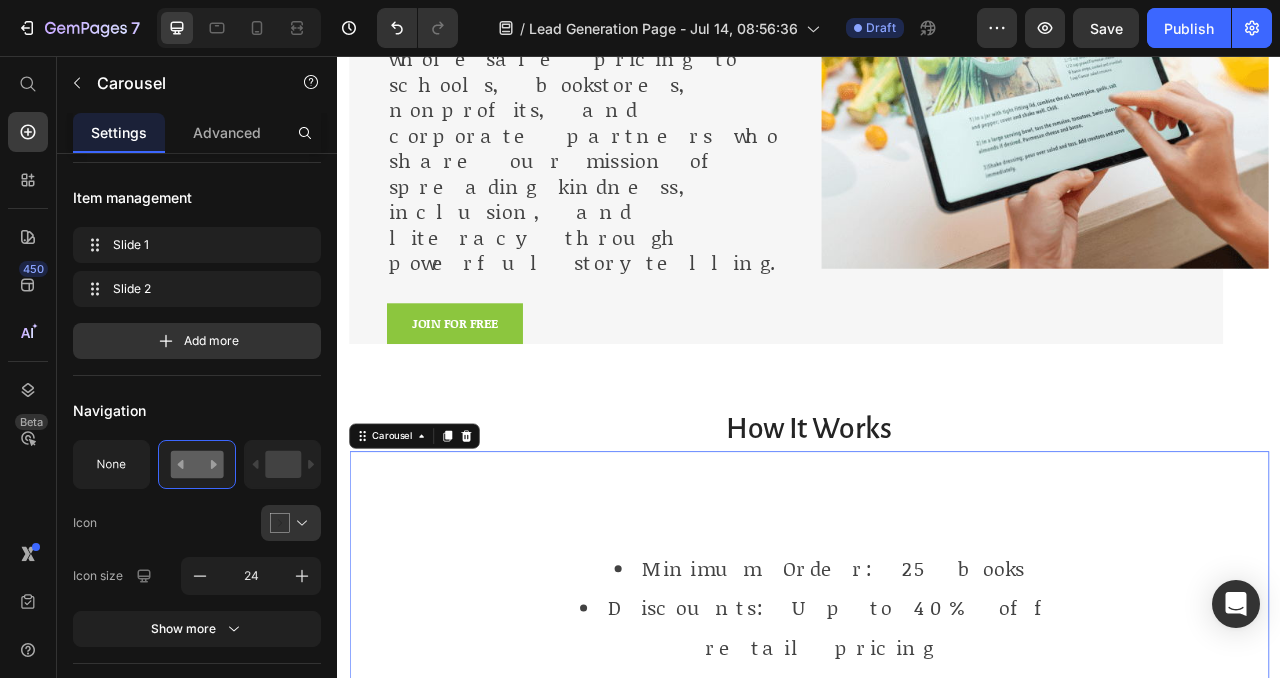 scroll, scrollTop: 0, scrollLeft: 0, axis: both 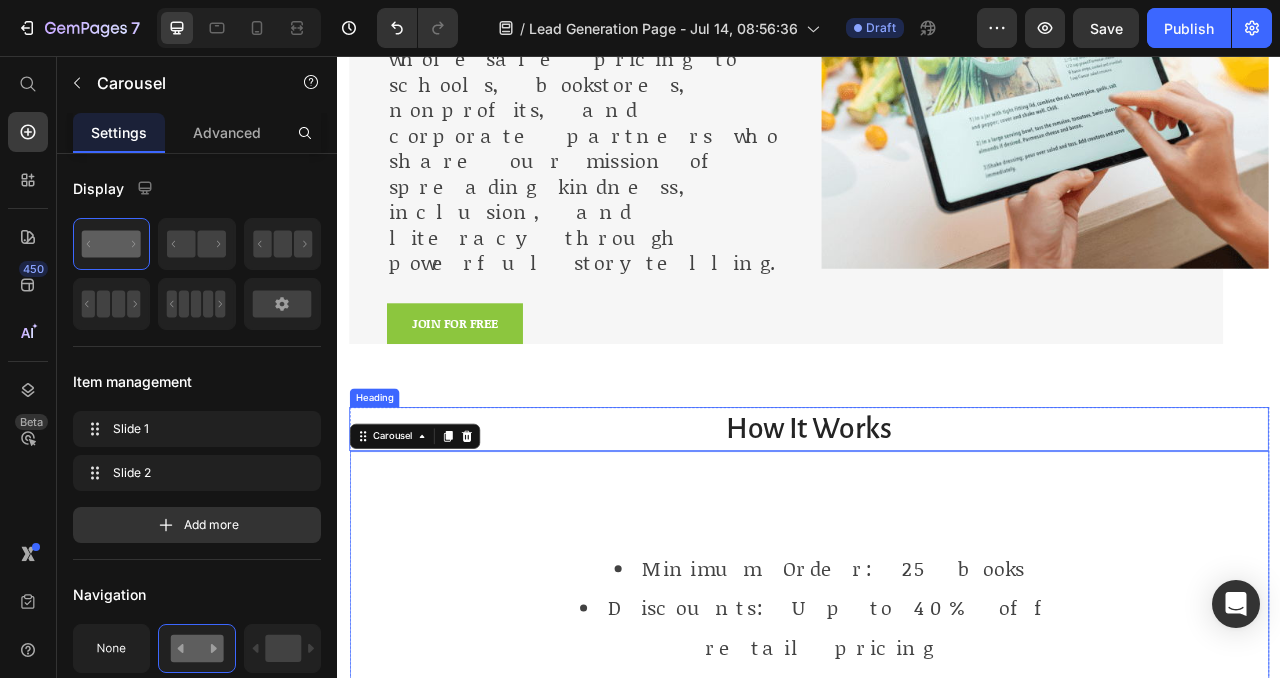 click on "How It Works" at bounding box center [937, 531] 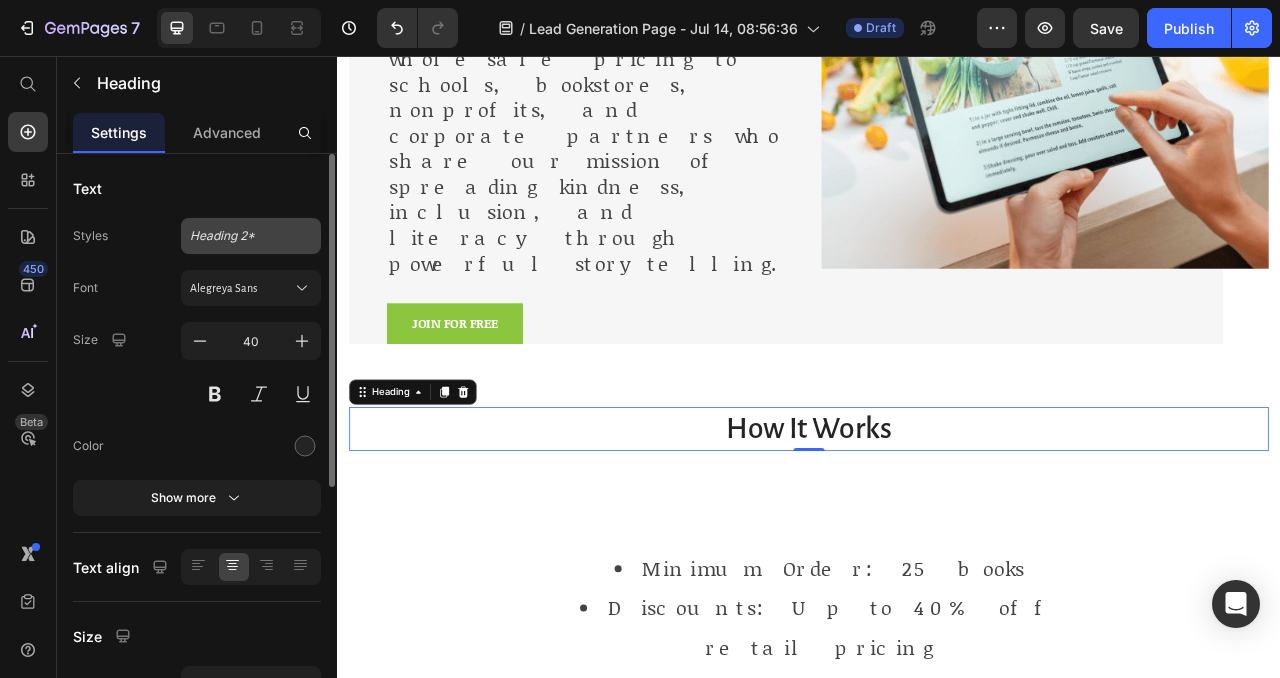 click on "Heading 2*" at bounding box center (239, 236) 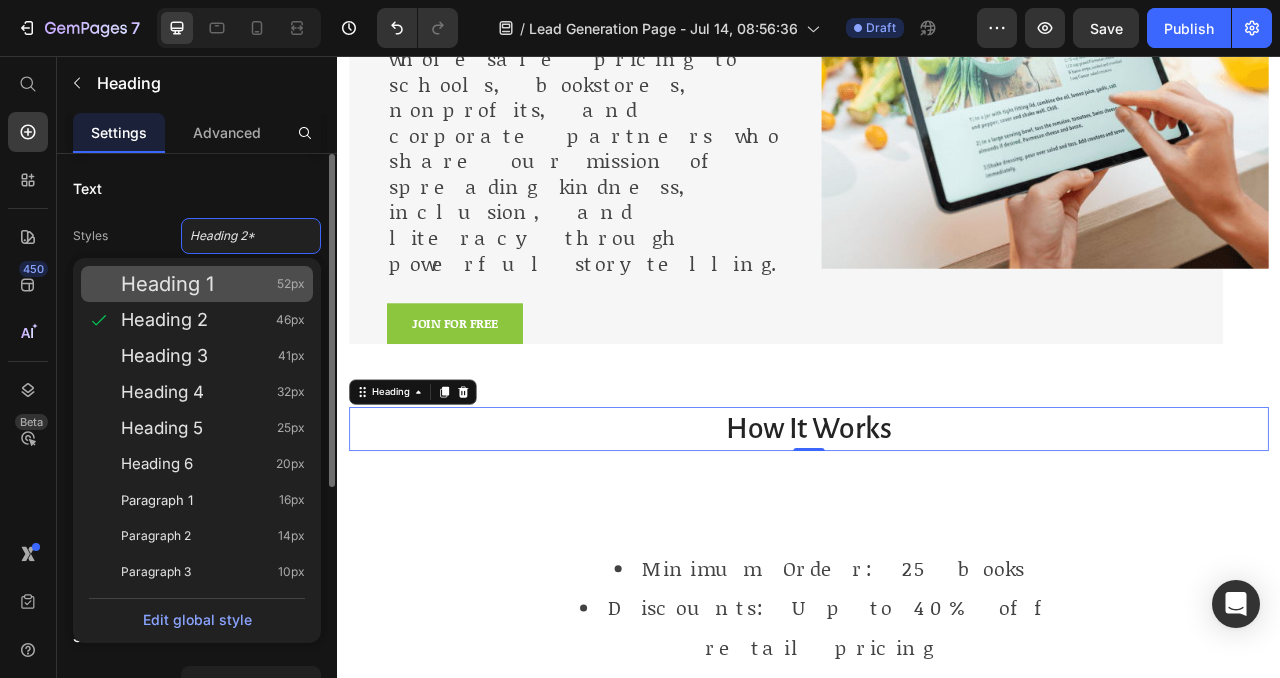 click on "Heading 1 52px" at bounding box center [213, 284] 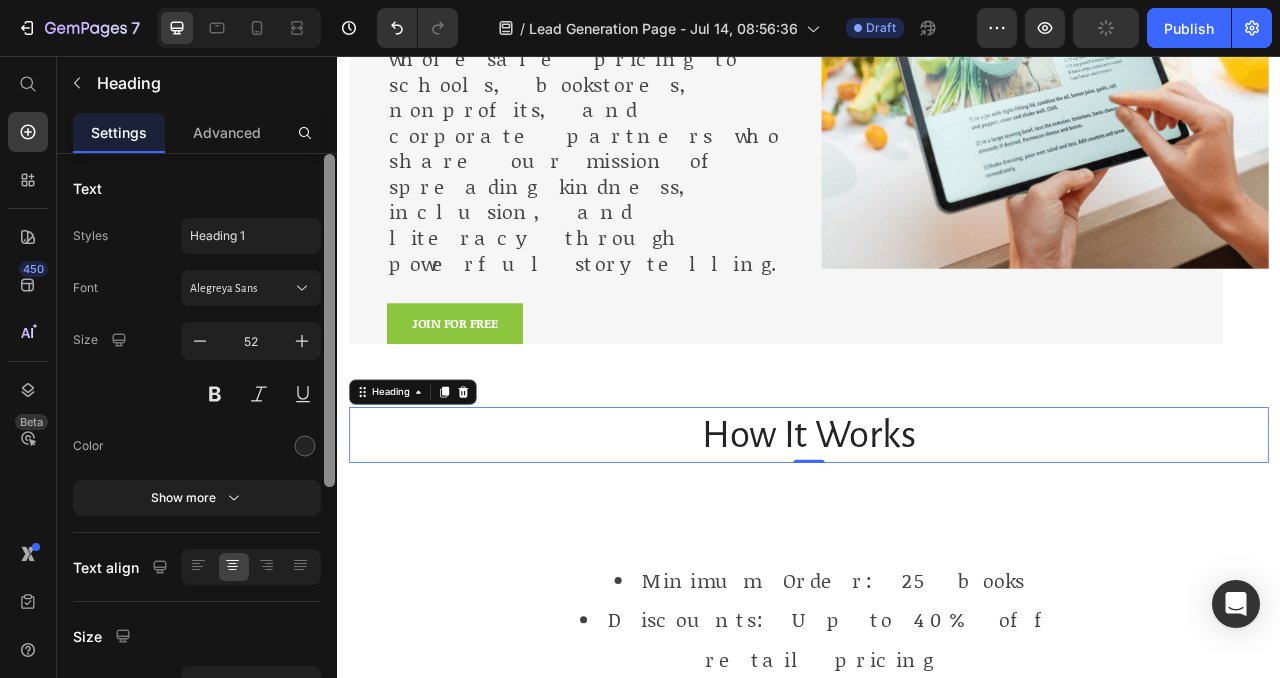 click at bounding box center (329, 444) 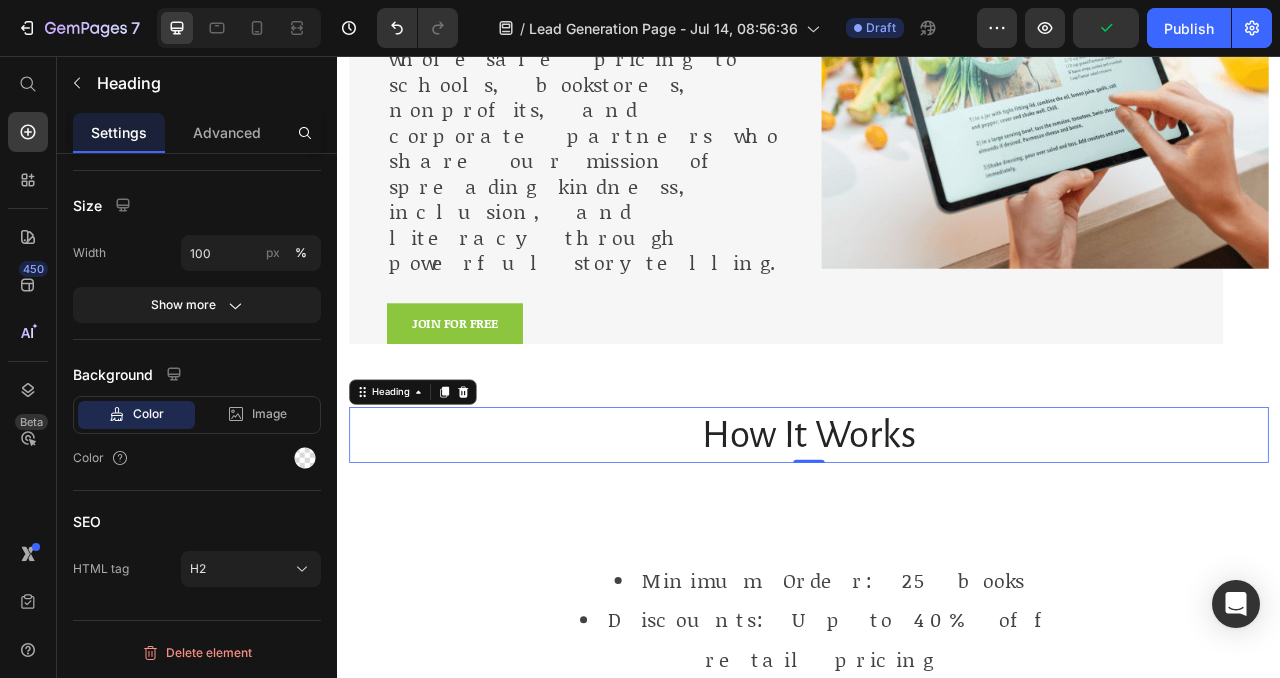 click on "How It Works" at bounding box center [937, 539] 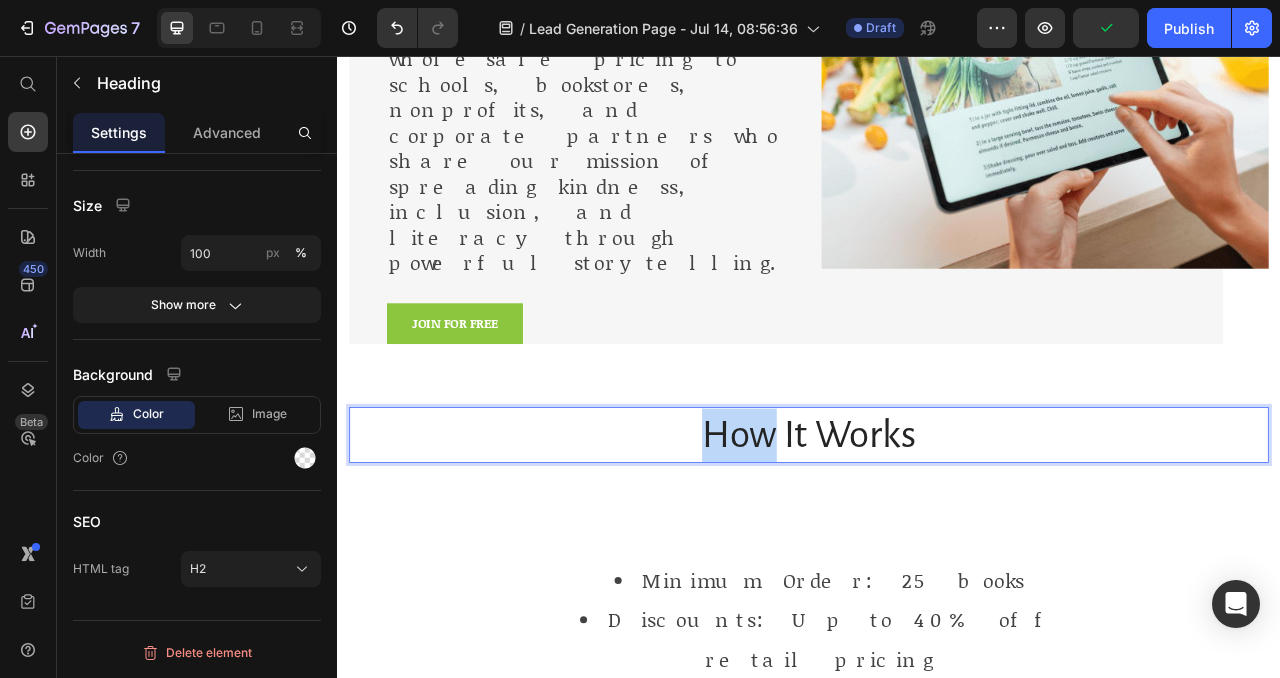 click on "How It Works" at bounding box center [937, 539] 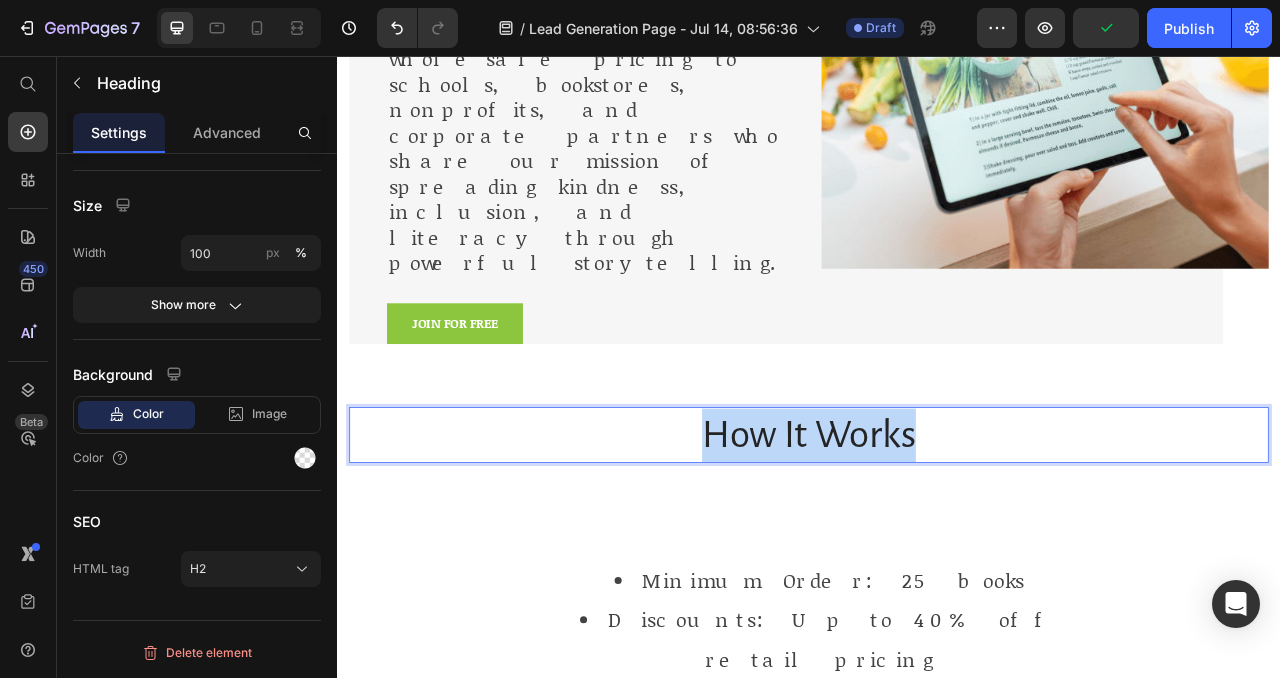 click on "How It Works" at bounding box center (937, 539) 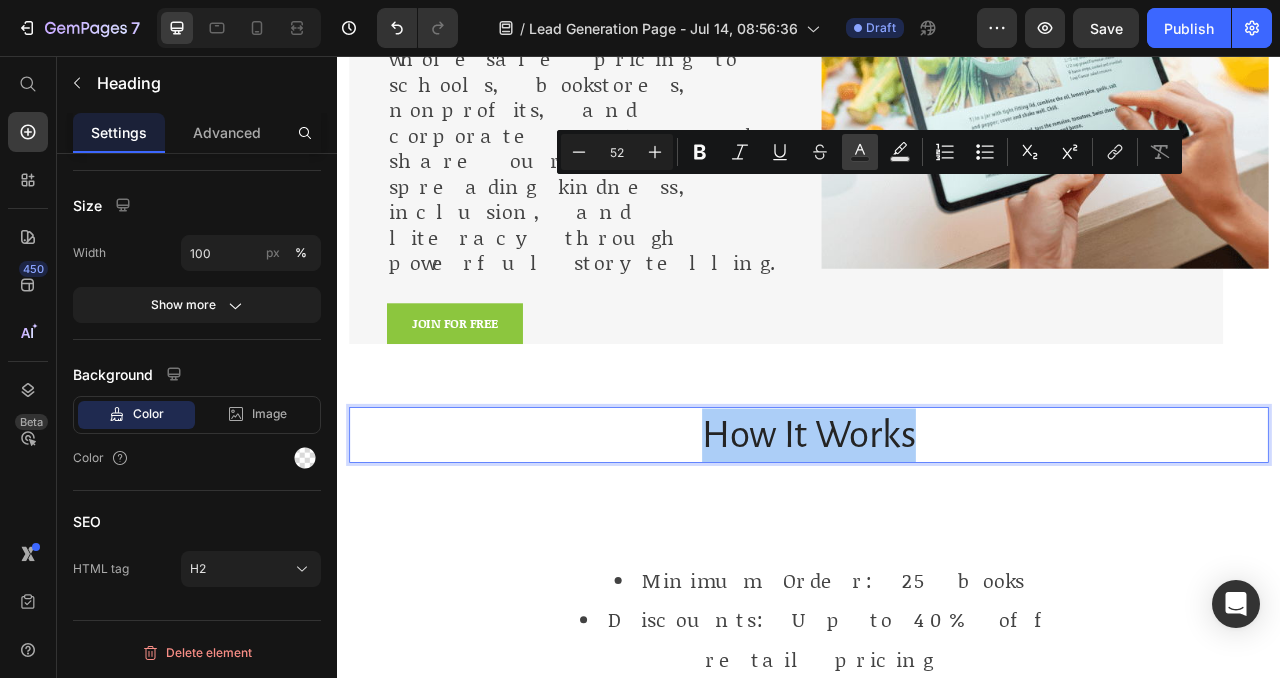 click 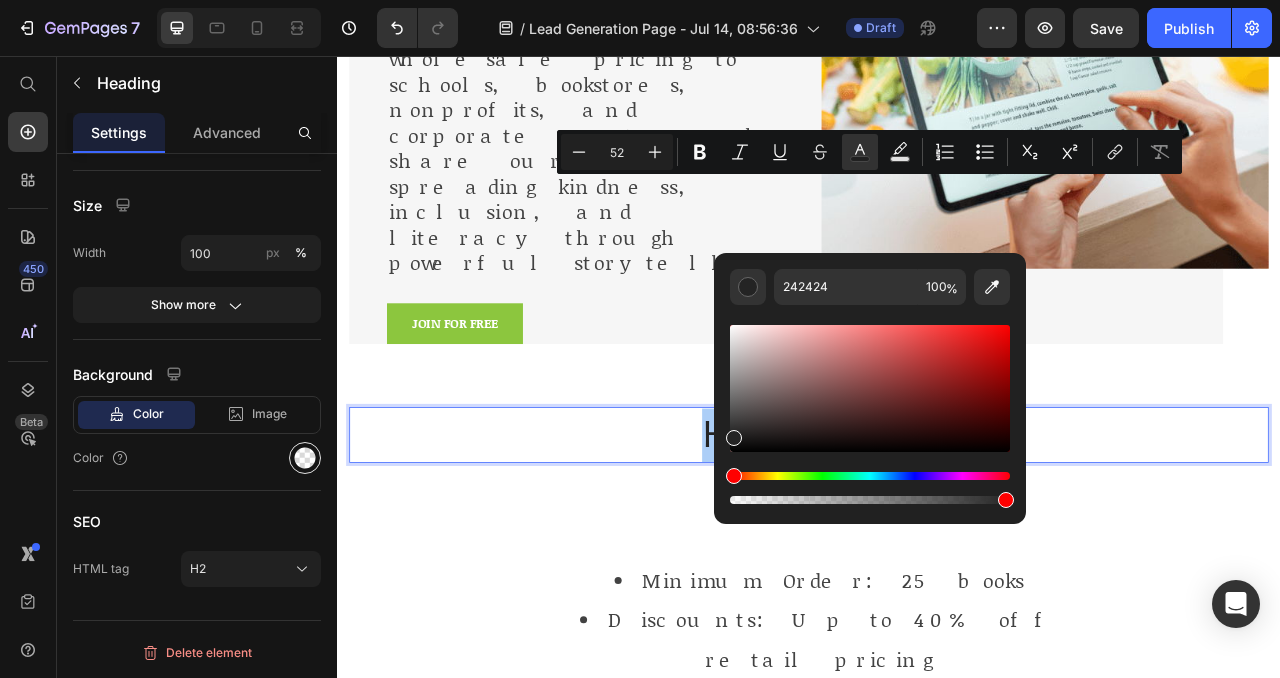 click 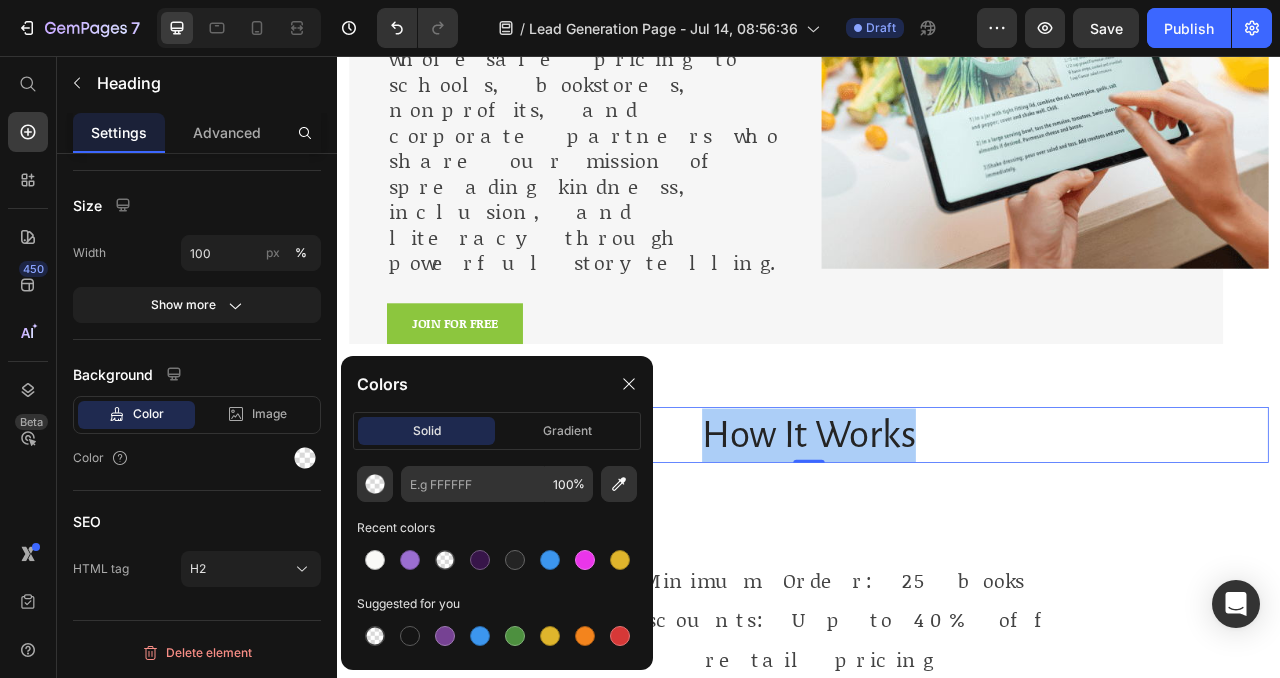 click on "Color" at bounding box center (197, 458) 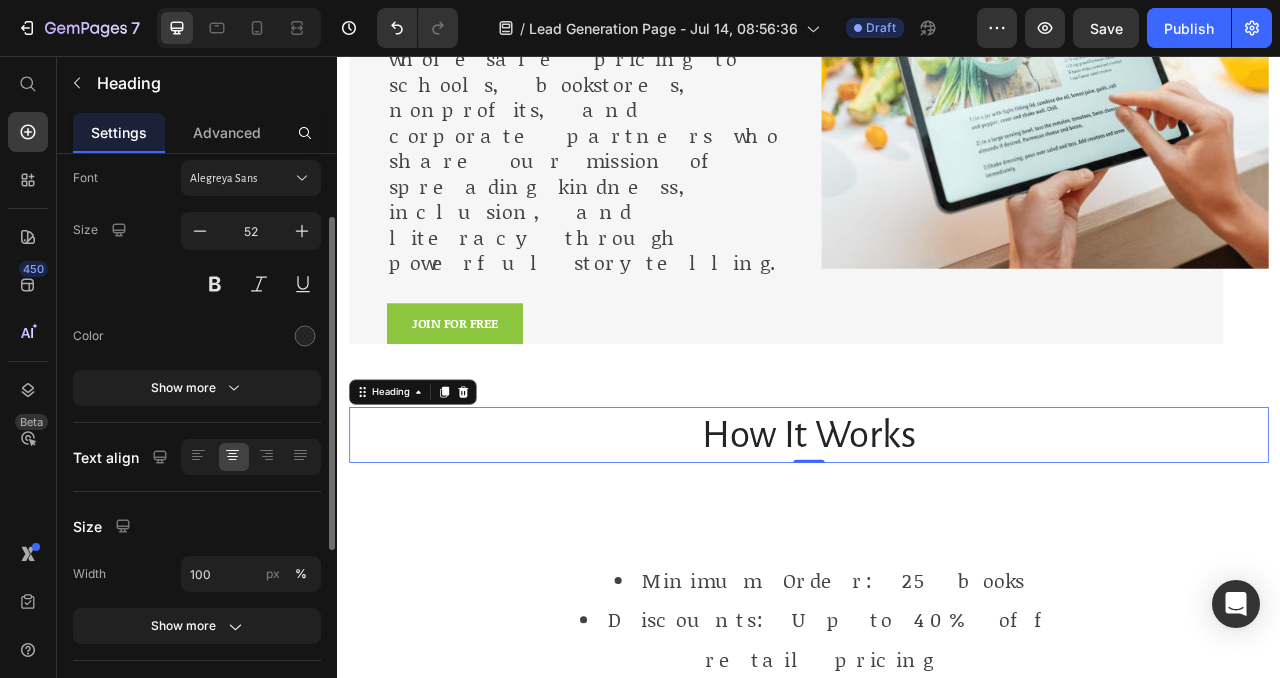 scroll, scrollTop: 0, scrollLeft: 0, axis: both 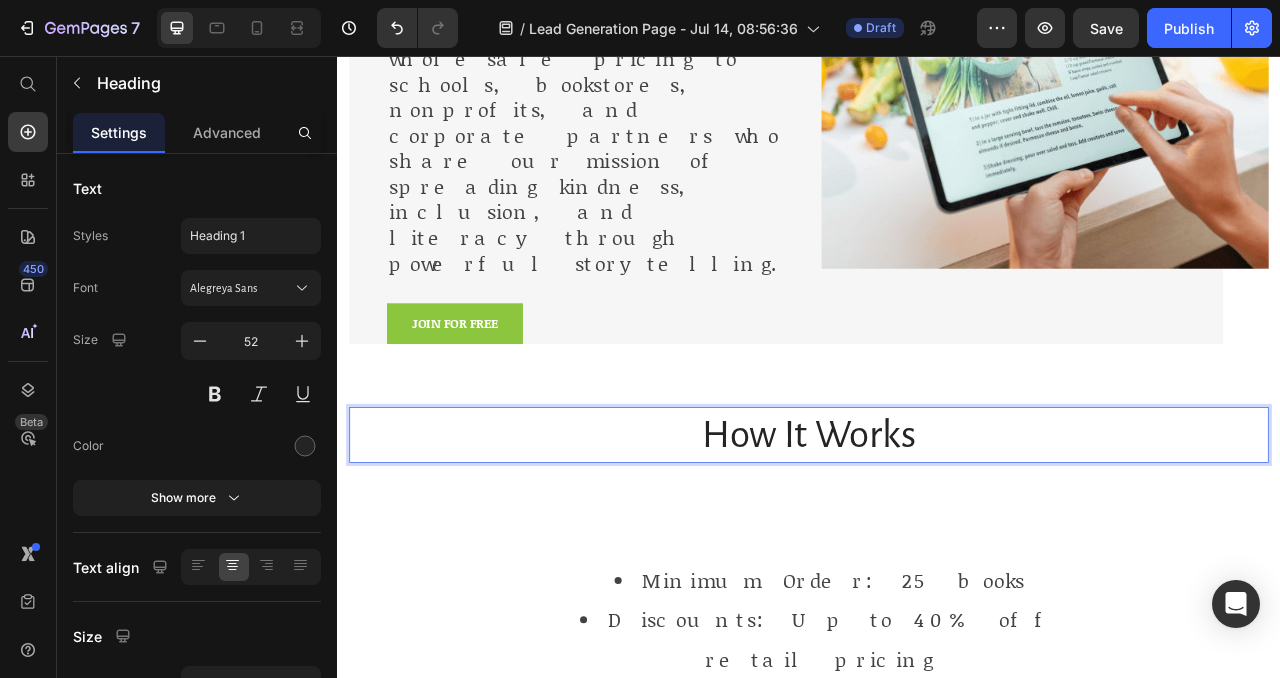 click on "How It Works" at bounding box center (937, 539) 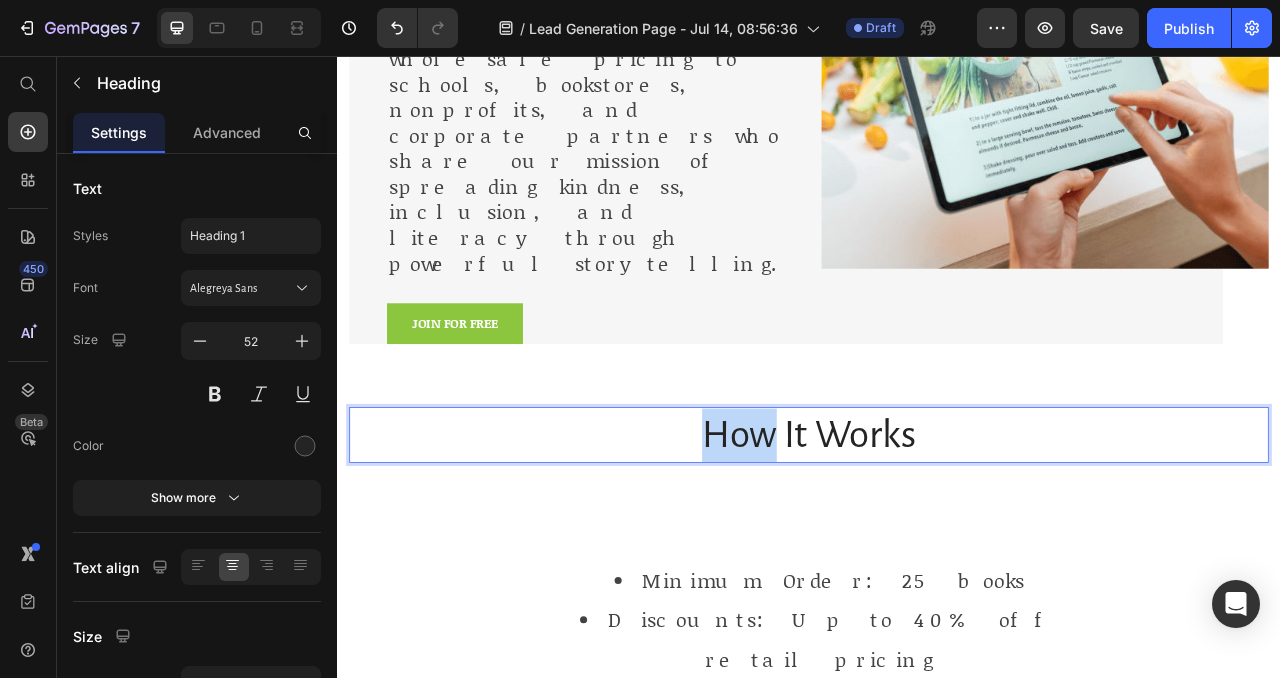 click on "How It Works" at bounding box center [937, 539] 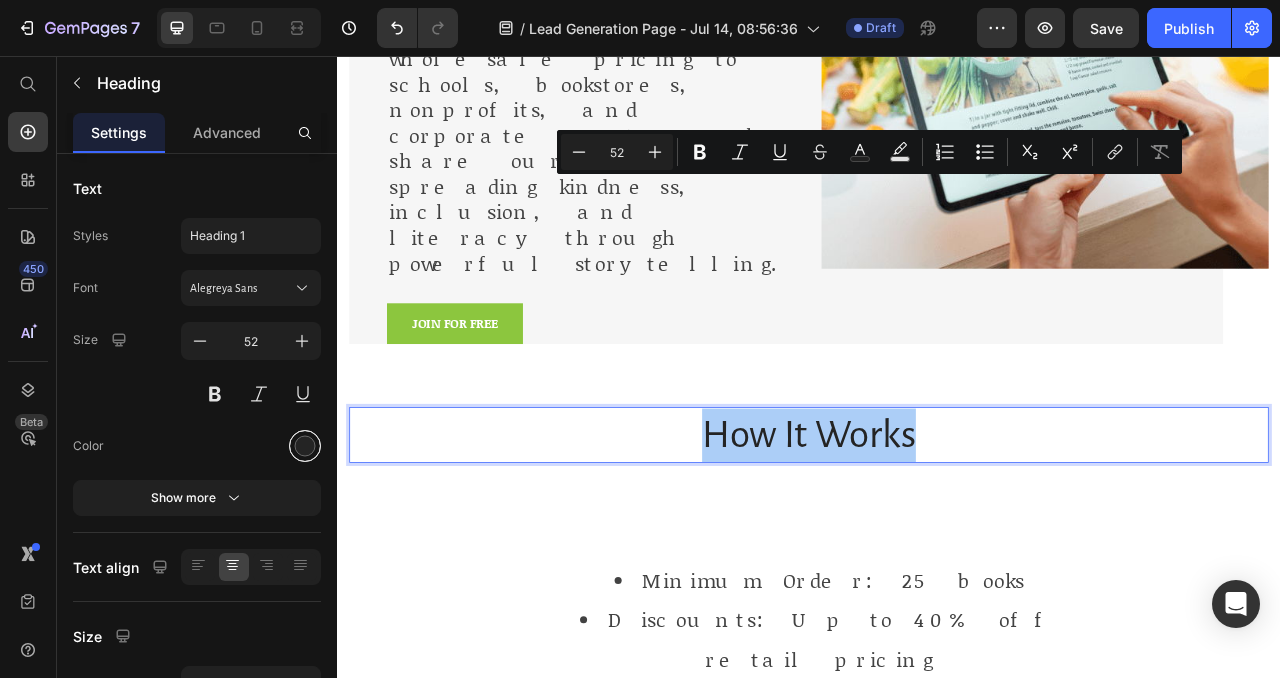 click at bounding box center (305, 446) 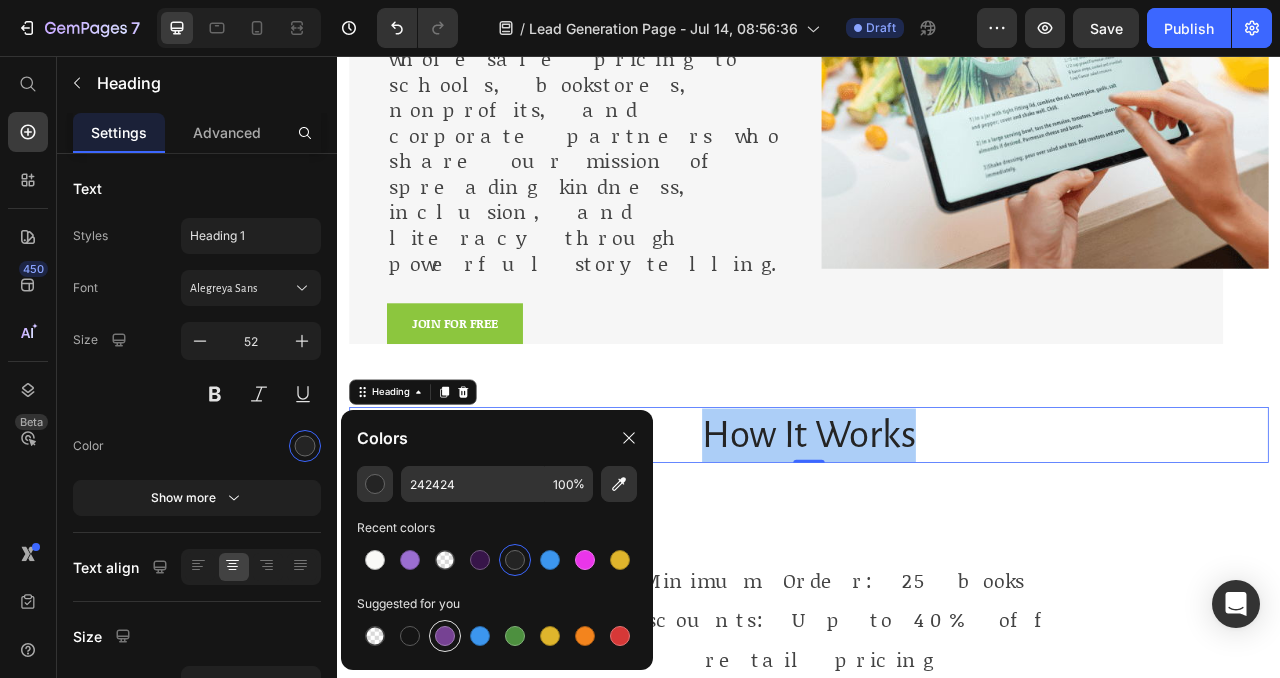 click at bounding box center (445, 636) 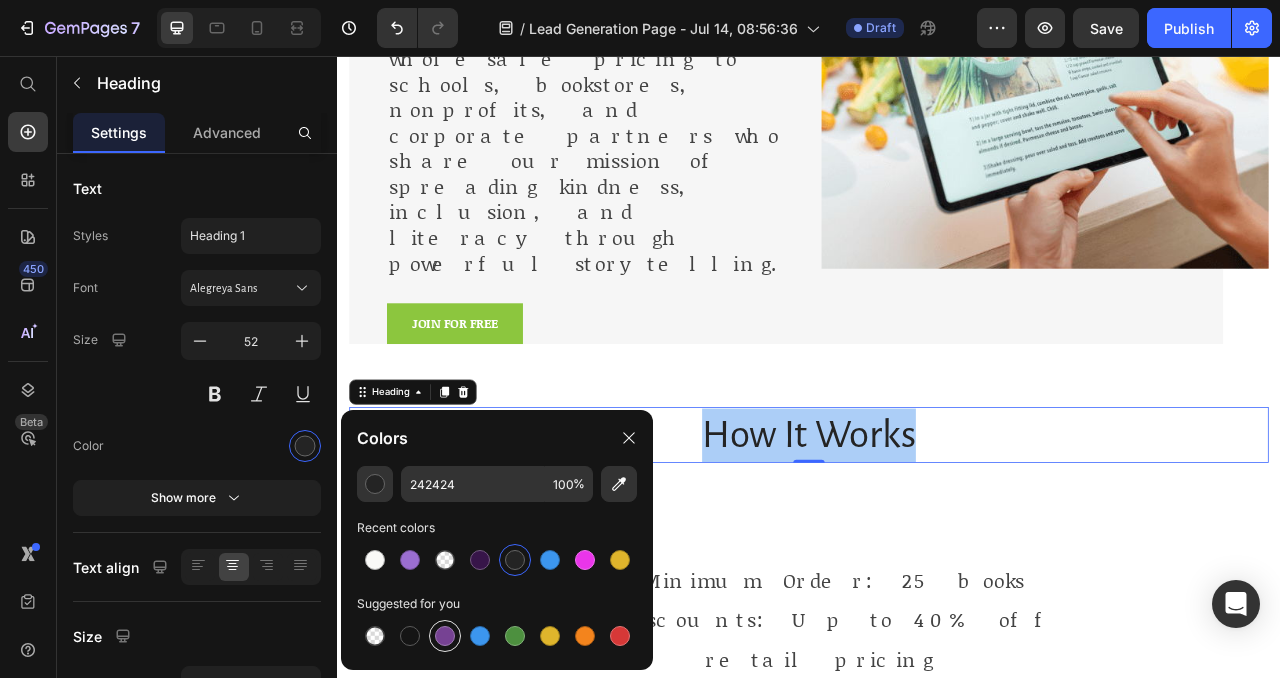 type on "764293" 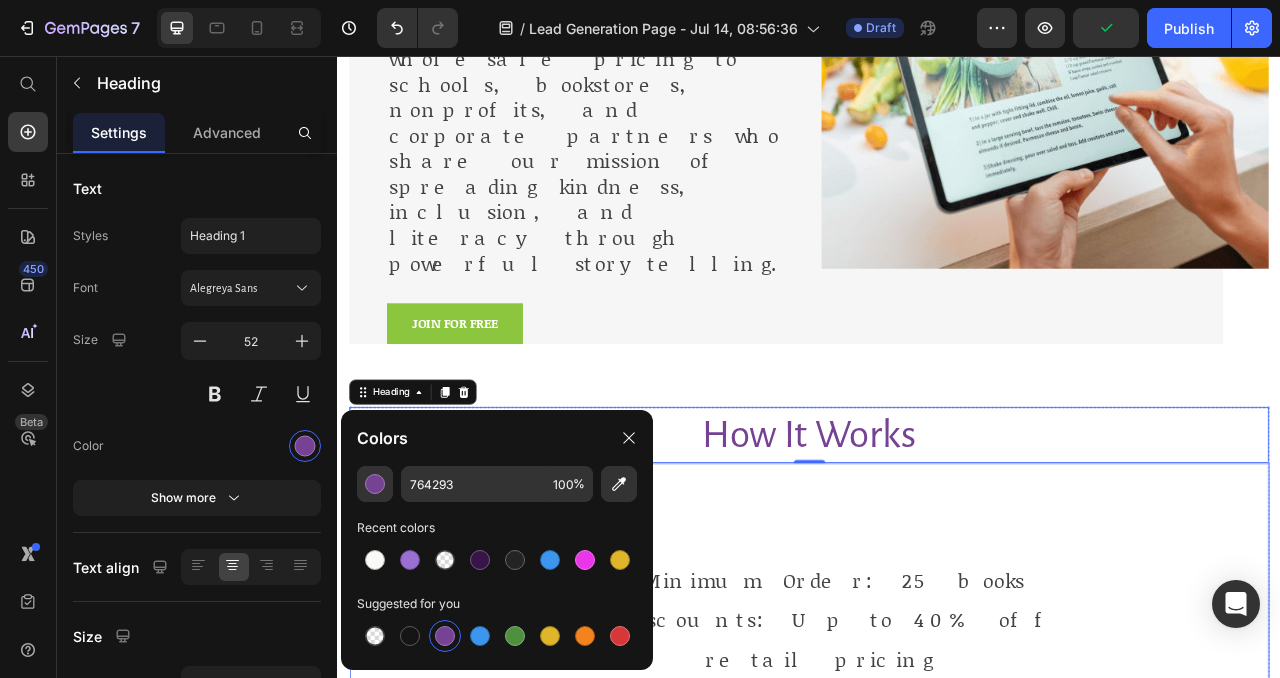 click on "Minimum Order: 25 books Discounts: Up to 40% off retail pricing Custom Orders: Special edition covers or branded inserts available for large sponsors Shipping: Calculated based on quantity and destination; free shipping available on select bulk orders Turnaround Time: Most wholesale orders ship within 5–10 business days Text block Image - Christina R.,  Chef and author, [CITY] Text block                Icon                Icon                Icon                Icon                Icon Icon List Hoz Row “An extraordinary set of cooks, historians, restaurateurs, over many generations housed under one roof. The variety of books available in their entirety is amazing!" Text block Image -  [FIRST] [LAST],  Chef proprietor, [CITY] Text block                Icon                Icon                Icon                Icon                Icon Icon List Hoz Row         Carousel" at bounding box center (937, 1079) 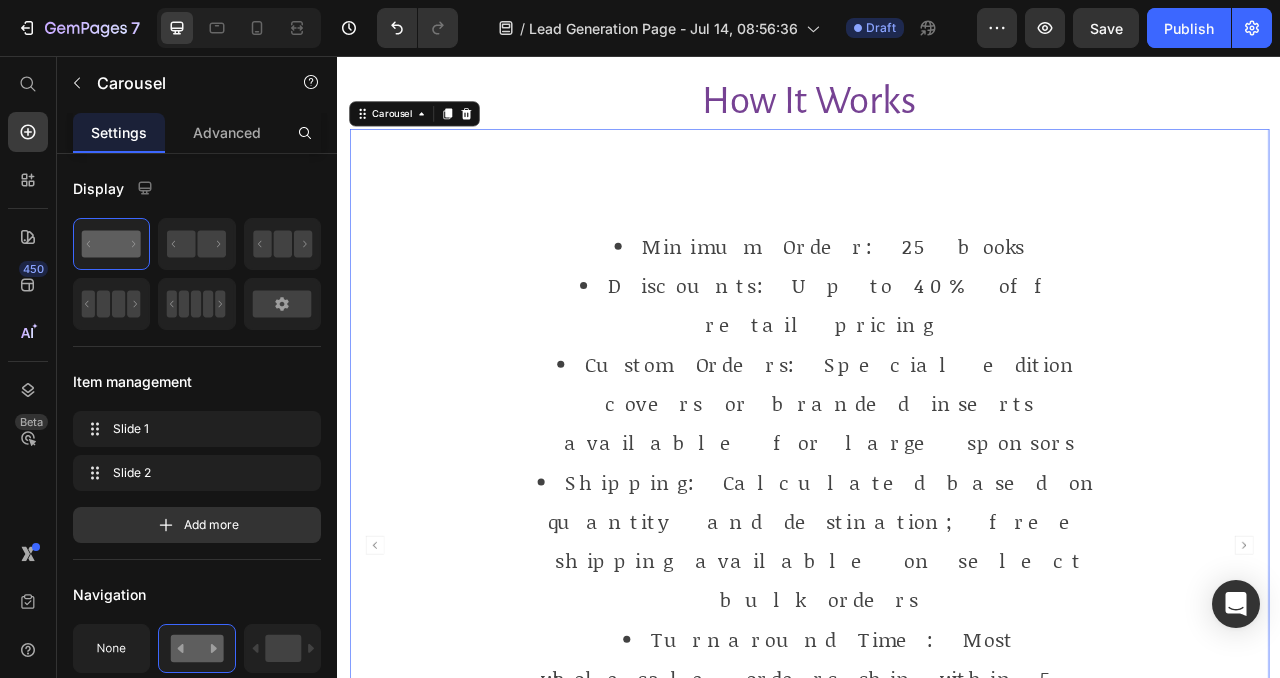 scroll, scrollTop: 1890, scrollLeft: 0, axis: vertical 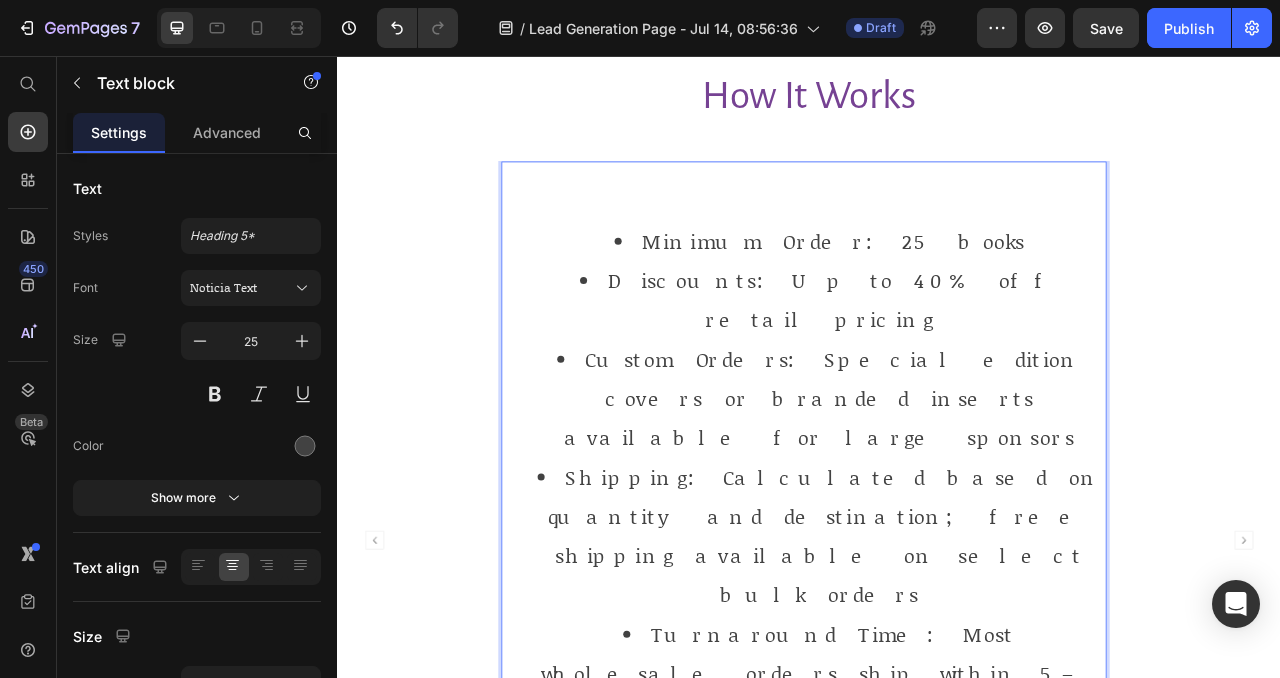click at bounding box center (950, 942) 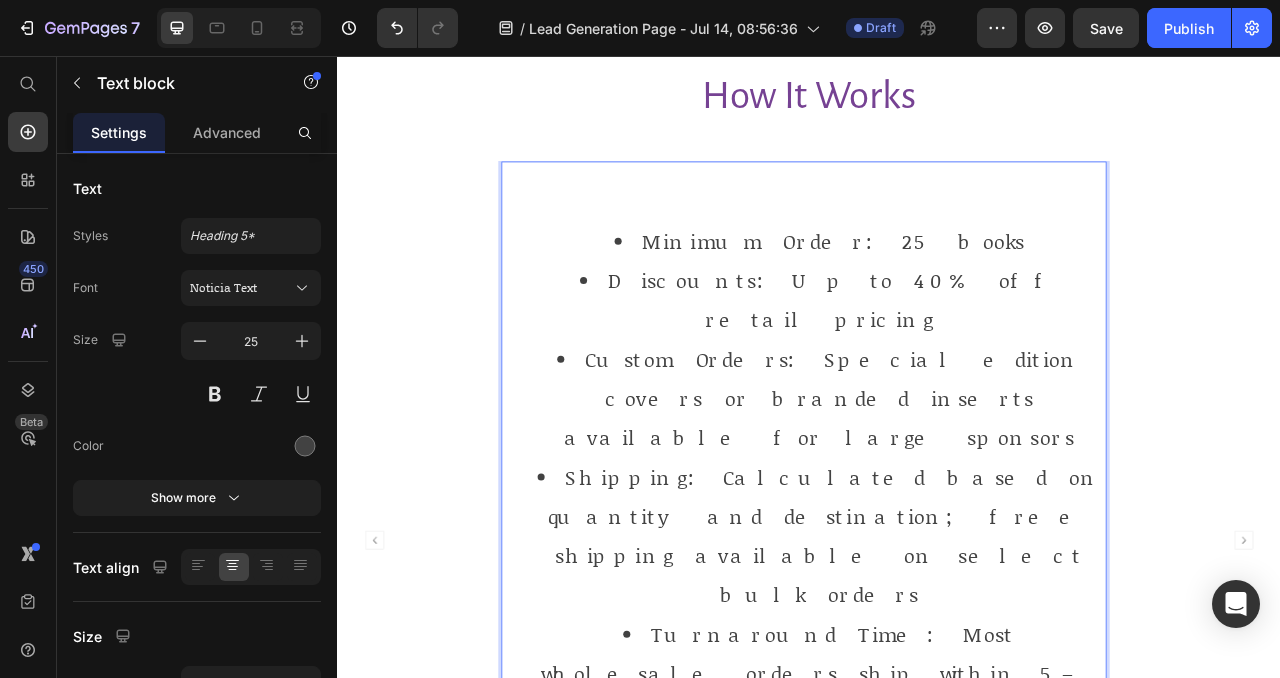 click at bounding box center [950, 942] 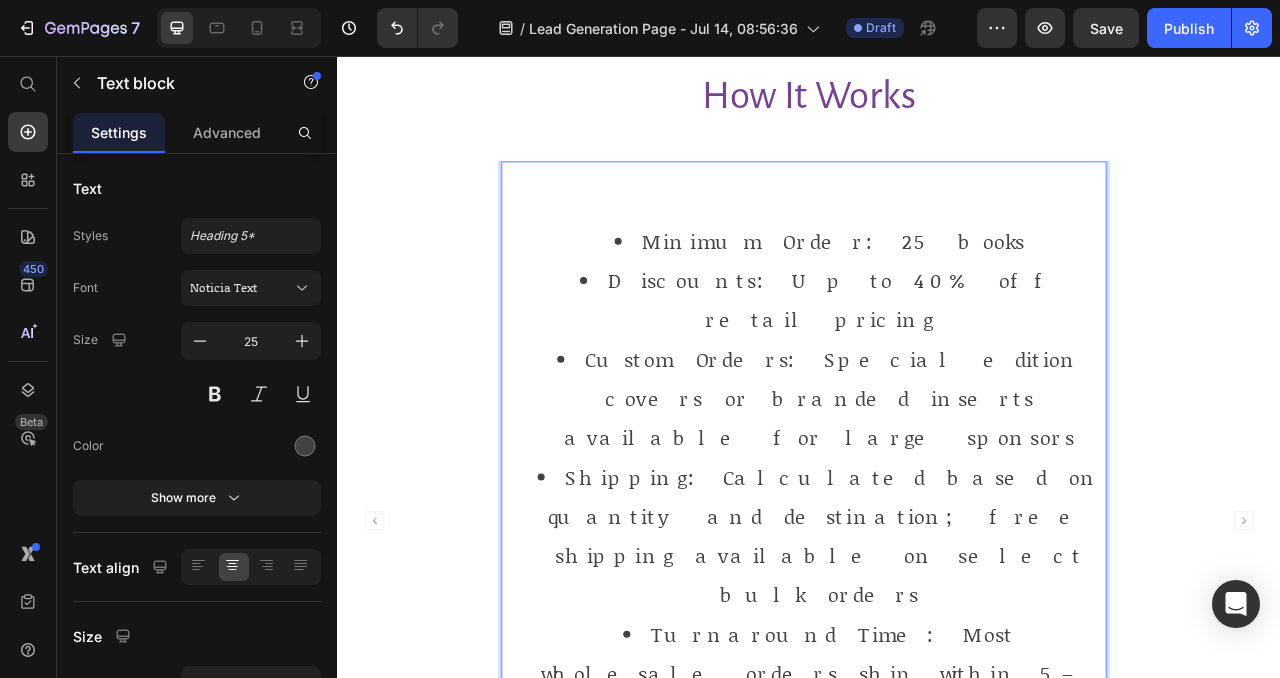 click on "Turnaround Time: Most wholesale orders ship within 5–10 business days" at bounding box center (950, 842) 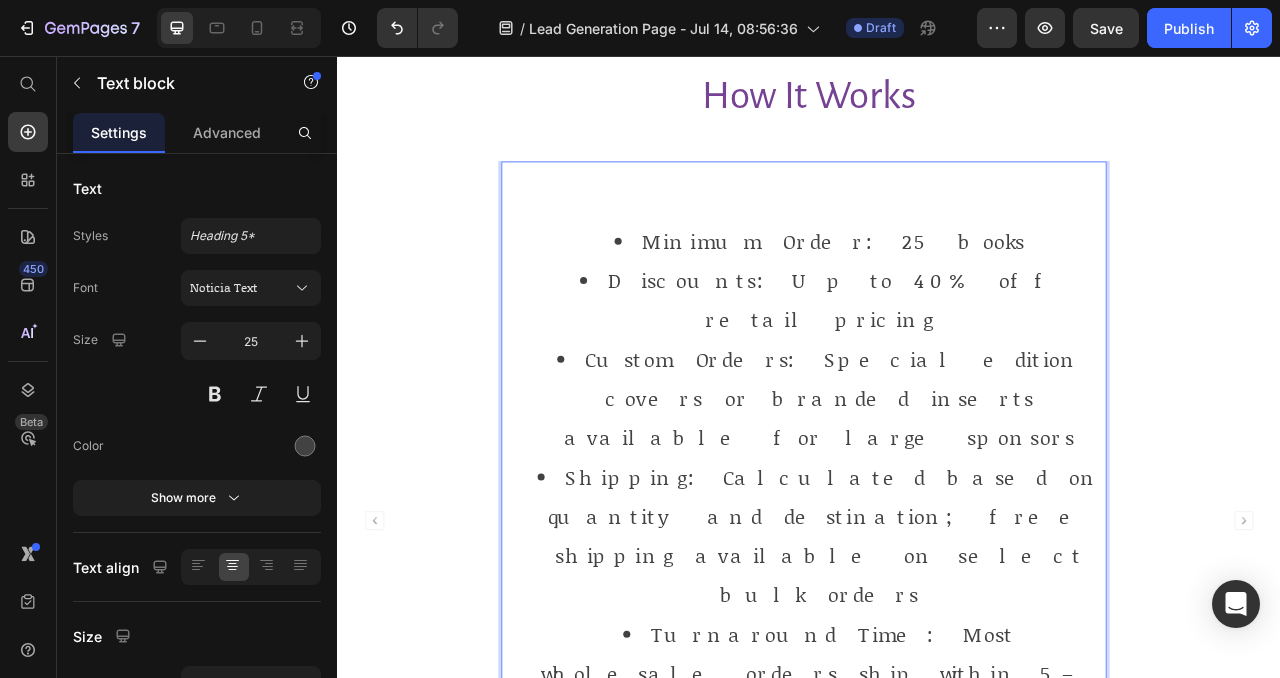 click on "Turnaround Time: Most wholesale orders ship within 5–10 business days" at bounding box center (950, 842) 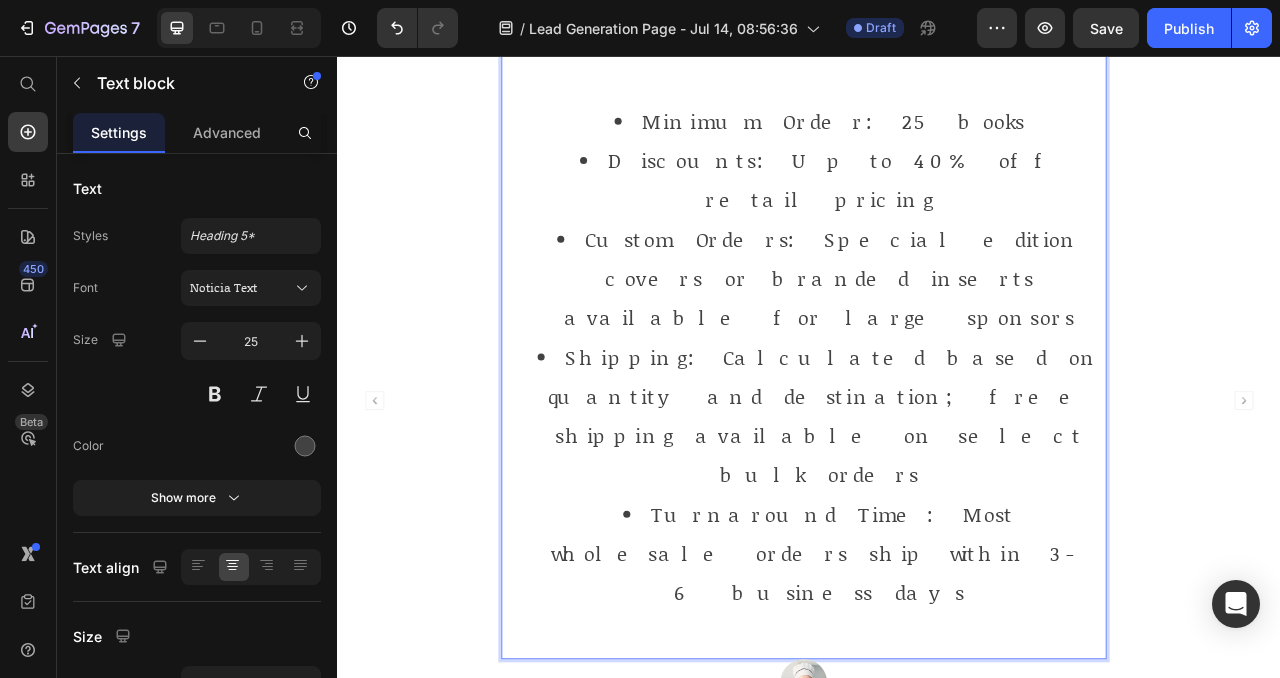 scroll, scrollTop: 2054, scrollLeft: 0, axis: vertical 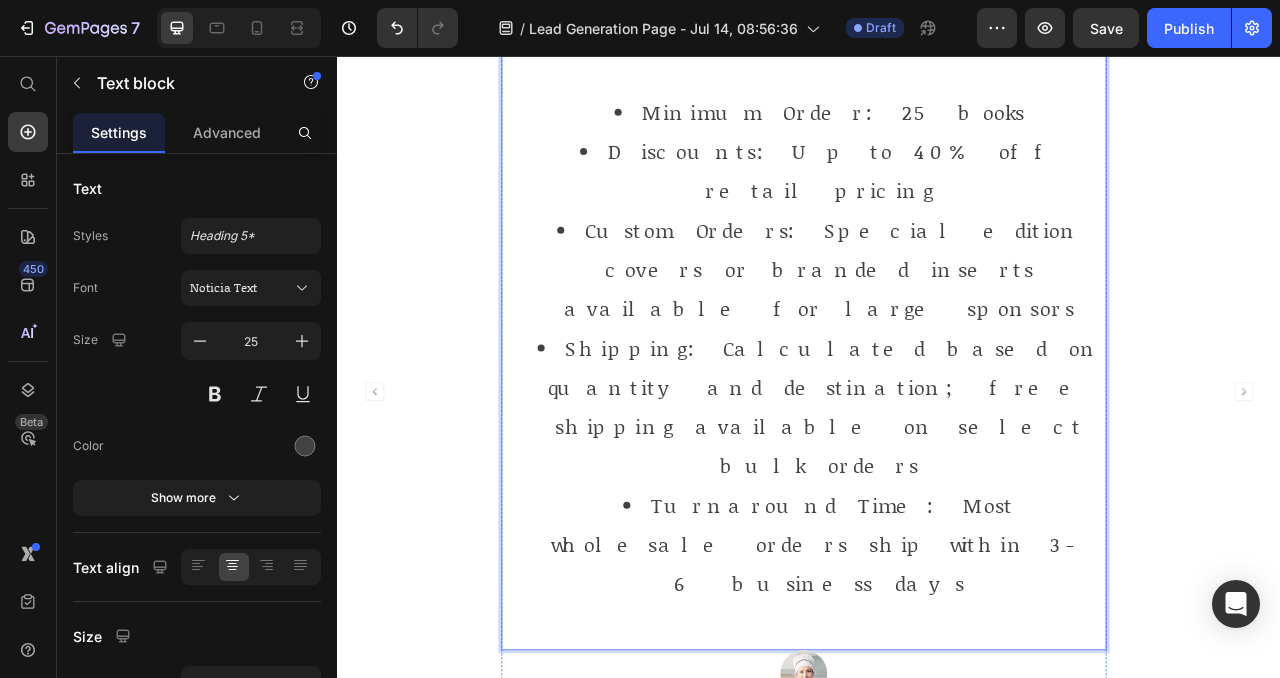 click on "- [FIRST] [LAST], Chef and author, London Text block" at bounding box center [930, 896] 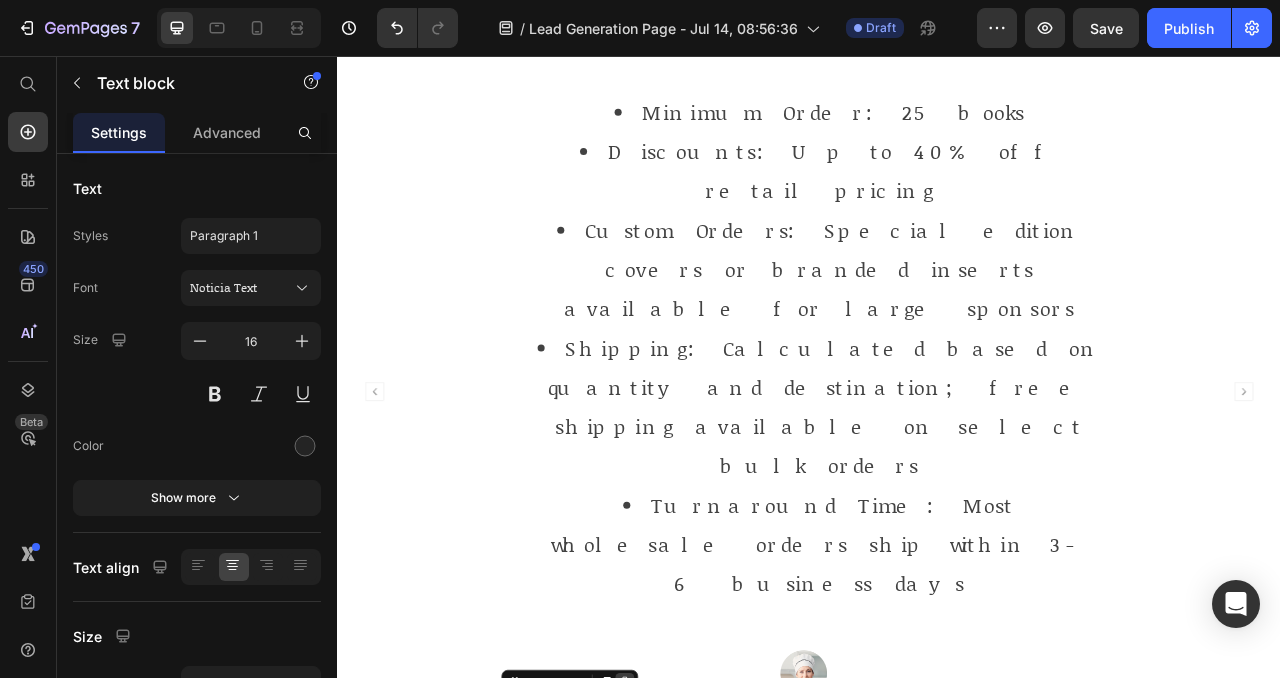 click at bounding box center [702, 853] 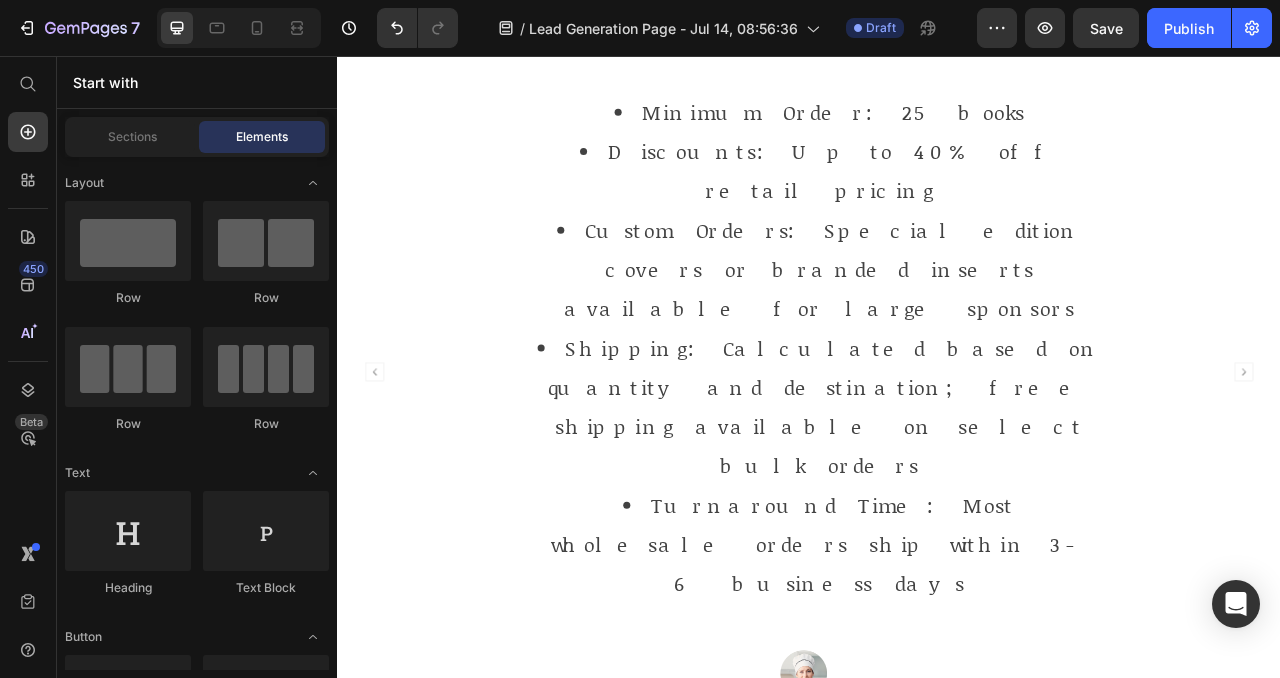 scroll, scrollTop: 2029, scrollLeft: 0, axis: vertical 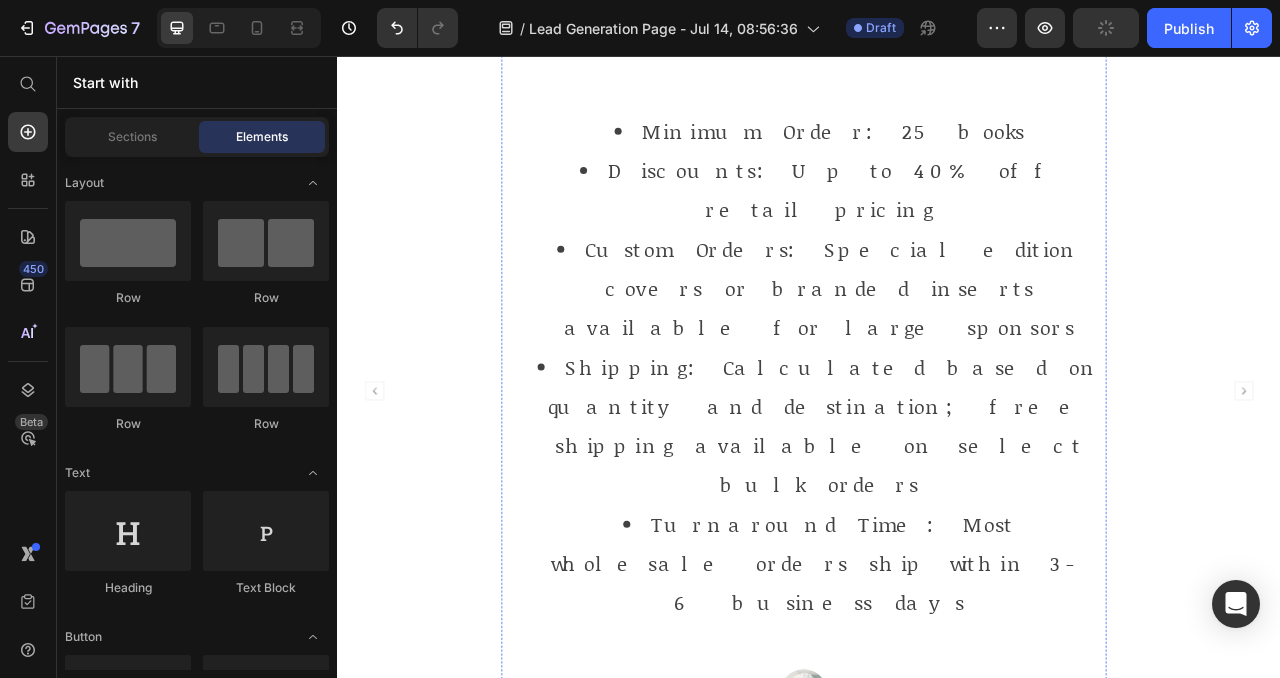 click on "Icon                Icon                Icon                Icon                Icon" at bounding box center (930, 908) 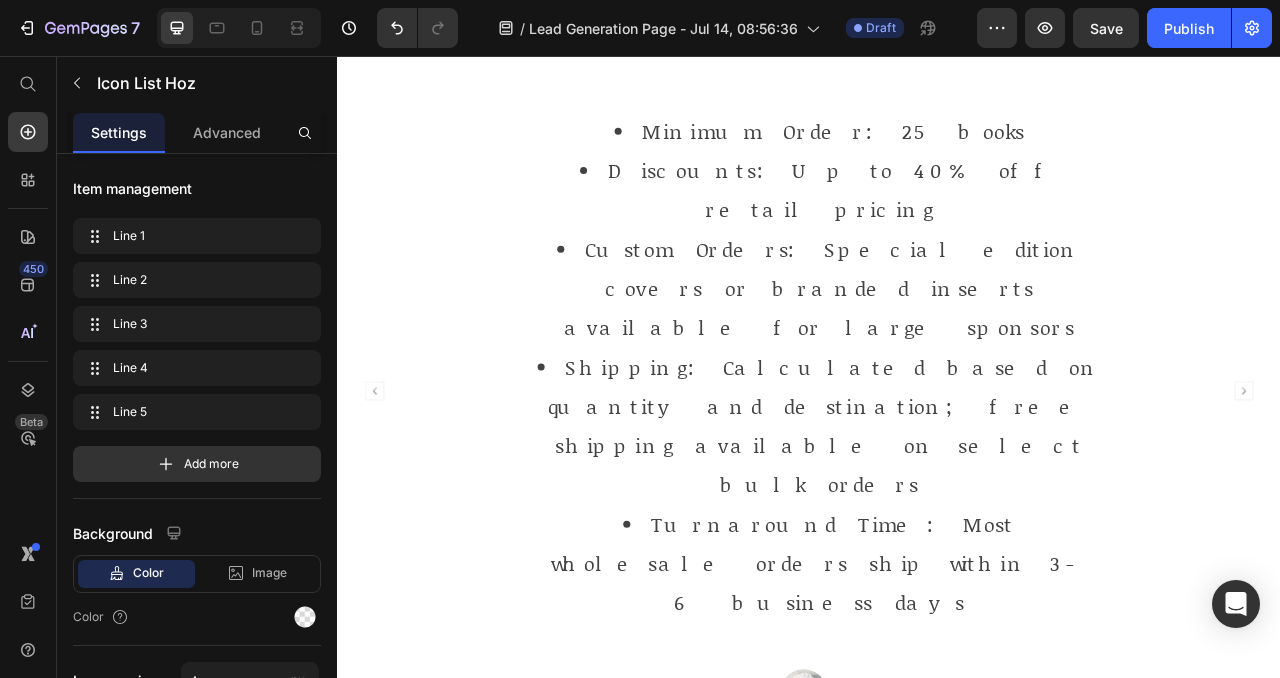 click 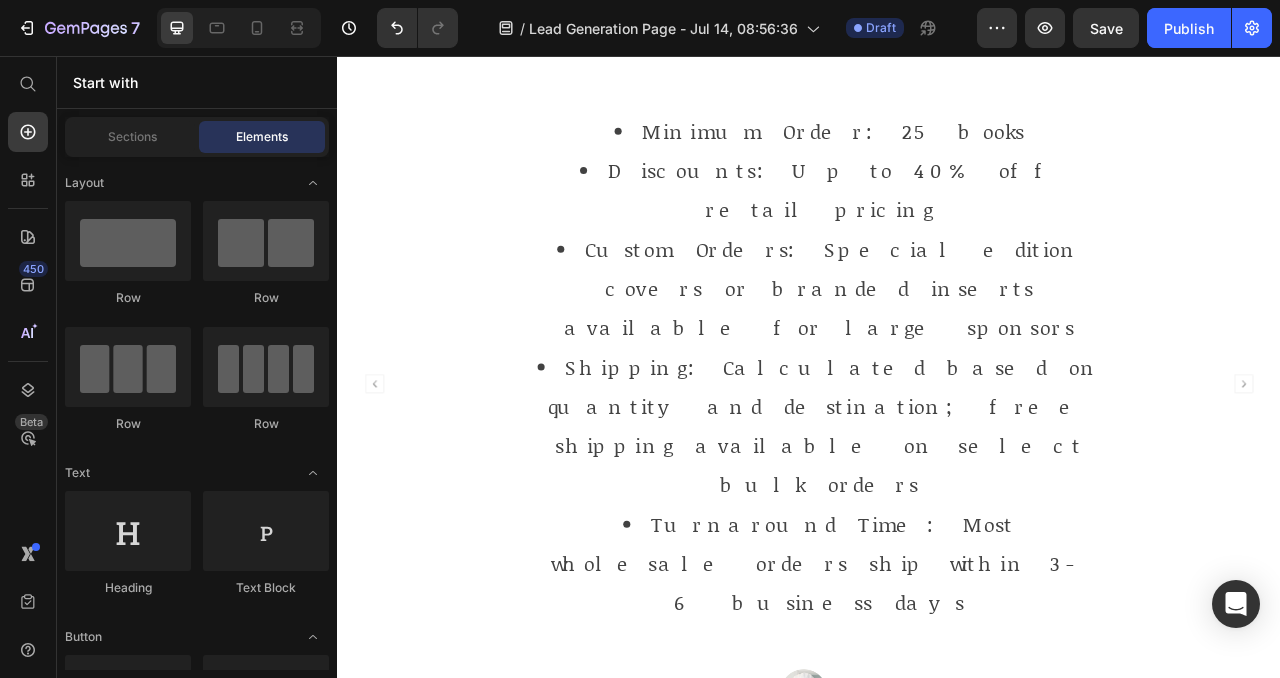 scroll, scrollTop: 2020, scrollLeft: 0, axis: vertical 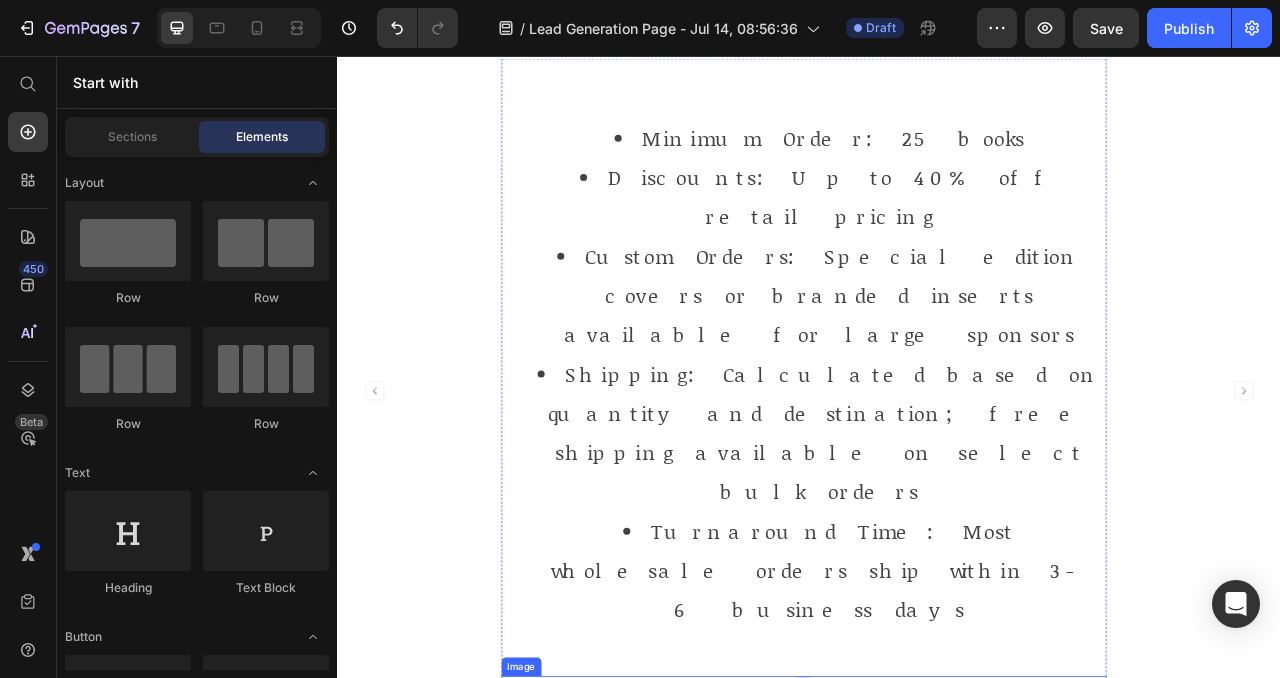 click at bounding box center [930, 876] 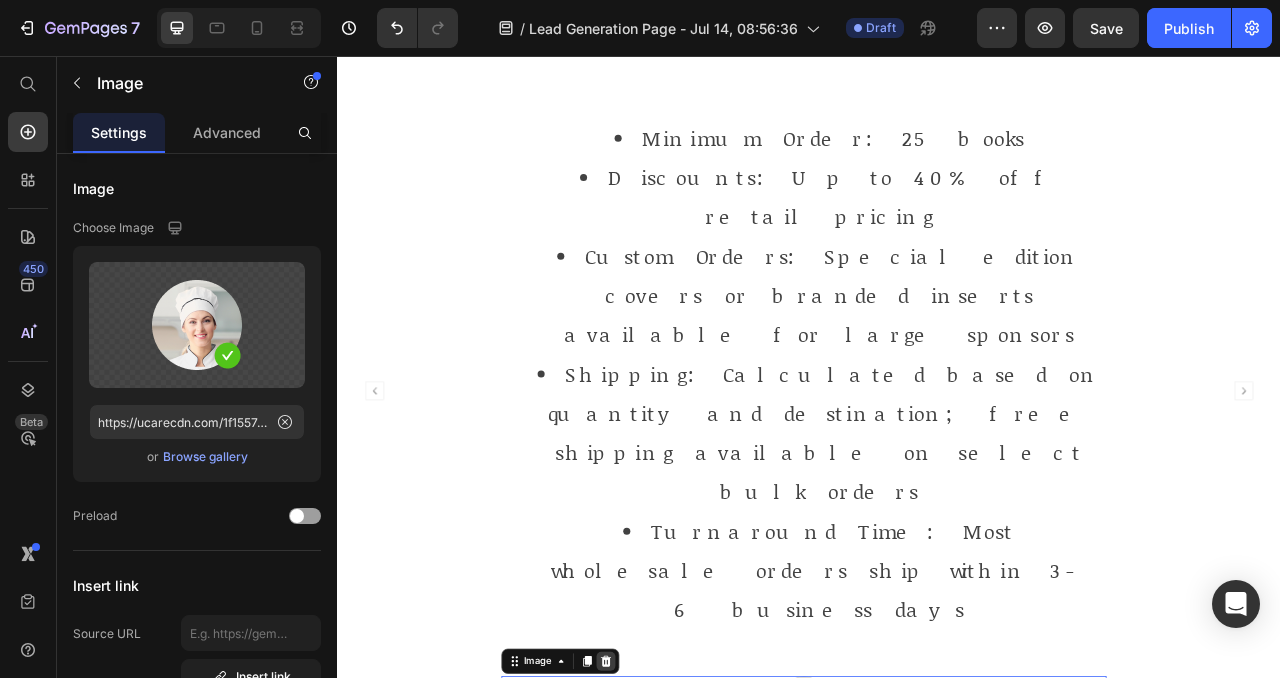 click 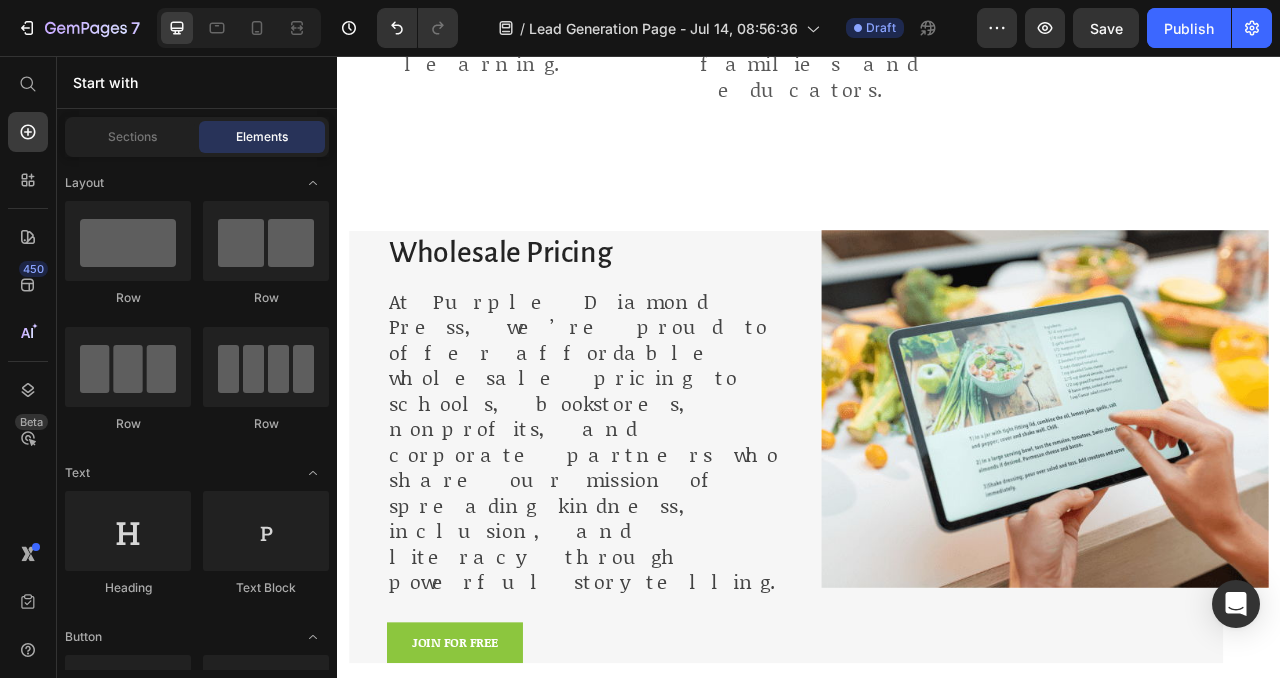 scroll, scrollTop: 1257, scrollLeft: 0, axis: vertical 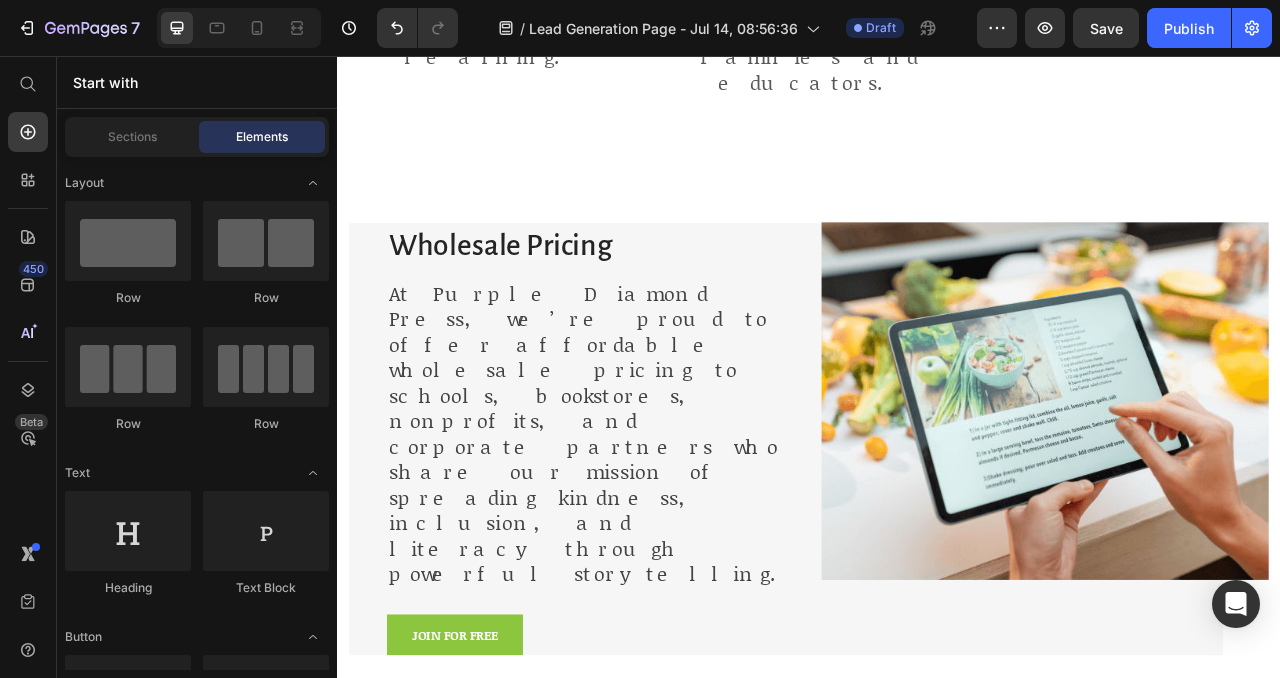 click on "Minimum Order: 25 books Discounts: Up to 40% off retail pricing Custom Orders: Special edition covers or branded inserts available for large sponsors Shipping: Calculated based on quantity and destination; free shipping available on select bulk orders Turnaround Time: Most wholesale orders ship within 3-6 business days" at bounding box center (930, 1395) 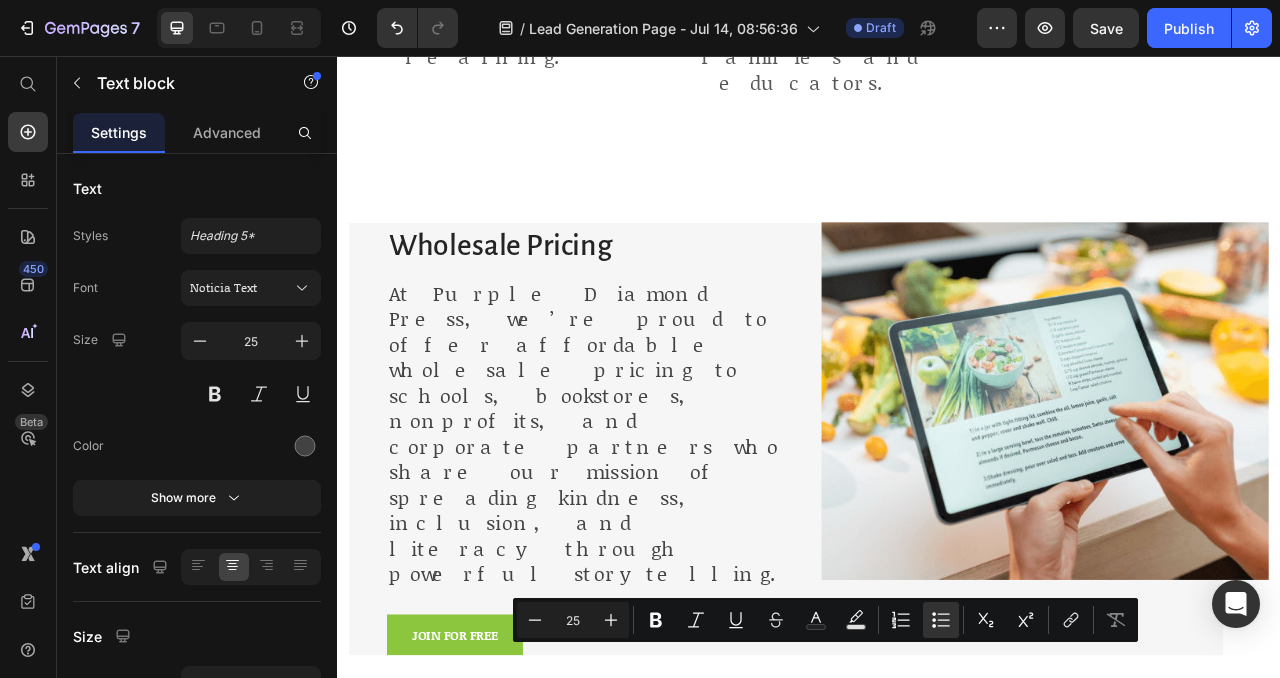 click on "Minimum Order: 25 books" at bounding box center [950, 1120] 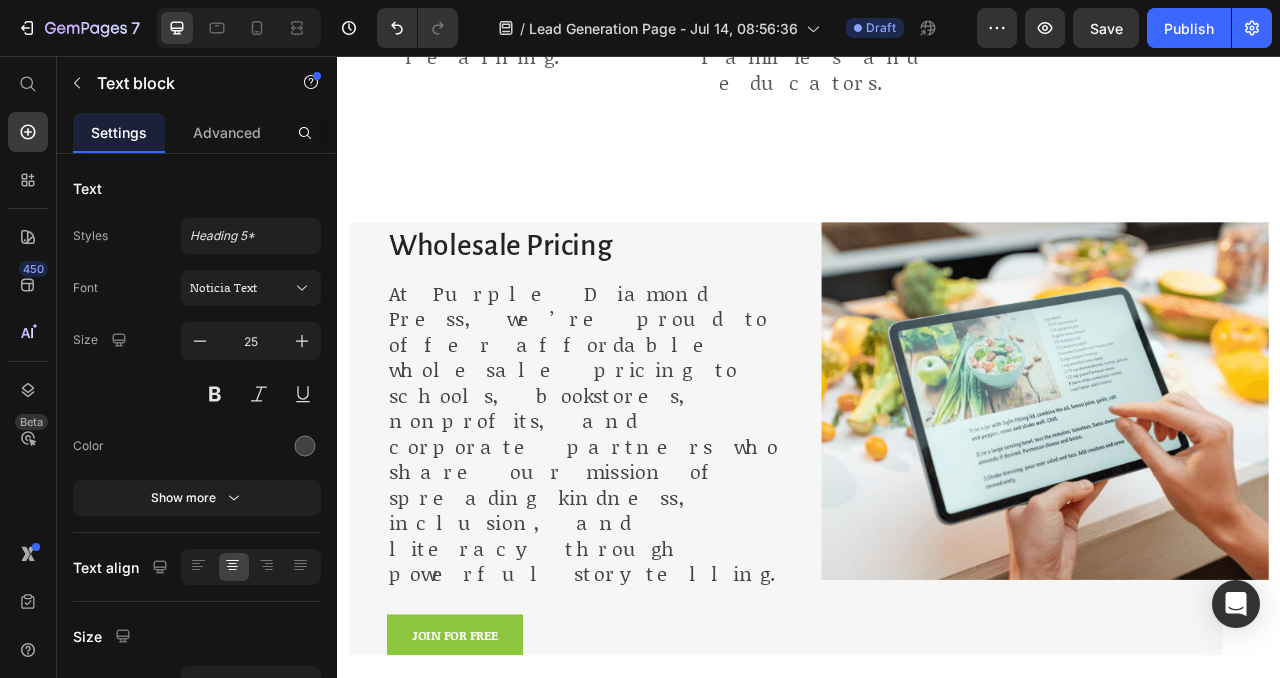 scroll, scrollTop: 100, scrollLeft: 0, axis: vertical 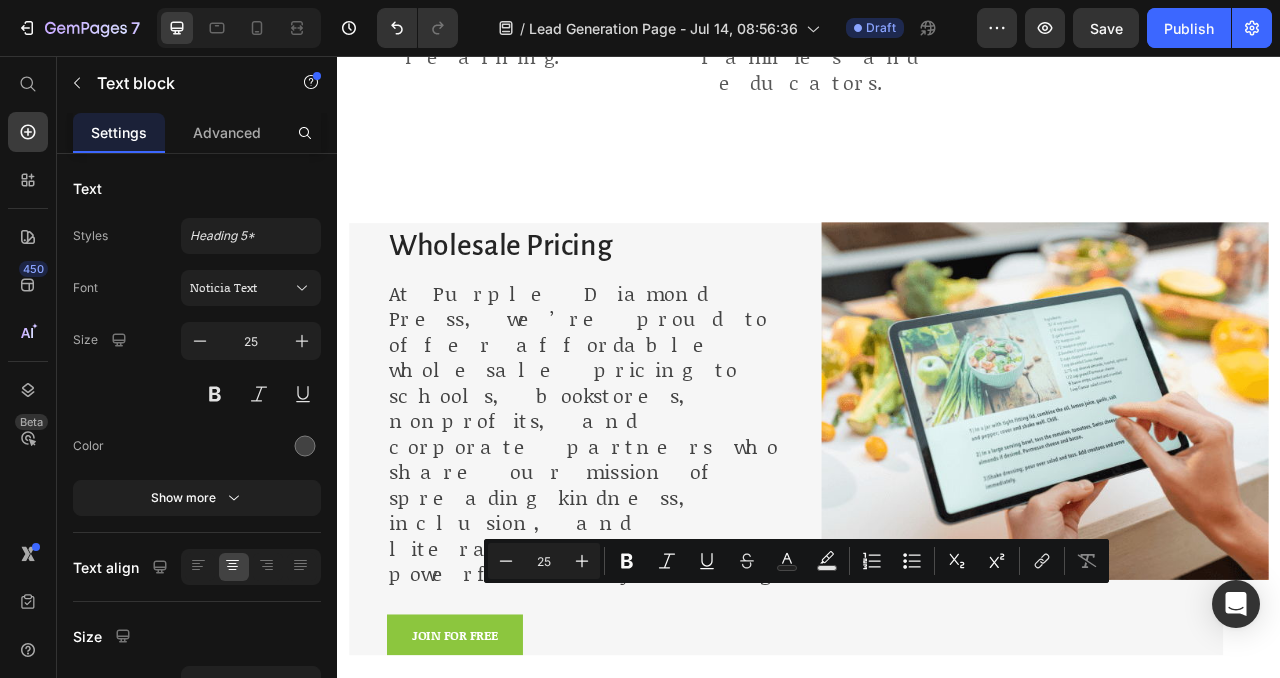 click on "Minus 25 Plus Bold Italic Underline       Strikethrough
Text Color
Text Background Color Numbered List Bulleted List Subscript Superscript       link Remove Format" at bounding box center (796, 561) 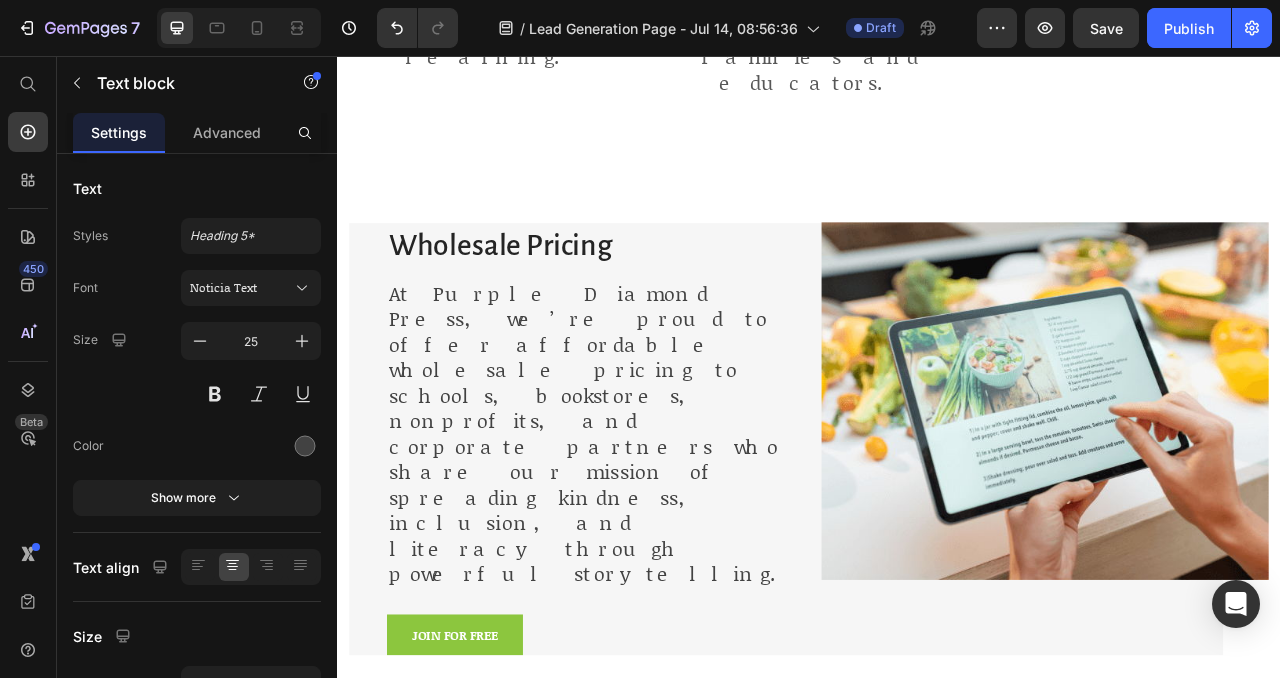 click on "Minimum Order: 25 books" at bounding box center [930, 1045] 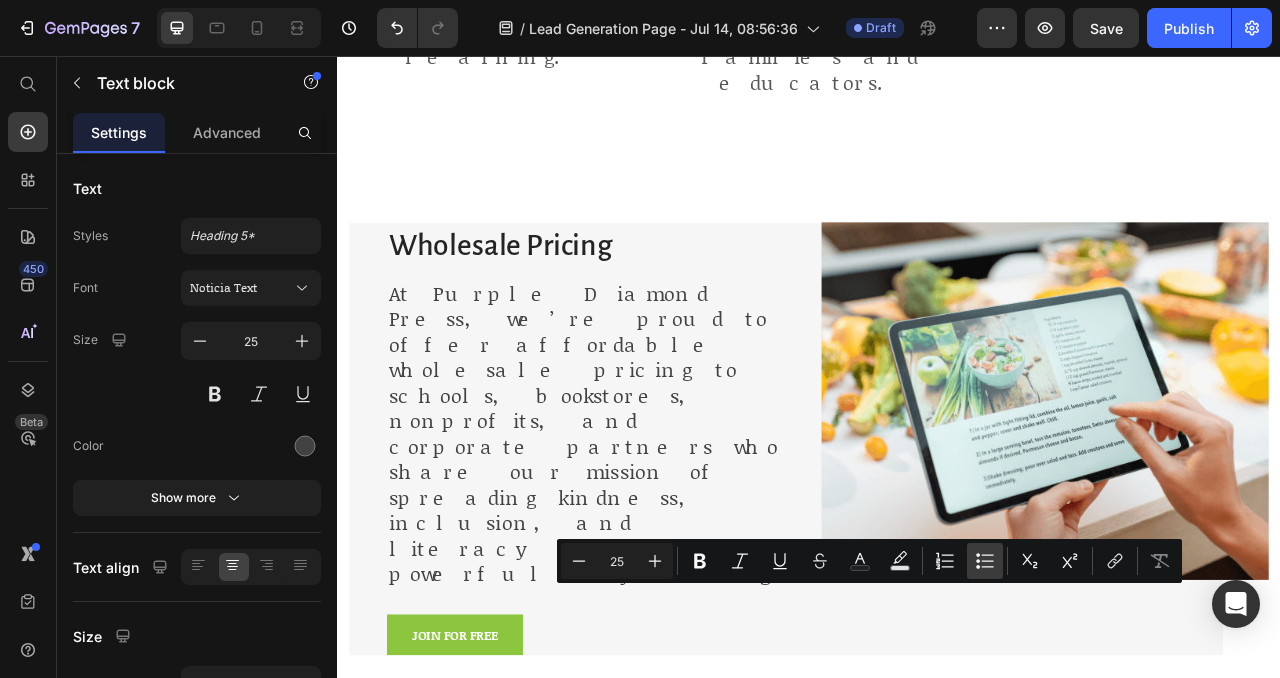 click 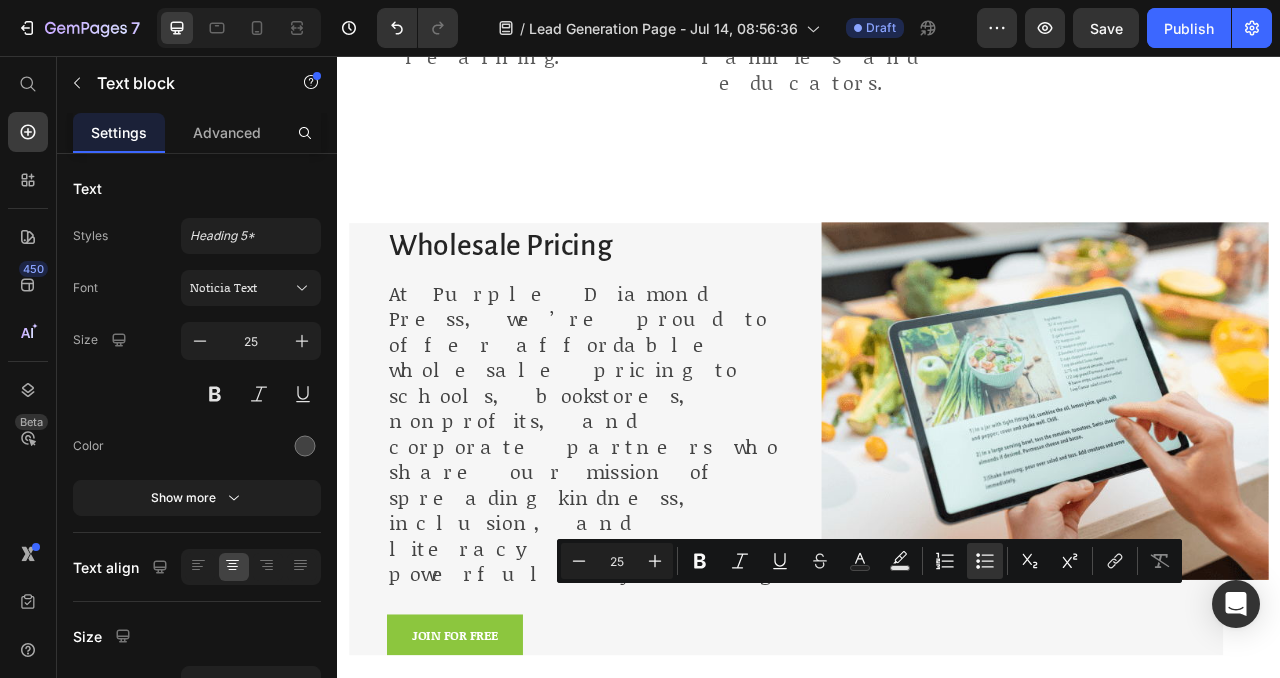 click on "How It Works" at bounding box center (937, 935) 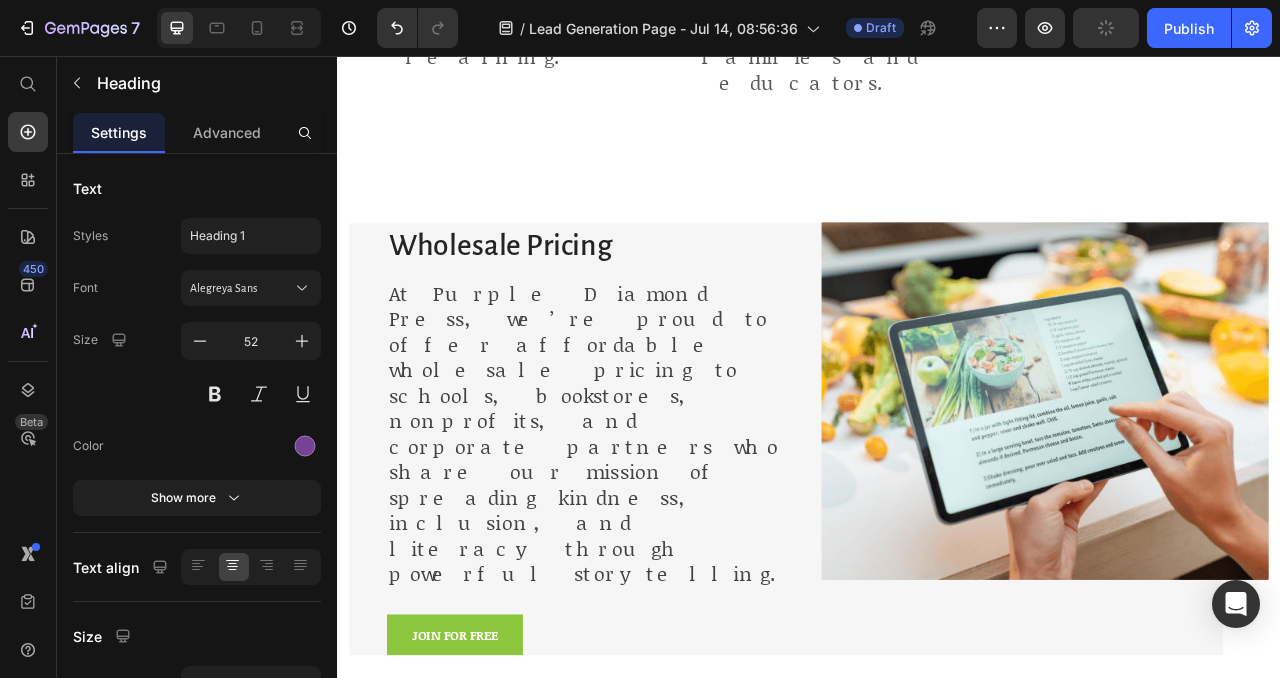 scroll, scrollTop: 0, scrollLeft: 0, axis: both 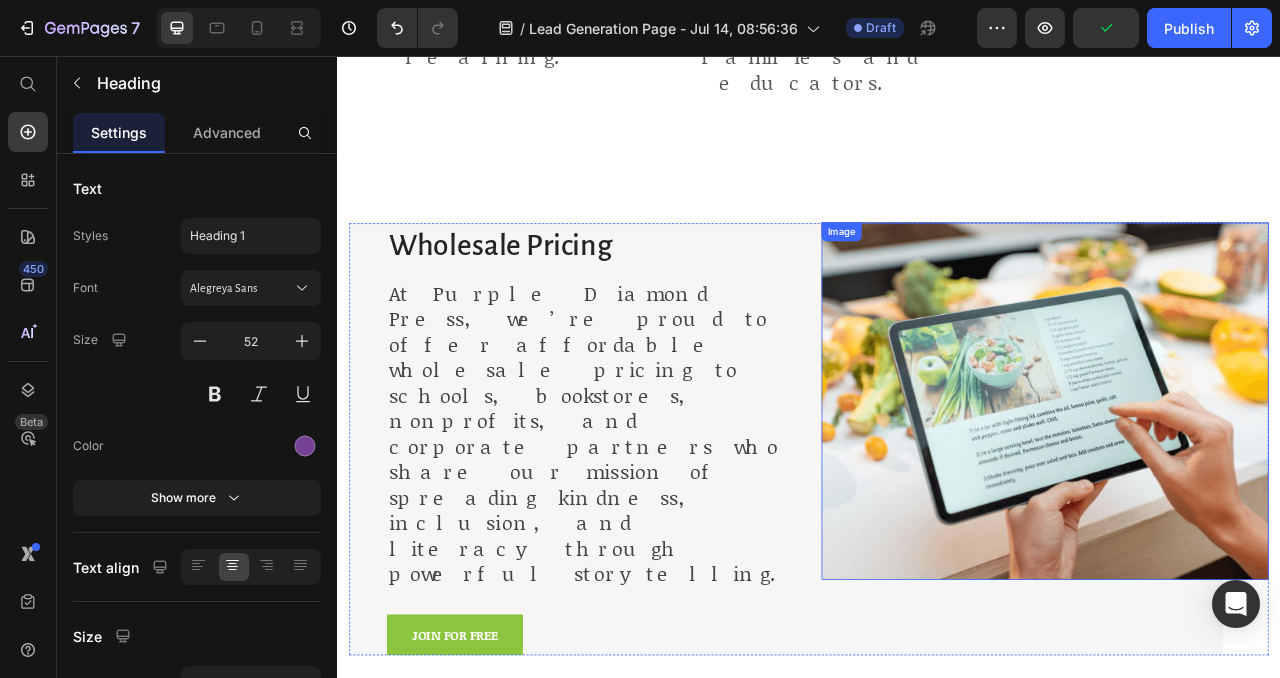 click at bounding box center [1237, 495] 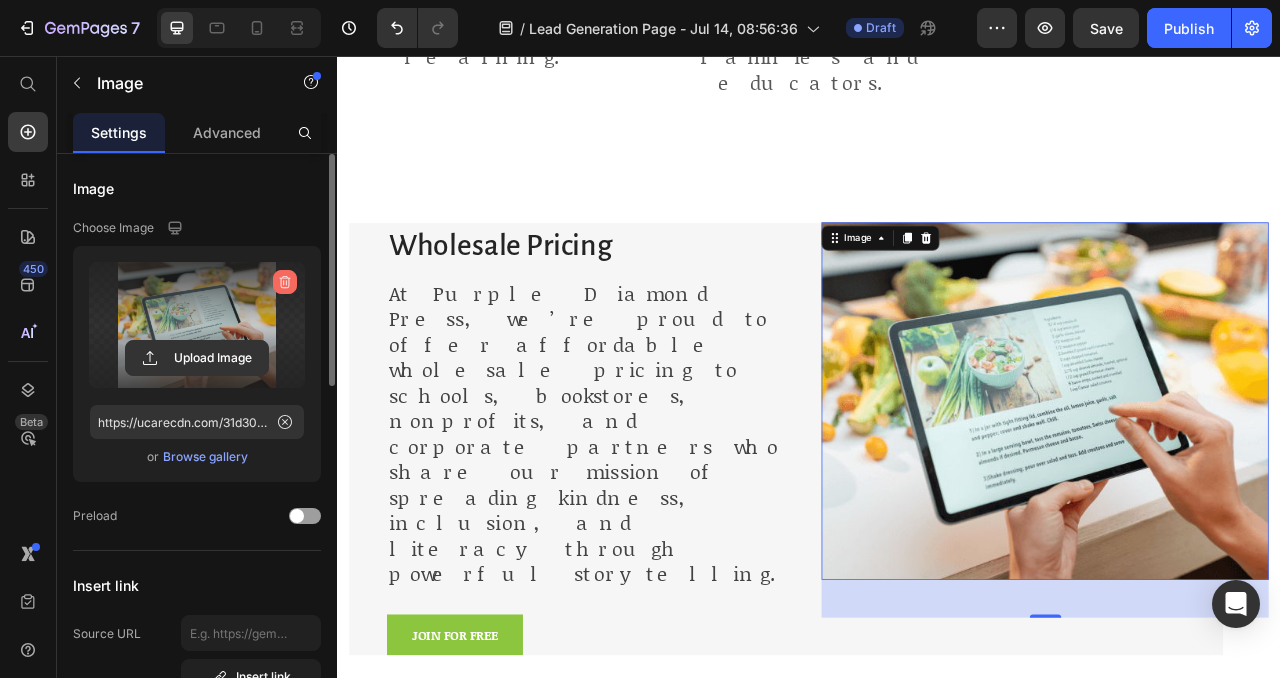 click 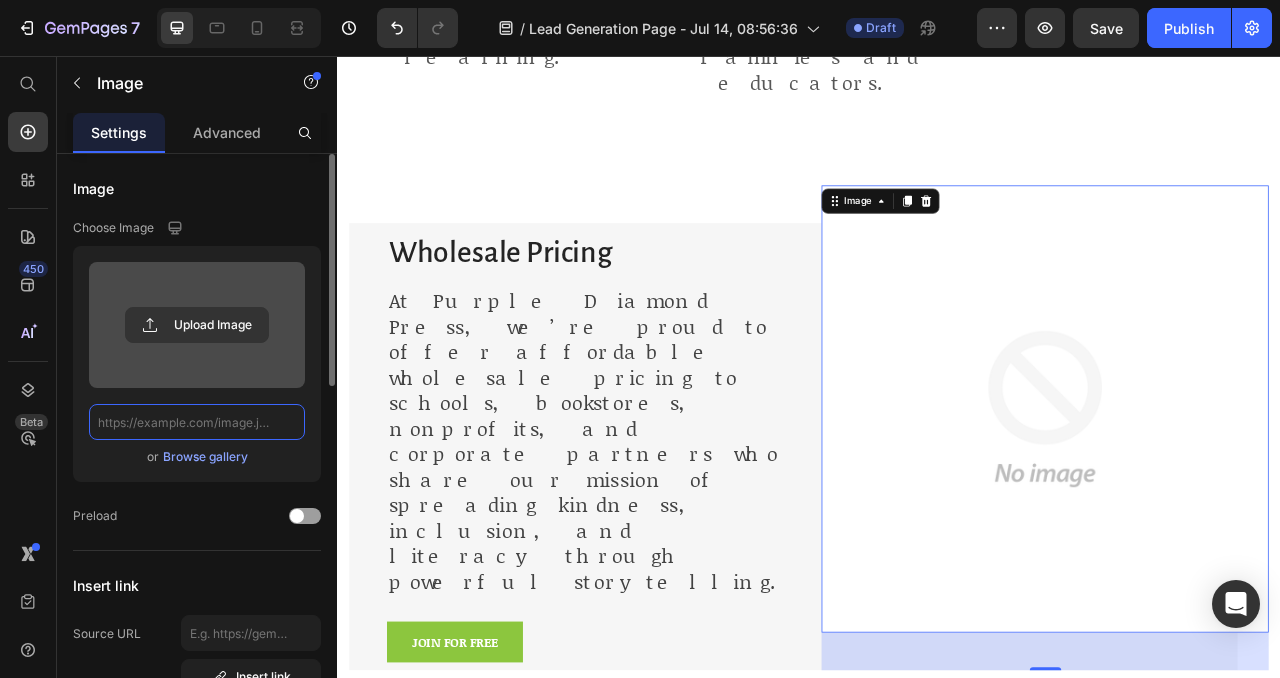 scroll, scrollTop: 0, scrollLeft: 0, axis: both 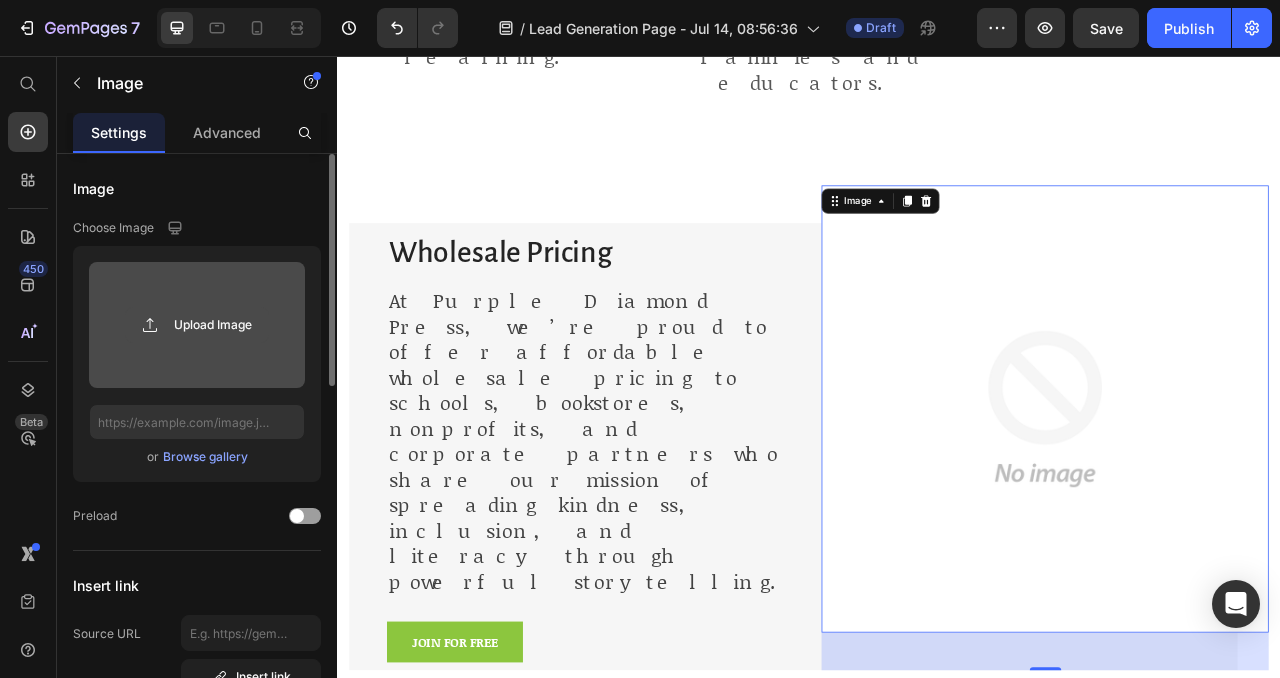 click 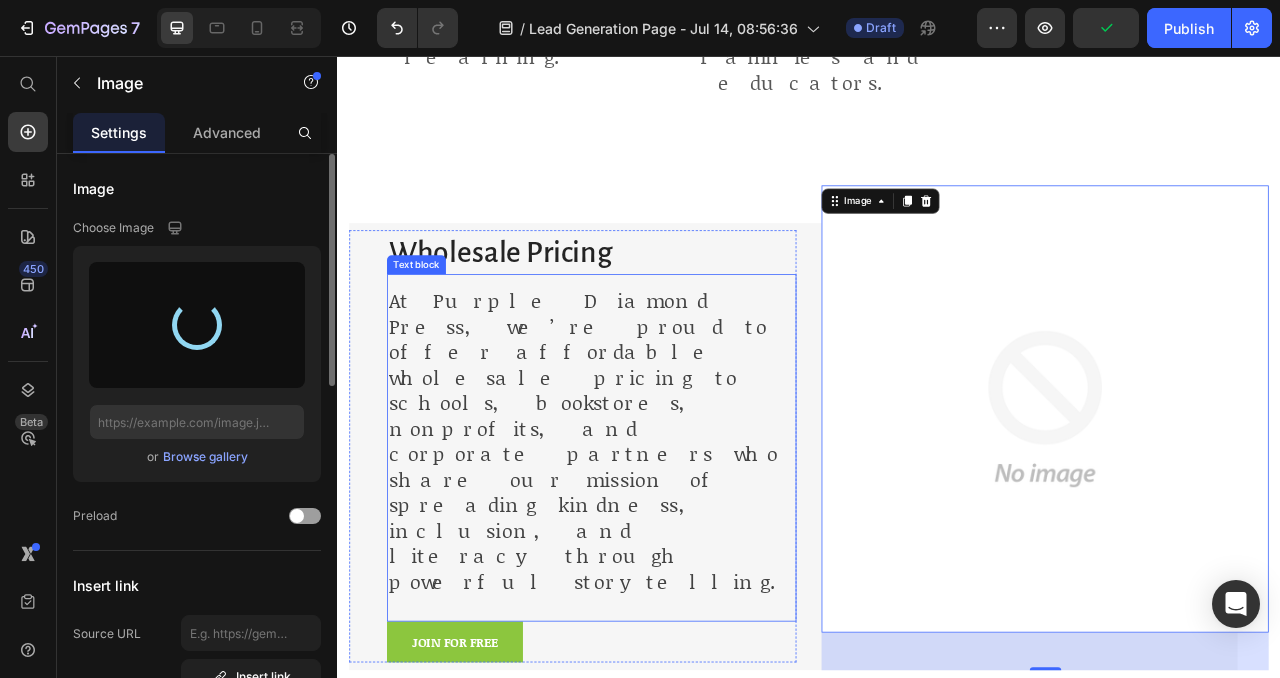 type on "https://cdn.shopify.com/s/files/1/0625/5637/3075/files/gempages_548953684906607383-2500c19d-30a9-4b42-803f-a0ef4abb705e.jpg" 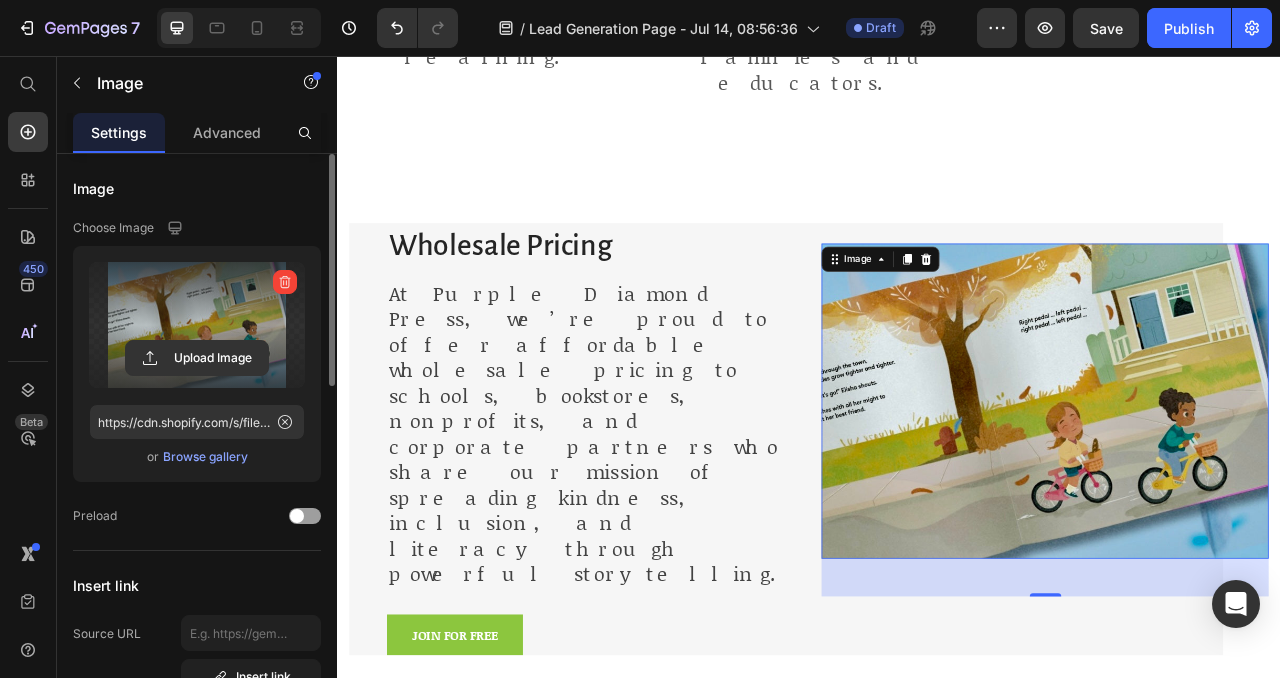 click on "How It Works" at bounding box center [937, 935] 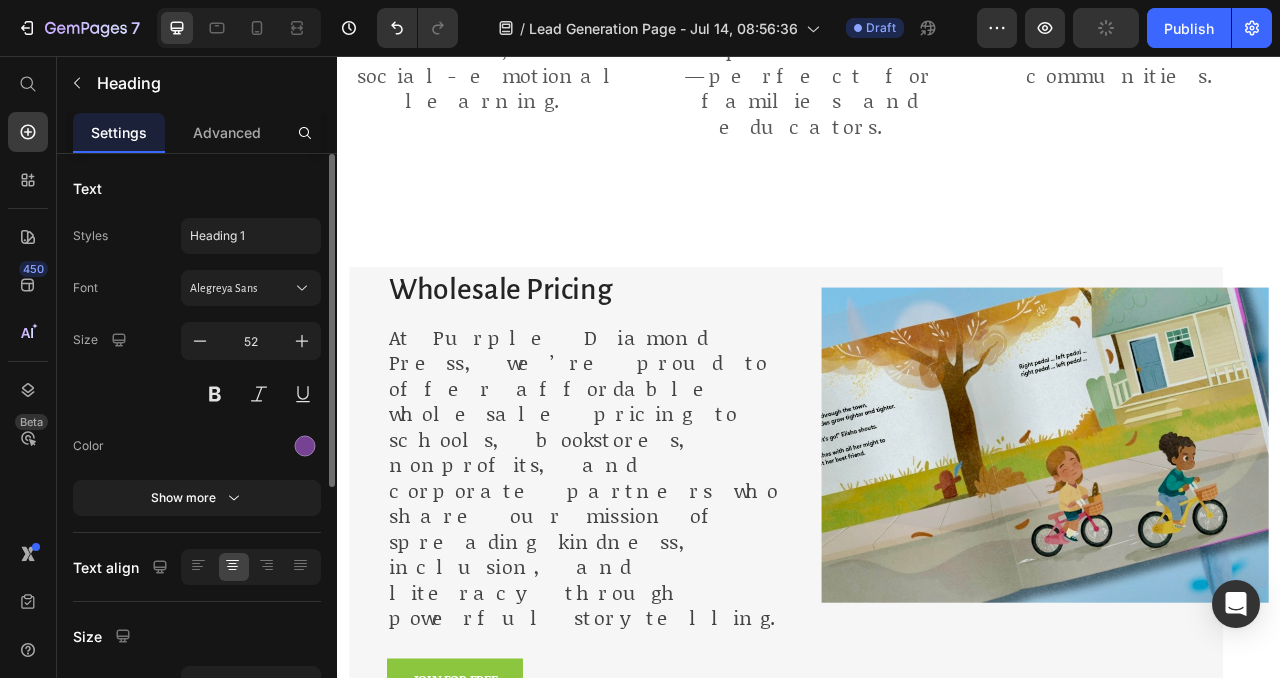 scroll, scrollTop: 1202, scrollLeft: 0, axis: vertical 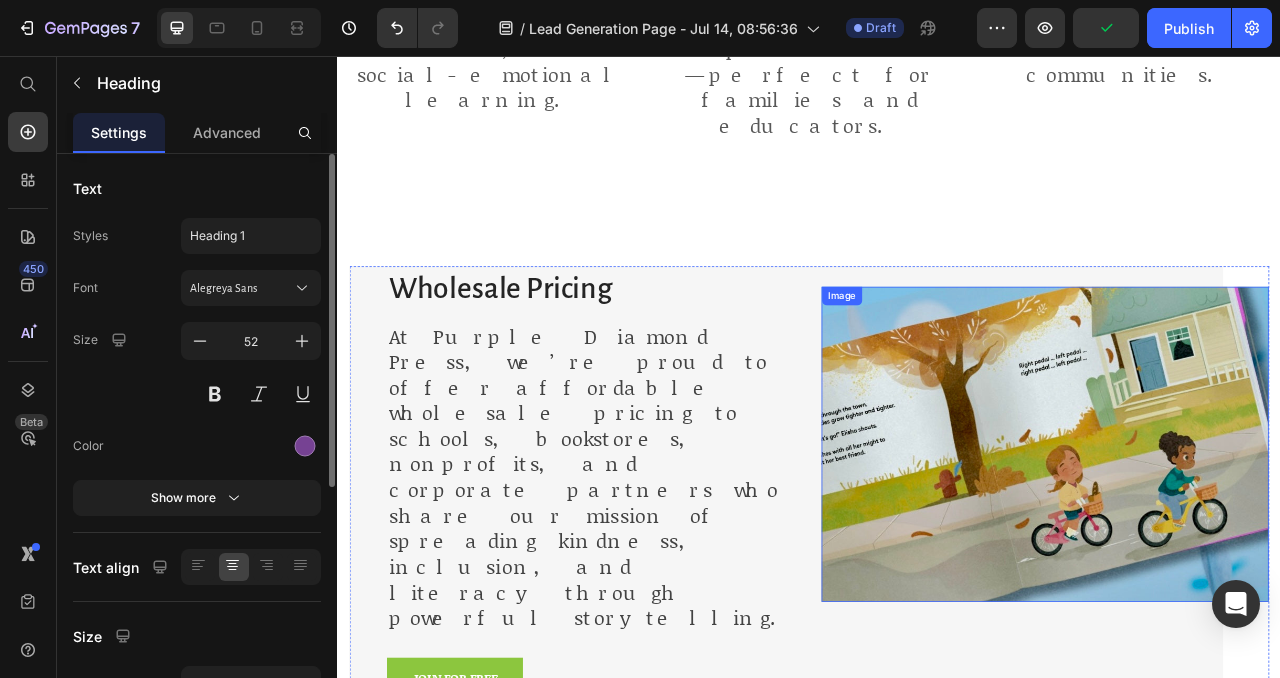 click at bounding box center [1237, 550] 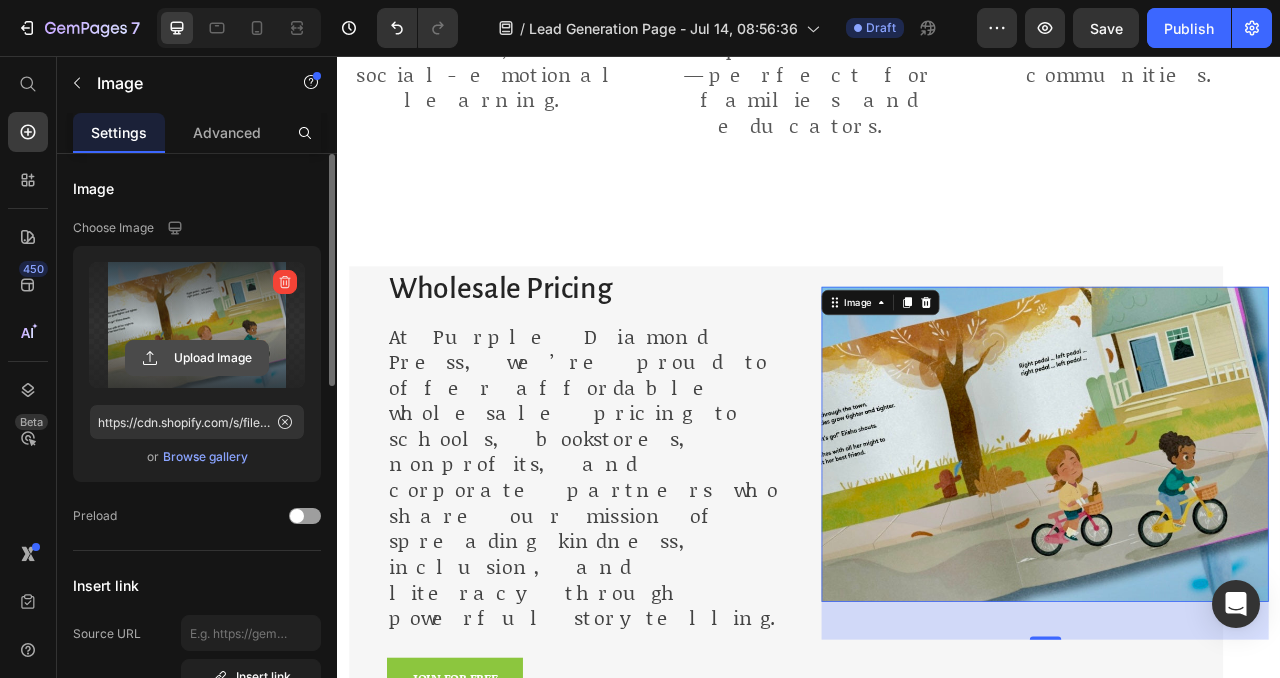 click 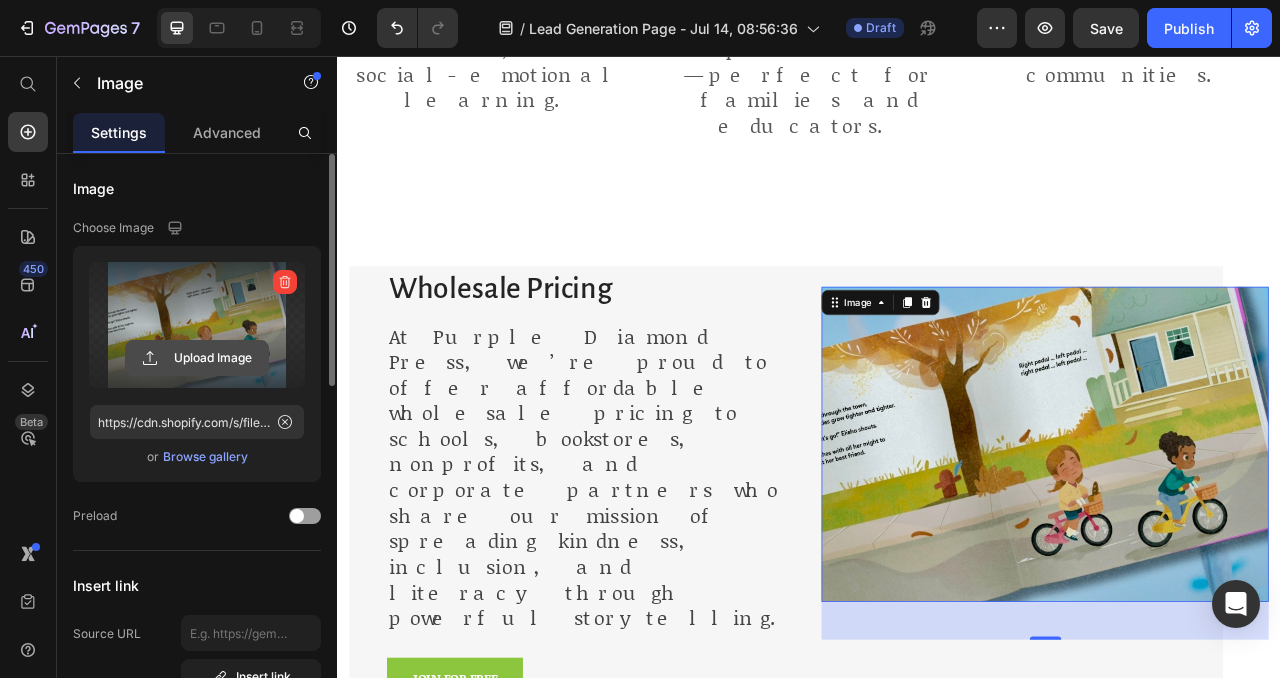type on "C:\fakepath\74911970537__A4AAA7E6-AE79-4709-83B1-36C8947634AF.heic" 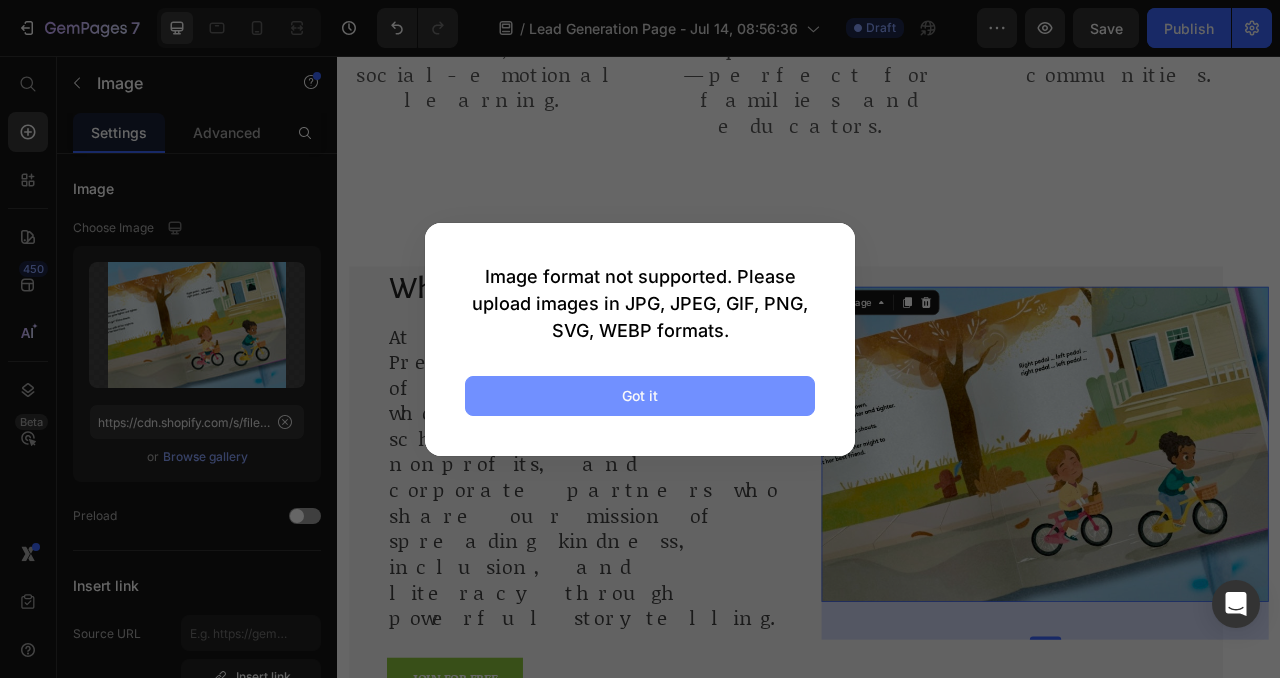 click on "Got it" at bounding box center (640, 396) 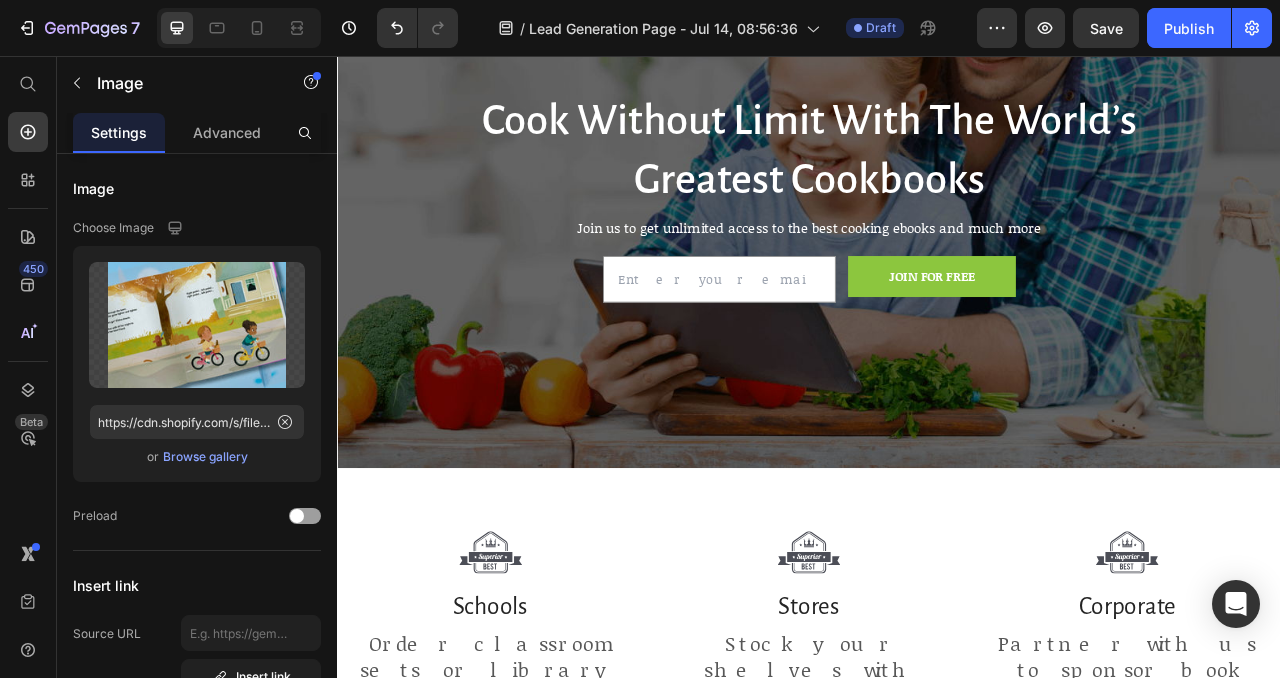 scroll, scrollTop: 0, scrollLeft: 0, axis: both 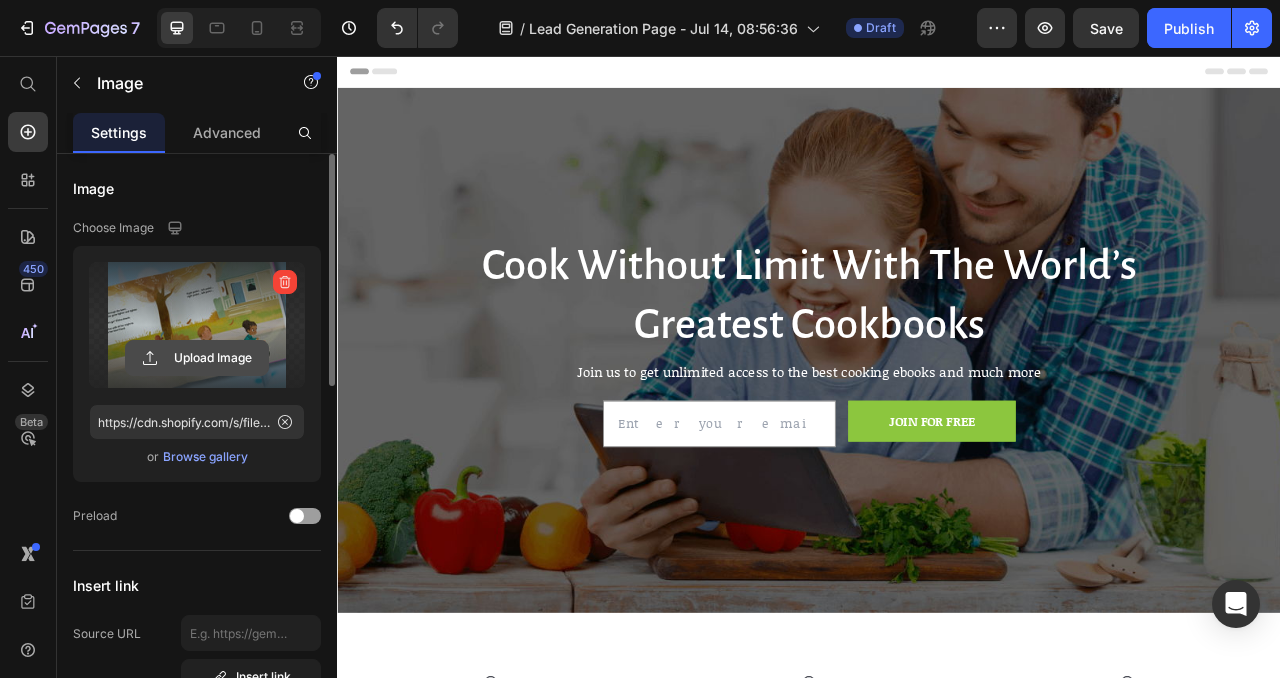 click 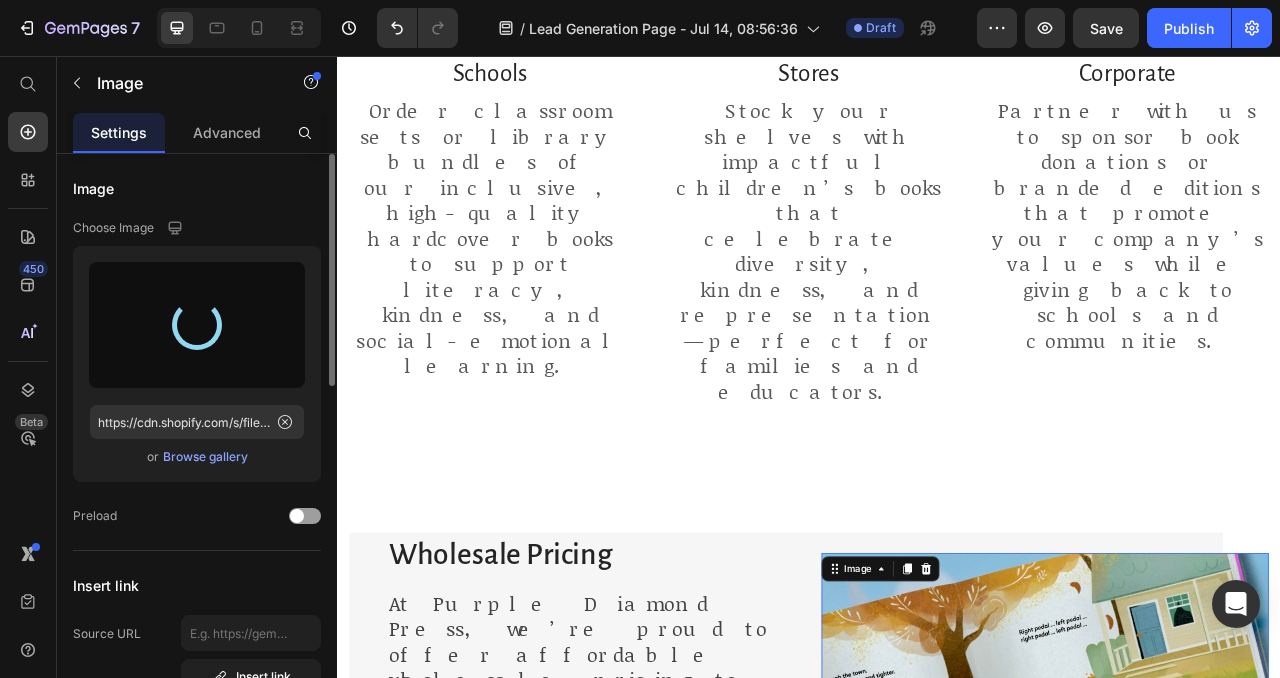 scroll, scrollTop: 866, scrollLeft: 0, axis: vertical 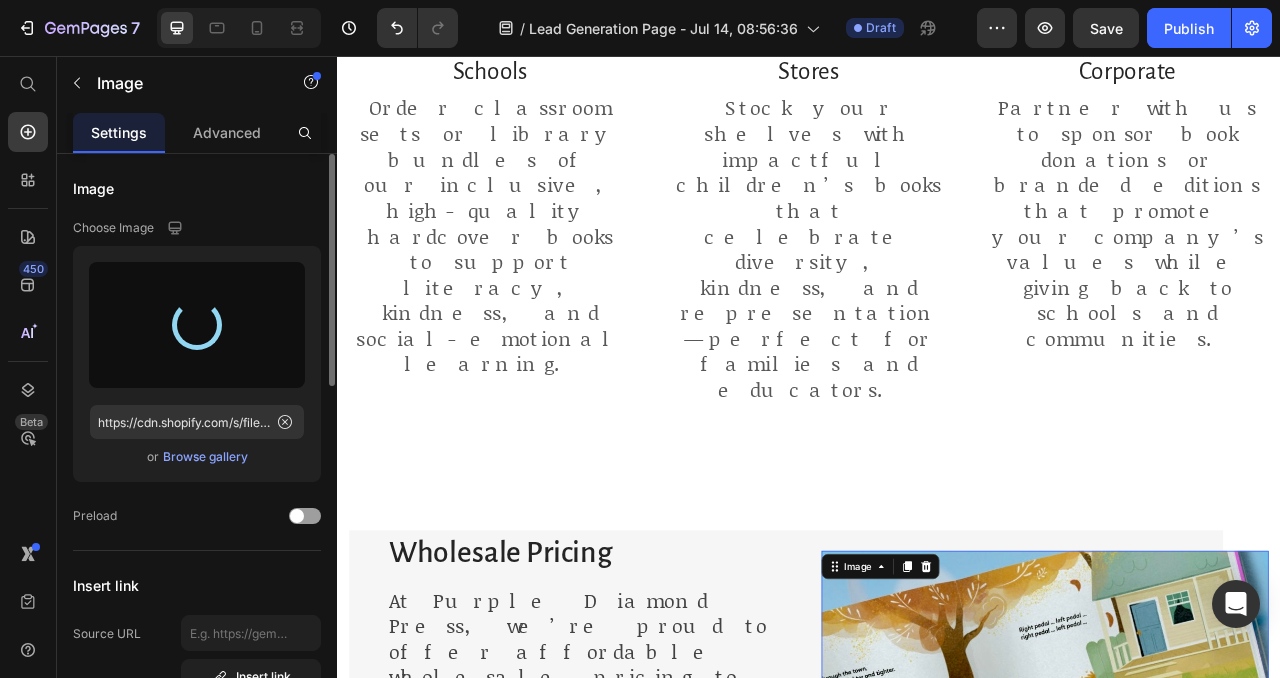 type on "https://cdn.shopify.com/s/files/1/0625/5637/3075/files/gempages_548953684906607383-ea4aa1dd-d13f-4dd7-92d6-e7d2faf0980d.png" 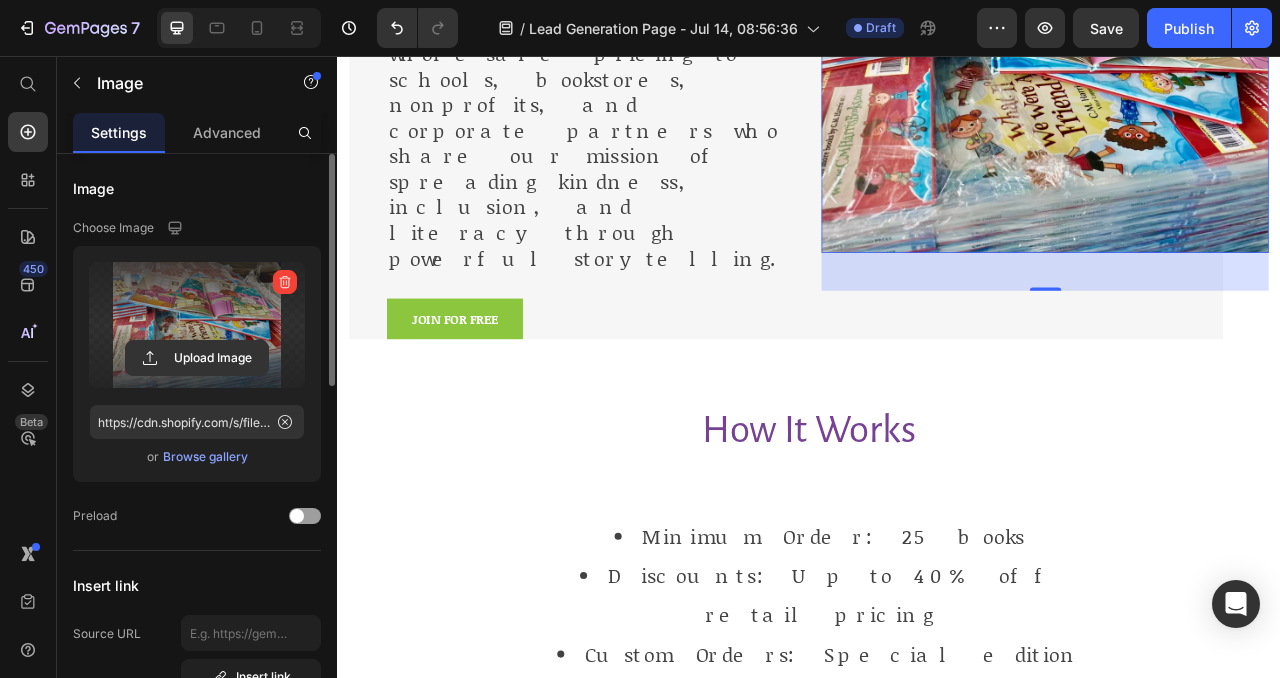 scroll, scrollTop: 1658, scrollLeft: 0, axis: vertical 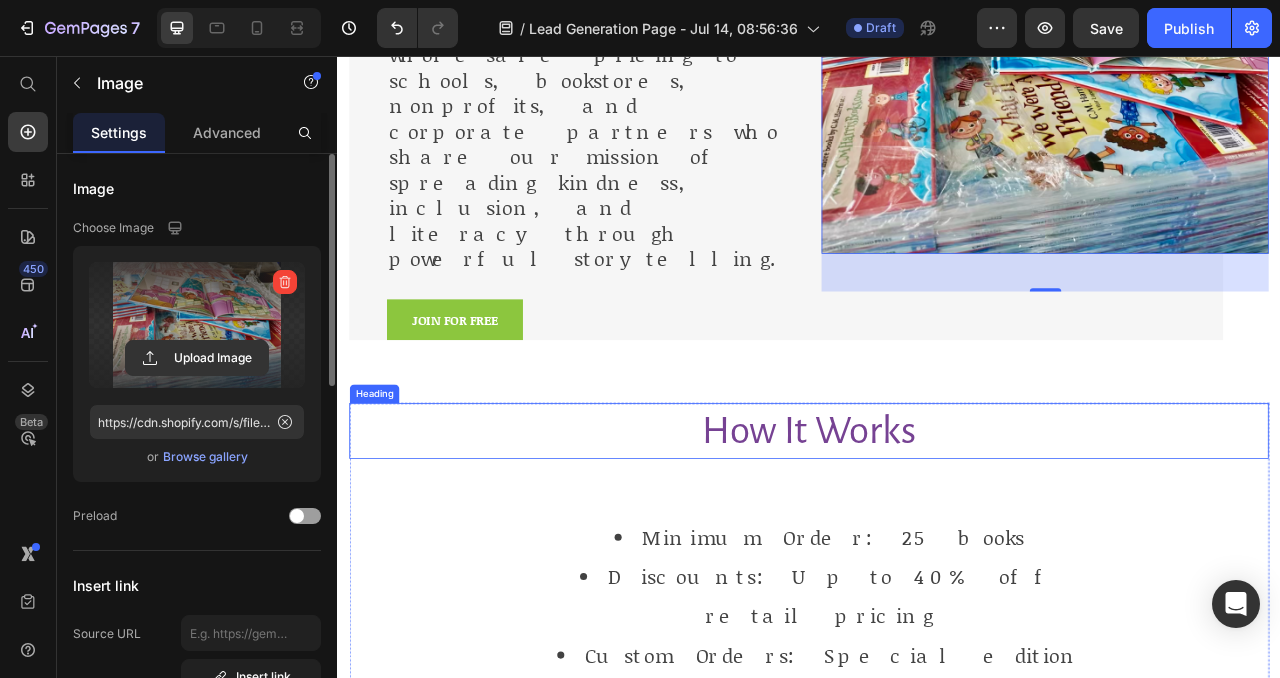 click on "How It Works" at bounding box center [937, 534] 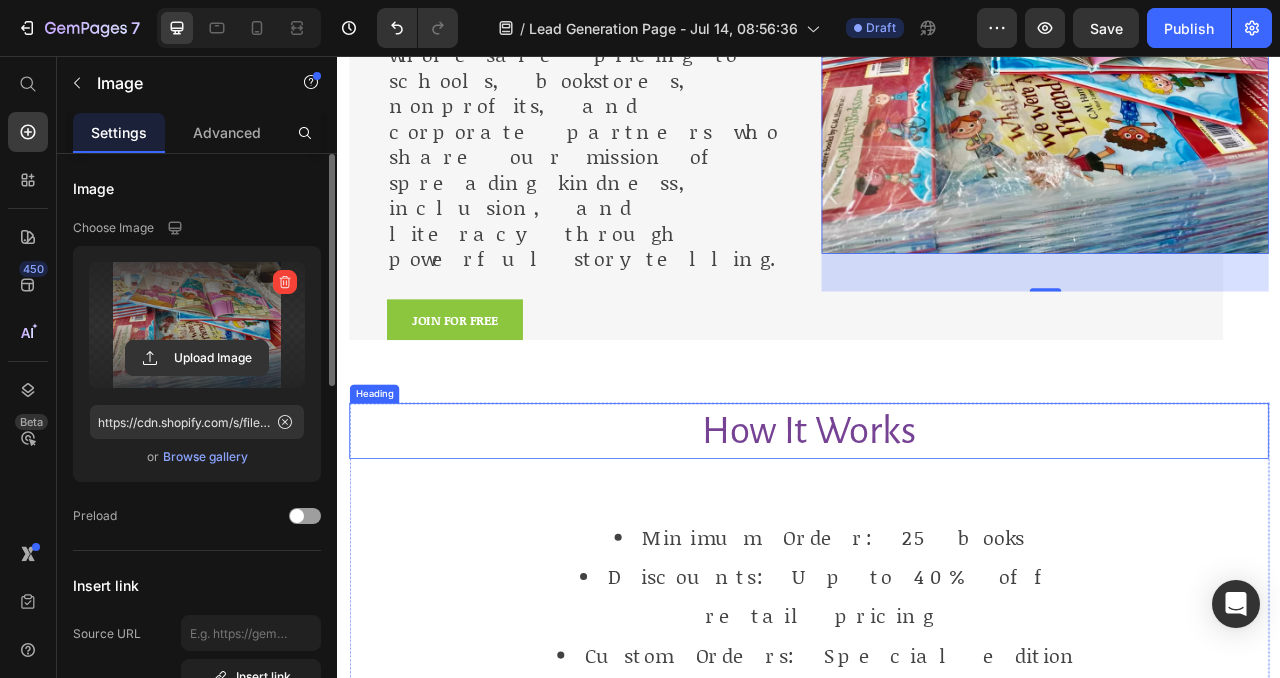 click on "How It Works" at bounding box center (937, 534) 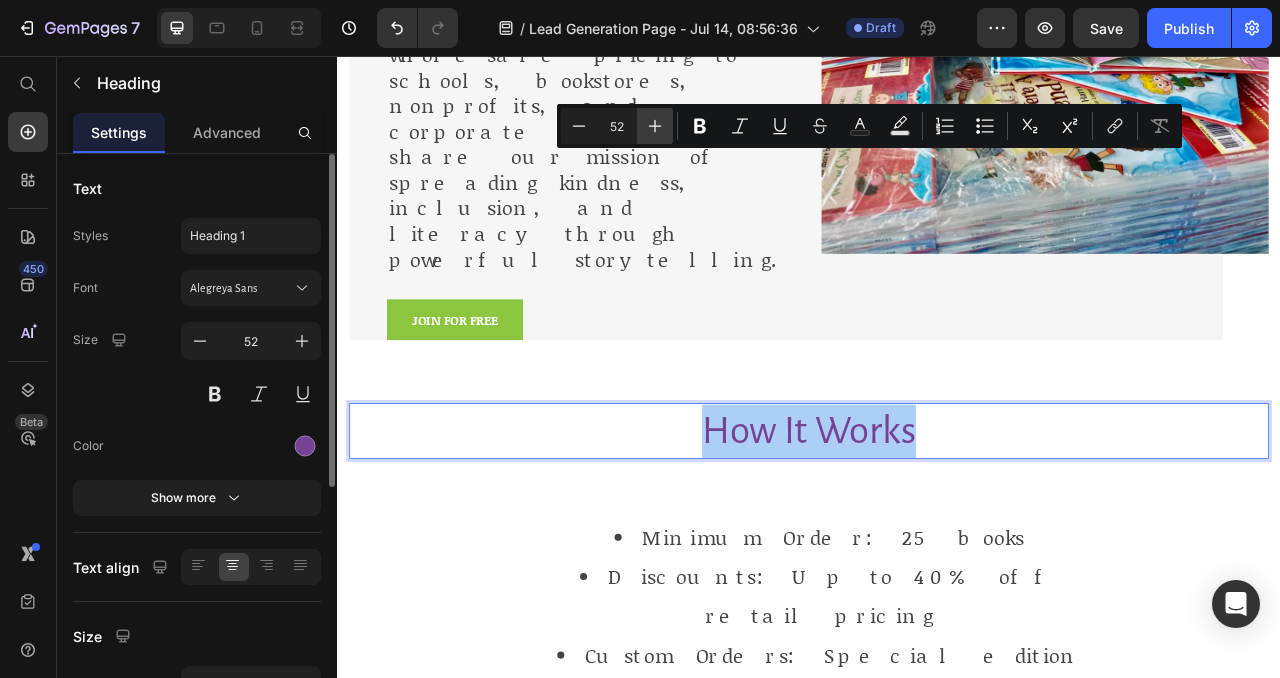 click 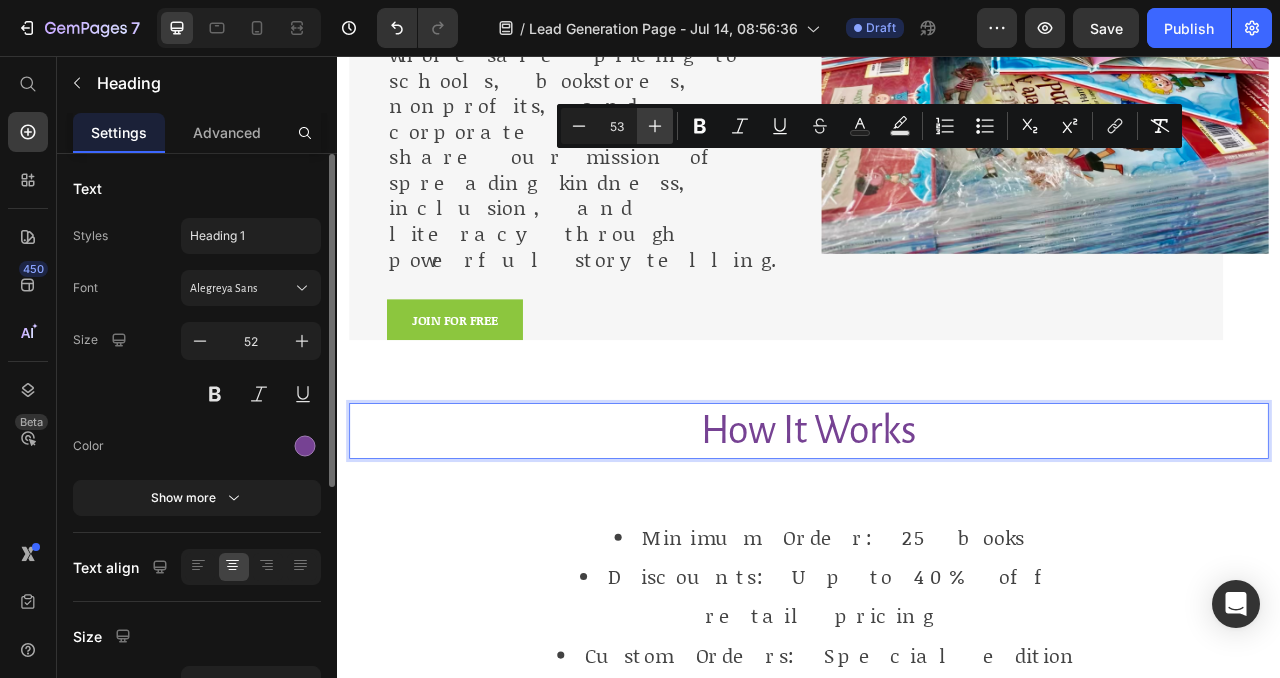 click 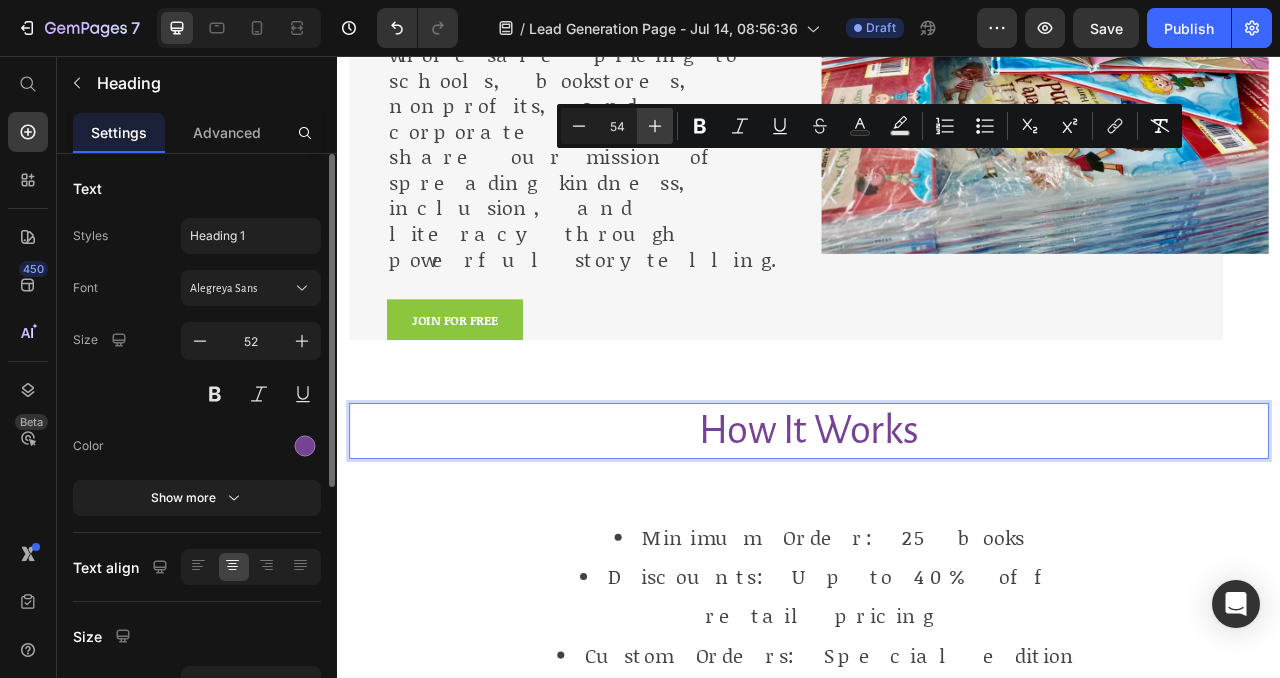 click 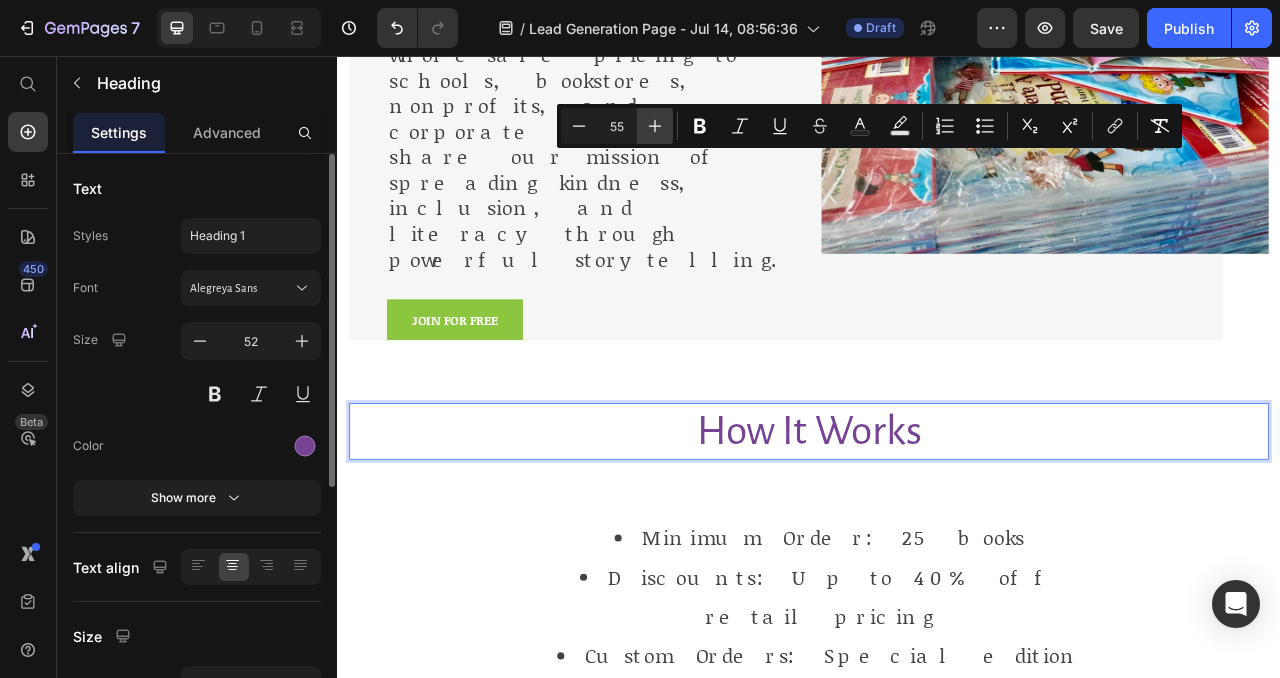 click 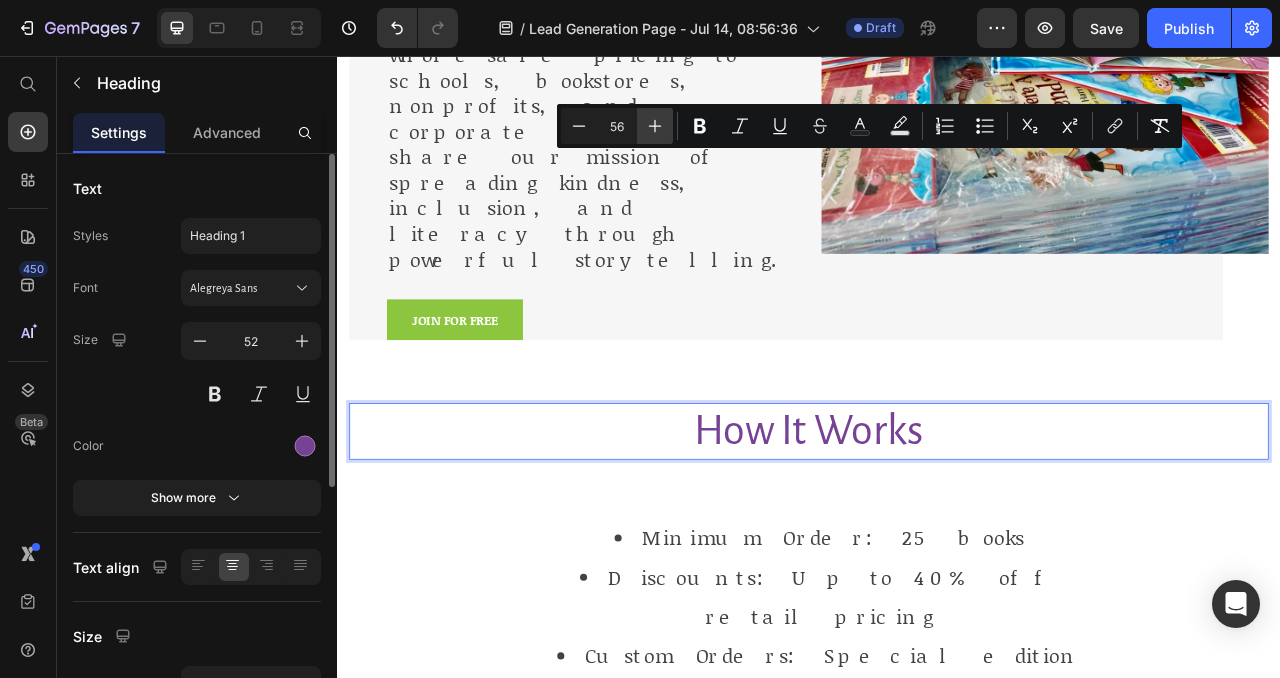 click 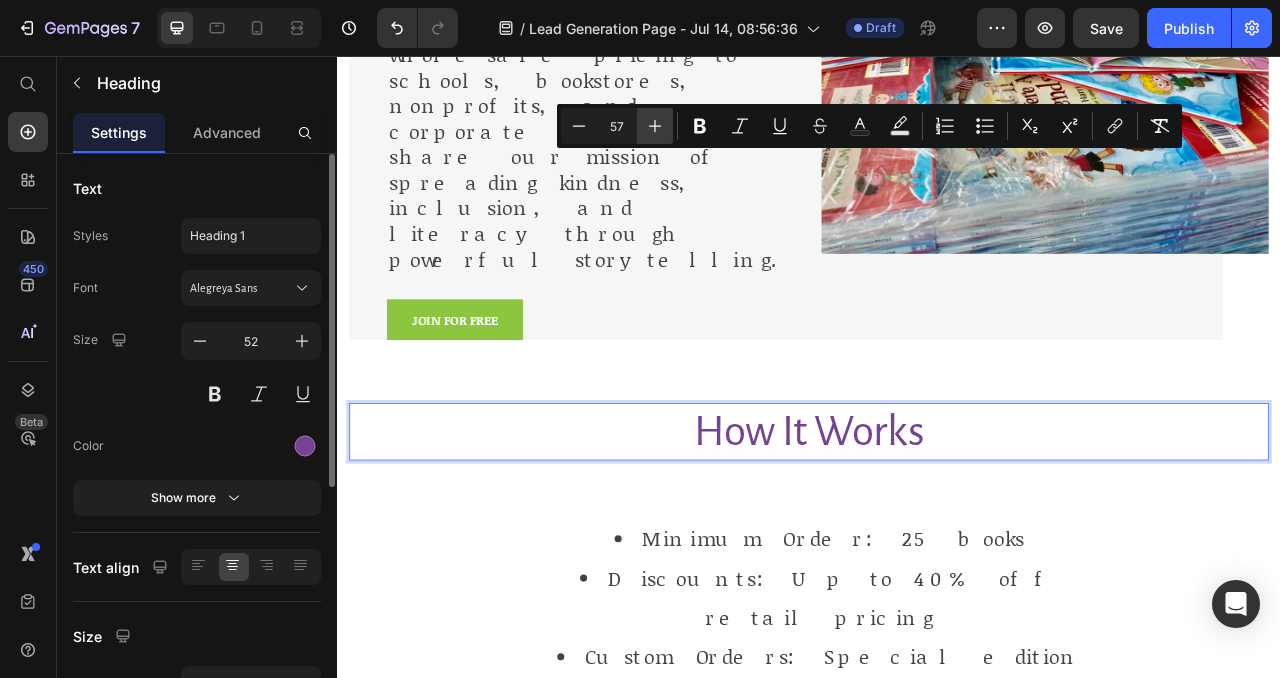 click 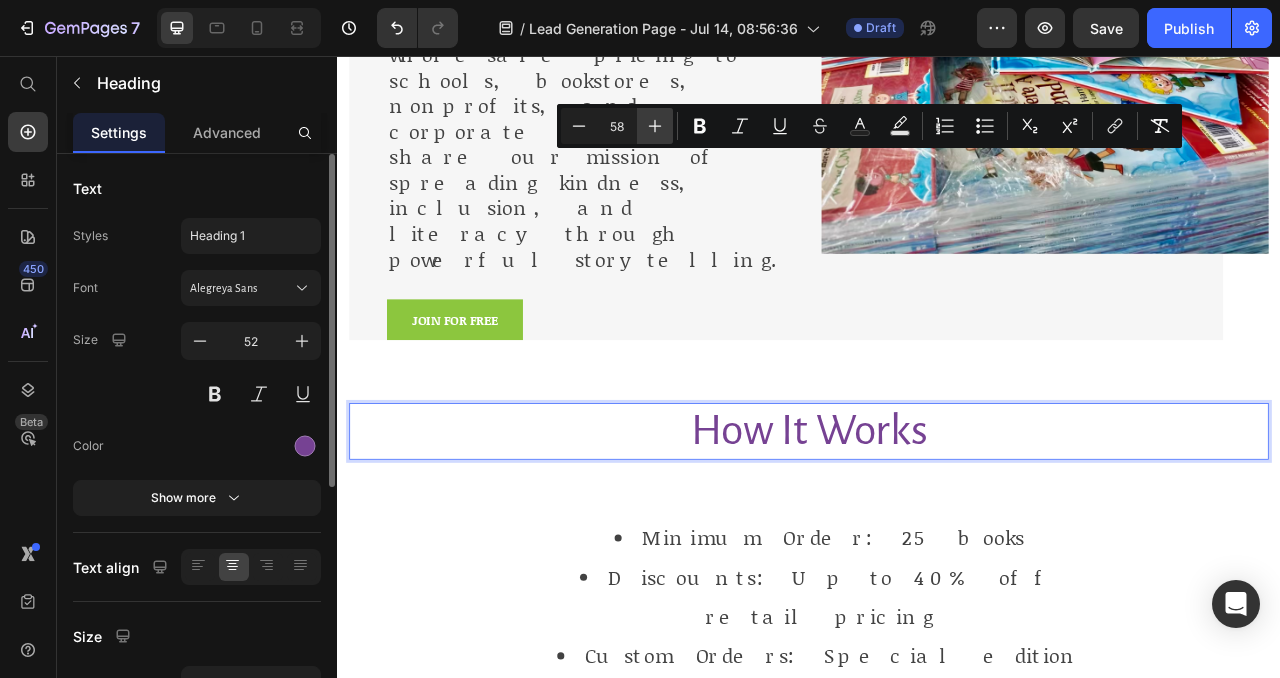 click 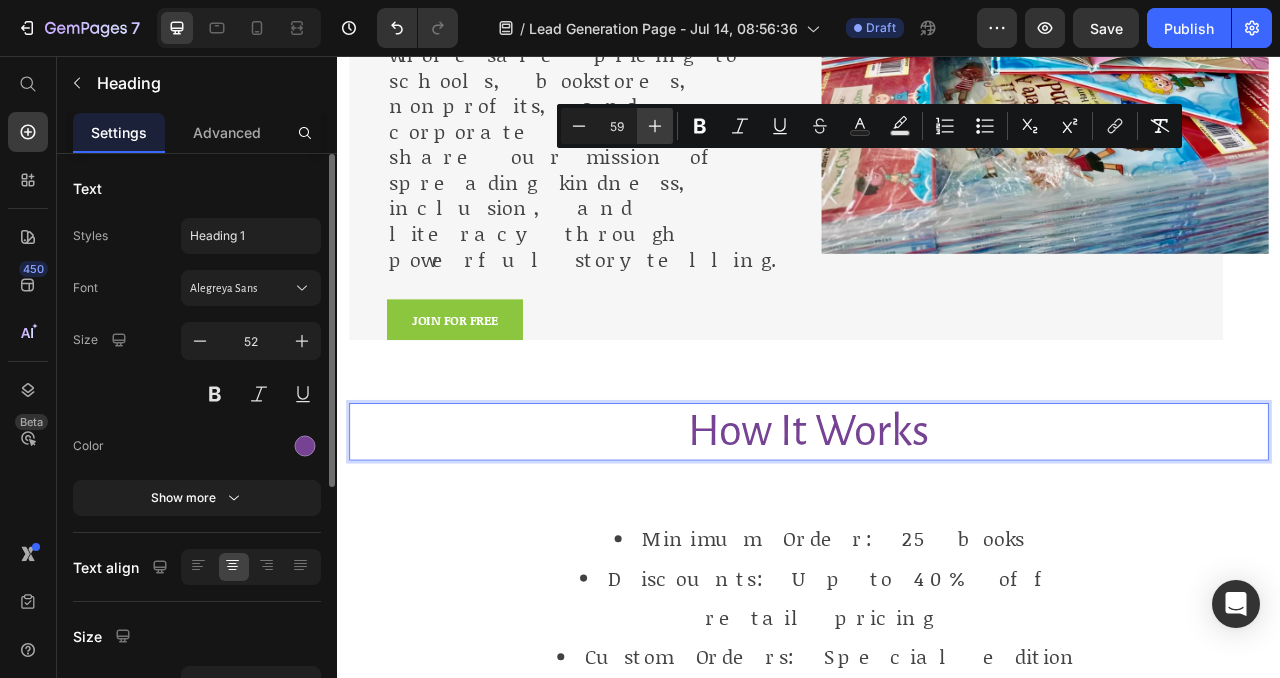 click 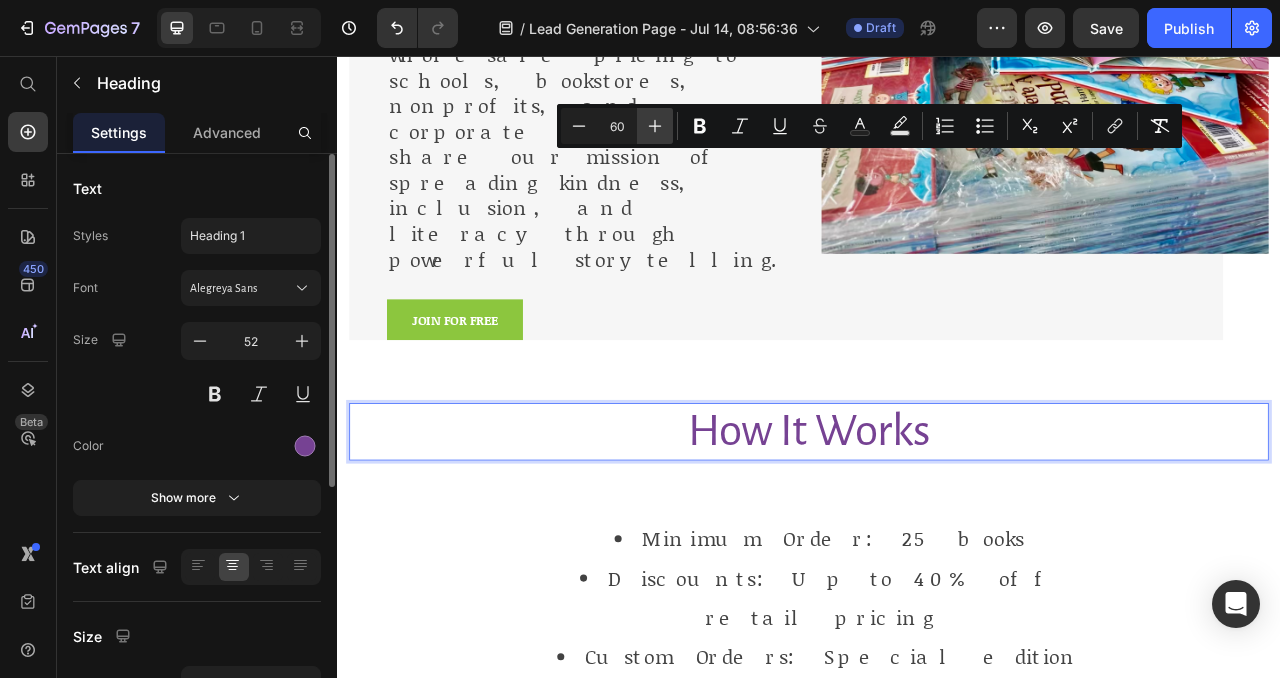 click 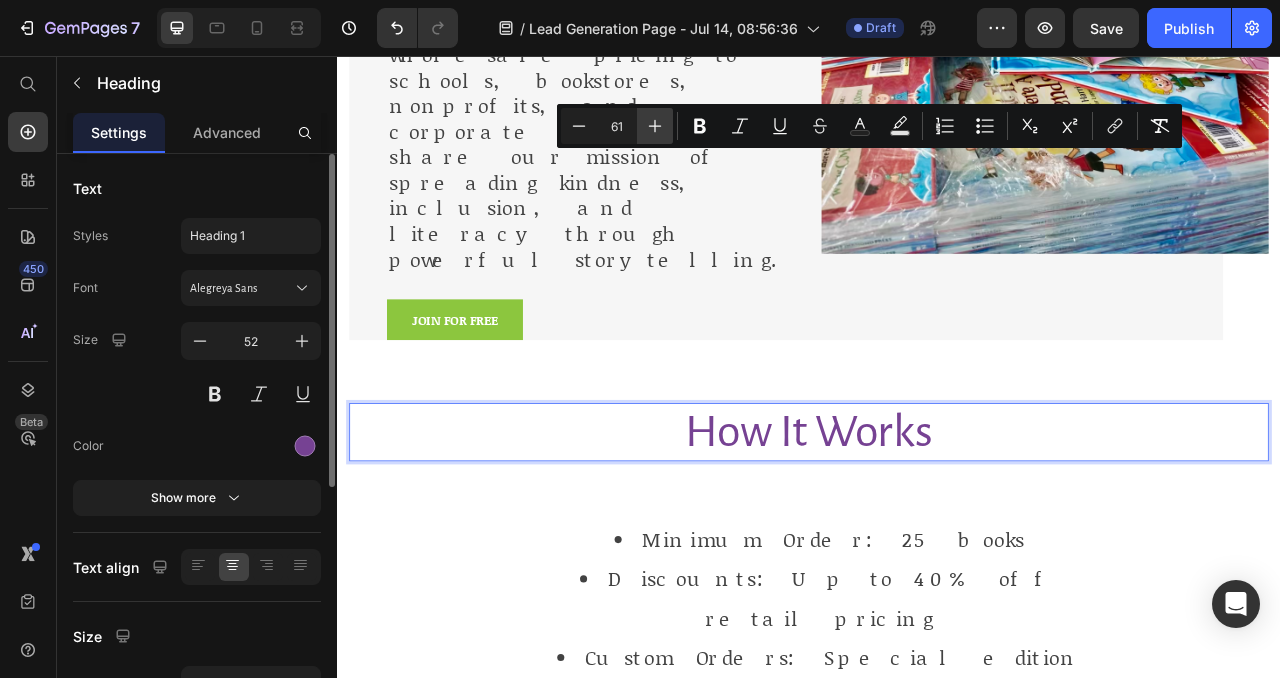 click 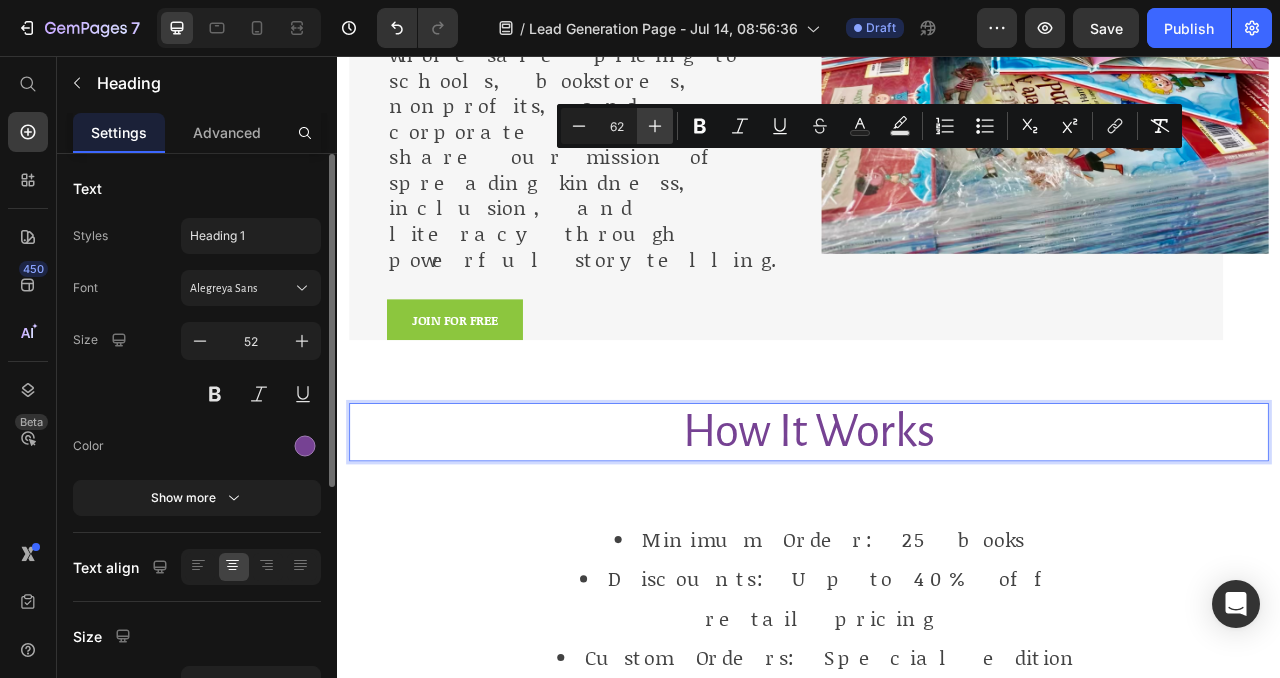 click 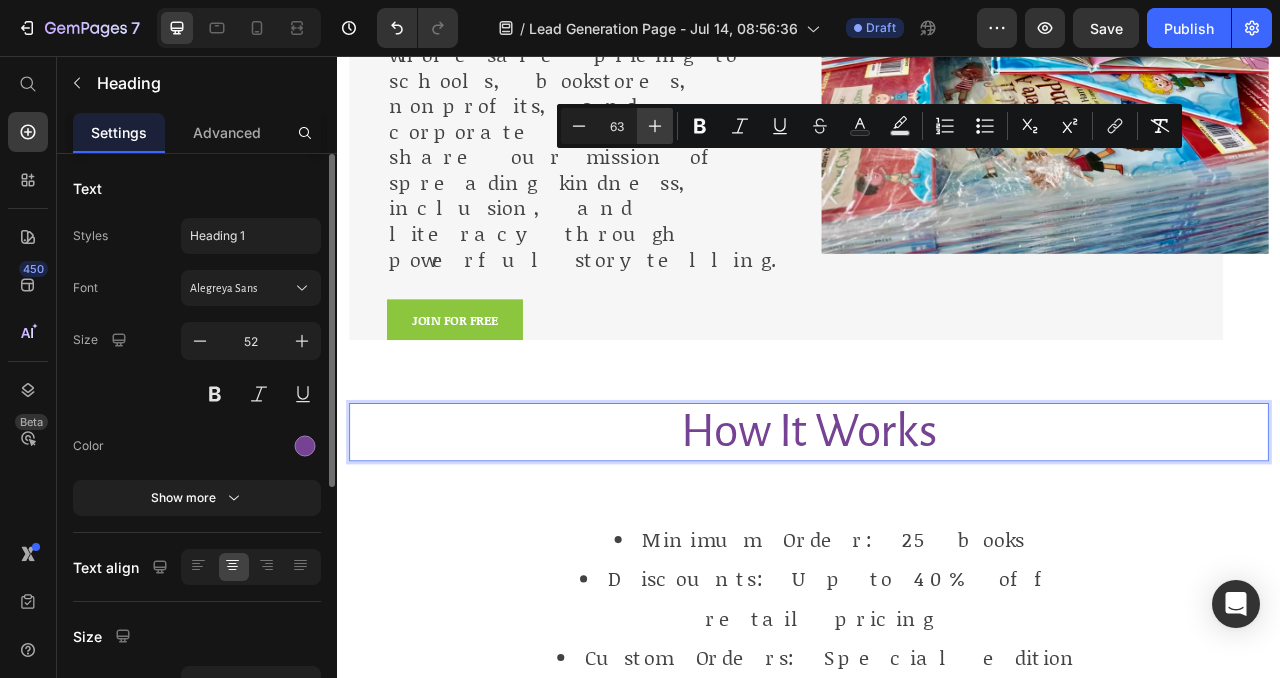 click 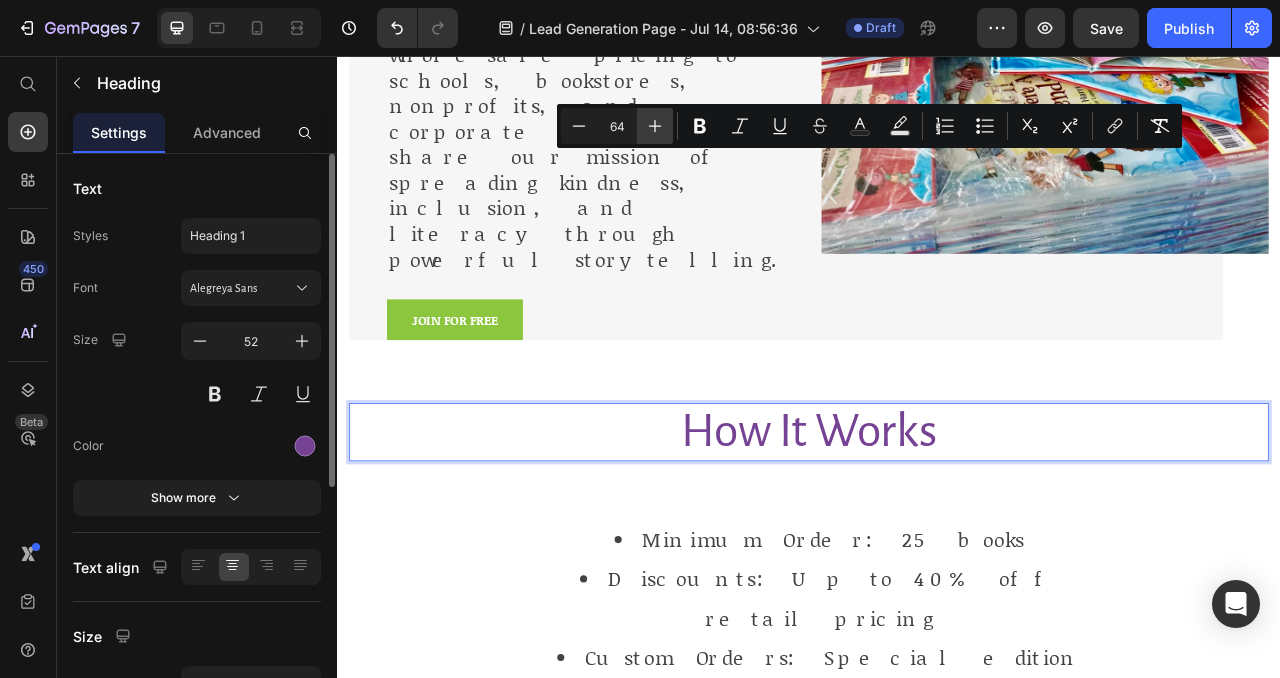 click 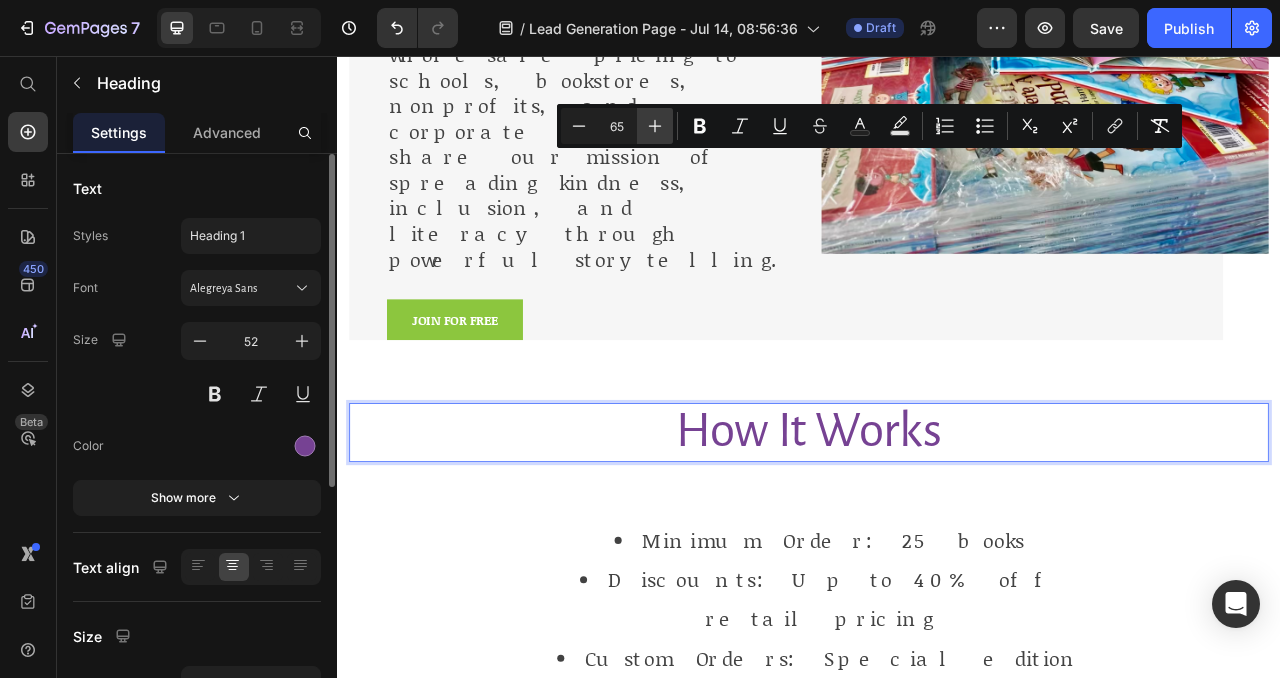click 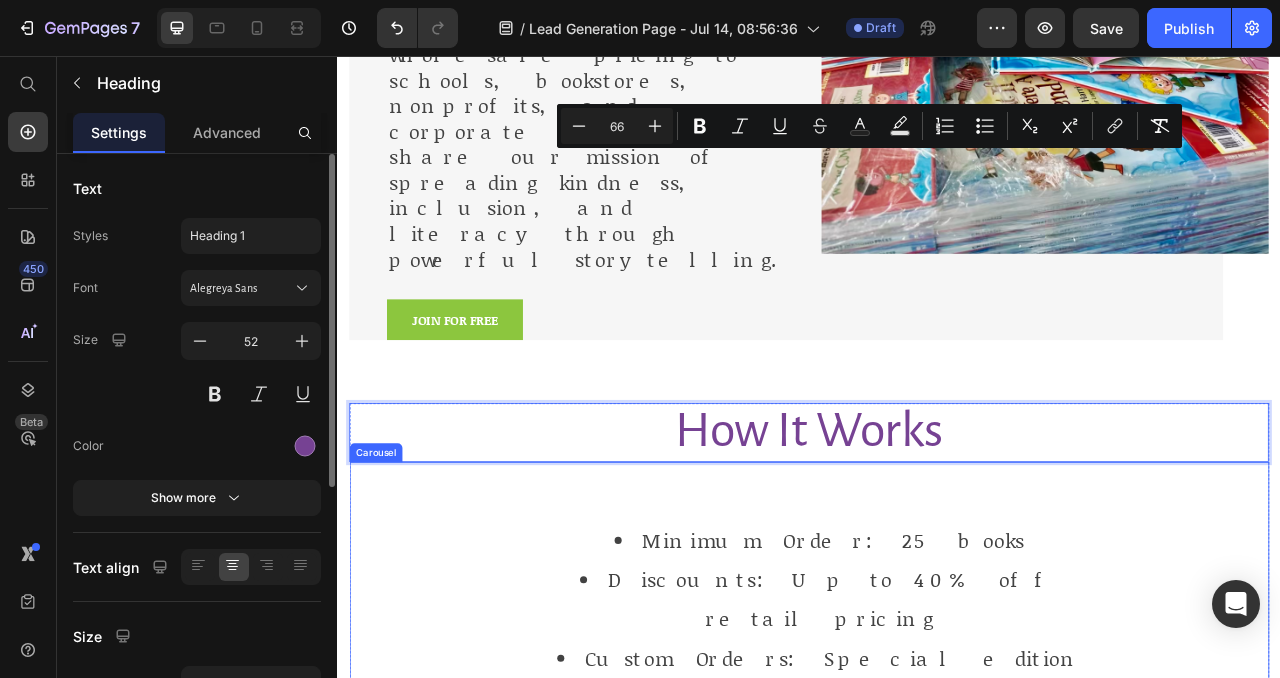 click on "Minimum Order: 25 books Discounts: Up to 40% off retail pricing Custom Orders: Special edition covers or branded inserts available for large sponsors Shipping: Calculated based on quantity and destination; free shipping available on select bulk orders Turnaround Time: Most wholesale orders ship within 3-6 business days Text block Row “An extraordinary set of cooks, historians, restaurateurs, over many generations housed under one roof. The variety of books available in their entirety is amazing!" Text block Image -  [FIRST] [LAST],  Chef proprietor, Paris Text block                Icon                Icon                Icon                Icon                Icon Icon List Hoz Row         Carousel" at bounding box center (937, 965) 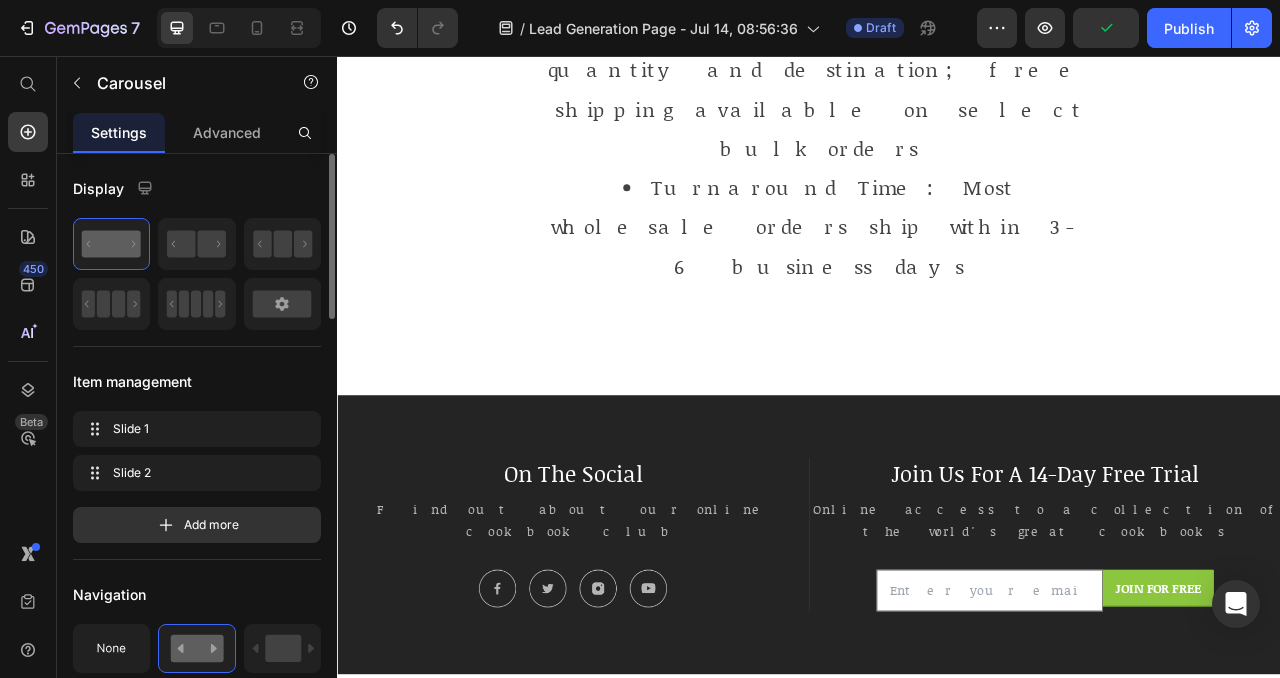 scroll, scrollTop: 2288, scrollLeft: 0, axis: vertical 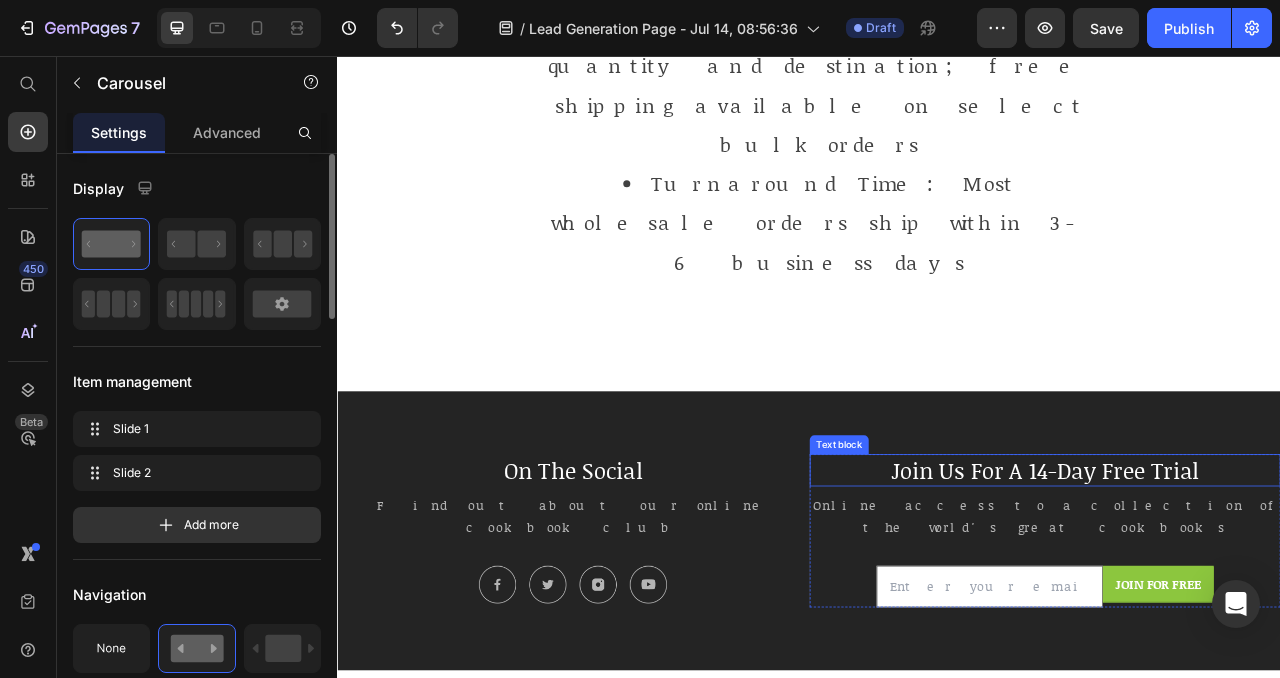 click on "Join Us For A 14-Day Free Trial" at bounding box center [1237, 583] 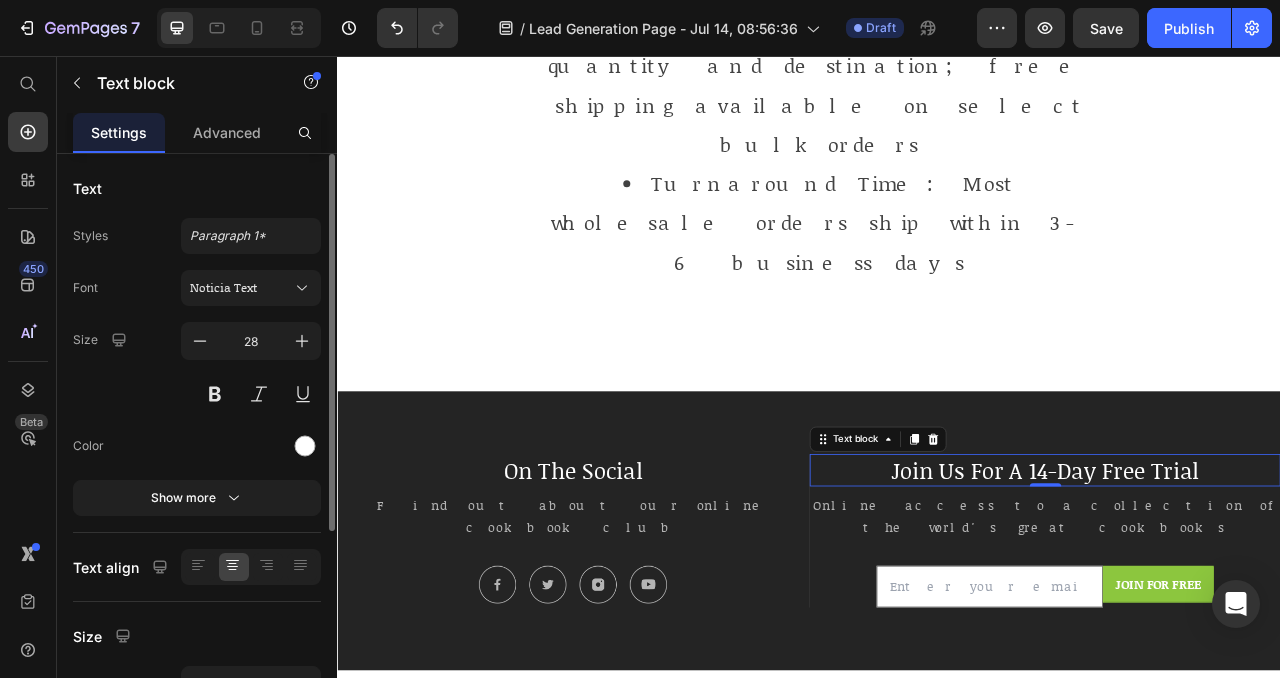 click on "Join Us For A 14-Day Free Trial" at bounding box center [1237, 583] 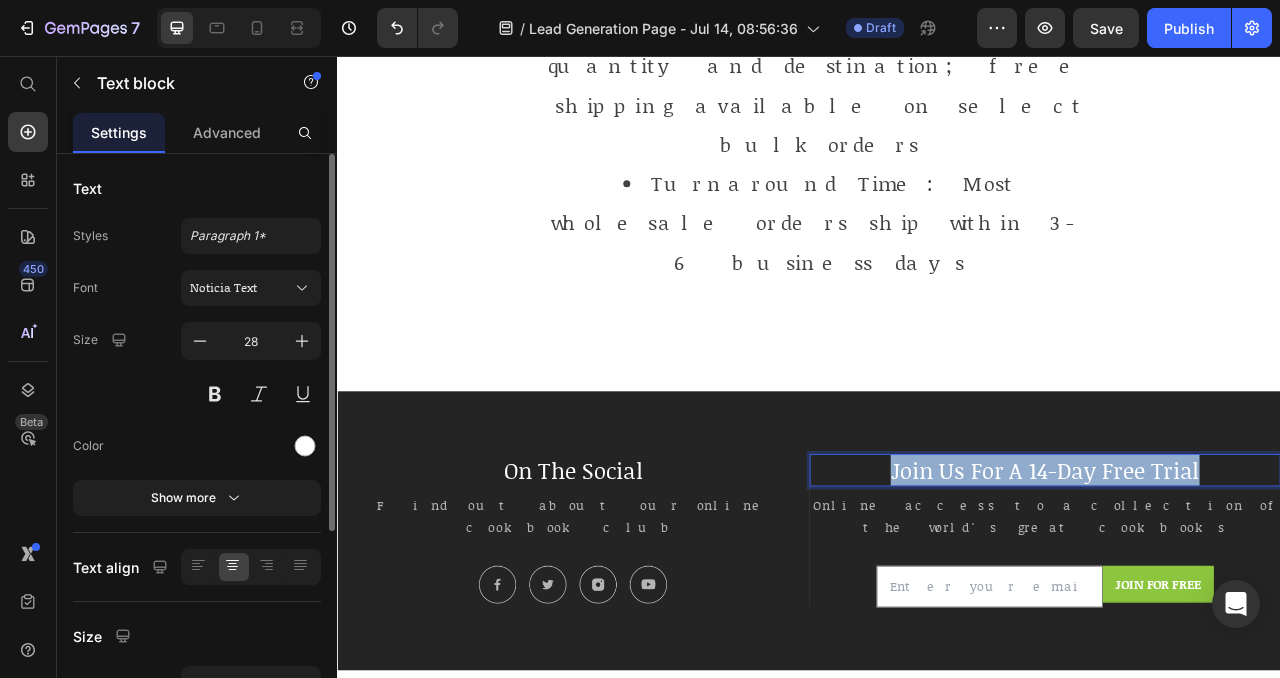 click on "Join Us For A 14-Day Free Trial" at bounding box center (1237, 583) 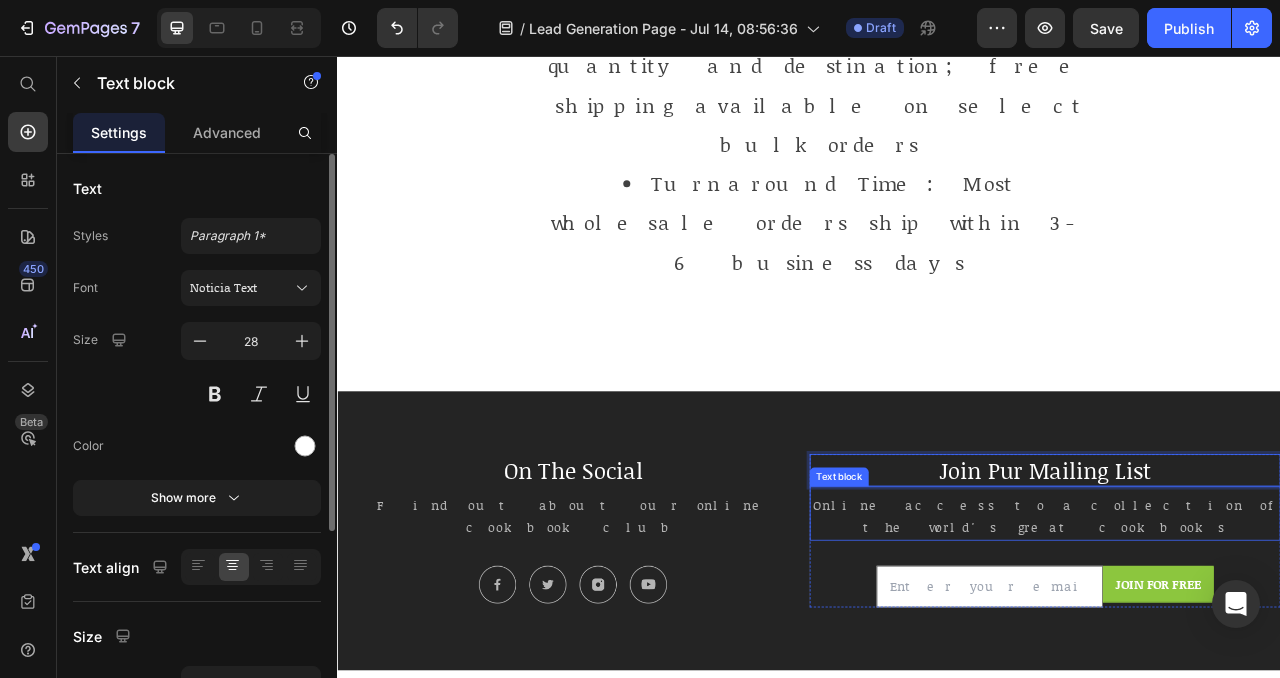 click on "Online access to a collection of the world's great cookbooks" at bounding box center [1237, 643] 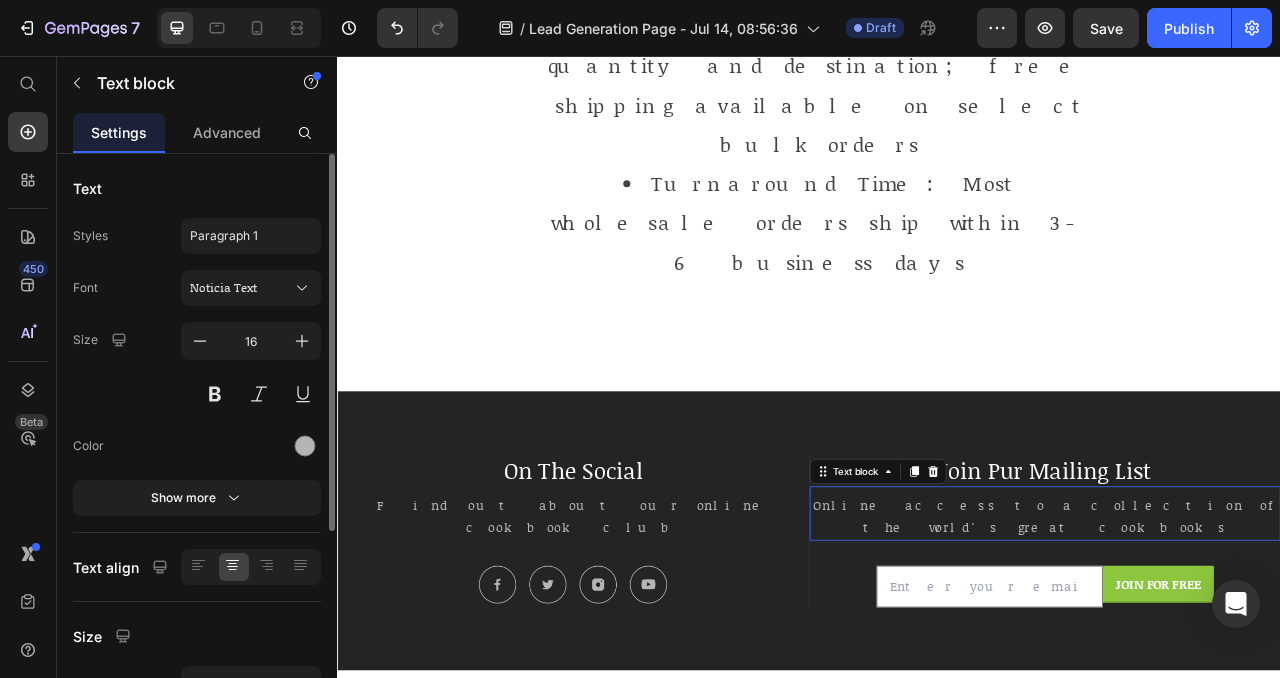 click on "Online access to a collection of the world's great cookbooks" at bounding box center (1237, 643) 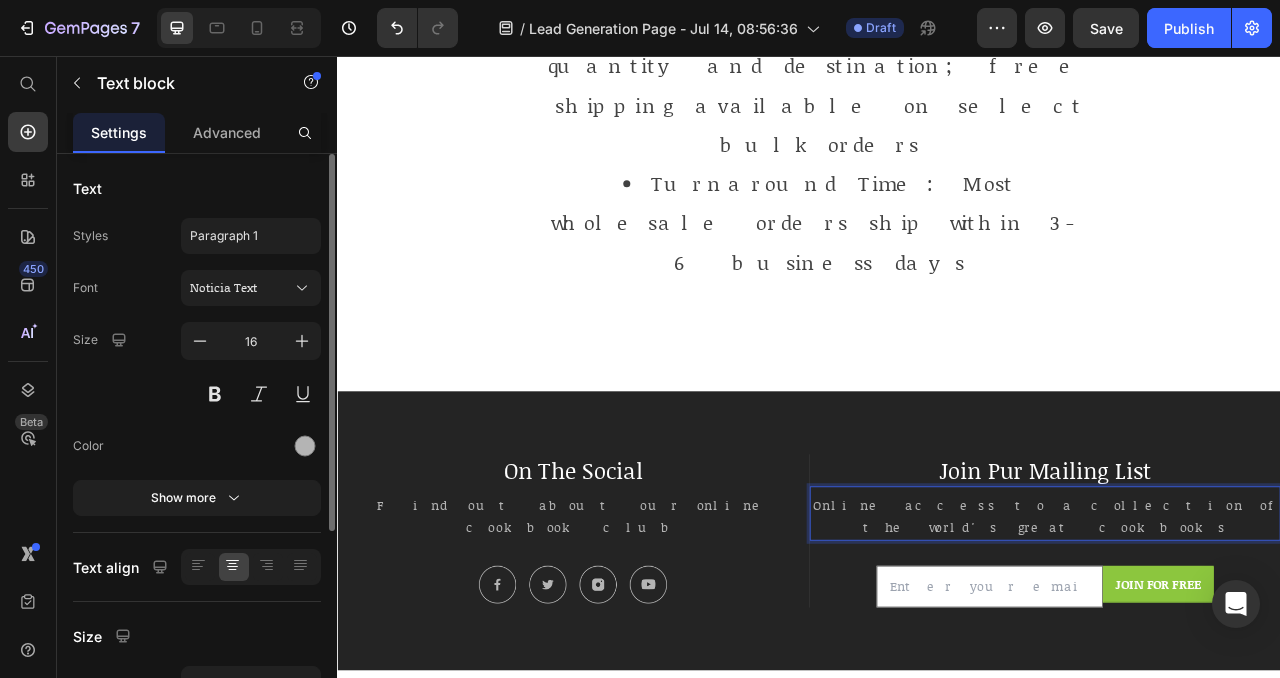 click on "Online access to a collection of the world's great cookbooks" at bounding box center (1237, 643) 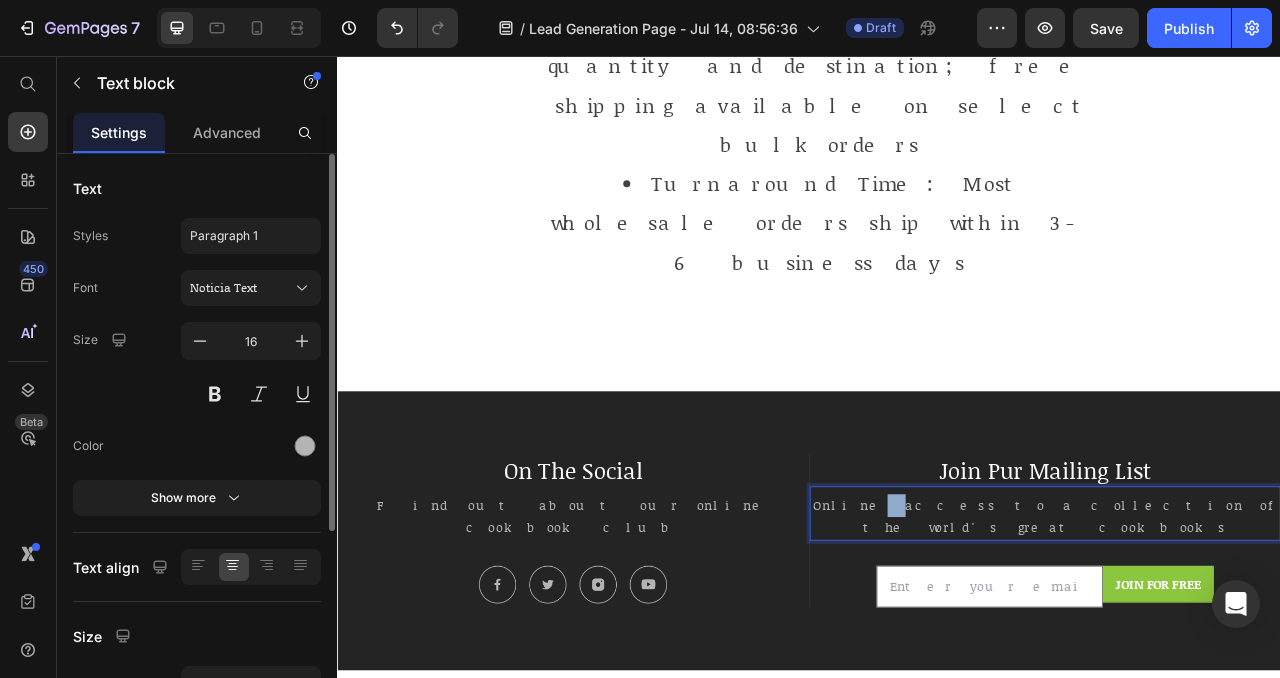 click on "Online access to a collection of the world's great cookbooks" at bounding box center (1237, 643) 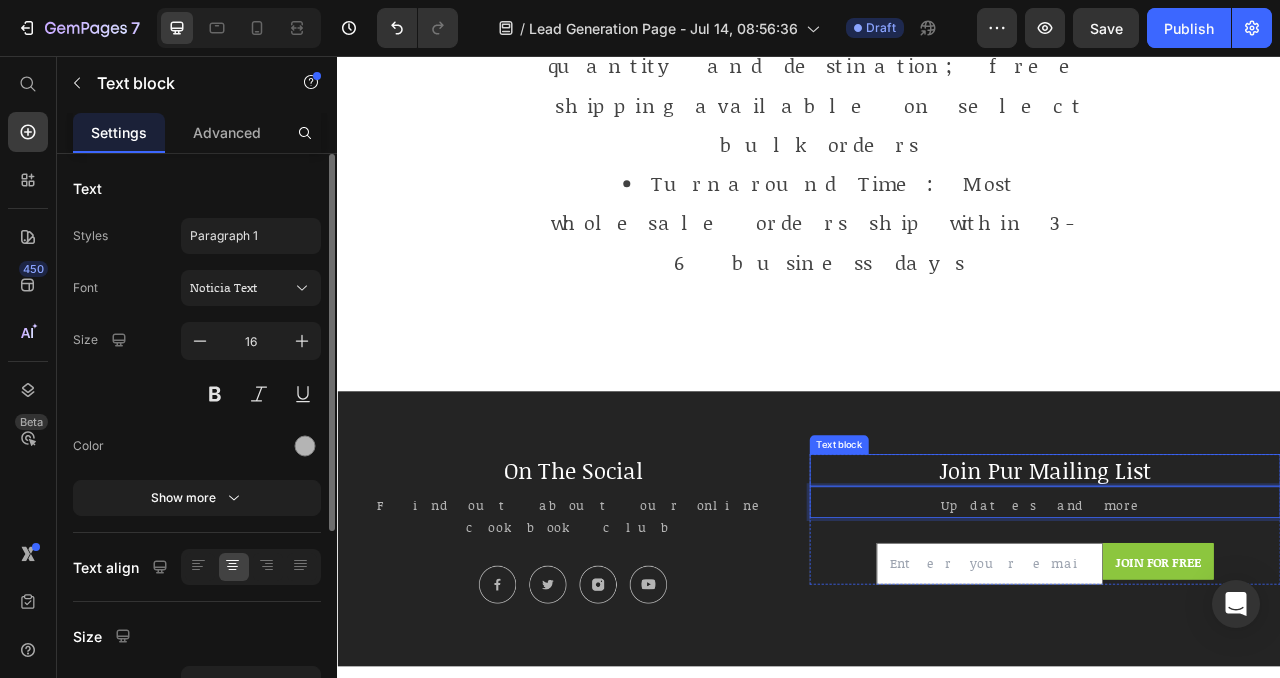 click on "Join Pur Mailing List" at bounding box center [1237, 583] 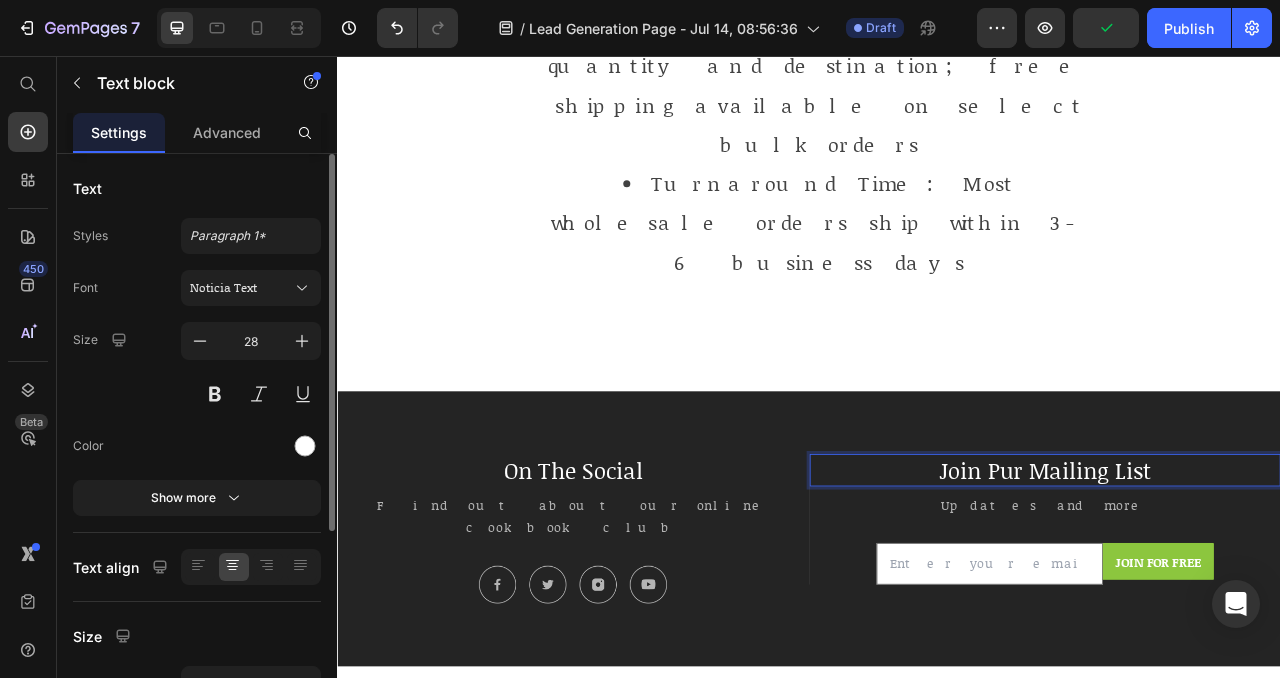 click on "Join Pur Mailing List" at bounding box center [1237, 583] 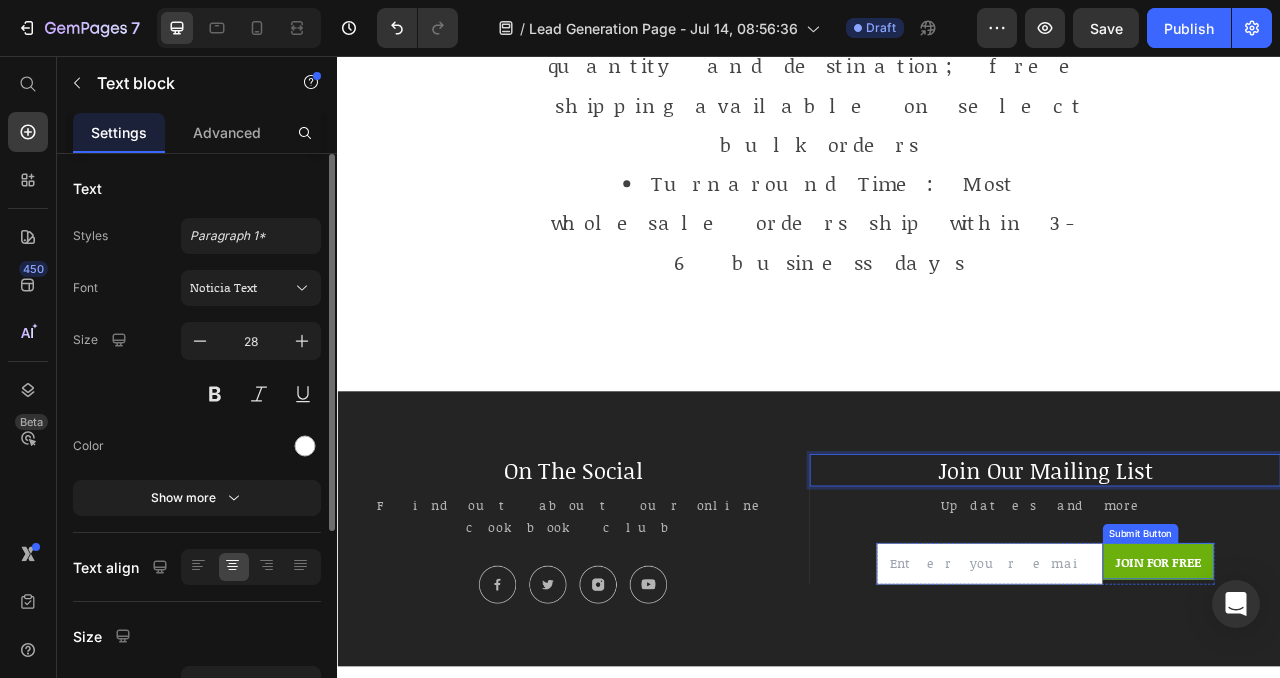 click on "JOIN FOR FREE" at bounding box center (1381, 699) 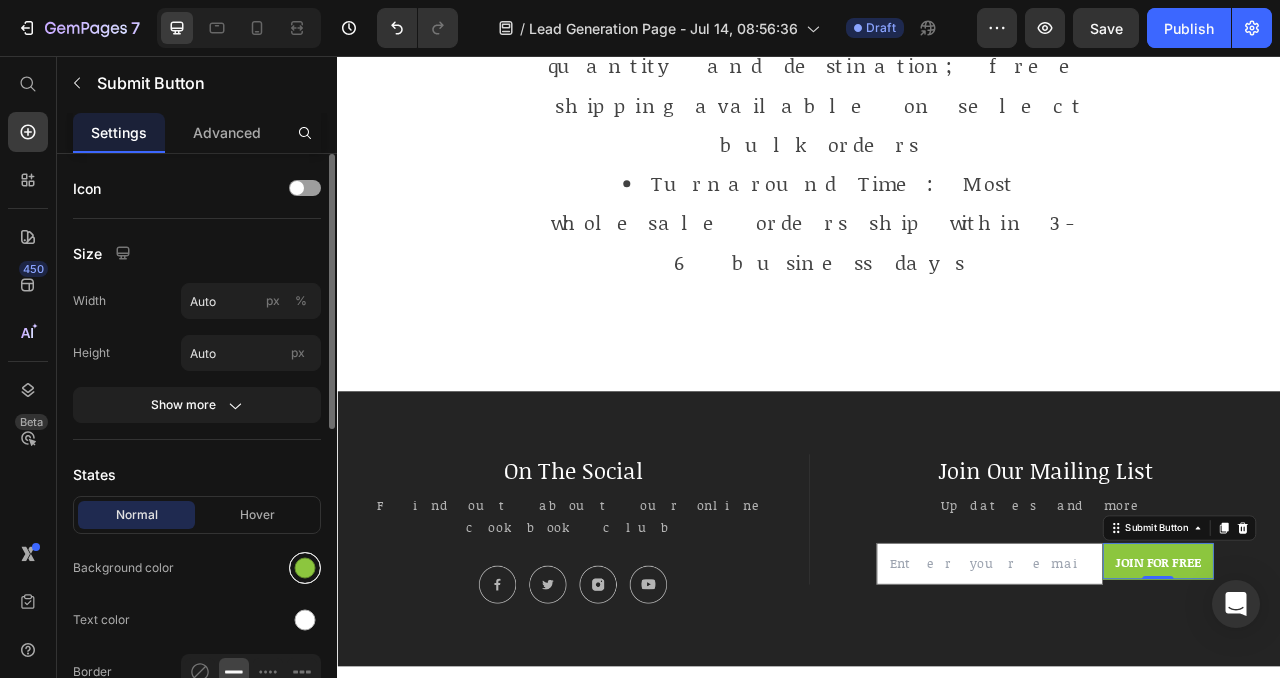 click at bounding box center [305, 568] 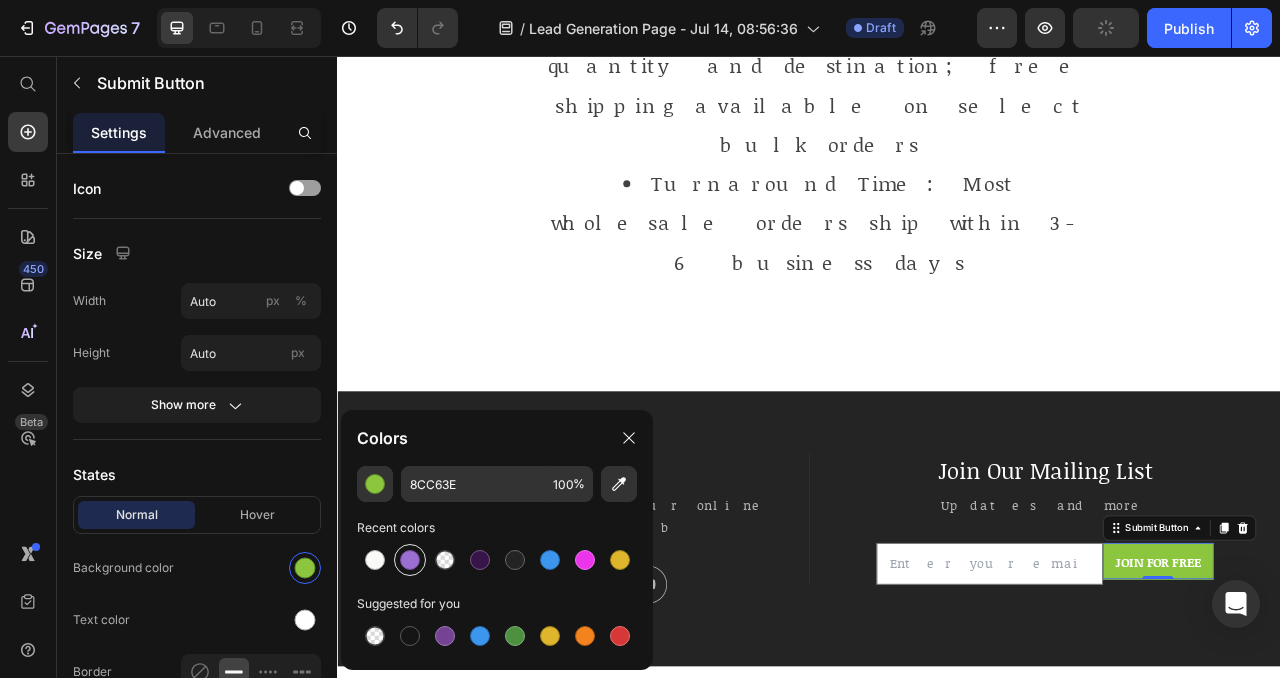 click at bounding box center (410, 560) 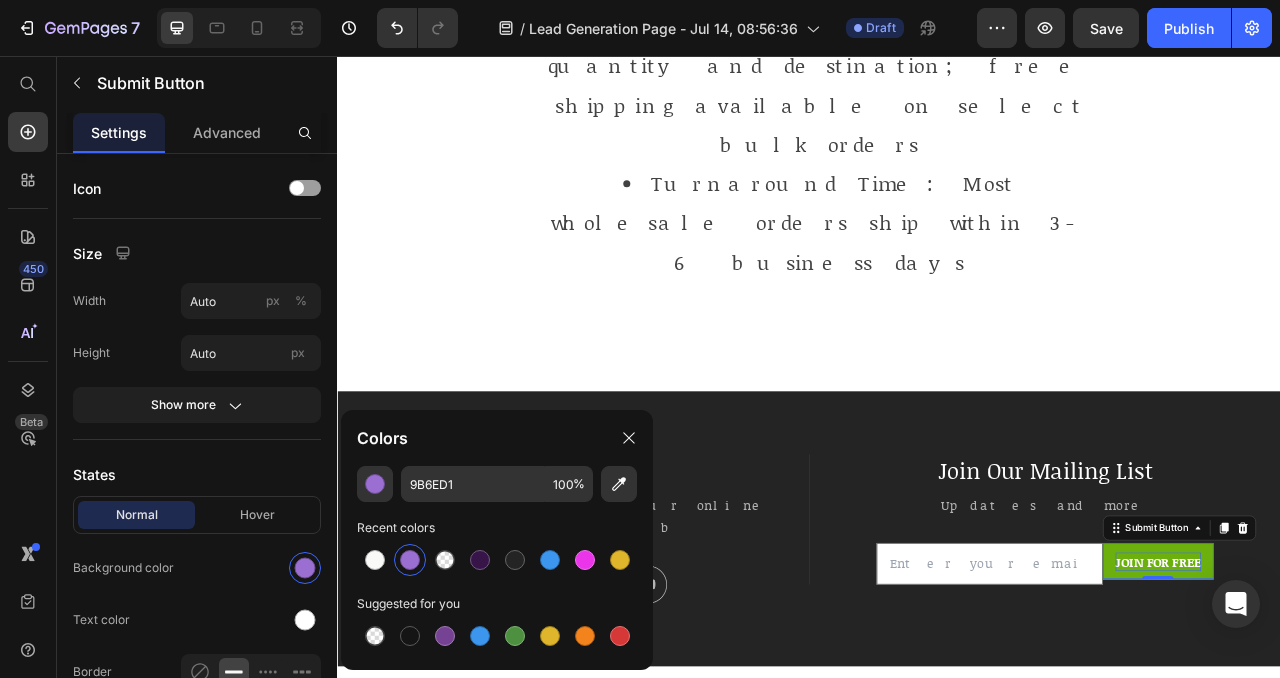 click on "JOIN FOR FREE" at bounding box center (1381, 700) 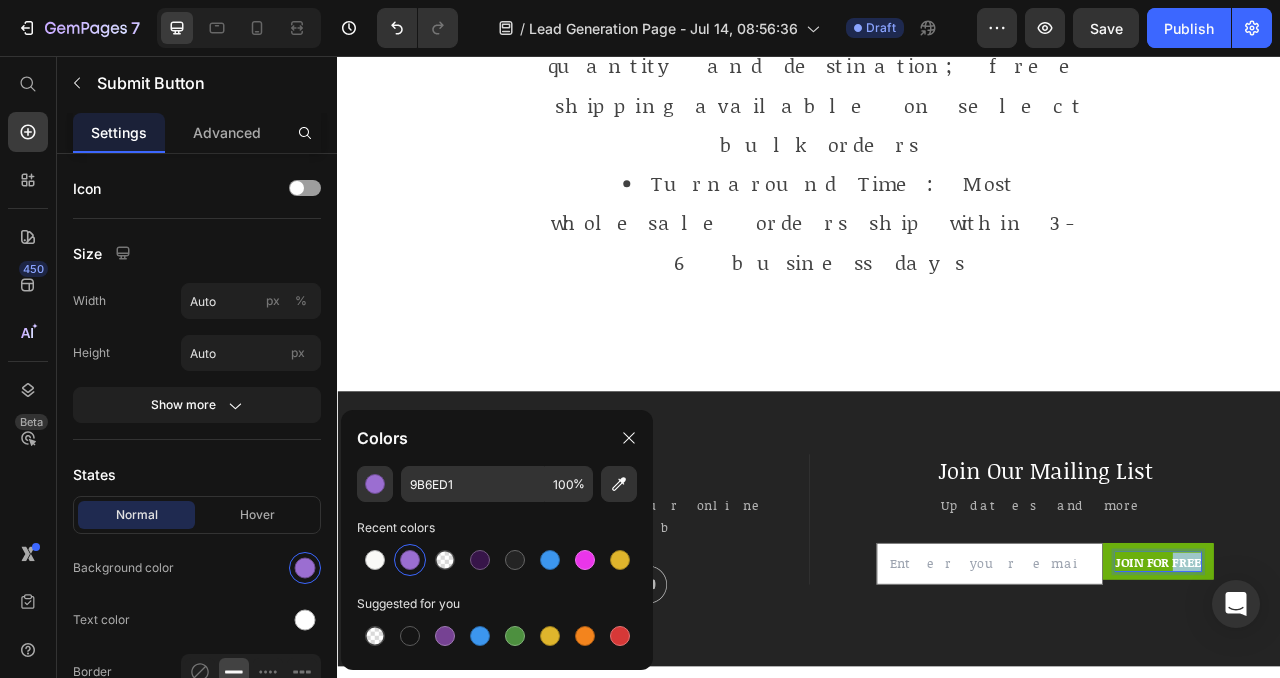 click on "JOIN FOR FREE" at bounding box center [1381, 700] 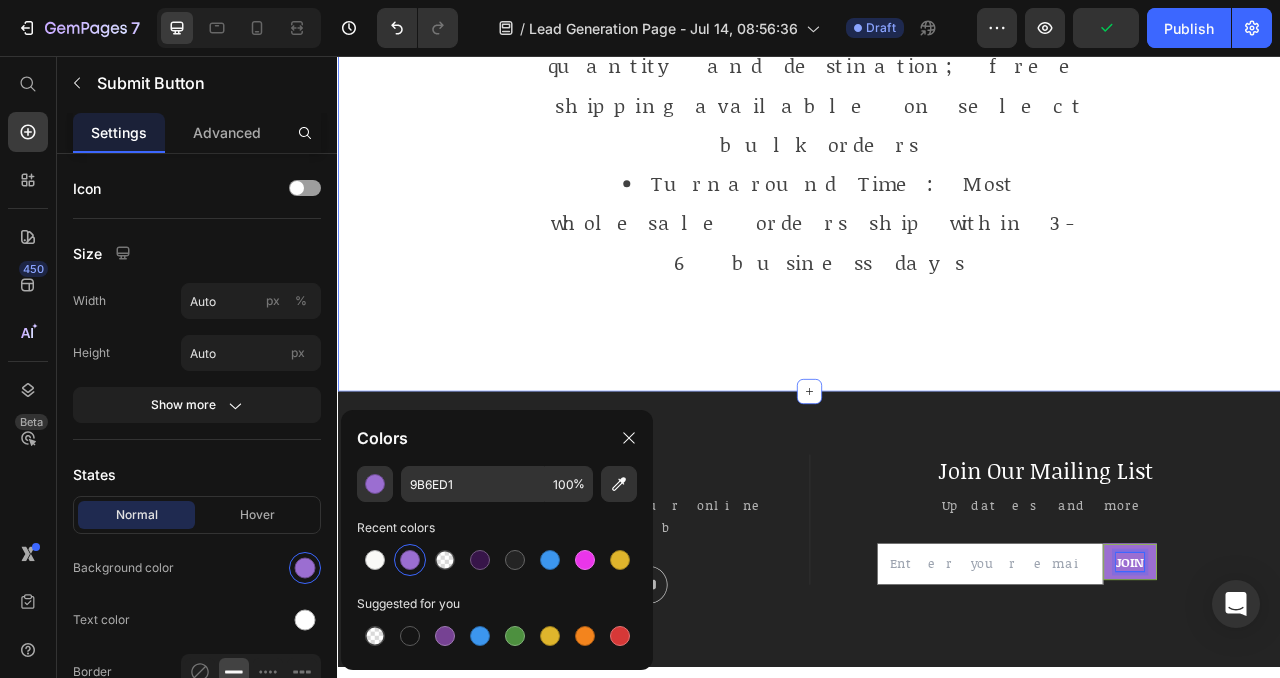 click on "How It Works Heading         Minimum Order: 25 books Discounts: Up to 40% off retail pricing Custom Orders: Special edition covers or branded inserts available for large sponsors Shipping: Calculated based on quantity and destination; free shipping available on select bulk orders Turnaround Time: Most wholesale orders ship within 3-6 business days Text block Row “An extraordinary set of cooks, historians, restaurateurs, over many generations housed under one roof. The variety of books available in their entirety is amazing!" Text block Image -  [FIRST] [LAST],  Chef proprietor, [CITY] Text block                Icon                Icon                Icon                Icon                Icon Icon List Hoz Row         Carousel Row Section 4" at bounding box center [937, -26] 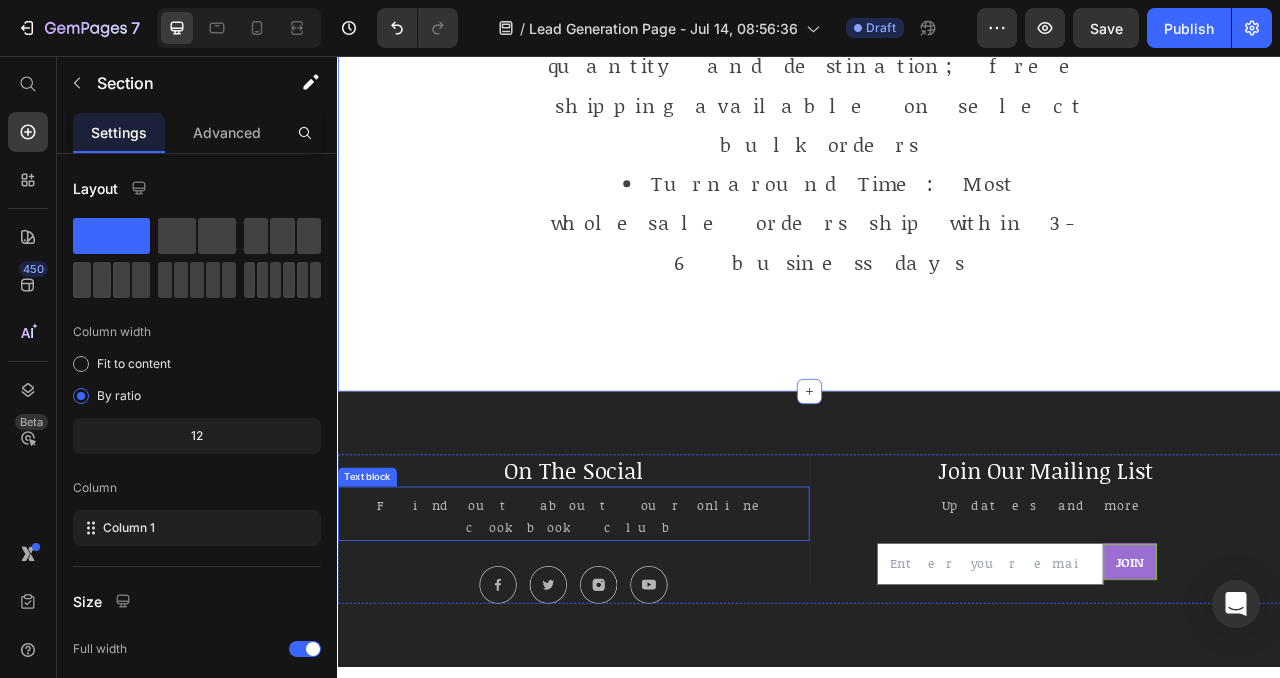 click on "Find out about our online cookbook club" at bounding box center (637, 643) 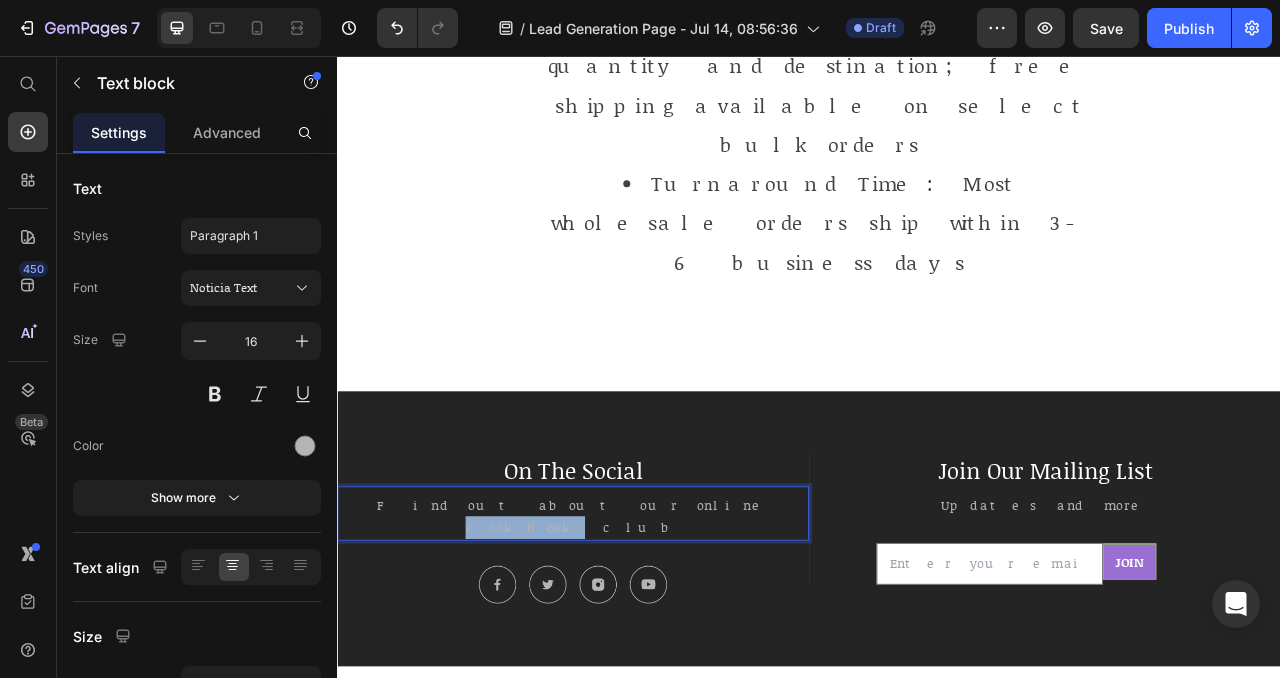 click on "Find out about our online cookbook club" at bounding box center (637, 643) 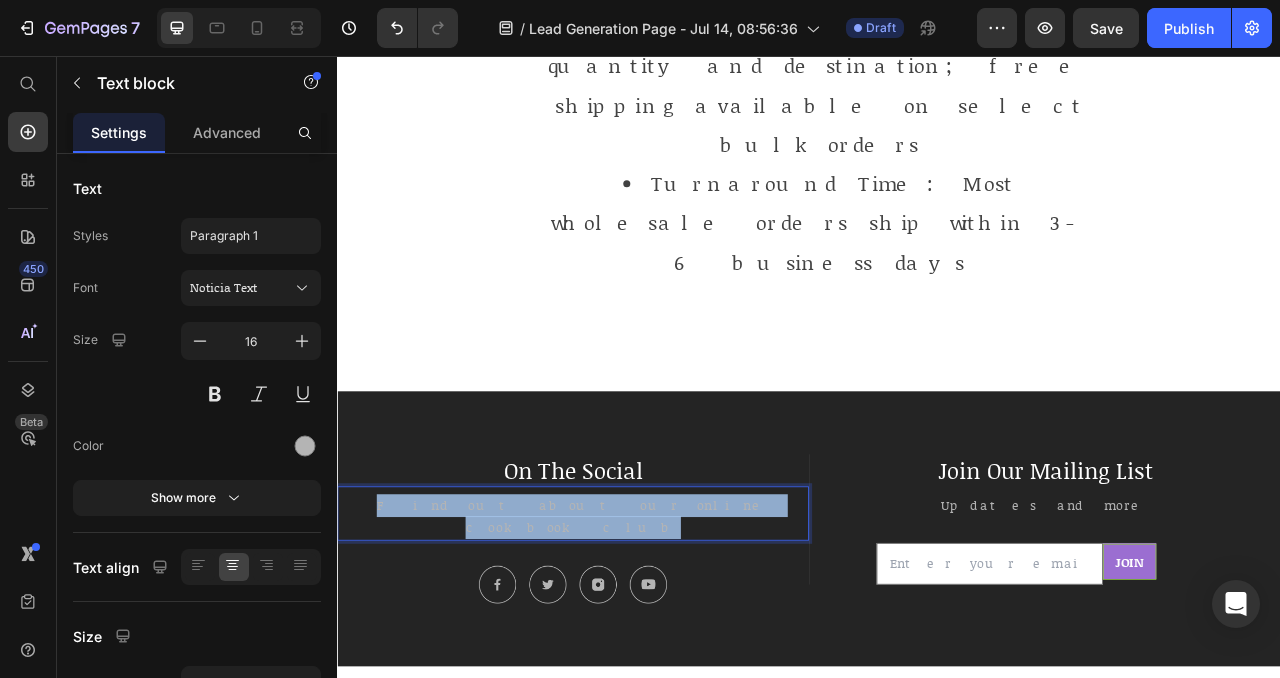 click on "Find out about our online cookbook club" at bounding box center (637, 643) 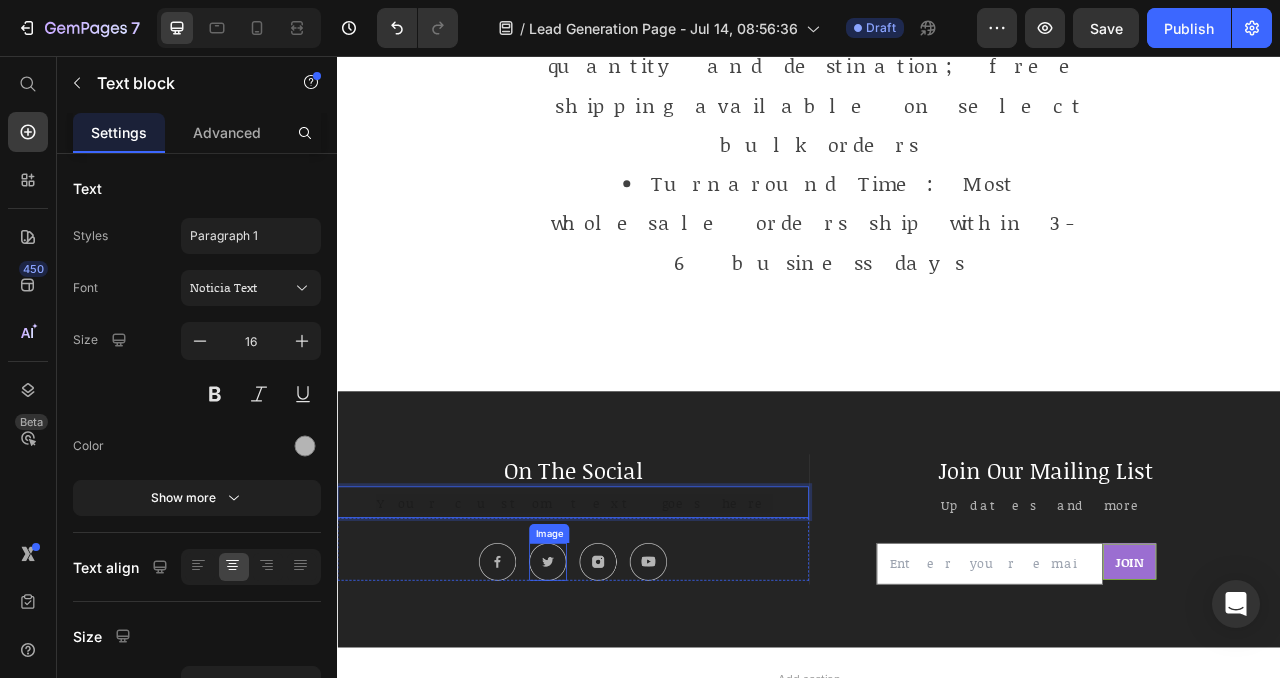 click at bounding box center (605, 699) 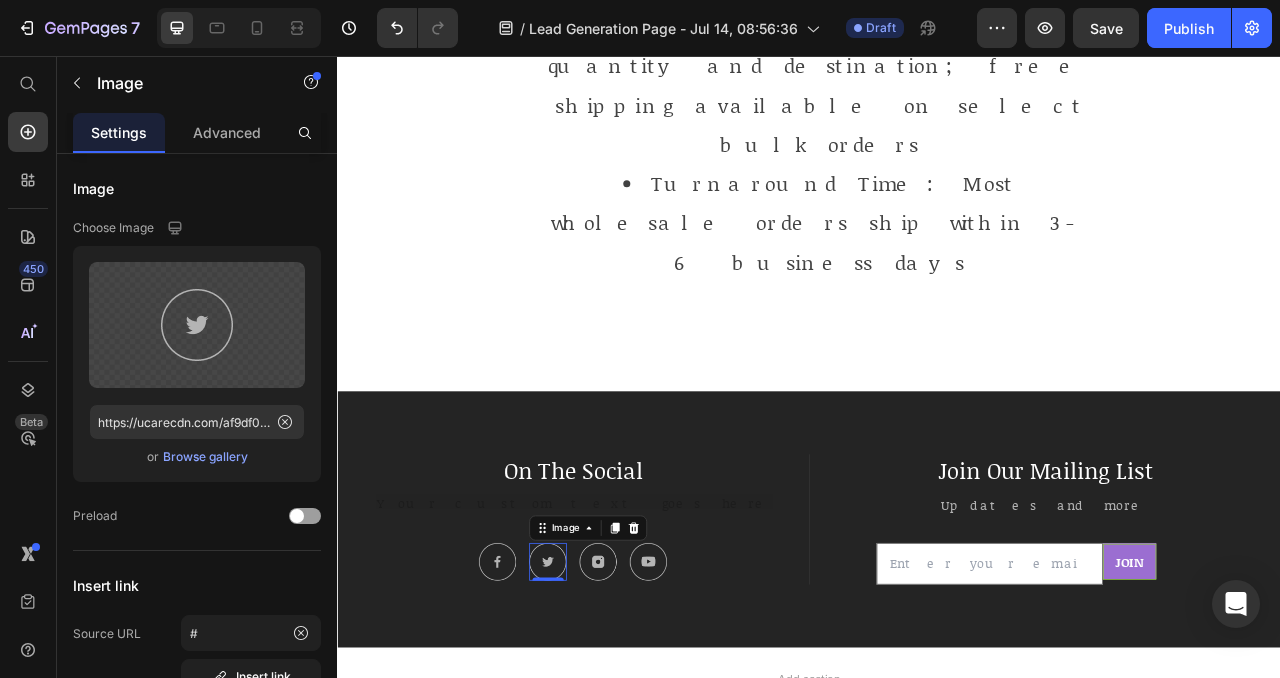 click 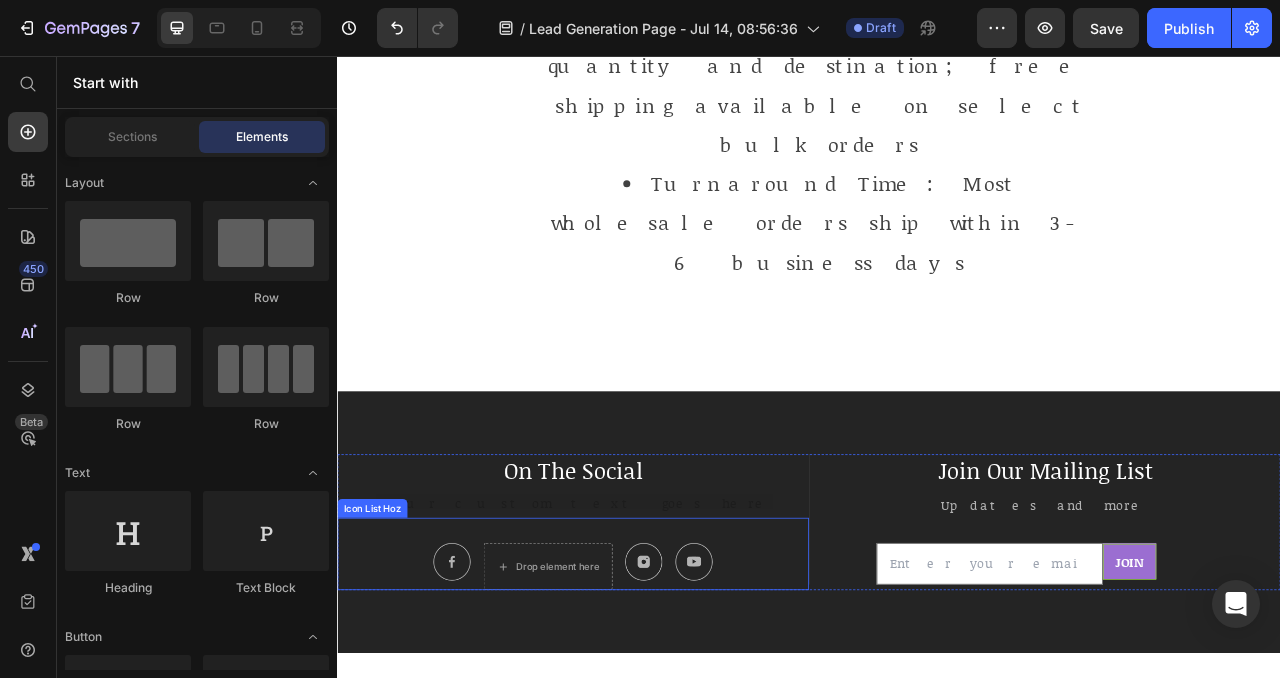 click on "Image
Drop element here Image Image" at bounding box center (637, 706) 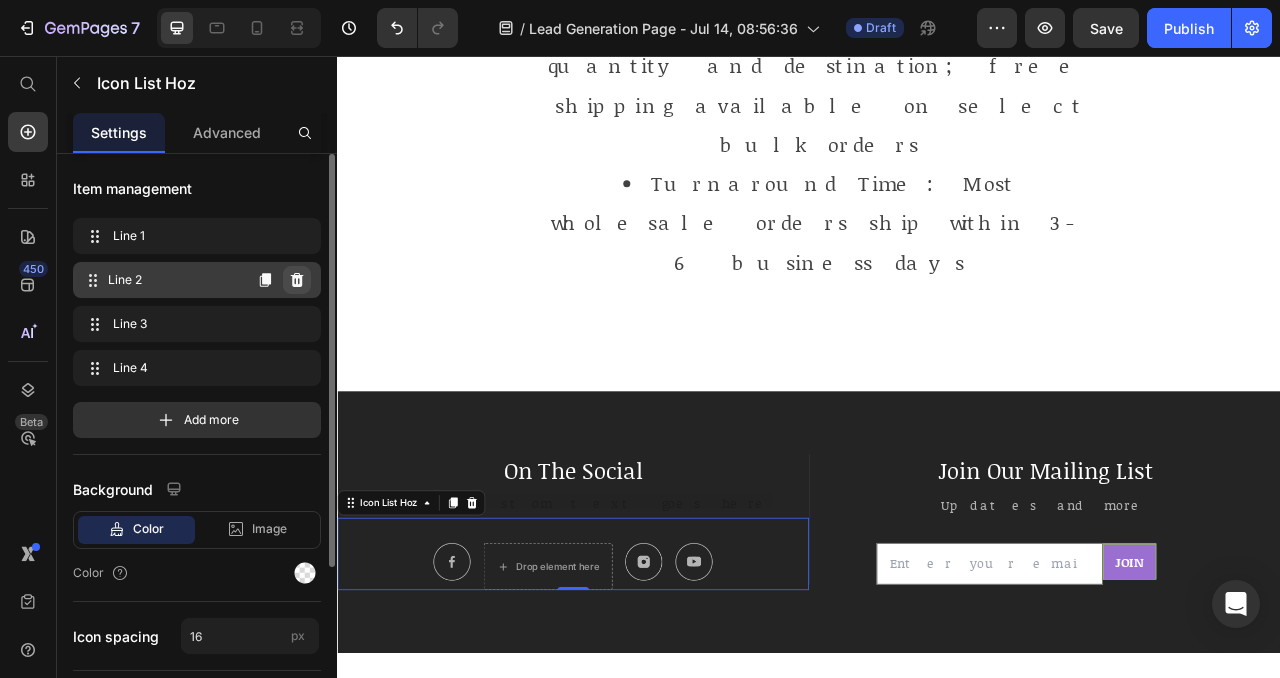 click 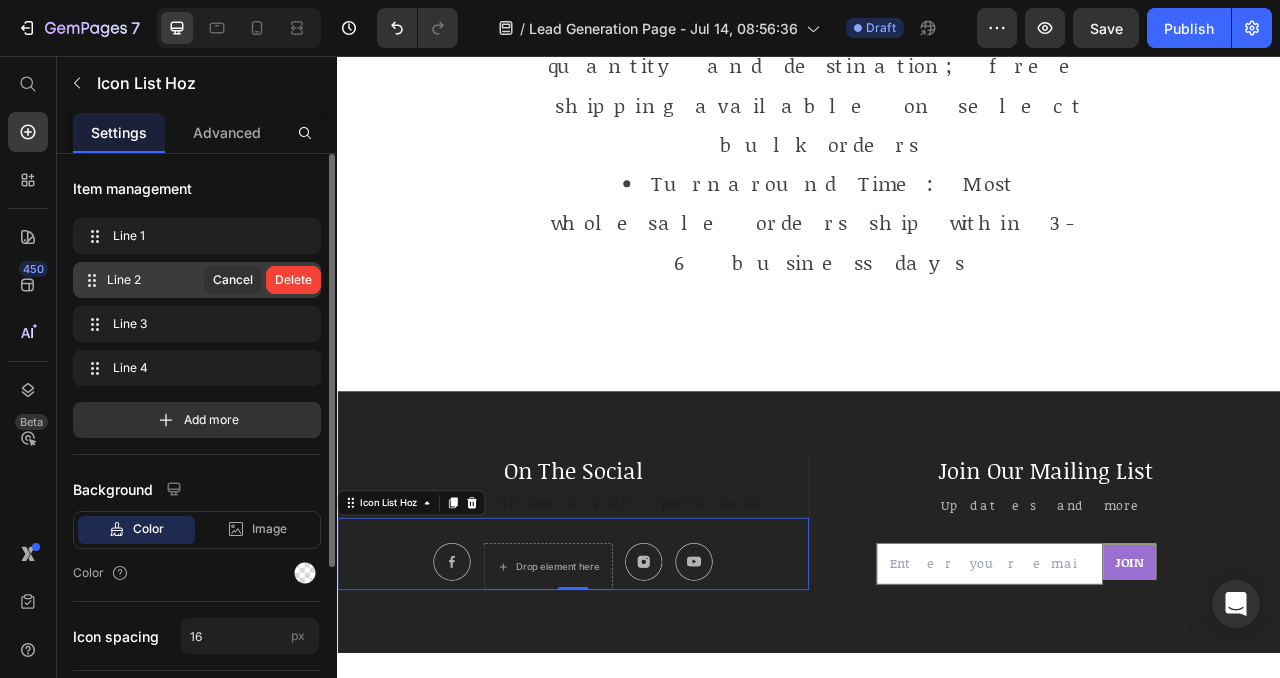click on "Delete" at bounding box center (293, 280) 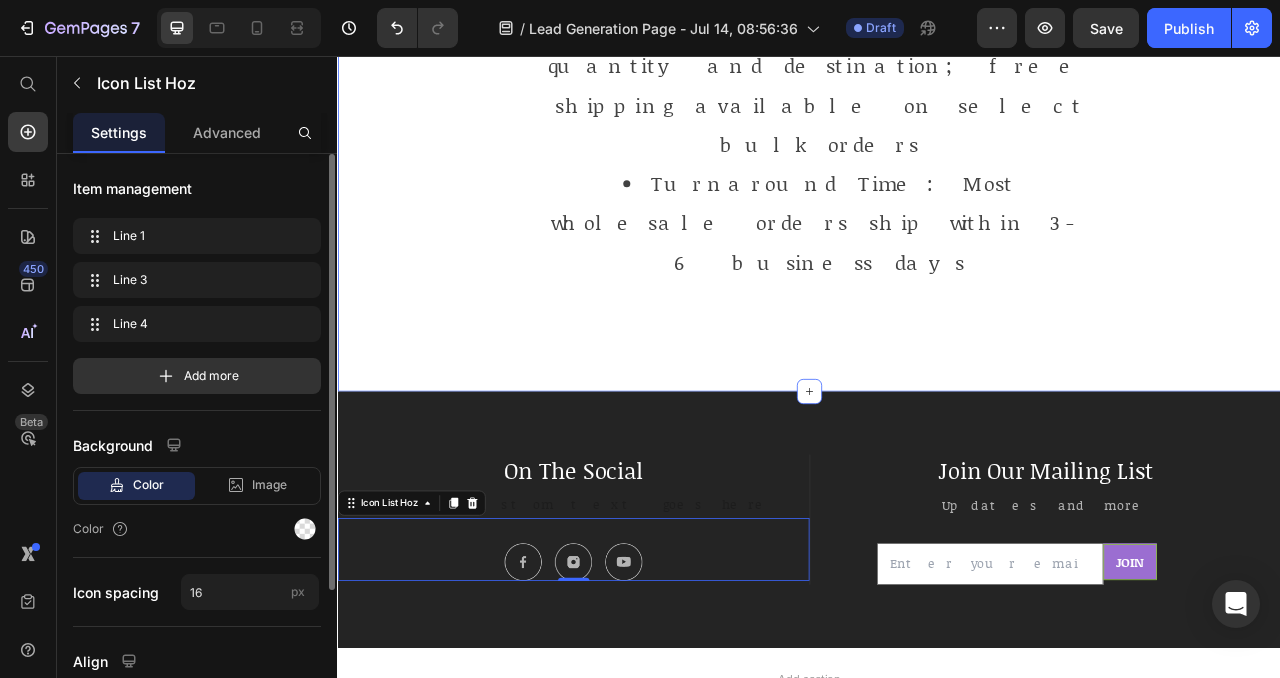 click on "How It Works Heading         Minimum Order: 25 books Discounts: Up to 40% off retail pricing Custom Orders: Special edition covers or branded inserts available for large sponsors Shipping: Calculated based on quantity and destination; free shipping available on select bulk orders Turnaround Time: Most wholesale orders ship within 3-6 business days Text block Row “An extraordinary set of cooks, historians, restaurateurs, over many generations housed under one roof. The variety of books available in their entirety is amazing!" Text block Image -  [FIRST] [LAST],  Chef proprietor, [CITY] Text block                Icon                Icon                Icon                Icon                Icon Icon List Hoz Row         Carousel Row Section 4" at bounding box center [937, -26] 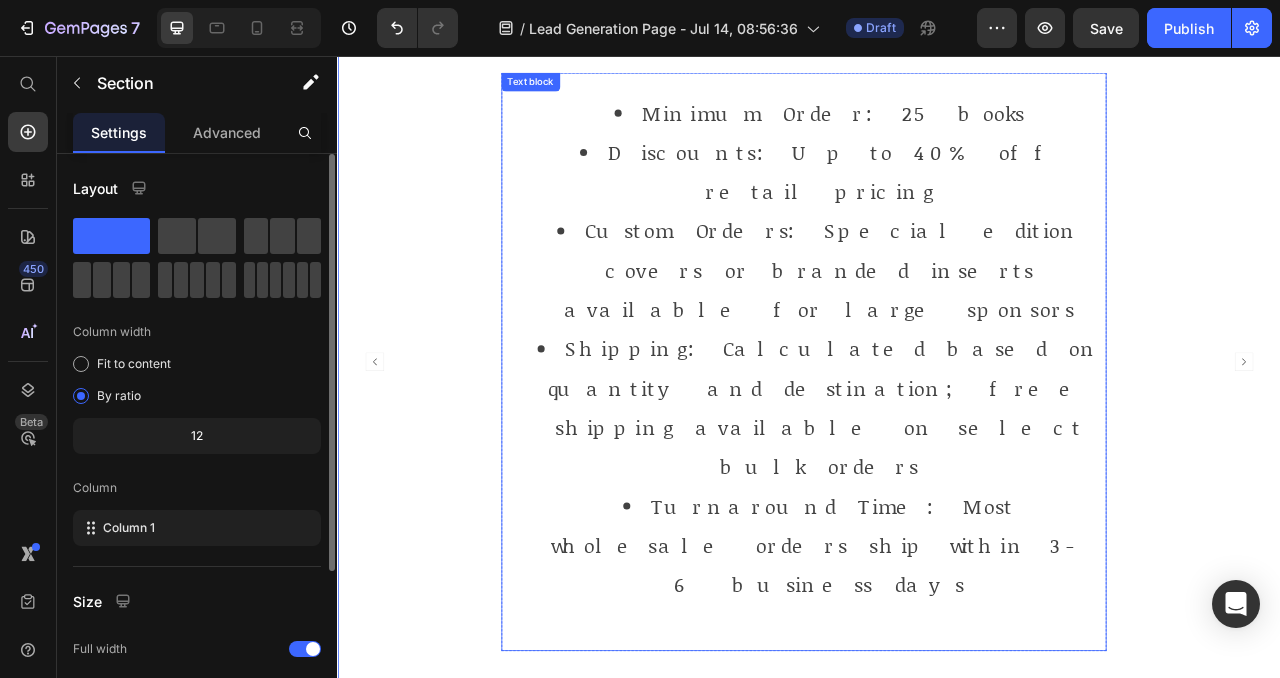 scroll, scrollTop: 2007, scrollLeft: 0, axis: vertical 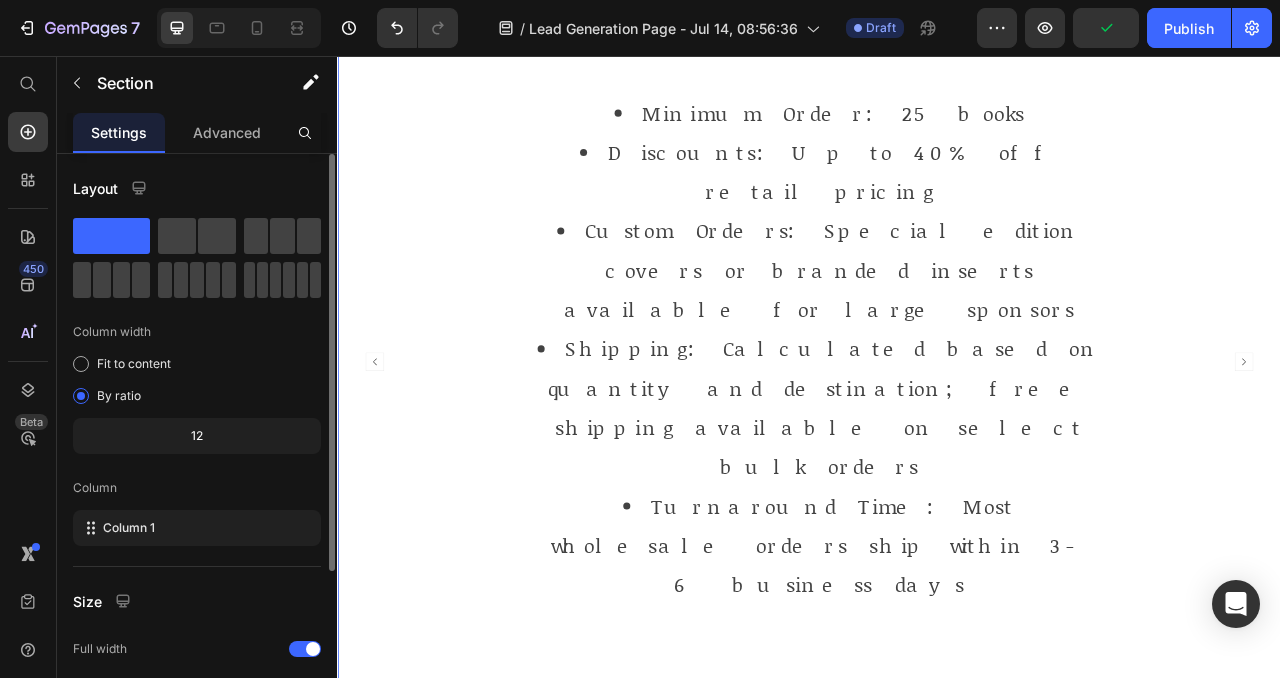 click 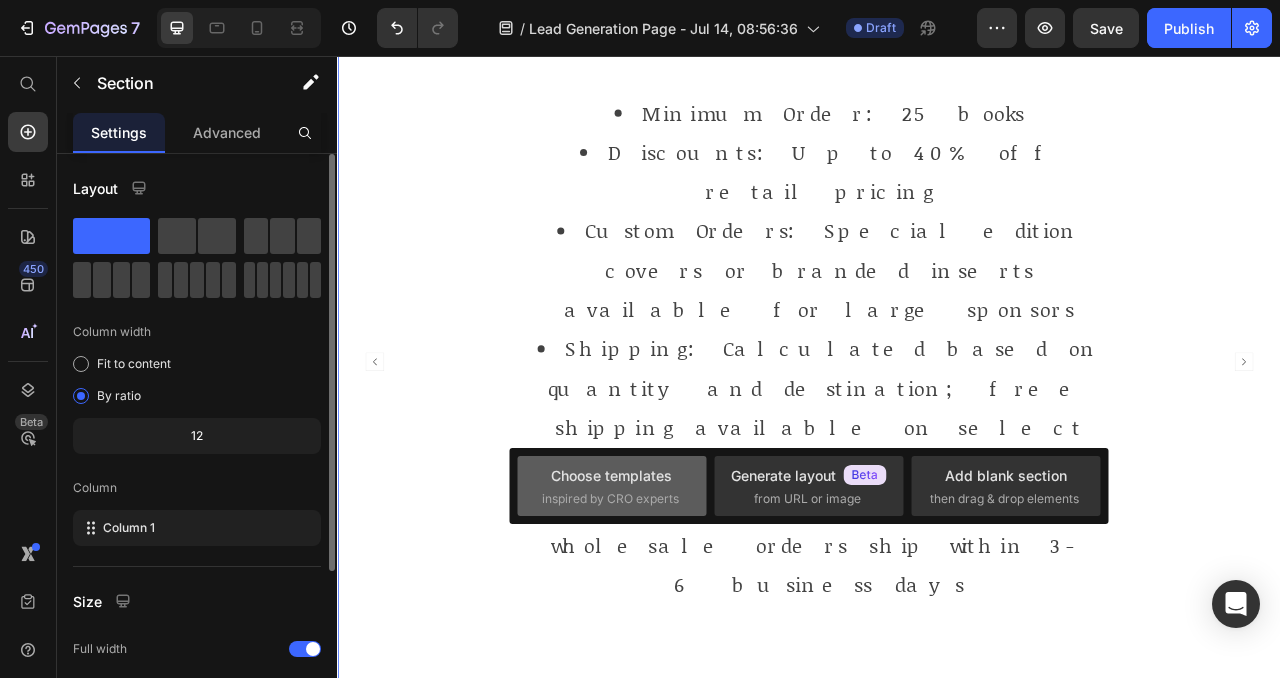 click on "inspired by CRO experts" at bounding box center (610, 499) 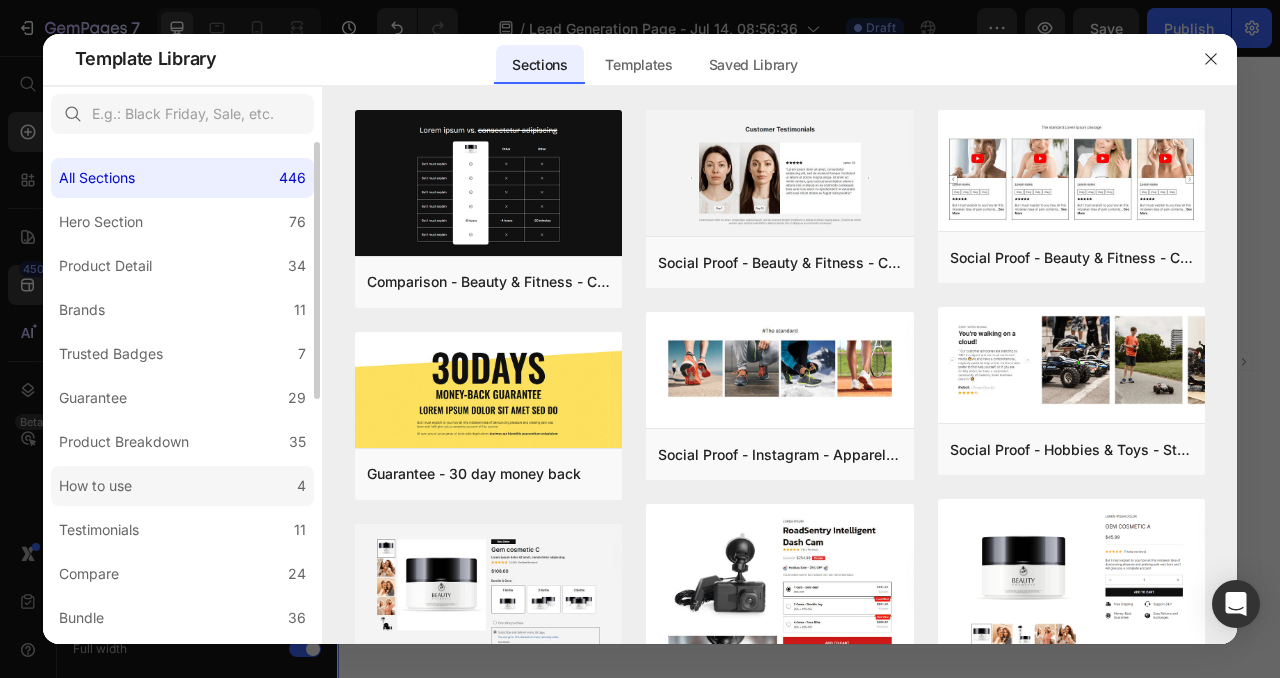 click on "How to use 4" 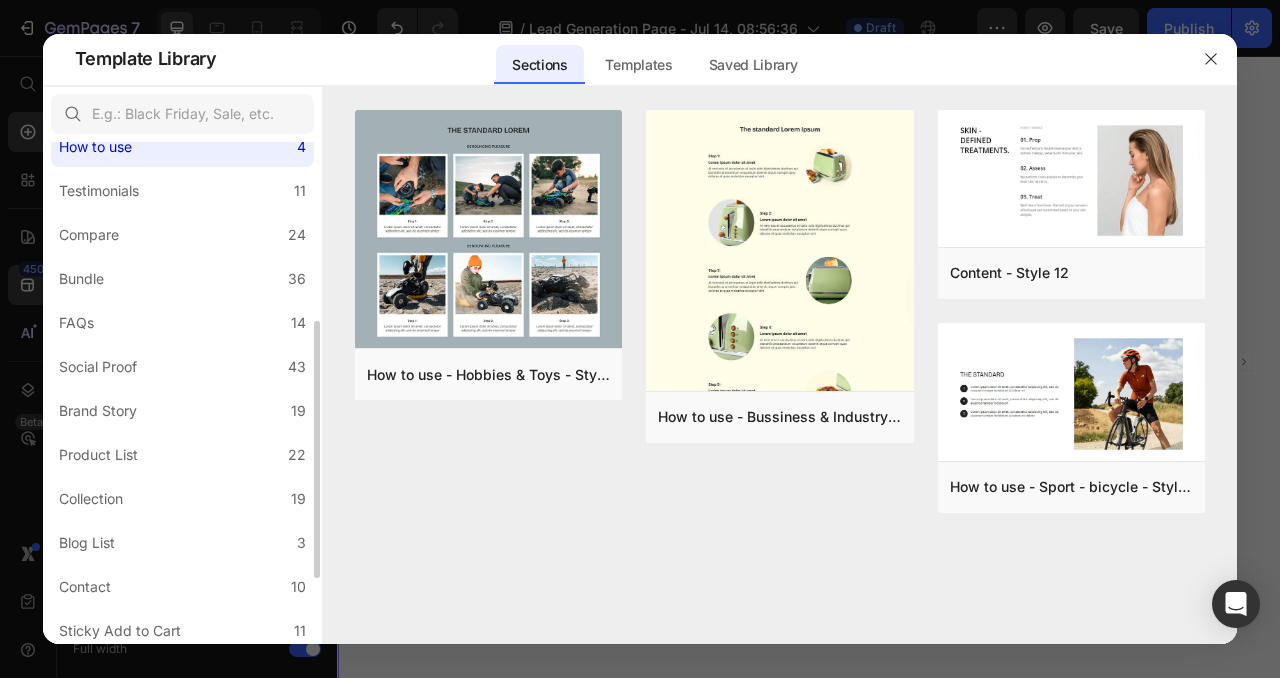 scroll, scrollTop: 344, scrollLeft: 0, axis: vertical 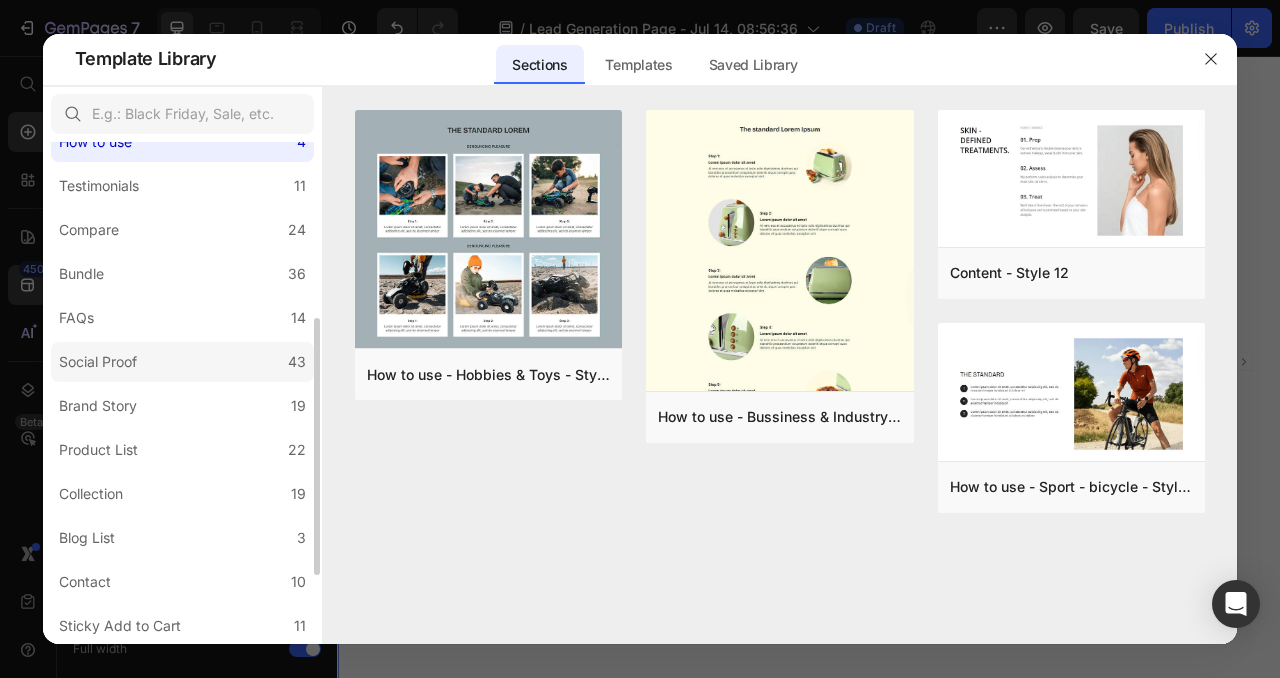 click on "Social Proof 43" 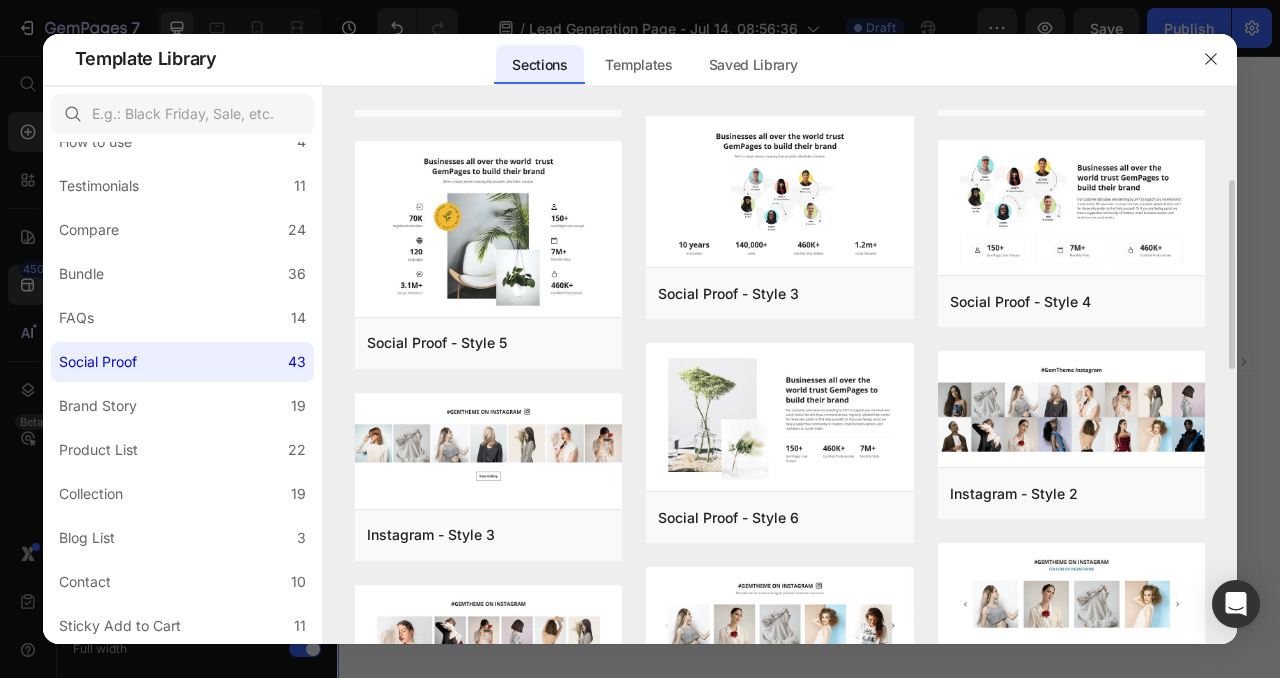 scroll, scrollTop: 189, scrollLeft: 0, axis: vertical 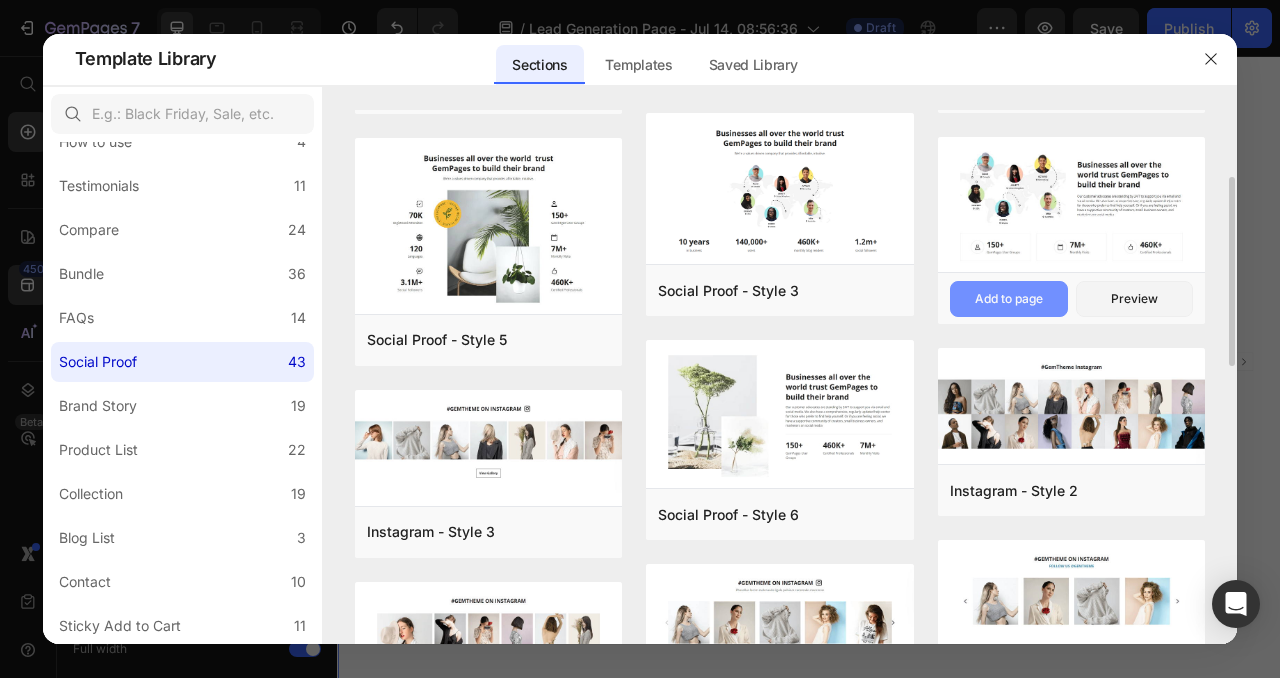 click on "Add to page" at bounding box center (1009, 299) 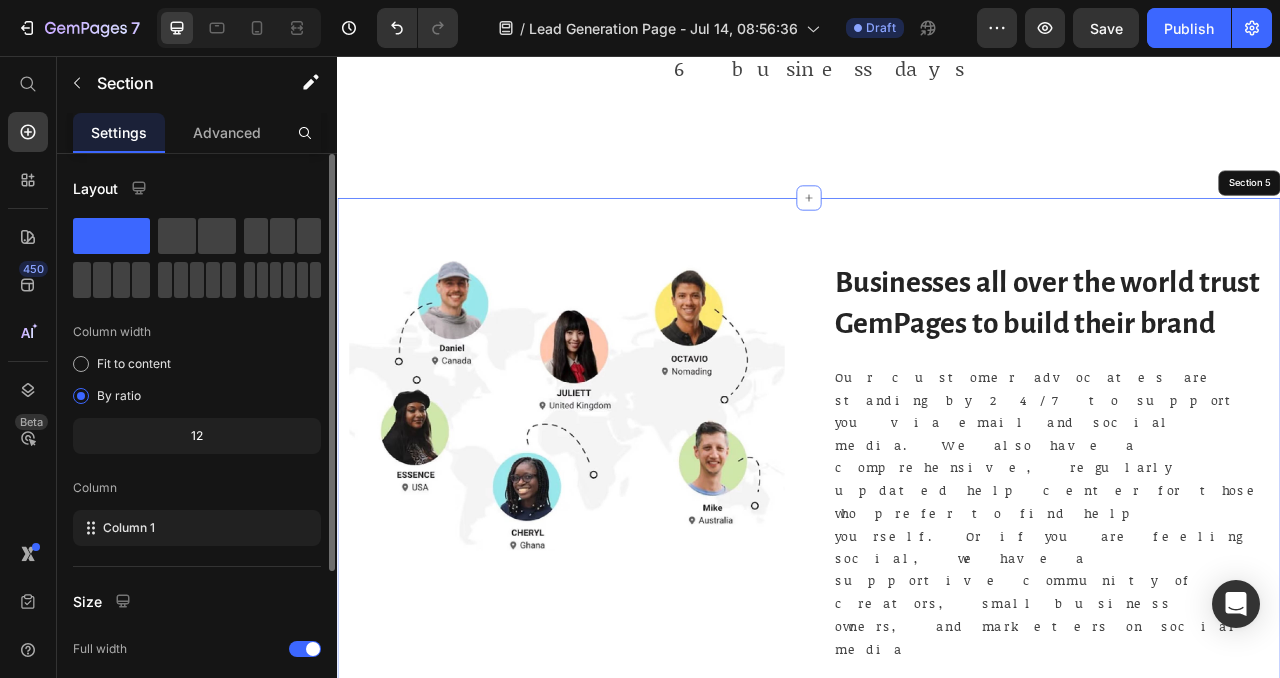 scroll, scrollTop: 2535, scrollLeft: 0, axis: vertical 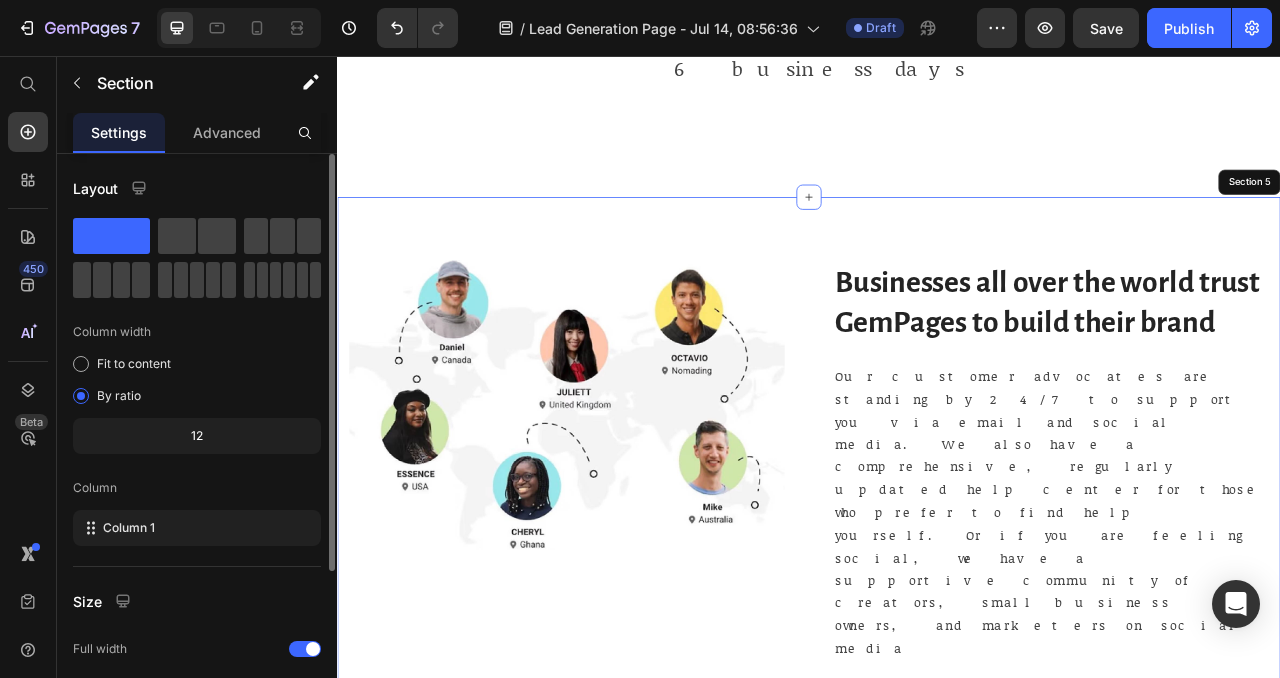 click on "150+" at bounding box center (579, 936) 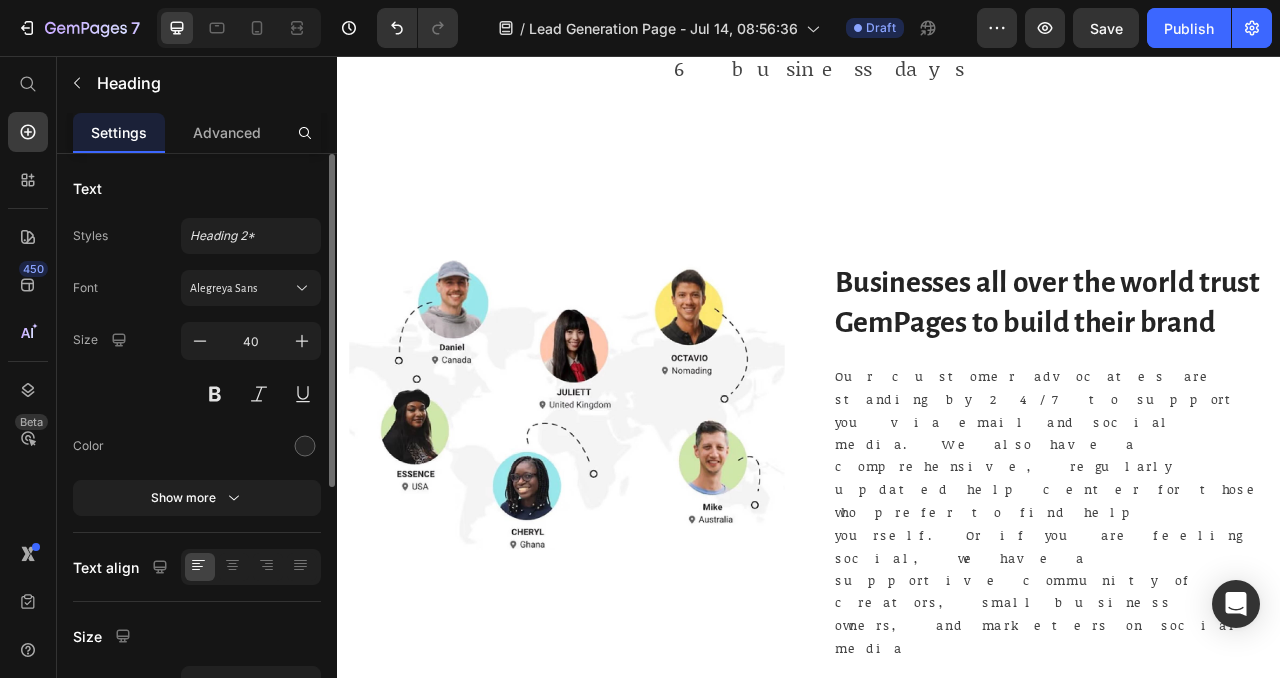 click on "Heading" at bounding box center [520, 889] 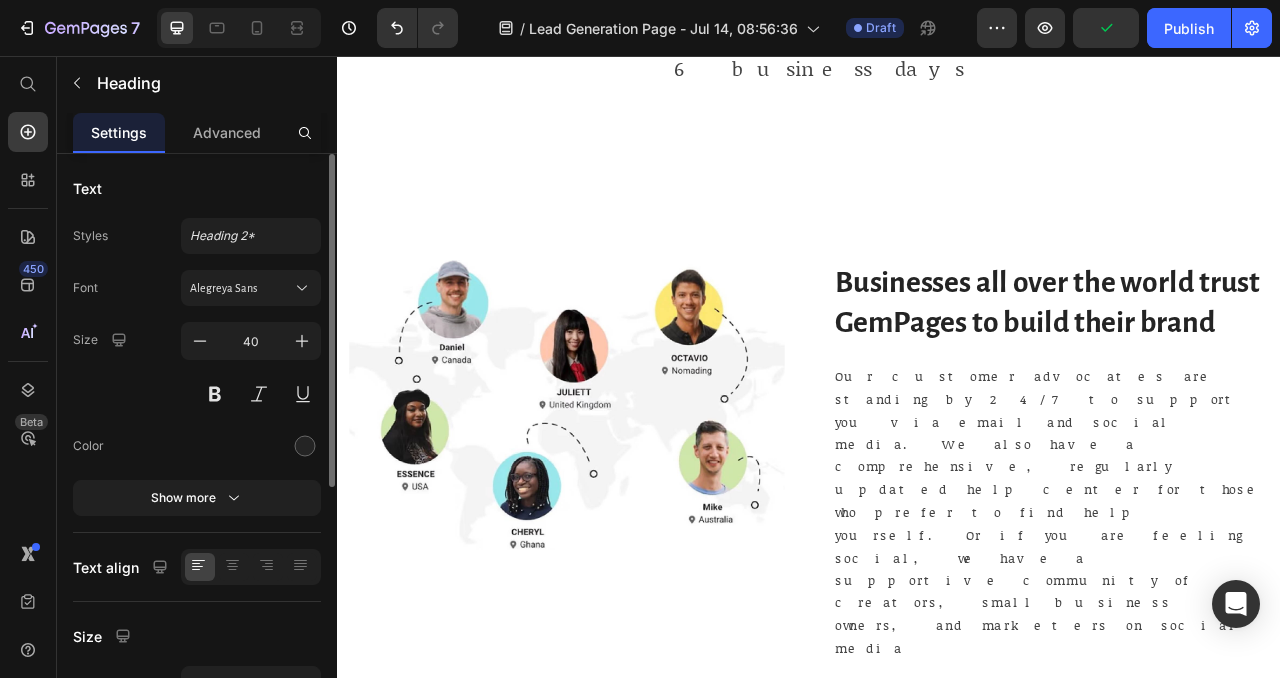 click 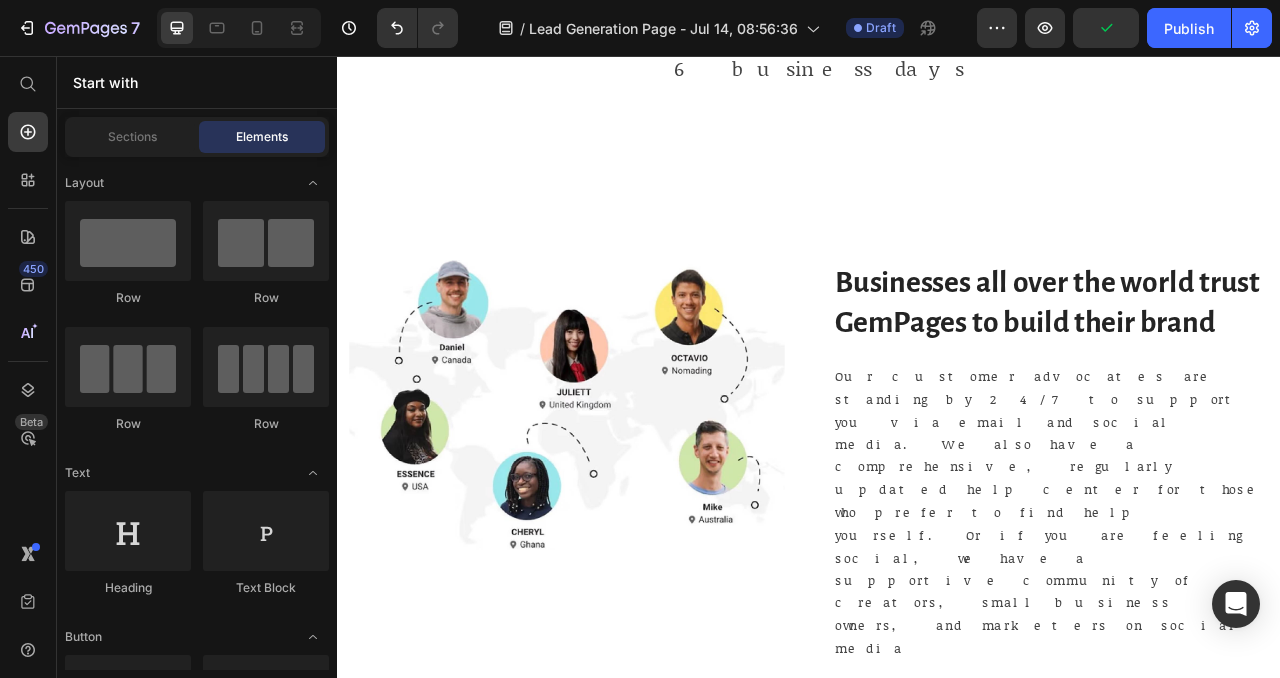 click on "Image GemPages User Groups Text block Row" at bounding box center [536, 939] 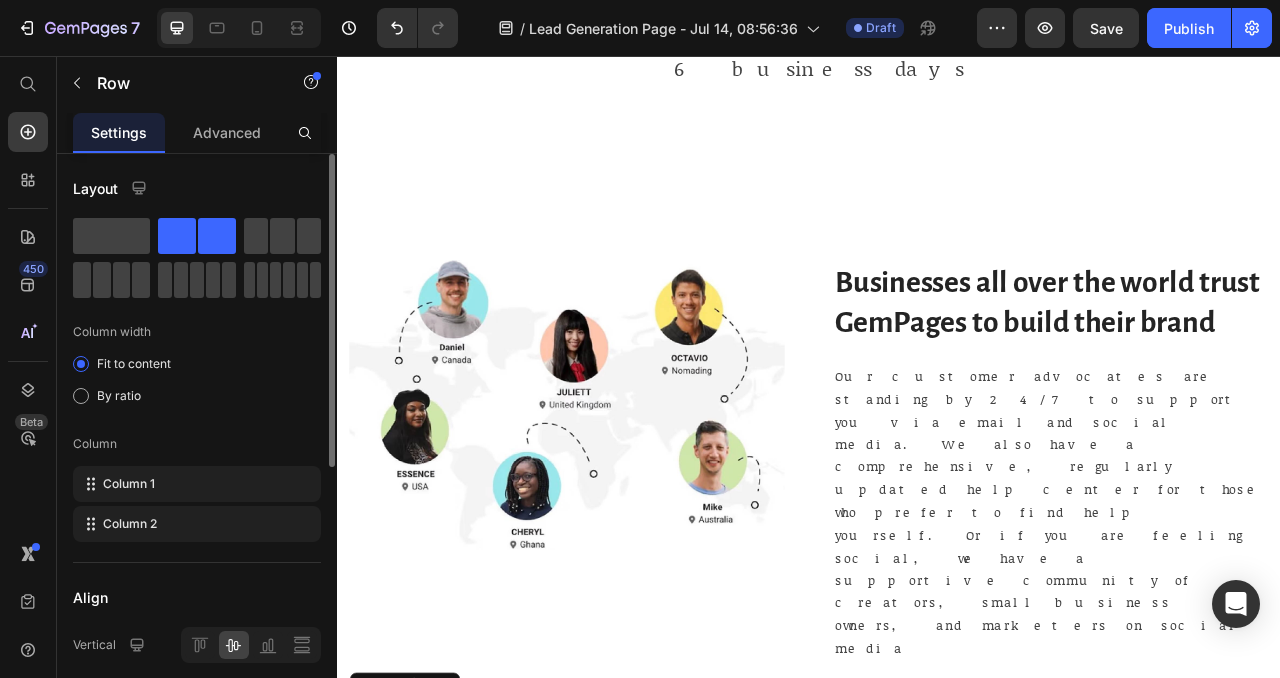 click on "GemPages User Groups" at bounding box center [579, 939] 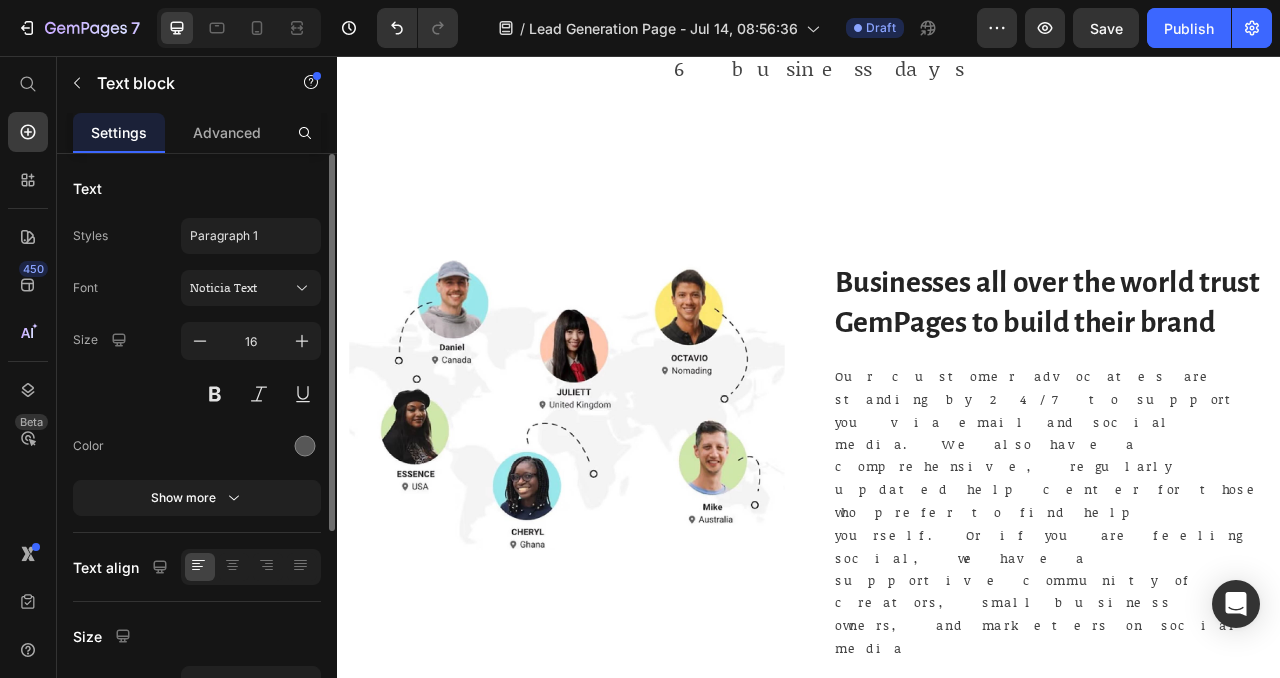 click 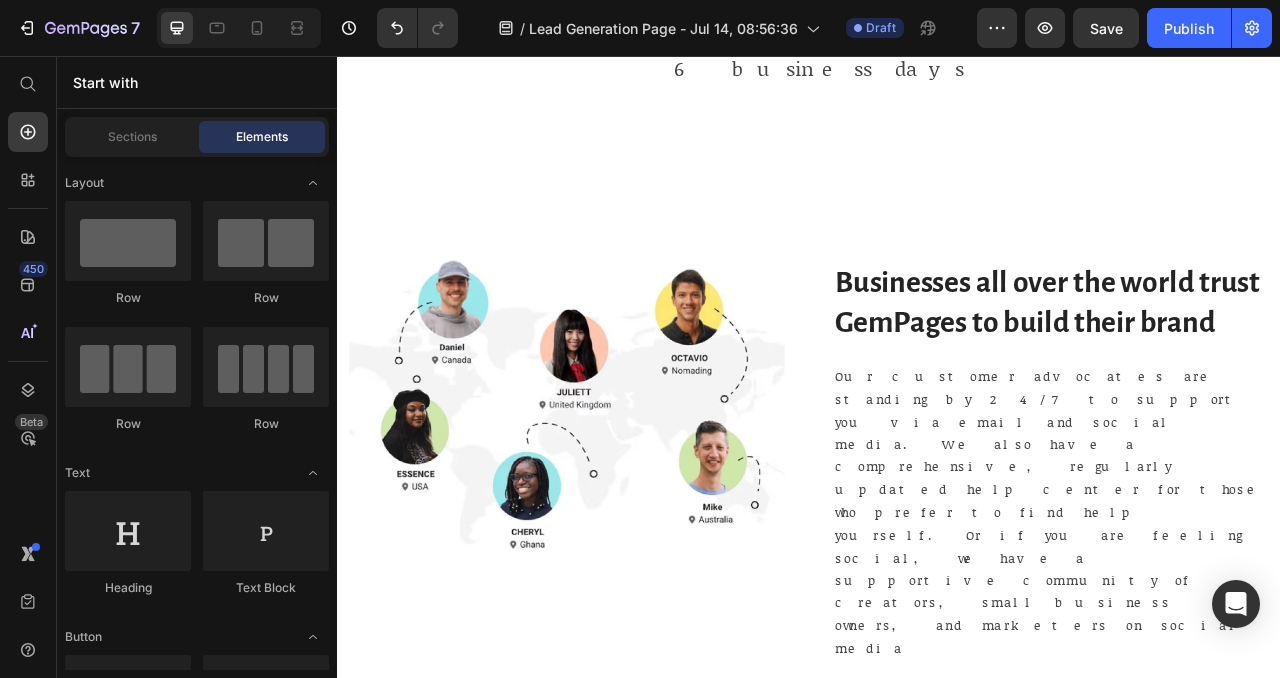click on "Drop element here" at bounding box center (579, 938) 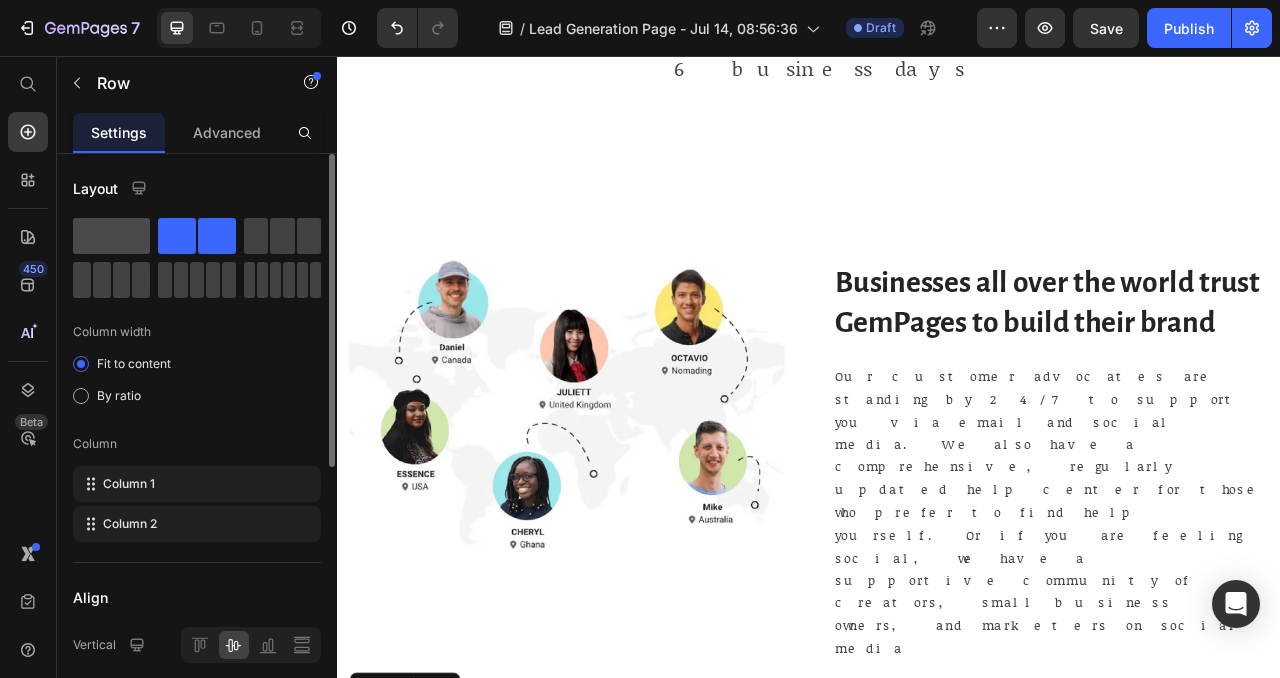 click 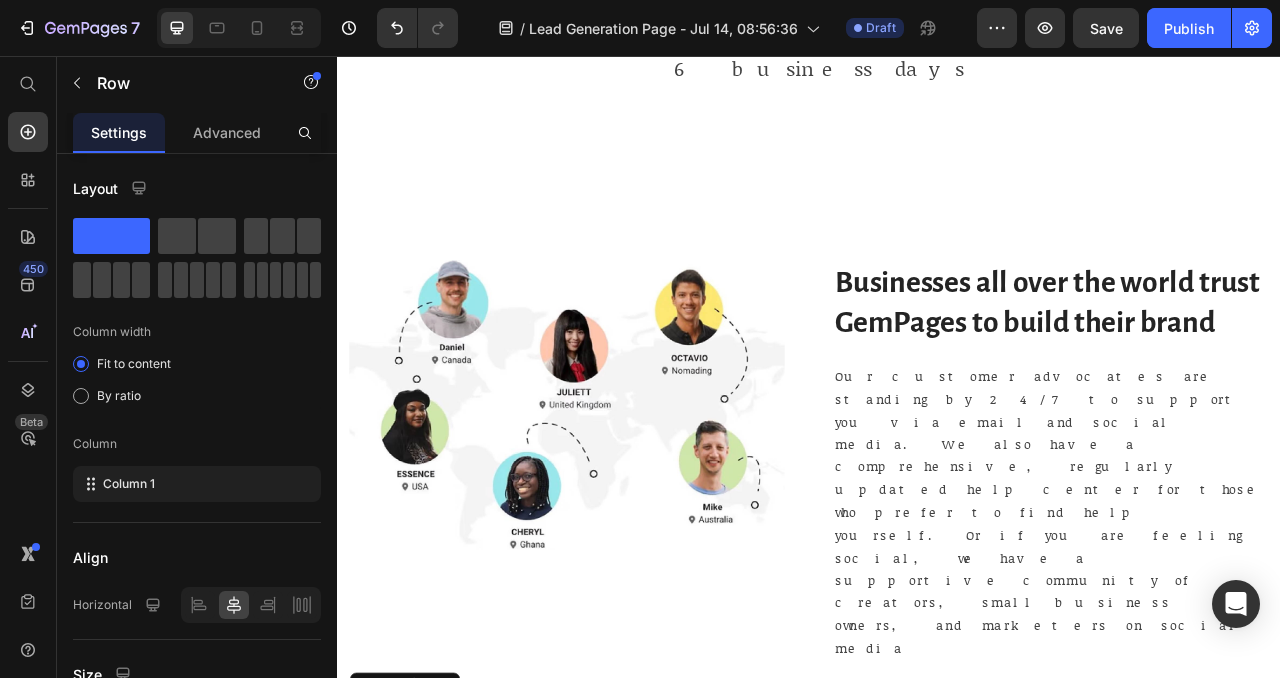 click on "7M+" at bounding box center (979, 936) 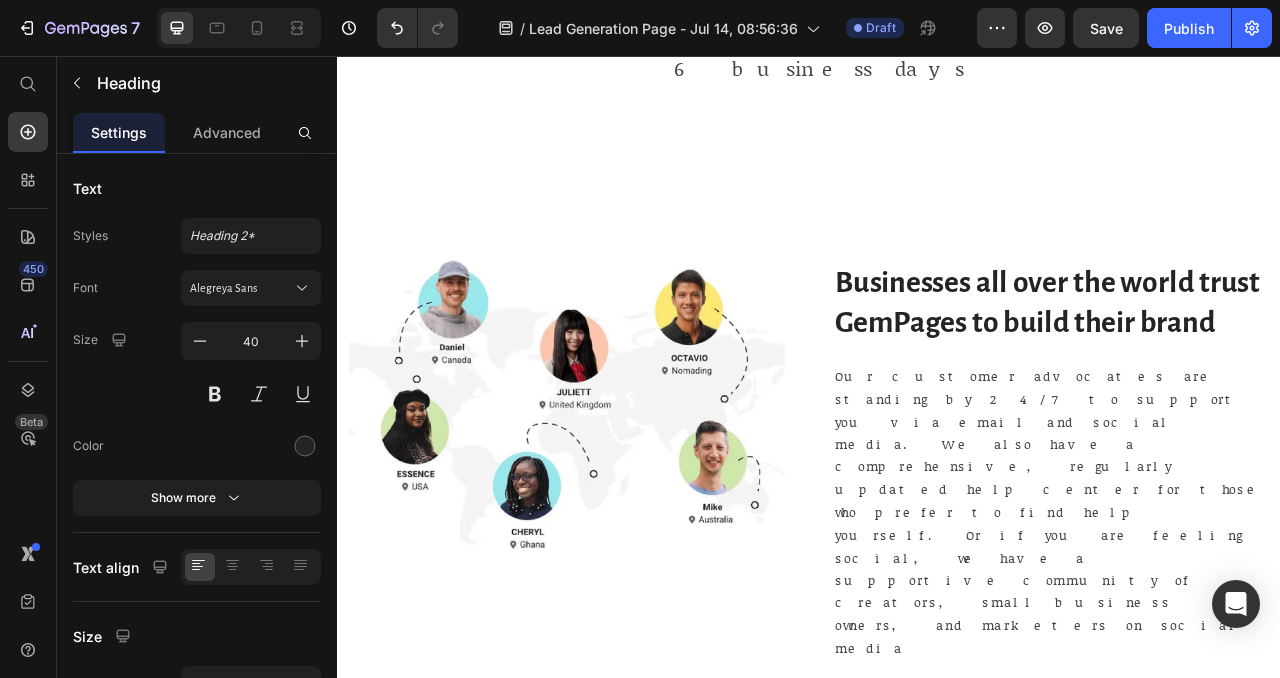 click 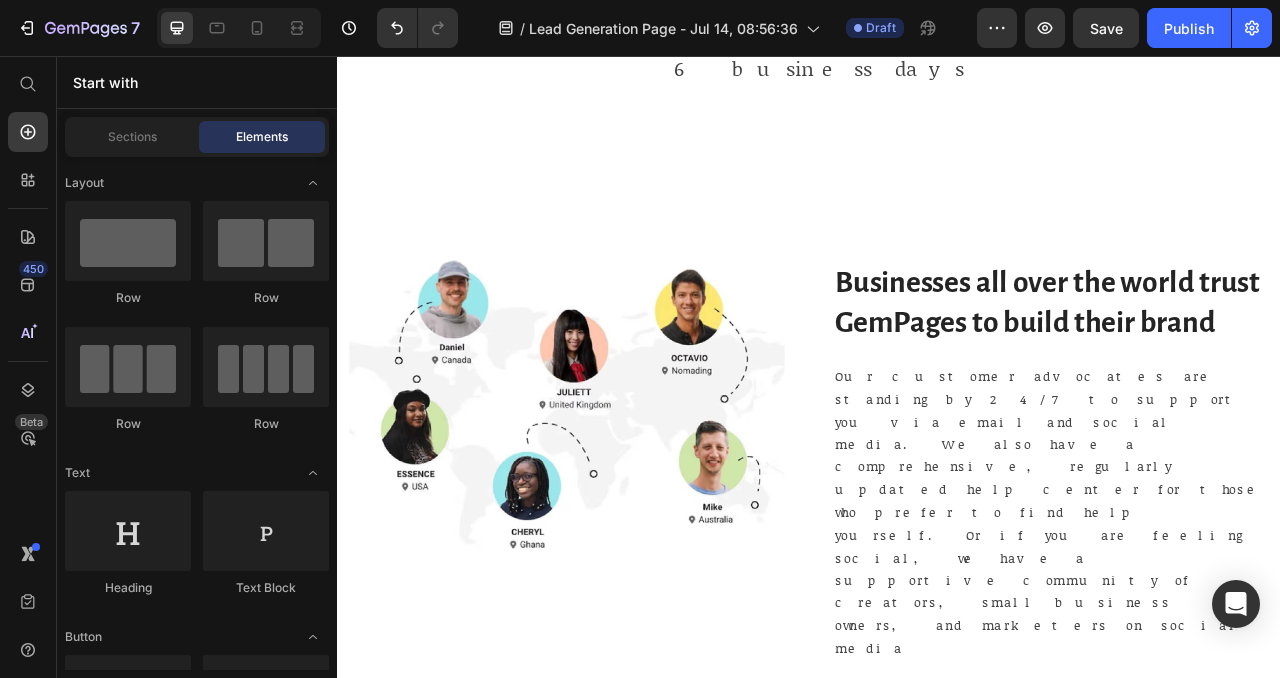 click on "Monthly Visits" at bounding box center (979, 939) 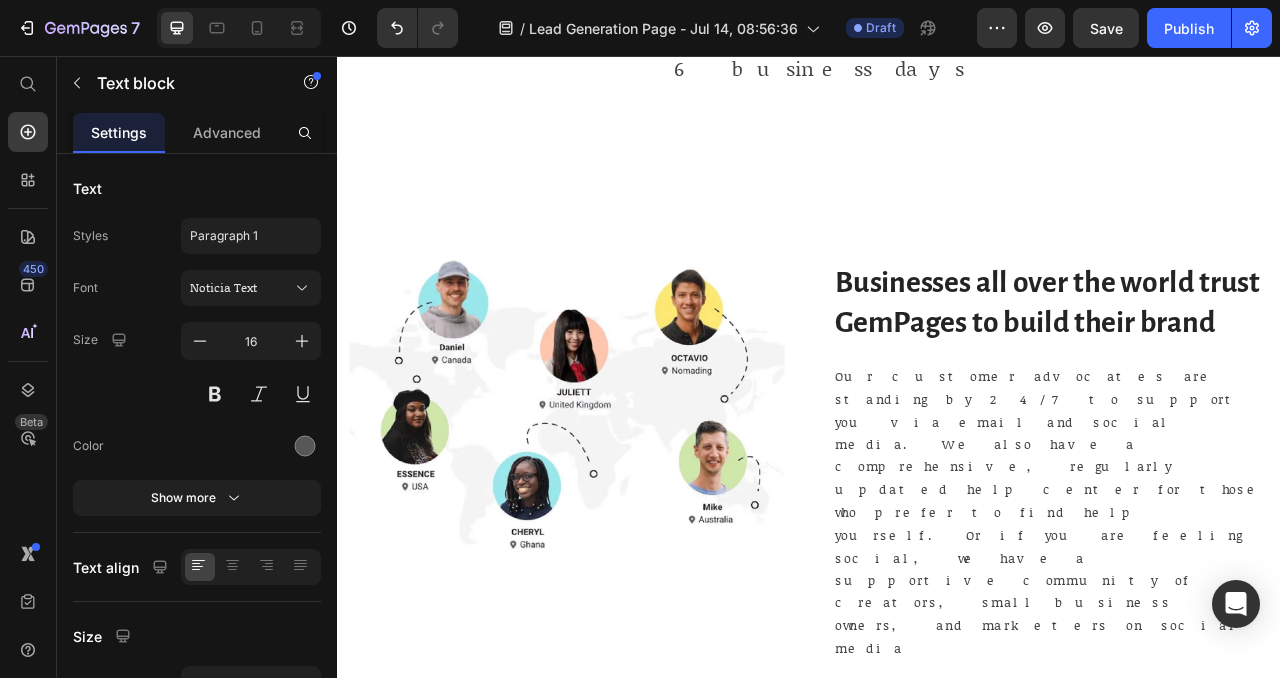 click 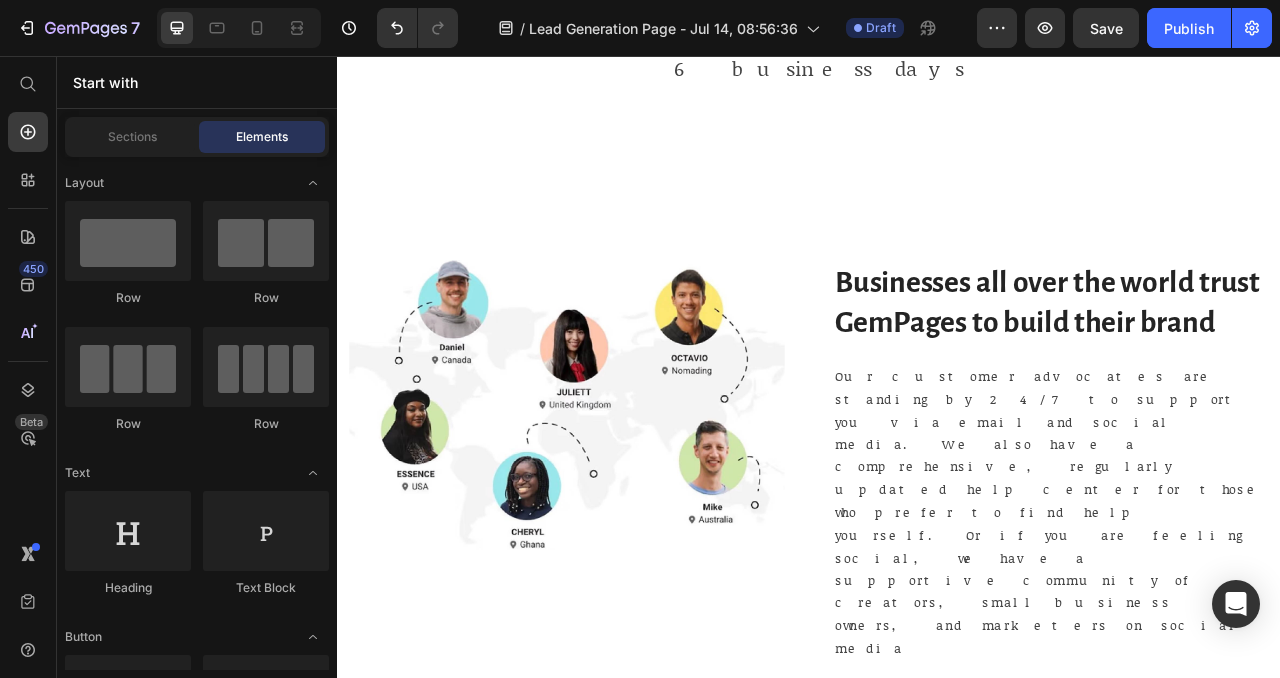 click on "Image
Drop element here Row" at bounding box center [936, 938] 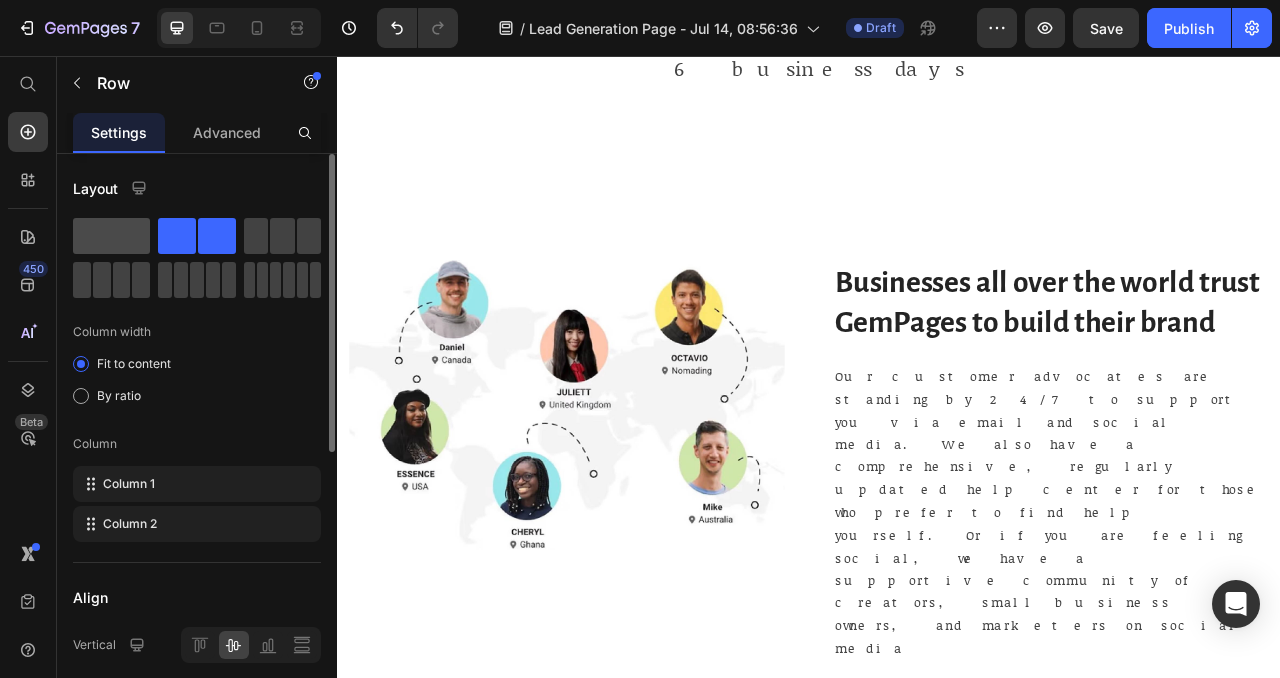 click 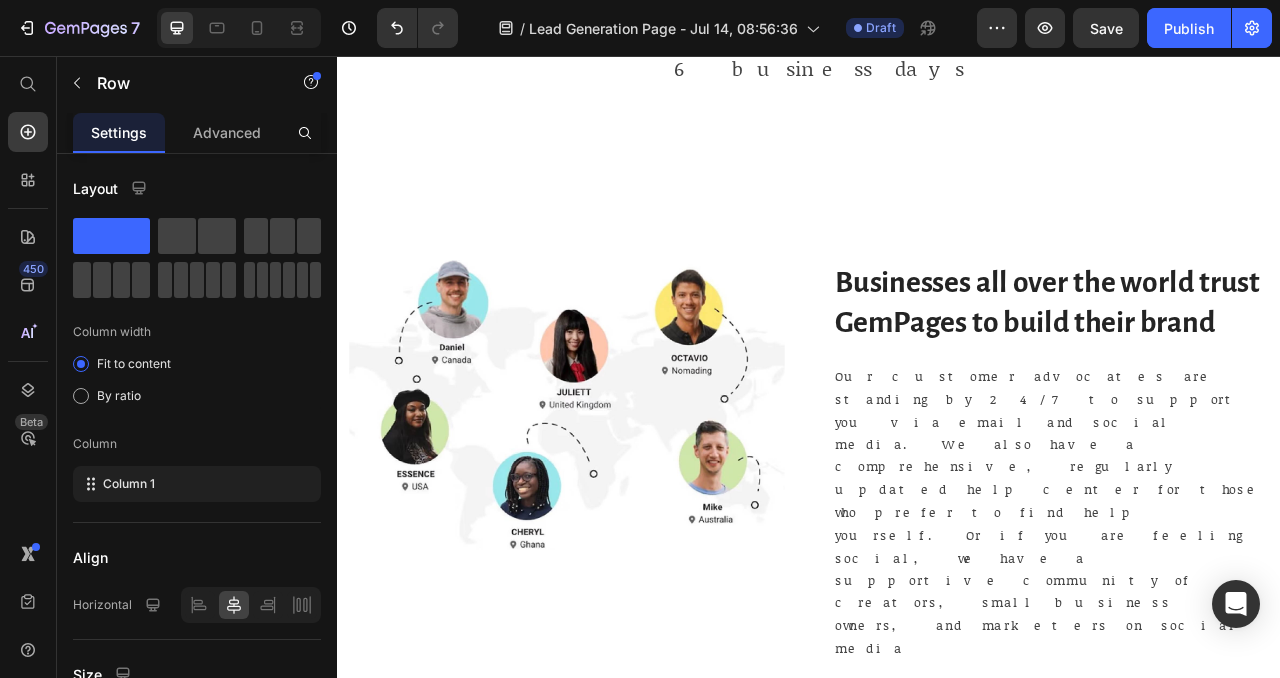click on "460K+" at bounding box center (1380, 936) 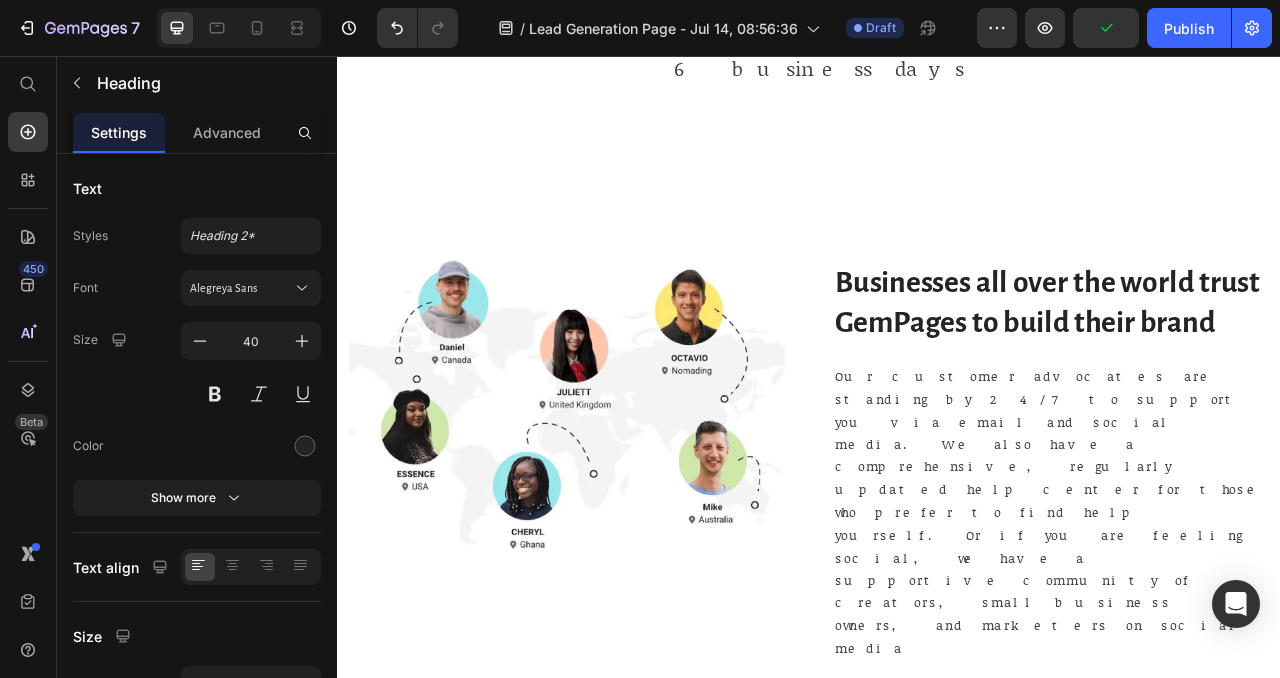 click 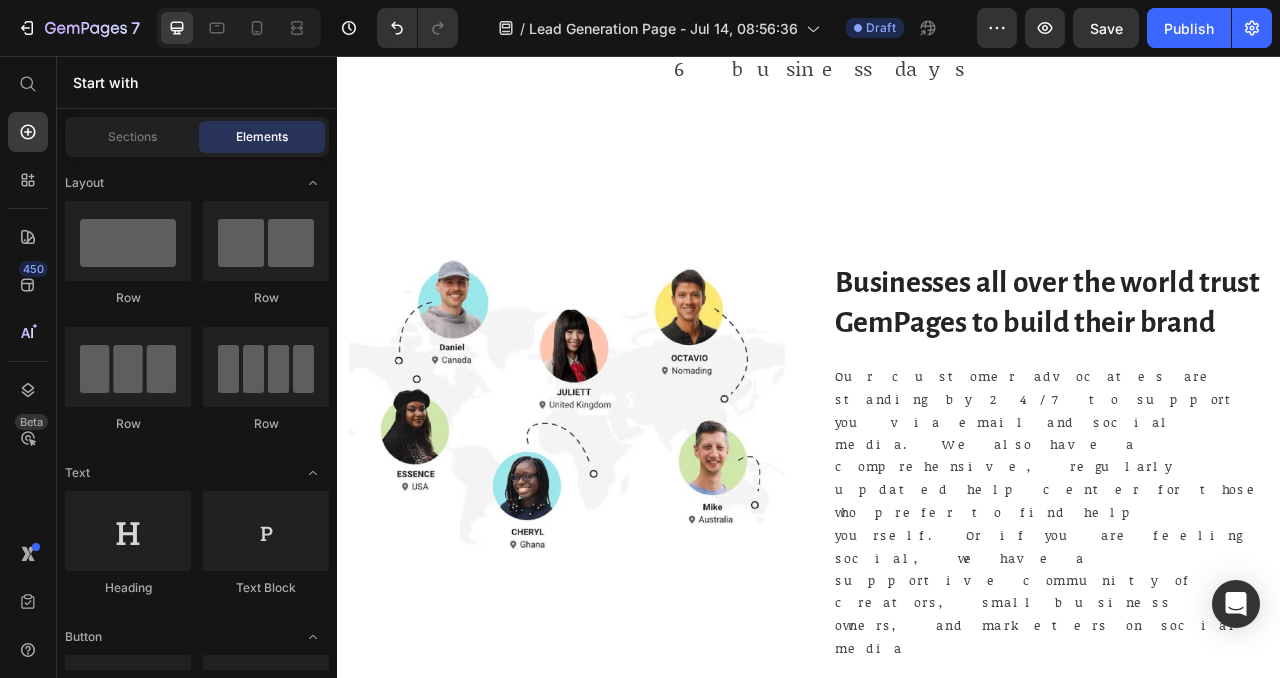 click on "Certified Professionals" at bounding box center (1380, 939) 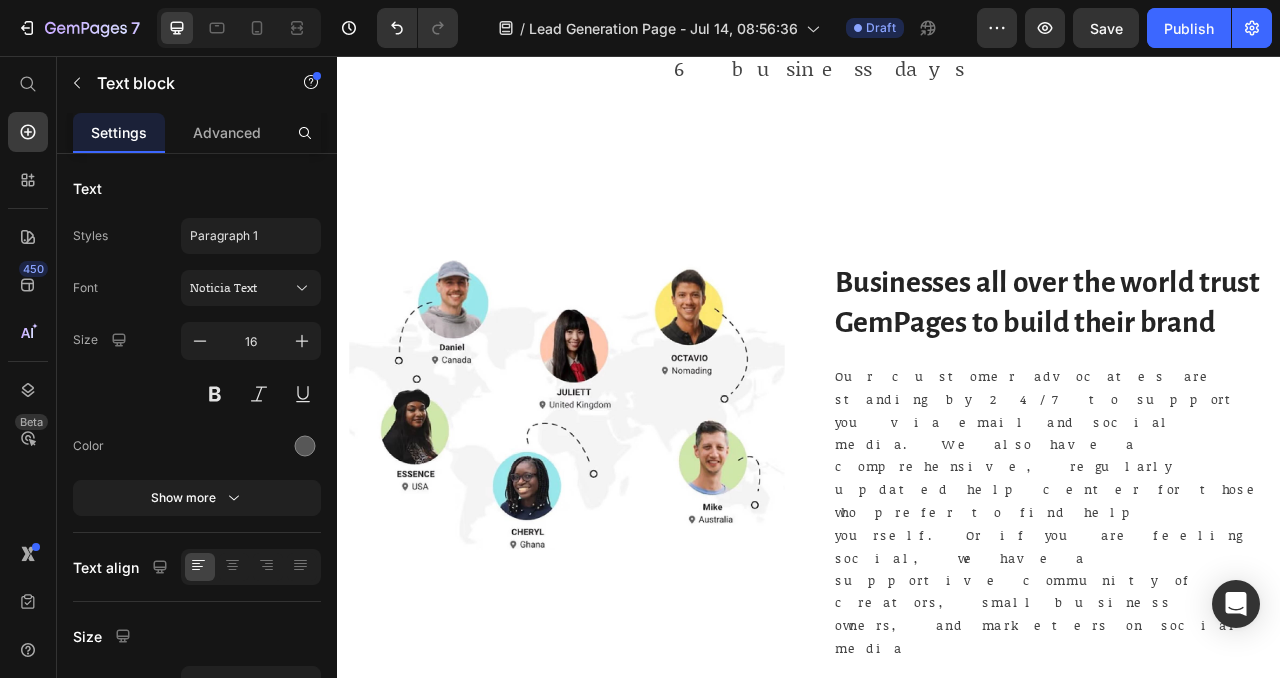 click 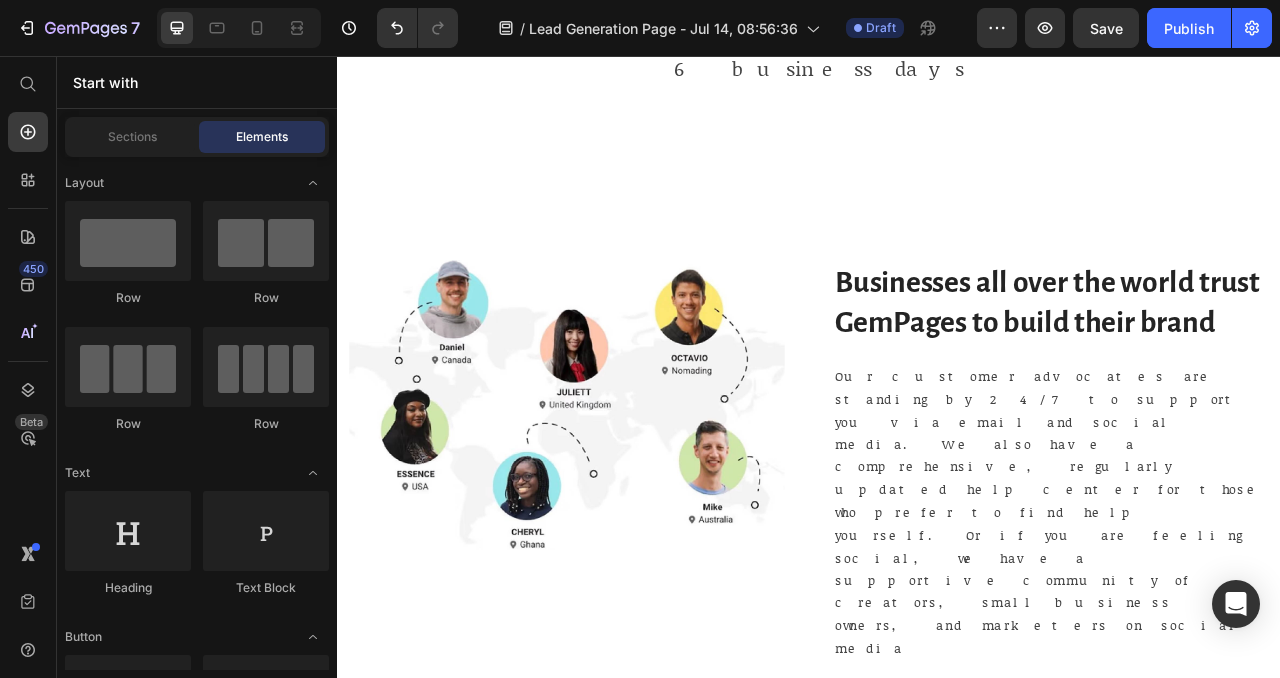 click on "Image
Drop element here Row" at bounding box center [1337, 938] 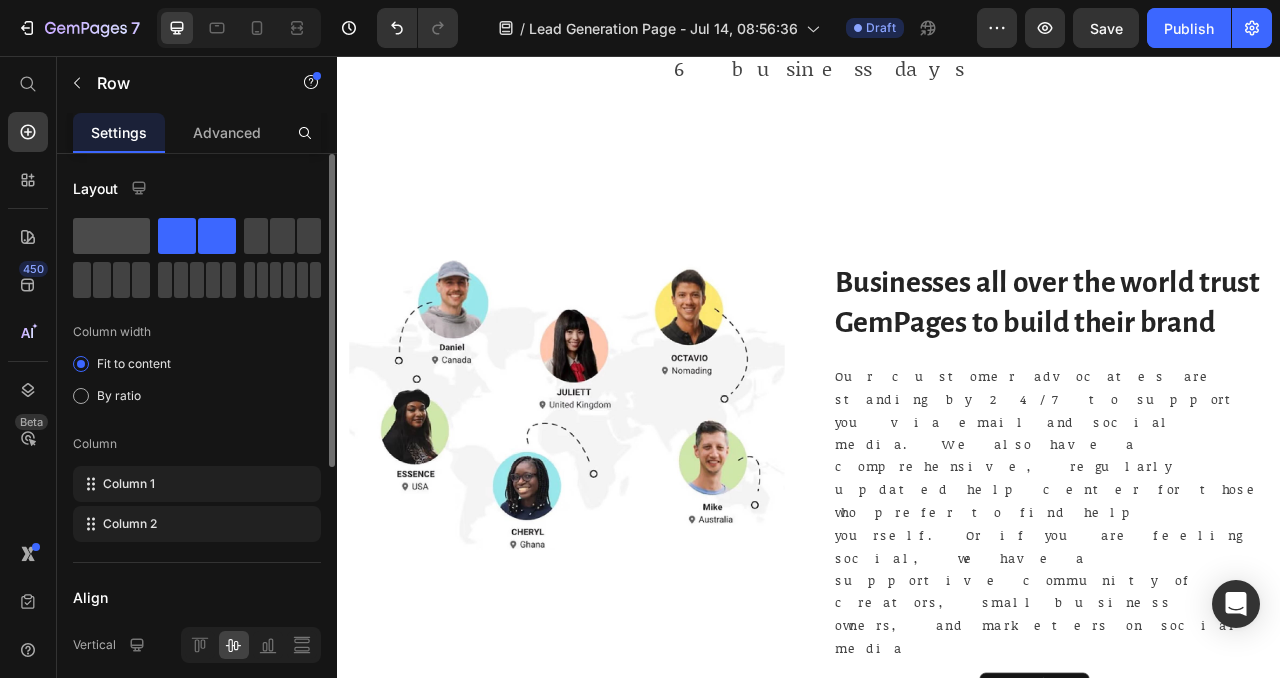 click 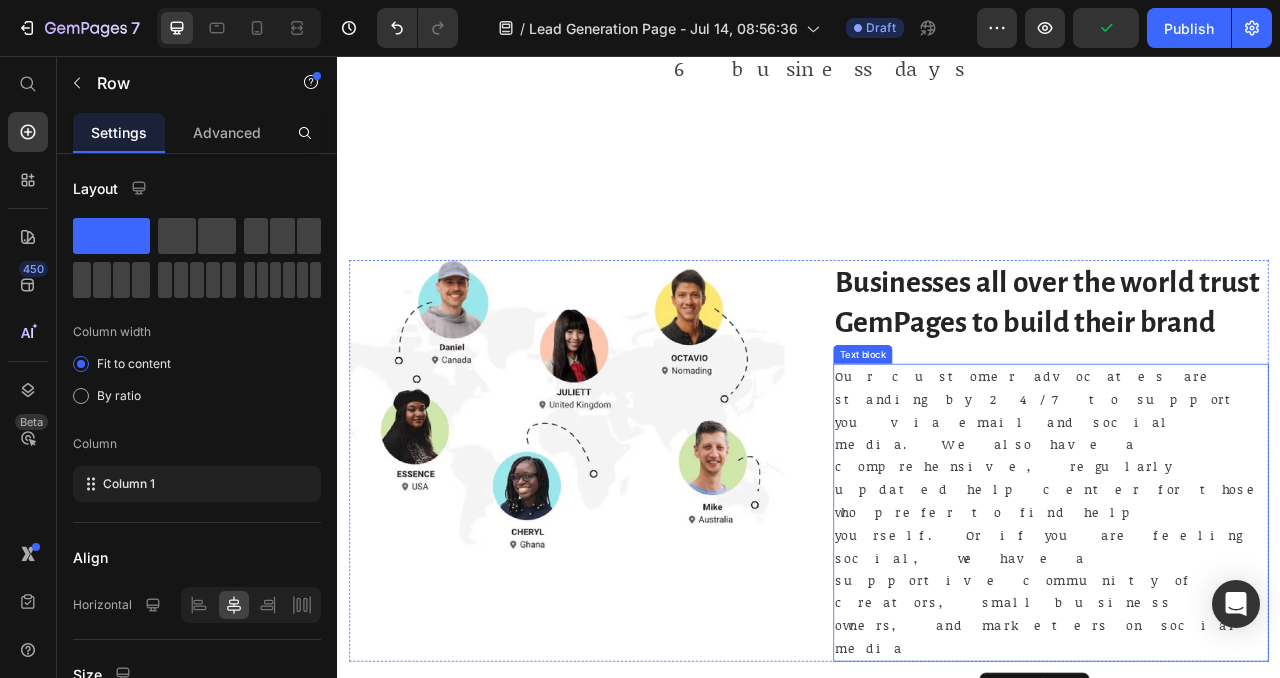 click on "Our customer advocates are standing by 24/7 to support you via email and social media. We also have a comprehensive, regularly updated help center for those who prefer to find help yourself. Or if you are feeling social, we have a supportive community of creators, small business owners, and marketers on social media" at bounding box center (1245, 637) 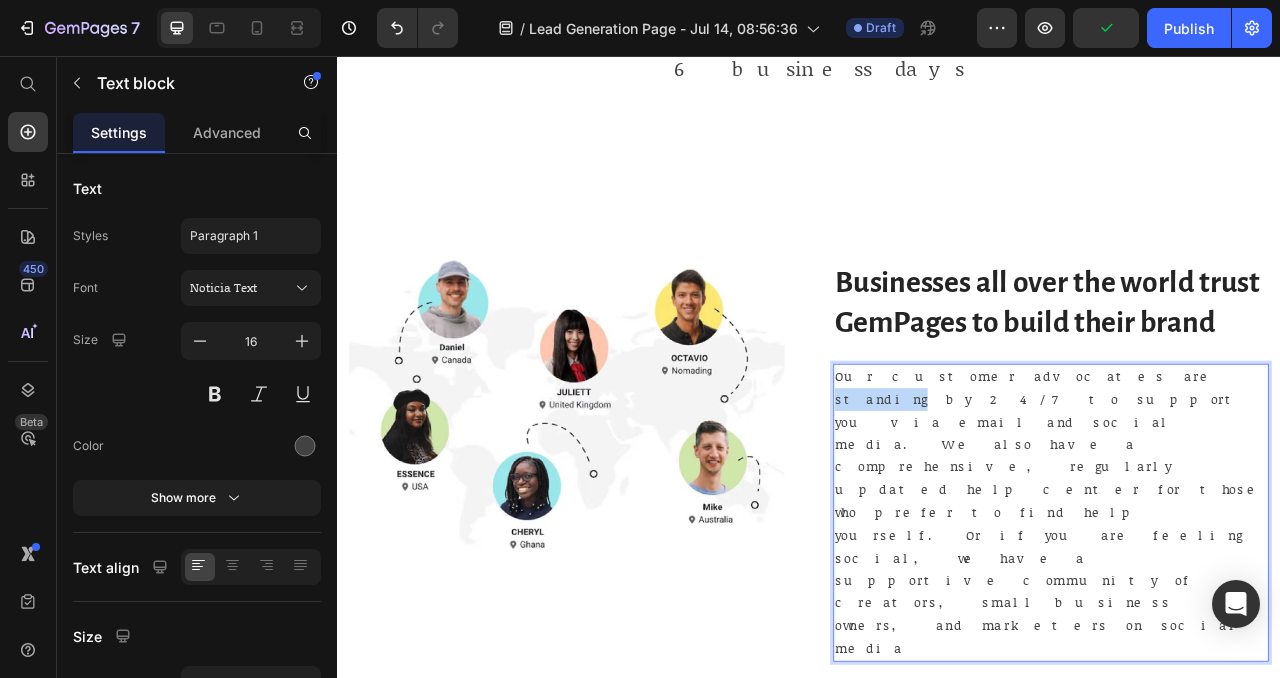 click on "Our customer advocates are standing by 24/7 to support you via email and social media. We also have a comprehensive, regularly updated help center for those who prefer to find help yourself. Or if you are feeling social, we have a supportive community of creators, small business owners, and marketers on social media" at bounding box center [1245, 637] 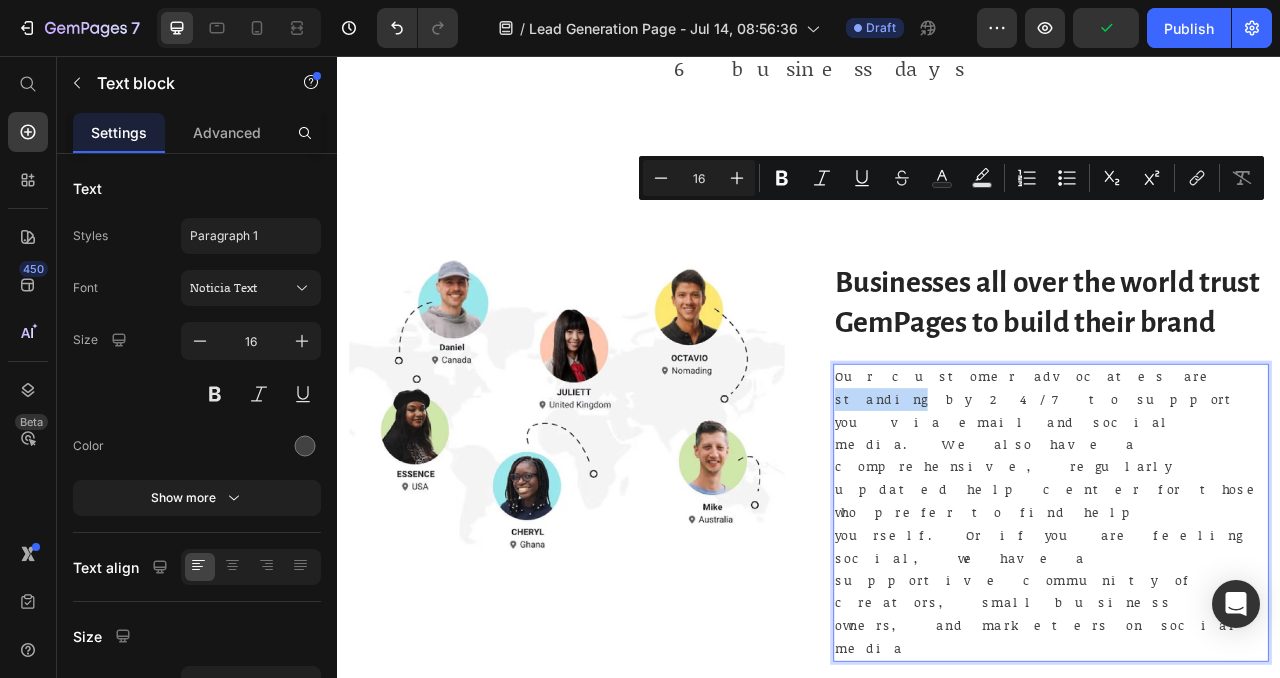 click on "Our customer advocates are standing by 24/7 to support you via email and social media. We also have a comprehensive, regularly updated help center for those who prefer to find help yourself. Or if you are feeling social, we have a supportive community of creators, small business owners, and marketers on social media" at bounding box center [1245, 637] 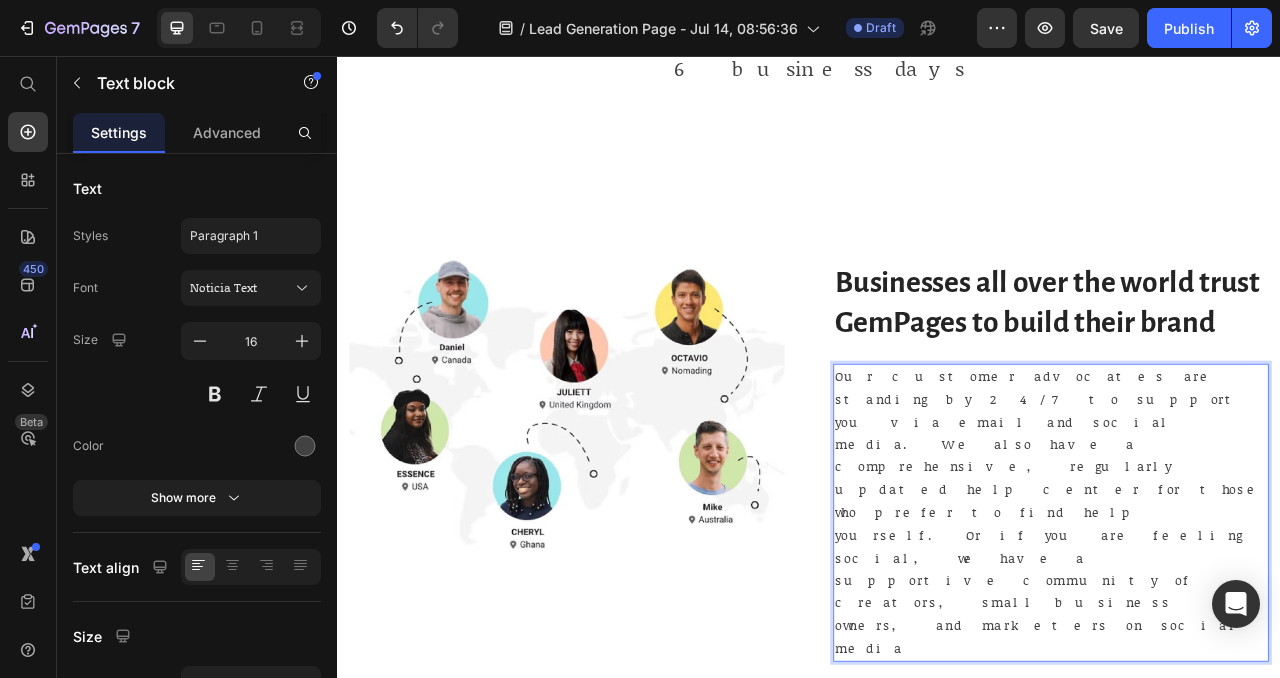 click on "Our customer advocates are standing by 24/7 to support you via email and social media. We also have a comprehensive, regularly updated help center for those who prefer to find help yourself. Or if you are feeling social, we have a supportive community of creators, small business owners, and marketers on social media" at bounding box center [1245, 637] 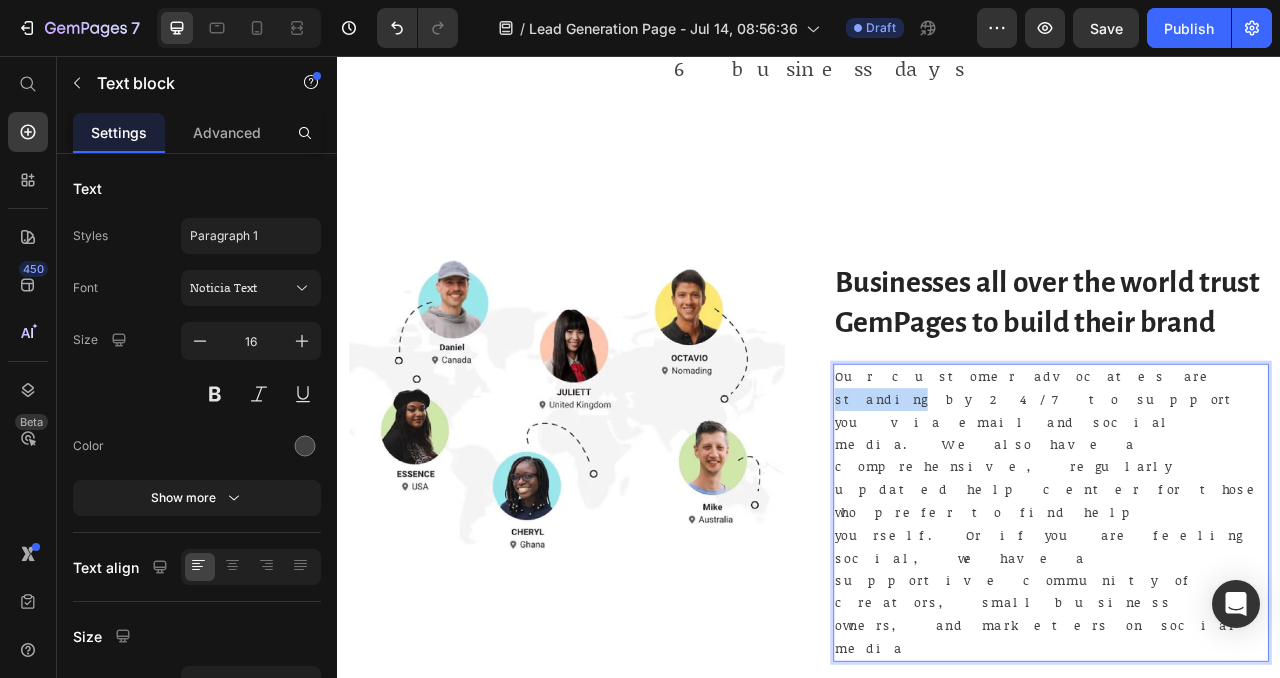 click on "Our customer advocates are standing by 24/7 to support you via email and social media. We also have a comprehensive, regularly updated help center for those who prefer to find help yourself. Or if you are feeling social, we have a supportive community of creators, small business owners, and marketers on social media" at bounding box center (1245, 637) 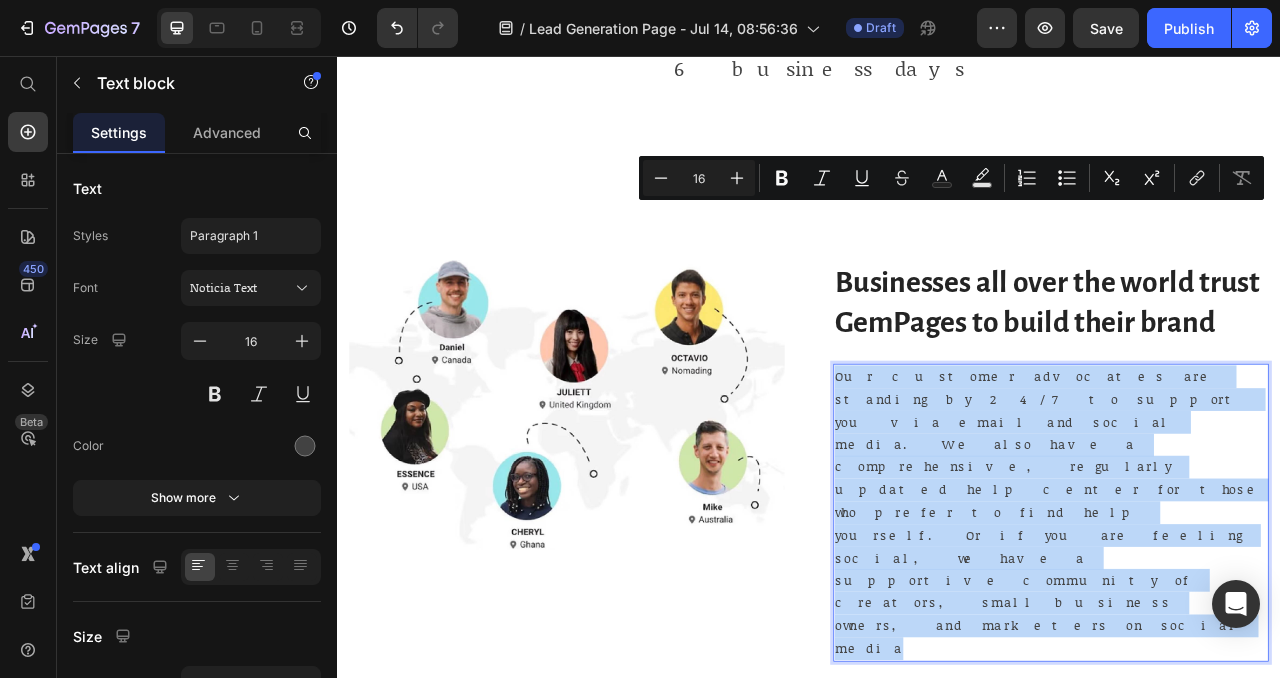click on "Our customer advocates are standing by 24/7 to support you via email and social media. We also have a comprehensive, regularly updated help center for those who prefer to find help yourself. Or if you are feeling social, we have a supportive community of creators, small business owners, and marketers on social media" at bounding box center [1245, 637] 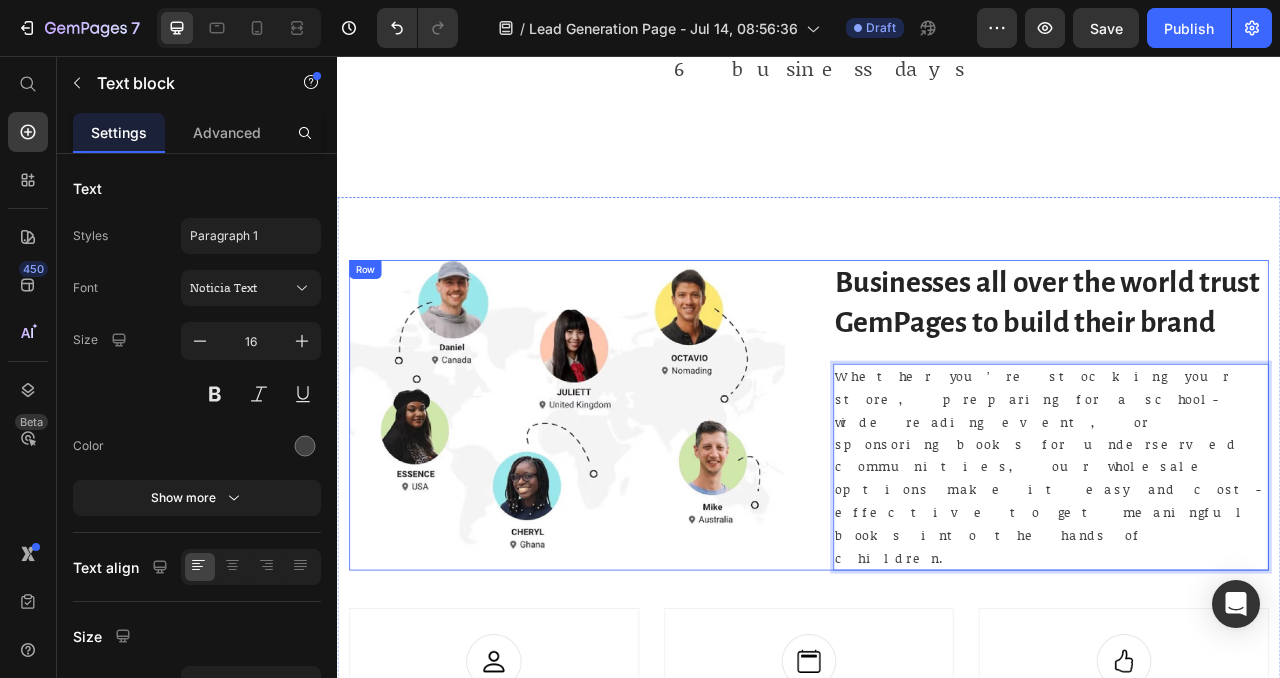 scroll, scrollTop: 2550, scrollLeft: 0, axis: vertical 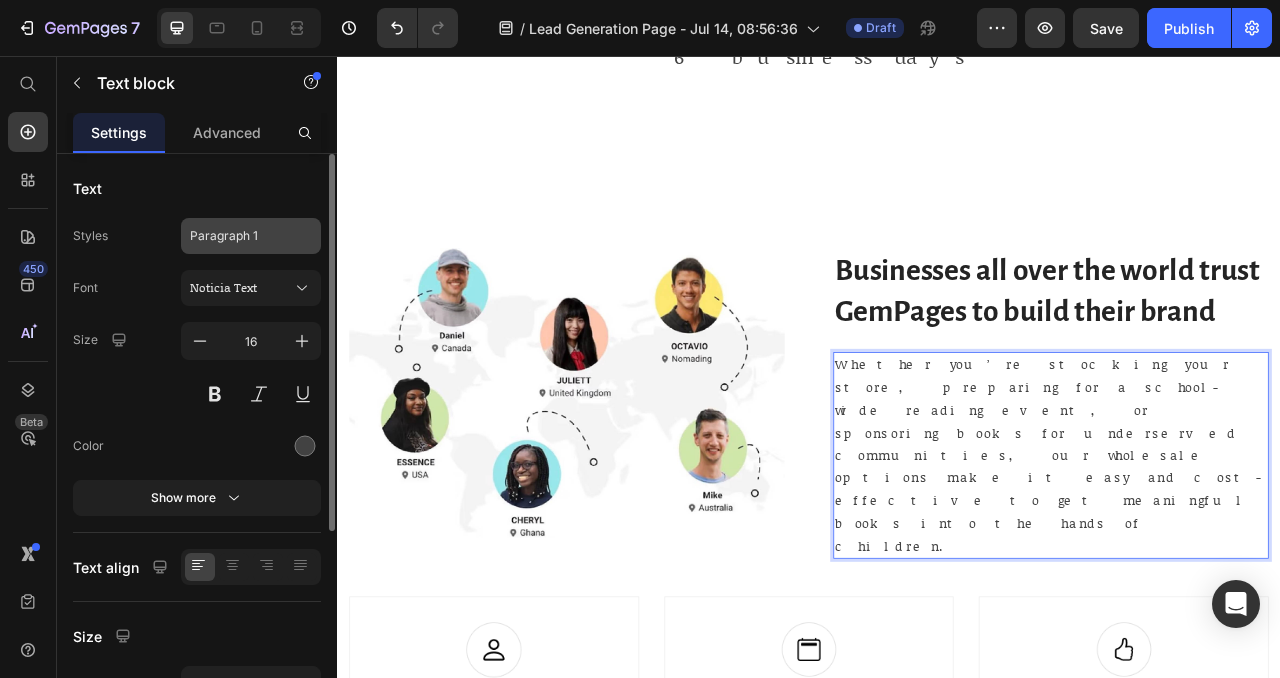 click on "Paragraph 1" 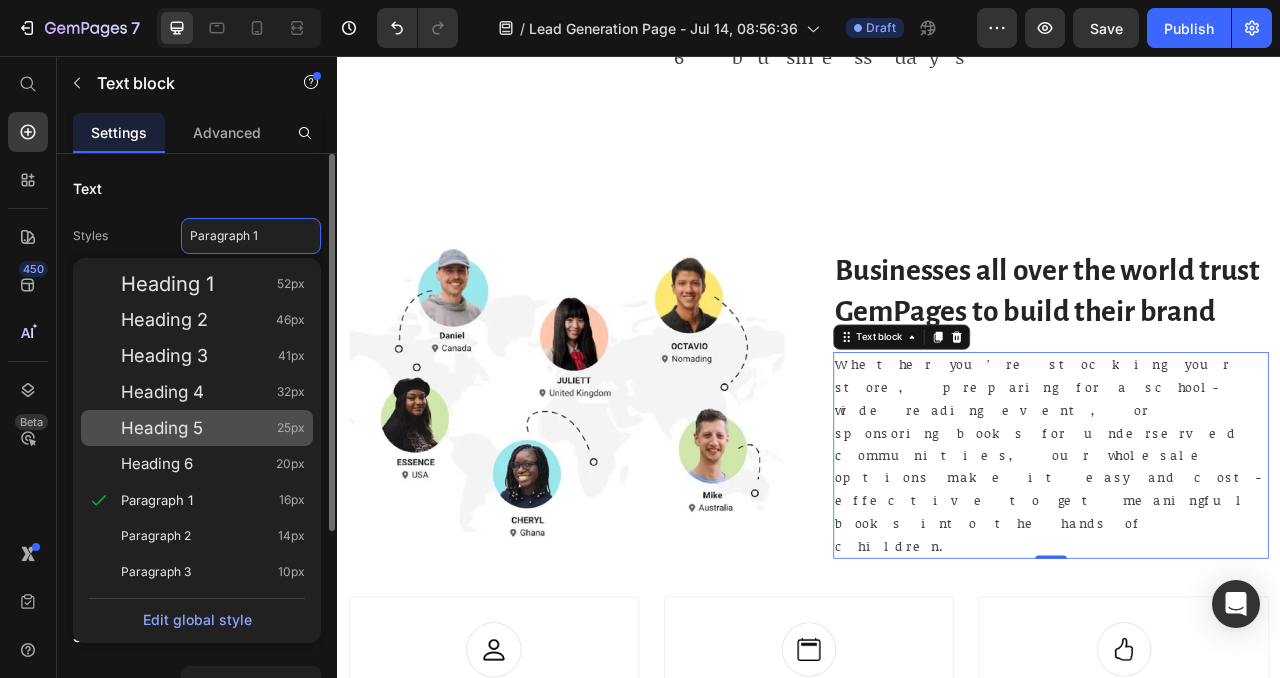 click on "Heading 5" at bounding box center [162, 428] 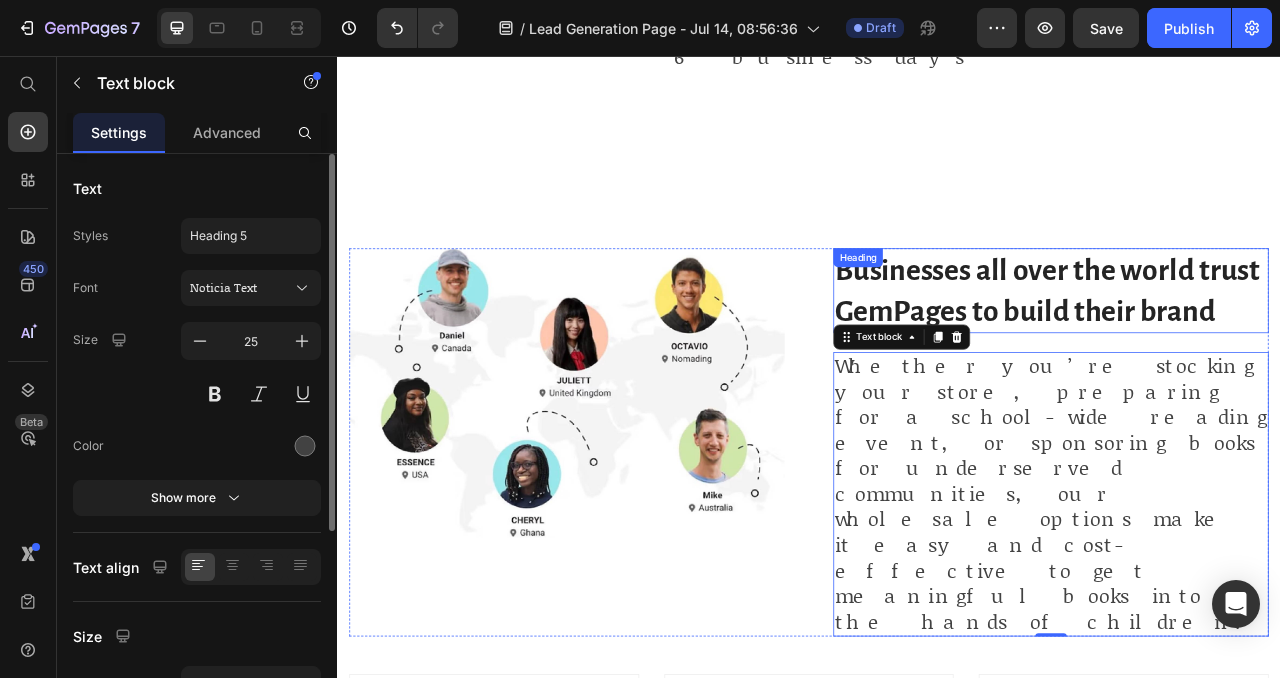 click on "Businesses all over the world trust GemPages to build their brand" at bounding box center (1245, 355) 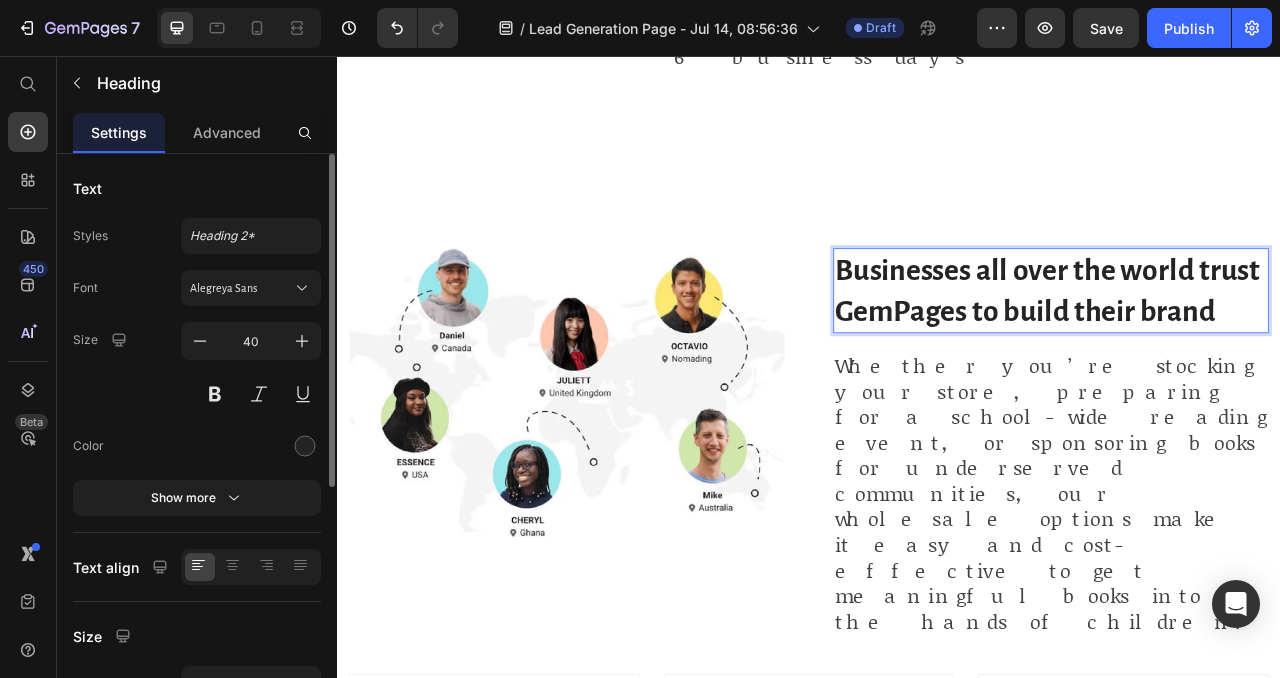 click on "Businesses all over the world trust GemPages to build their brand" at bounding box center [1245, 355] 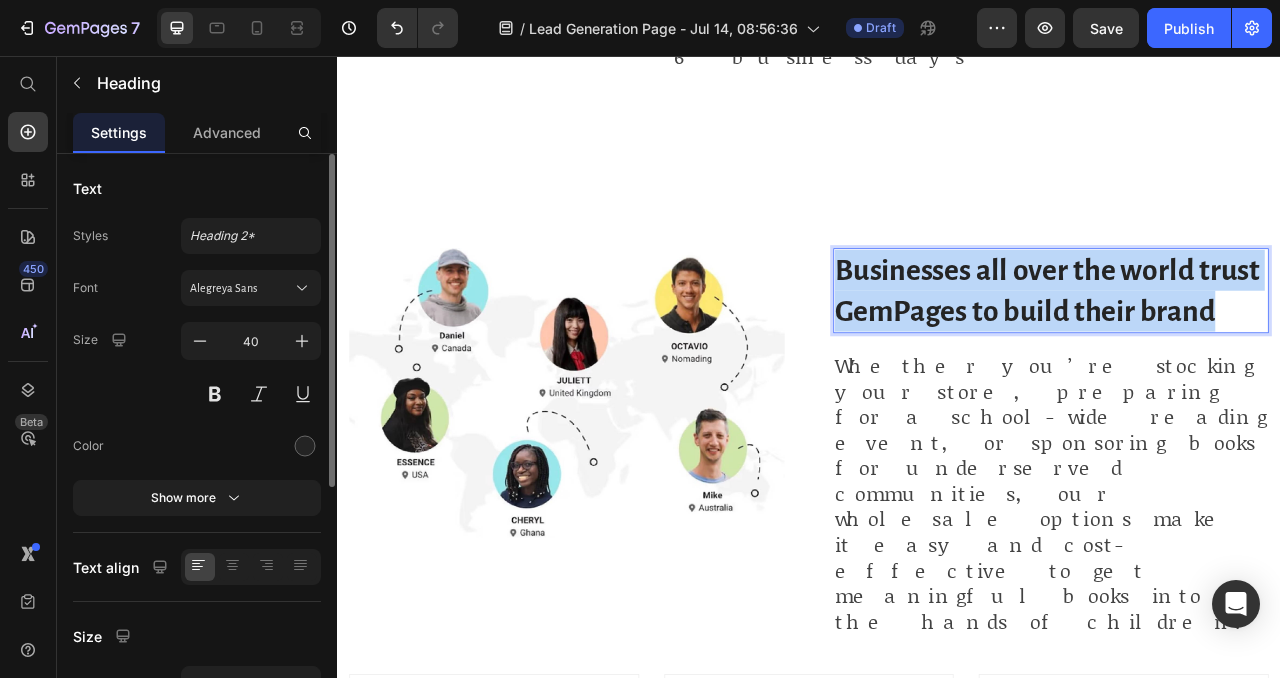 click on "Businesses all over the world trust GemPages to build their brand" at bounding box center [1245, 355] 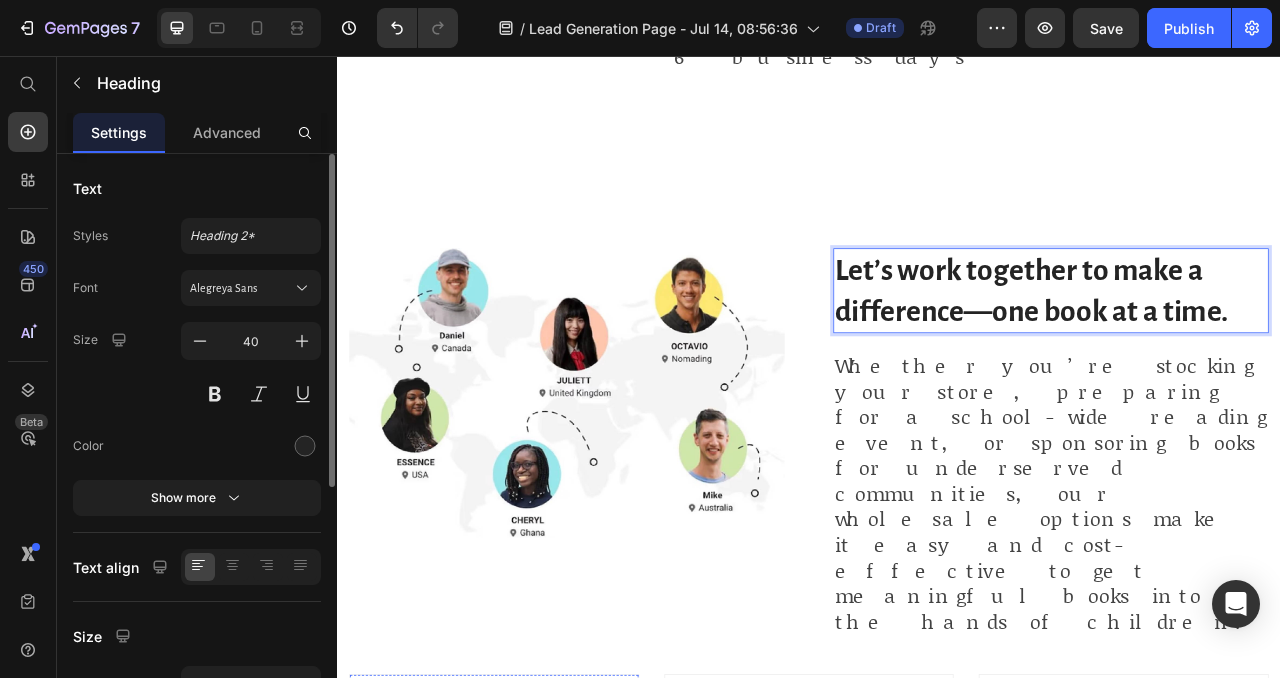 click at bounding box center (536, 911) 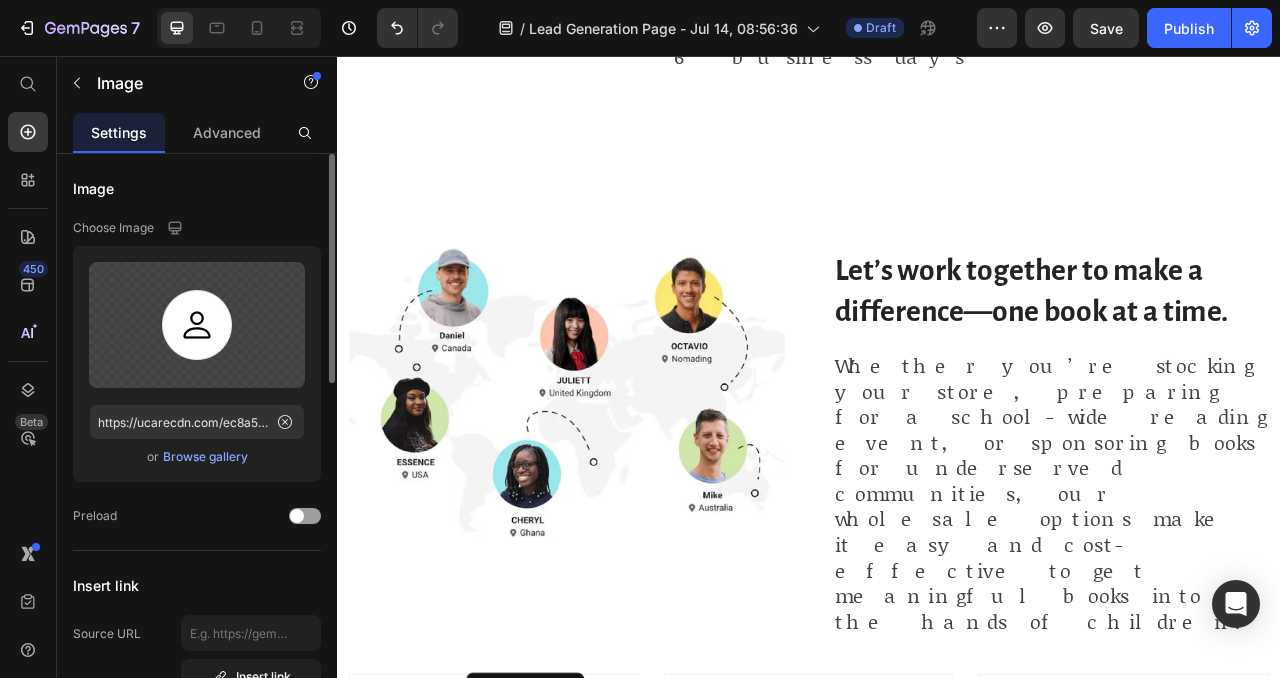 click on "Browse gallery" at bounding box center [205, 457] 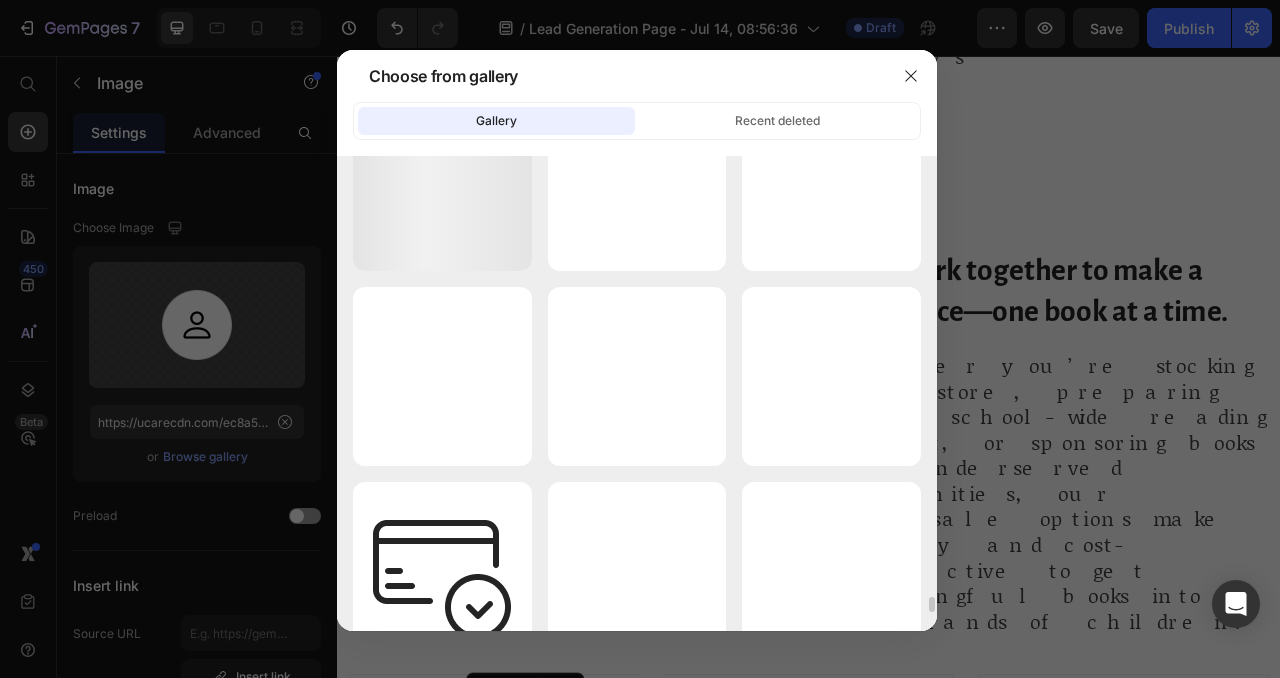 scroll, scrollTop: 13902, scrollLeft: 0, axis: vertical 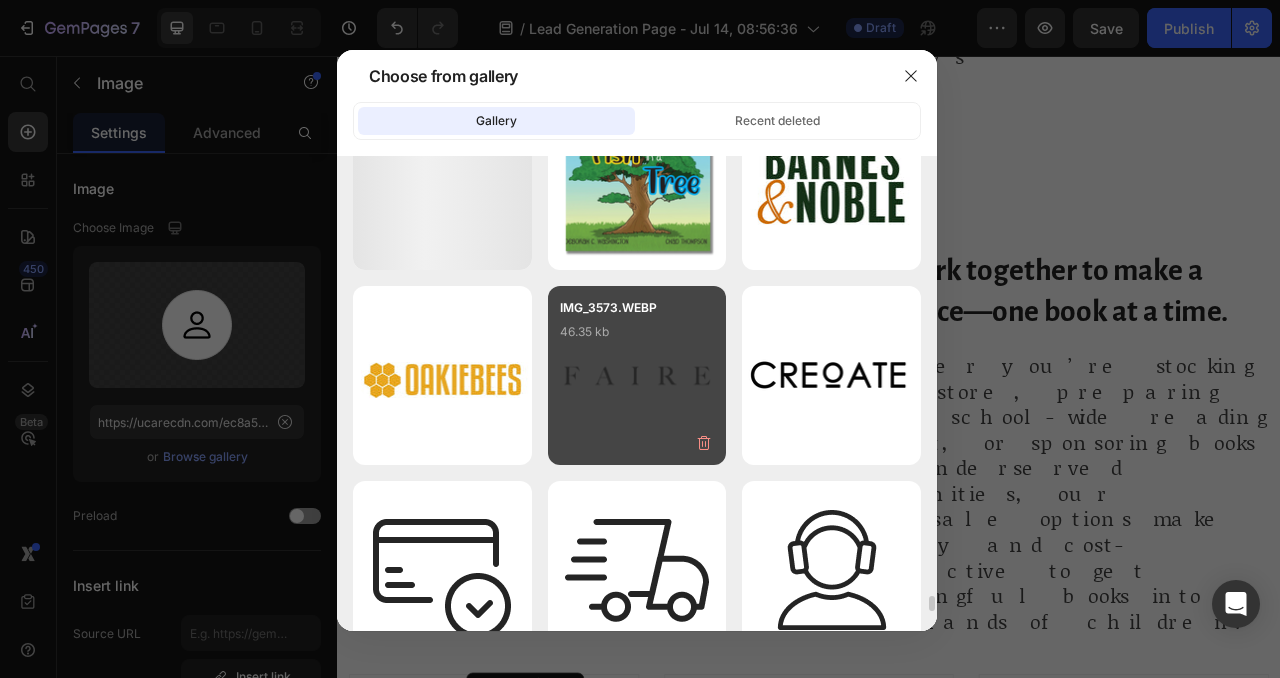 click on "IMG_3573.WEBP 46.35 kb" at bounding box center [637, 338] 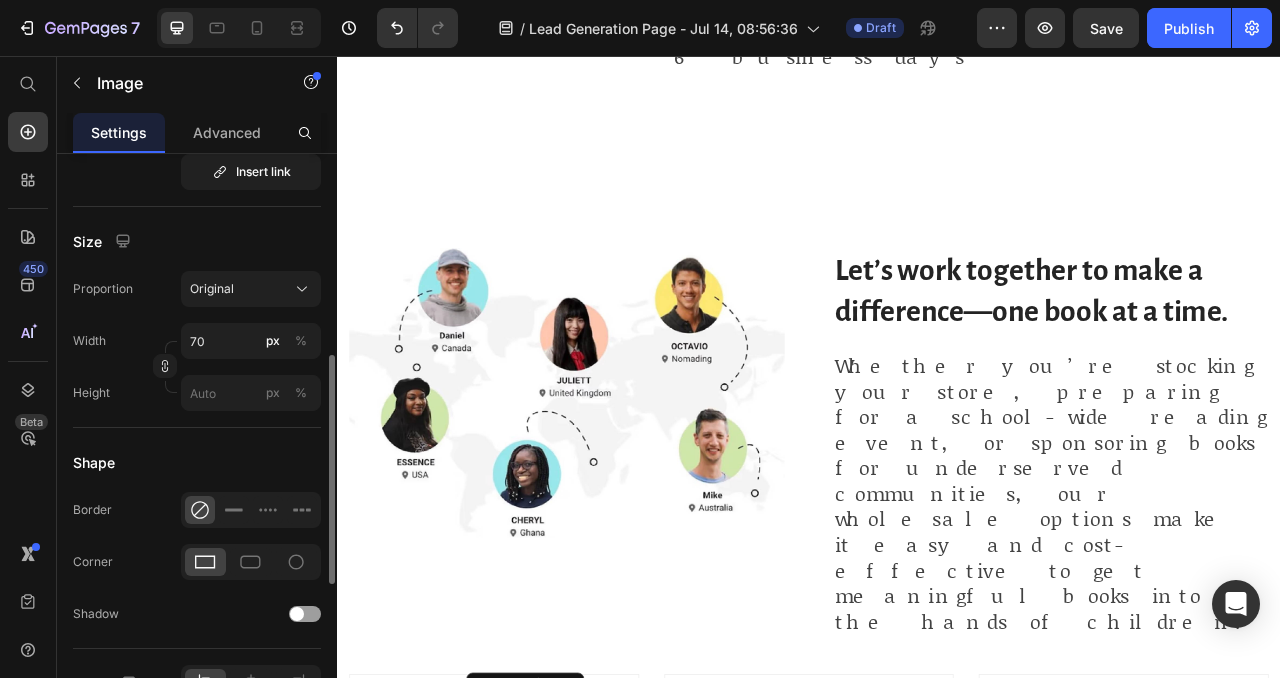 scroll, scrollTop: 511, scrollLeft: 0, axis: vertical 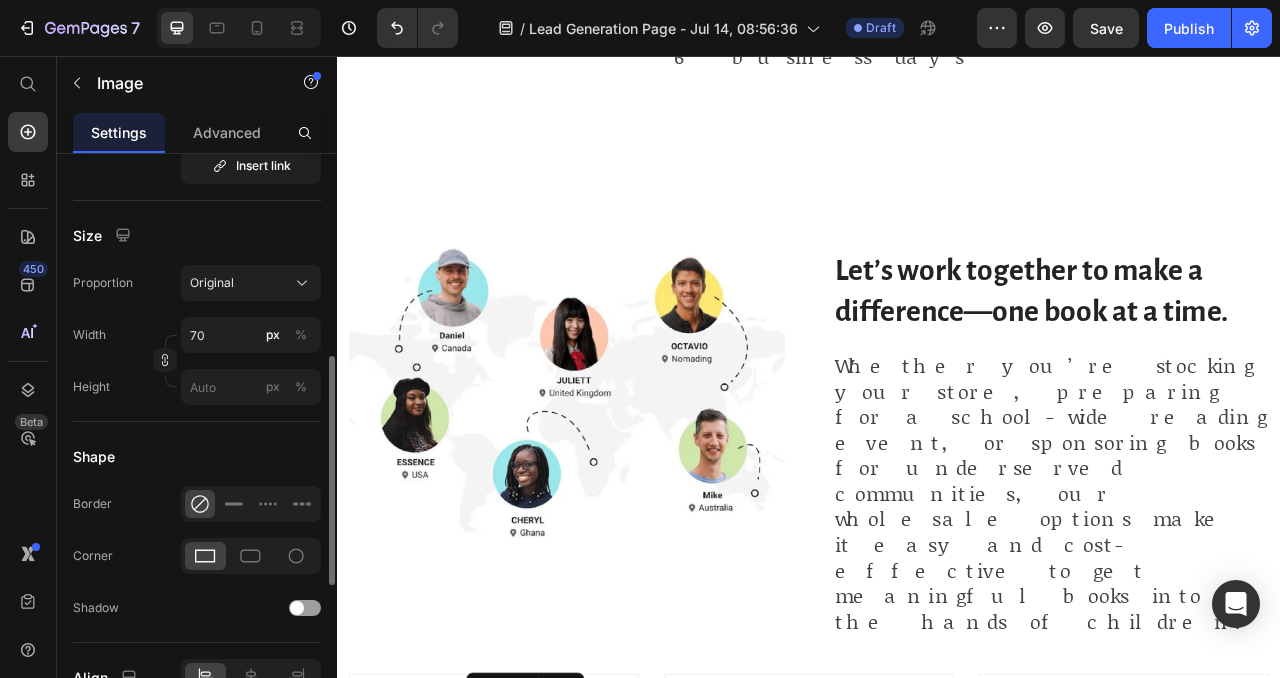 click 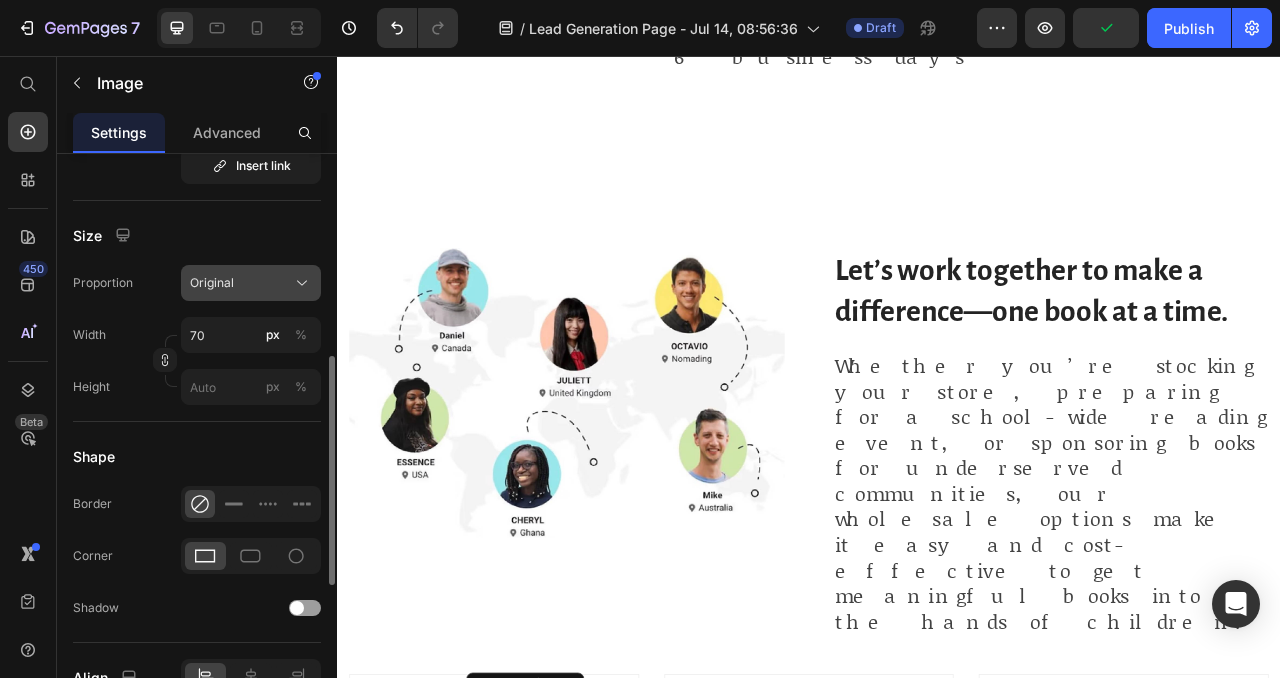 click 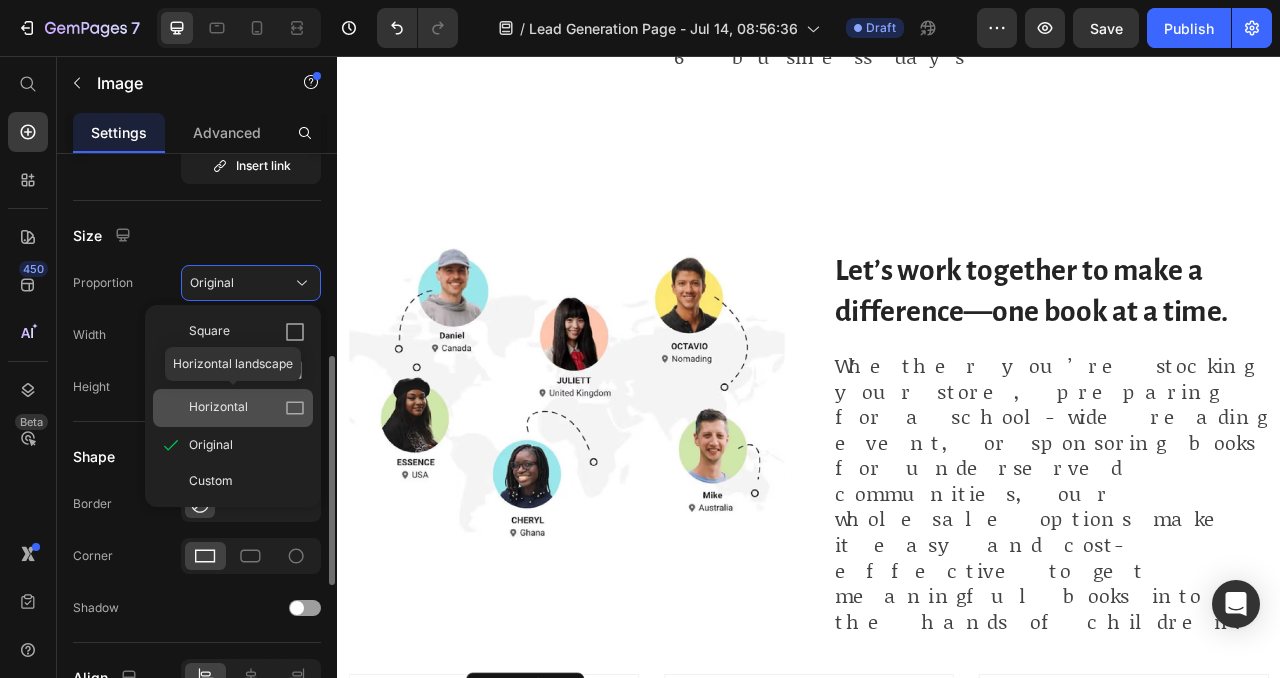 click on "Horizontal" at bounding box center [218, 408] 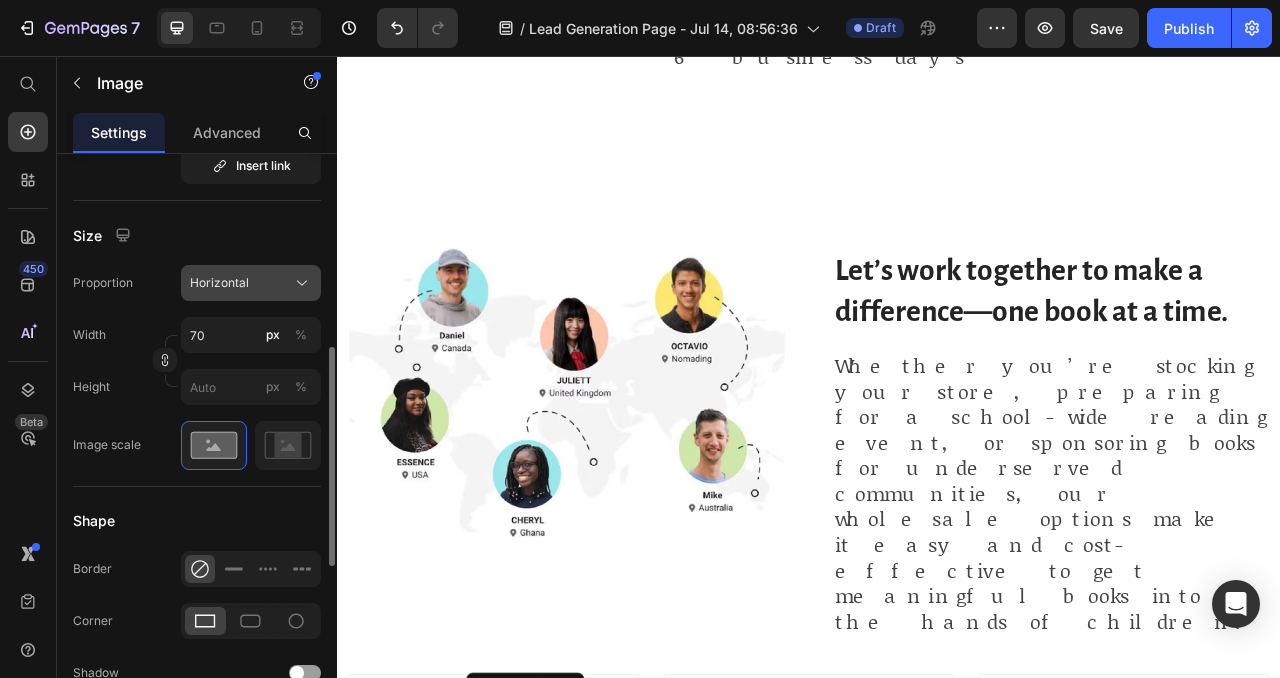 click on "Horizontal" at bounding box center [219, 283] 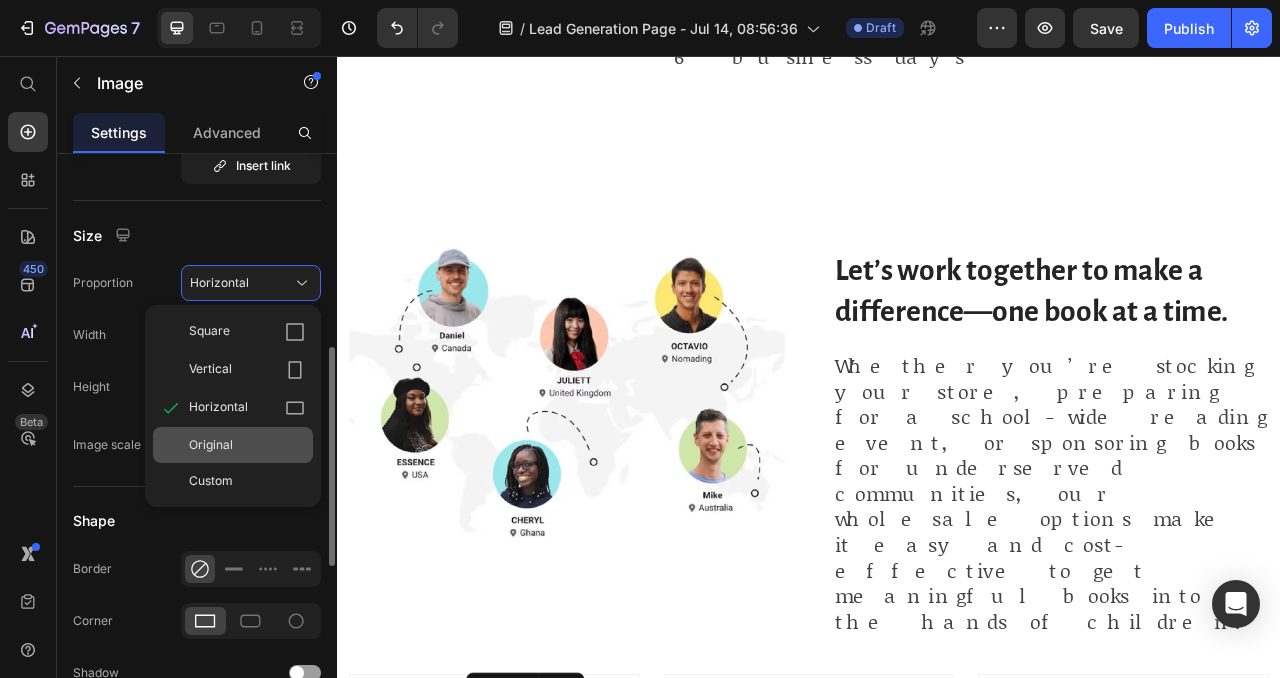 click on "Original" 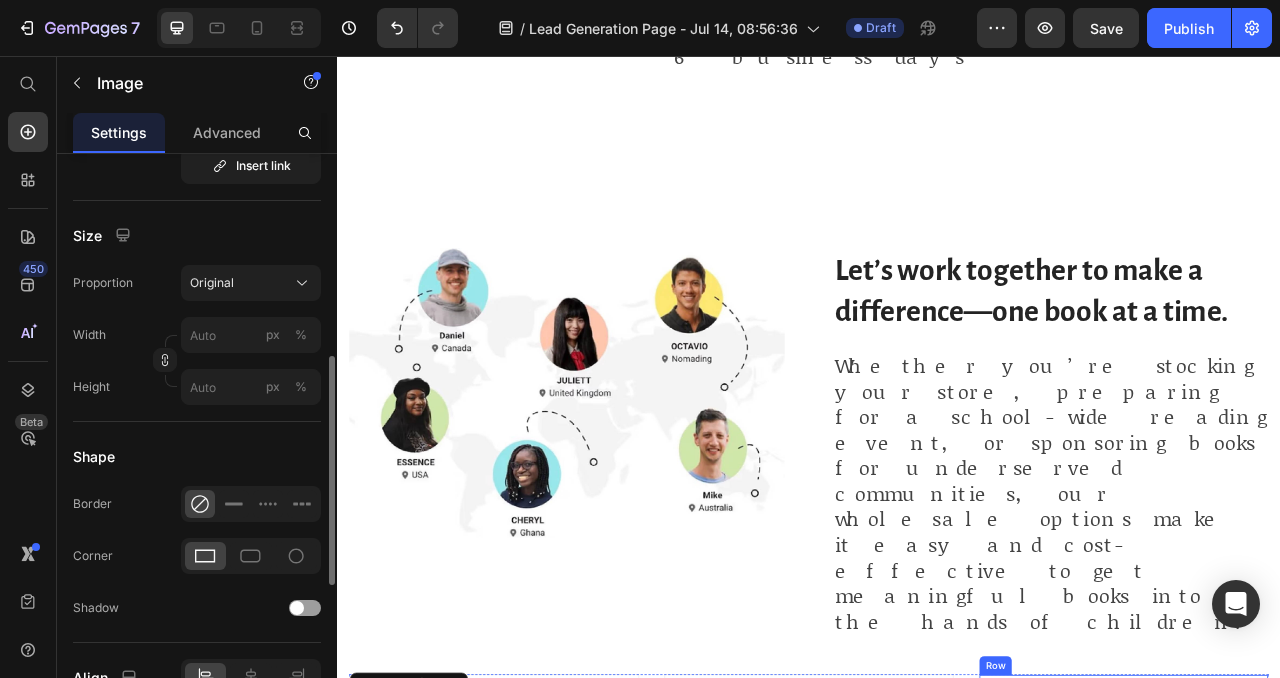 click on "Image Row" at bounding box center (1337, 910) 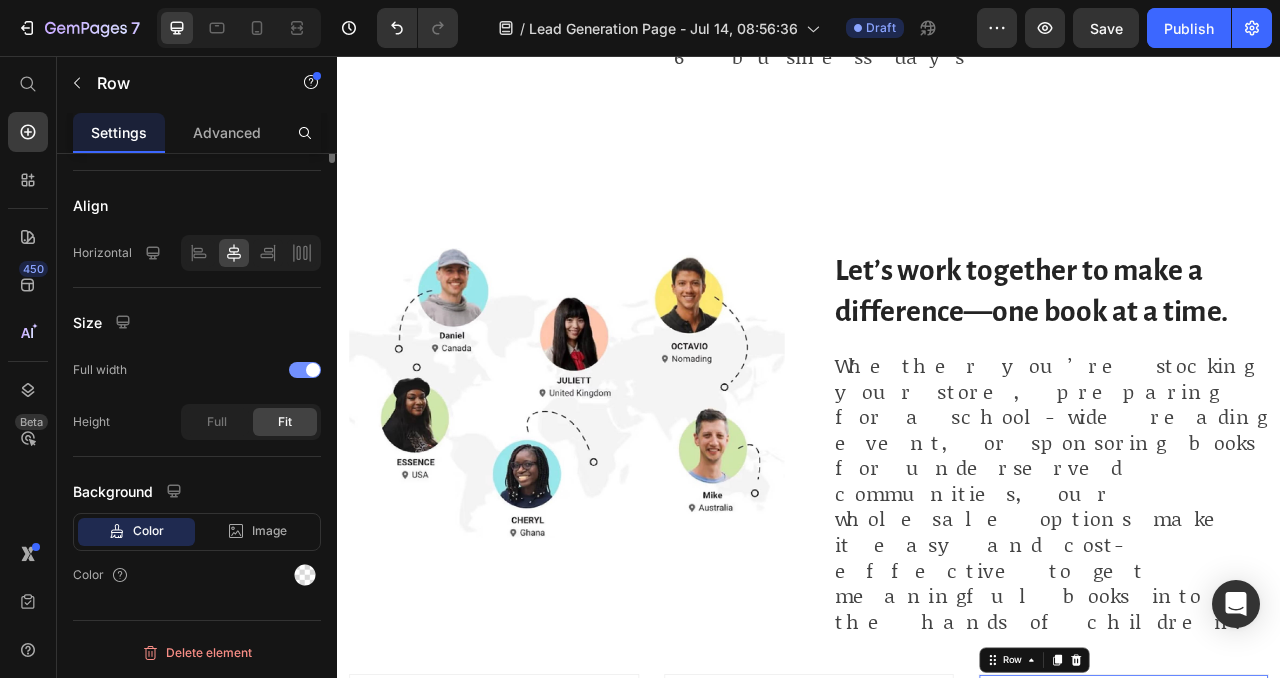 scroll, scrollTop: 0, scrollLeft: 0, axis: both 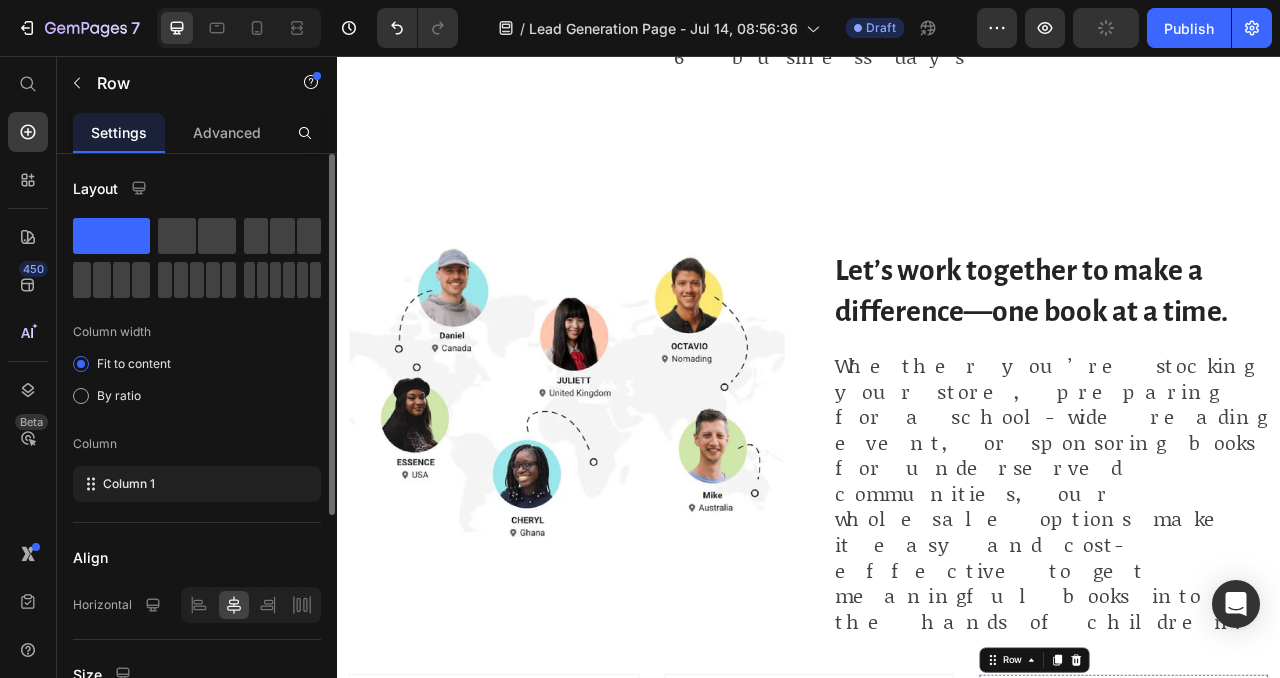 click at bounding box center [1338, 910] 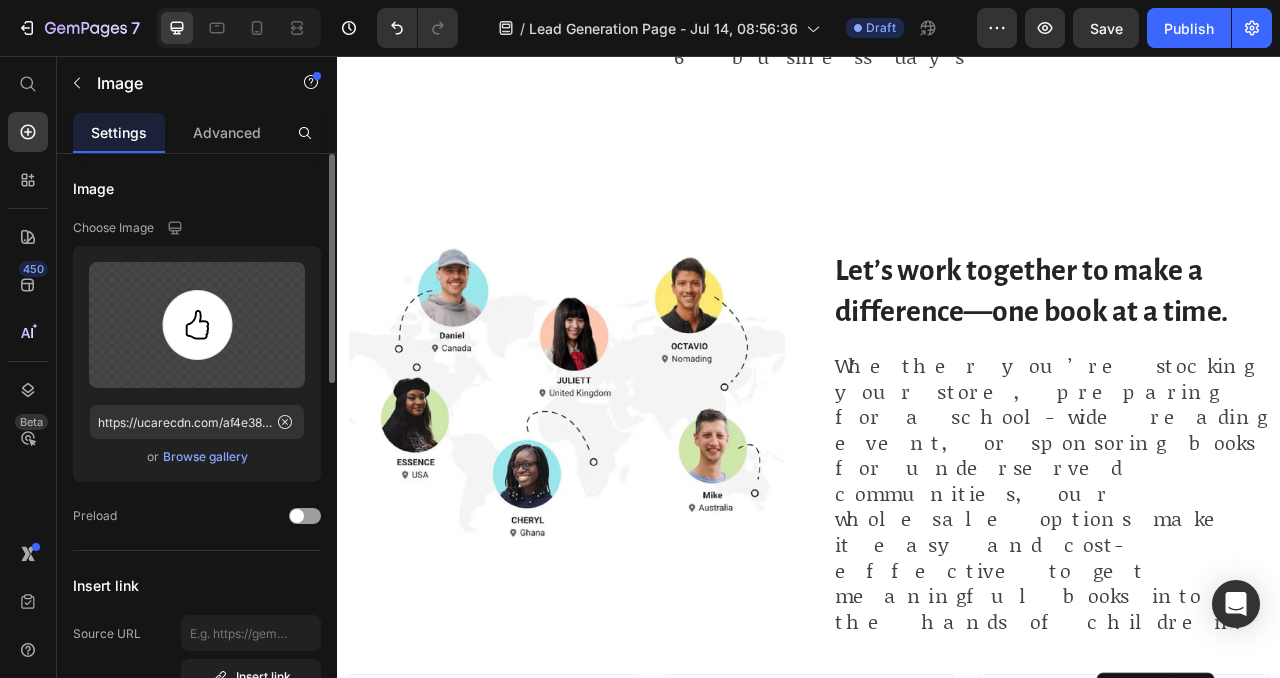 click on "Browse gallery" at bounding box center (205, 457) 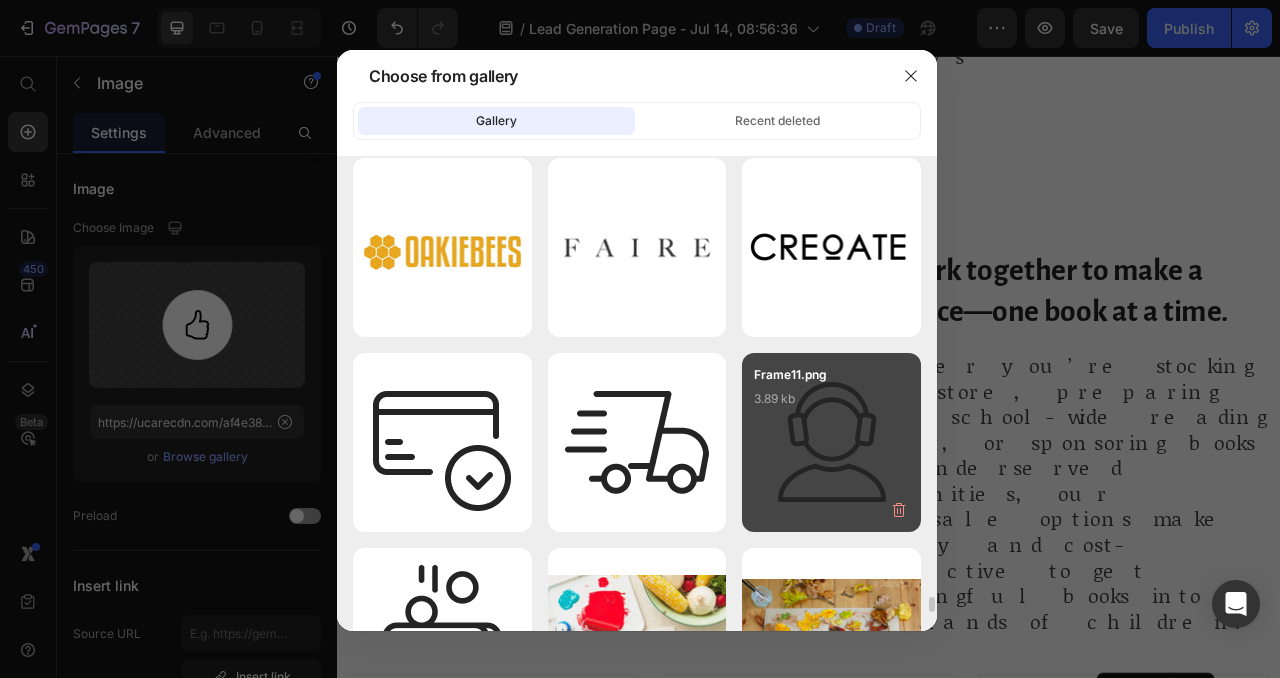 scroll, scrollTop: 14027, scrollLeft: 0, axis: vertical 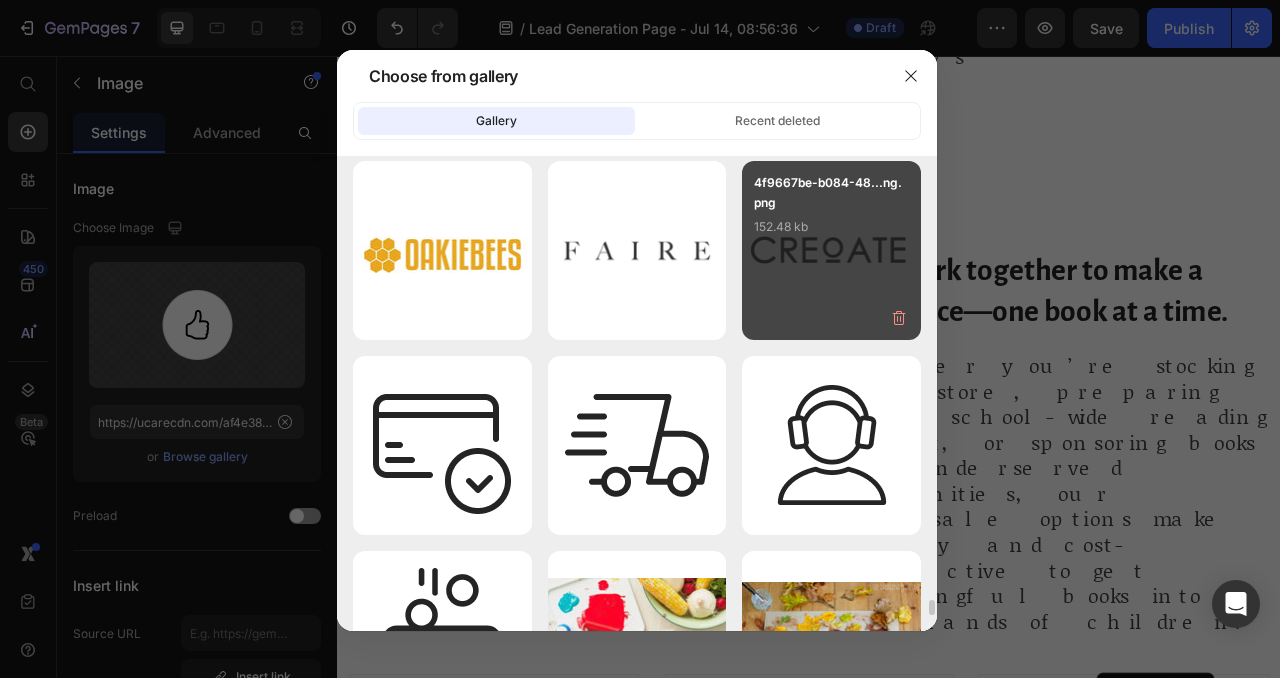 click on "4f9667be-b084-48...ng.png 152.48 kb" at bounding box center [831, 250] 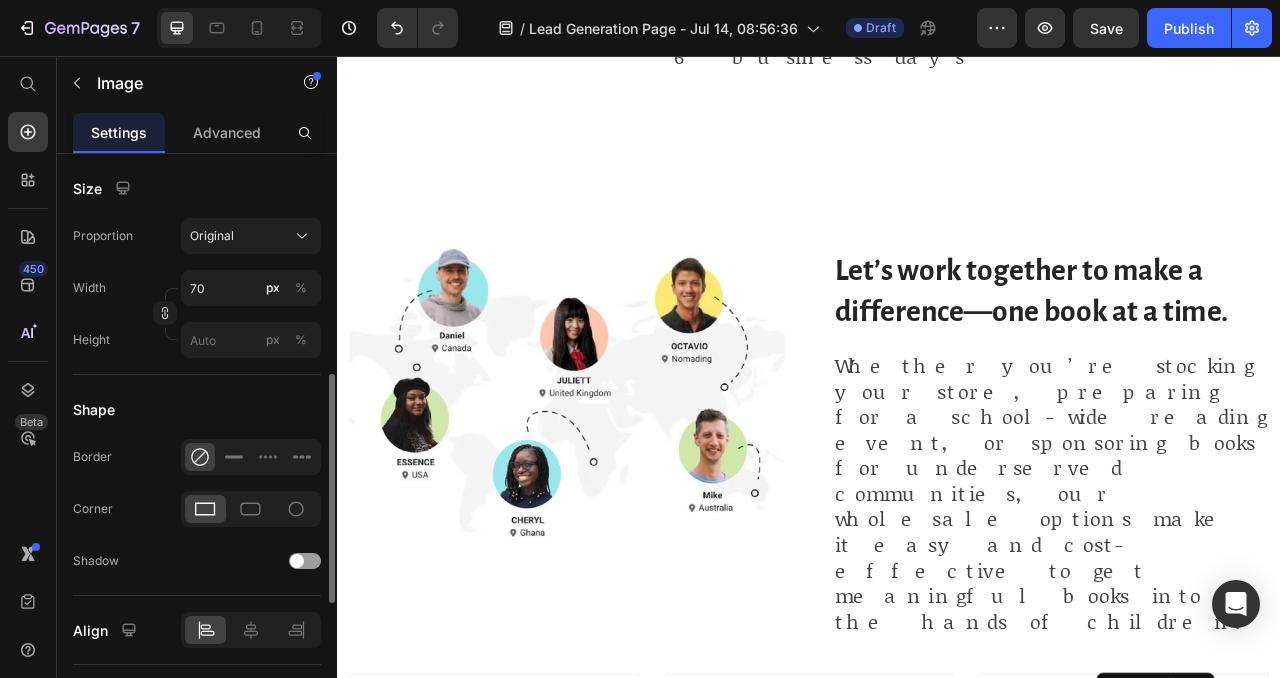 scroll, scrollTop: 561, scrollLeft: 0, axis: vertical 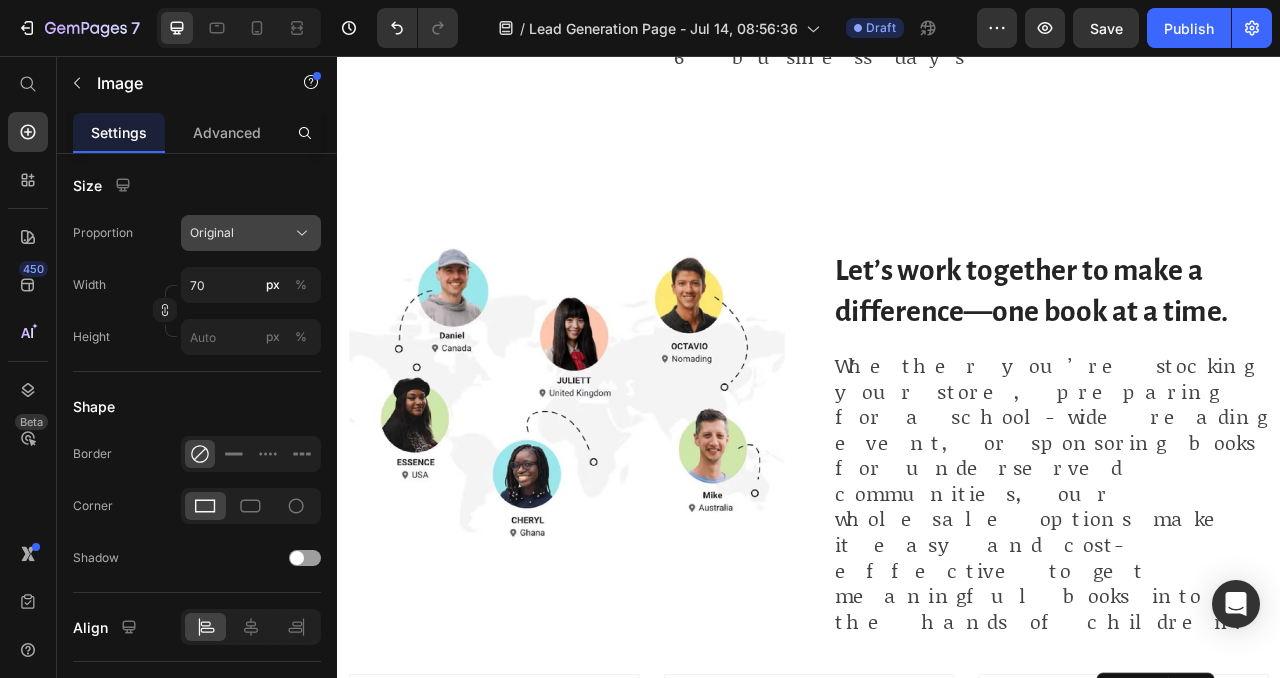 click on "Original" at bounding box center [251, 233] 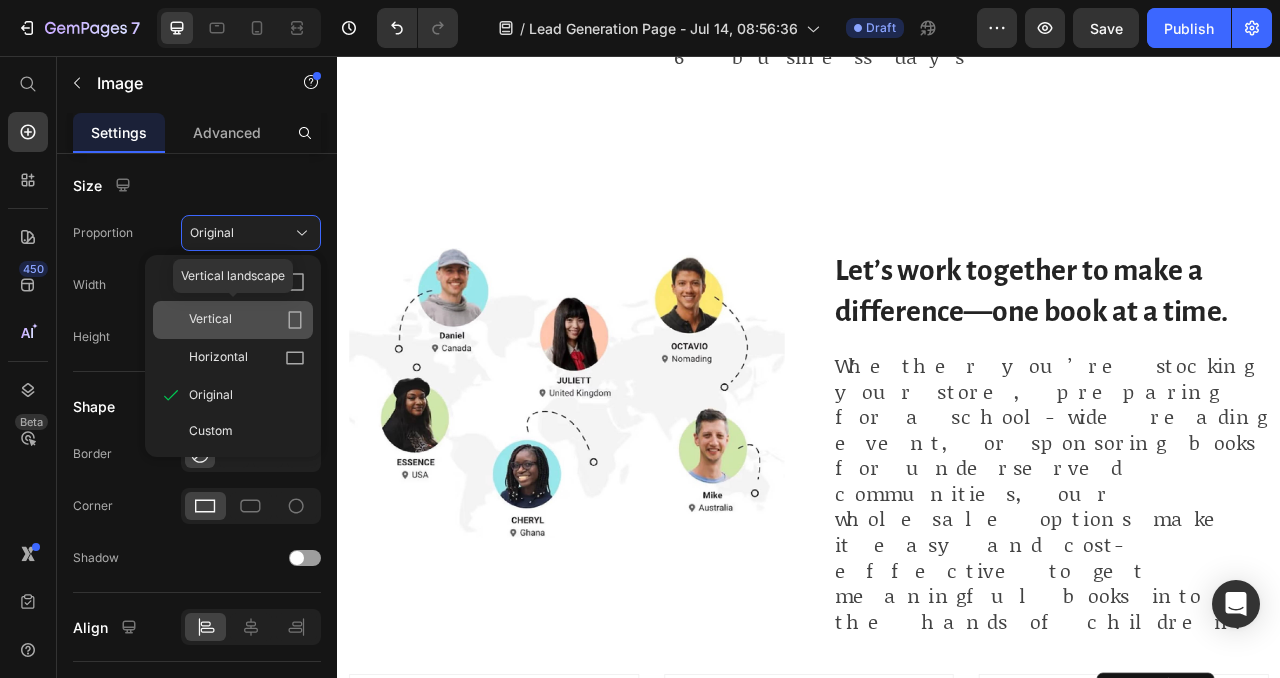 click on "Vertical" at bounding box center (247, 320) 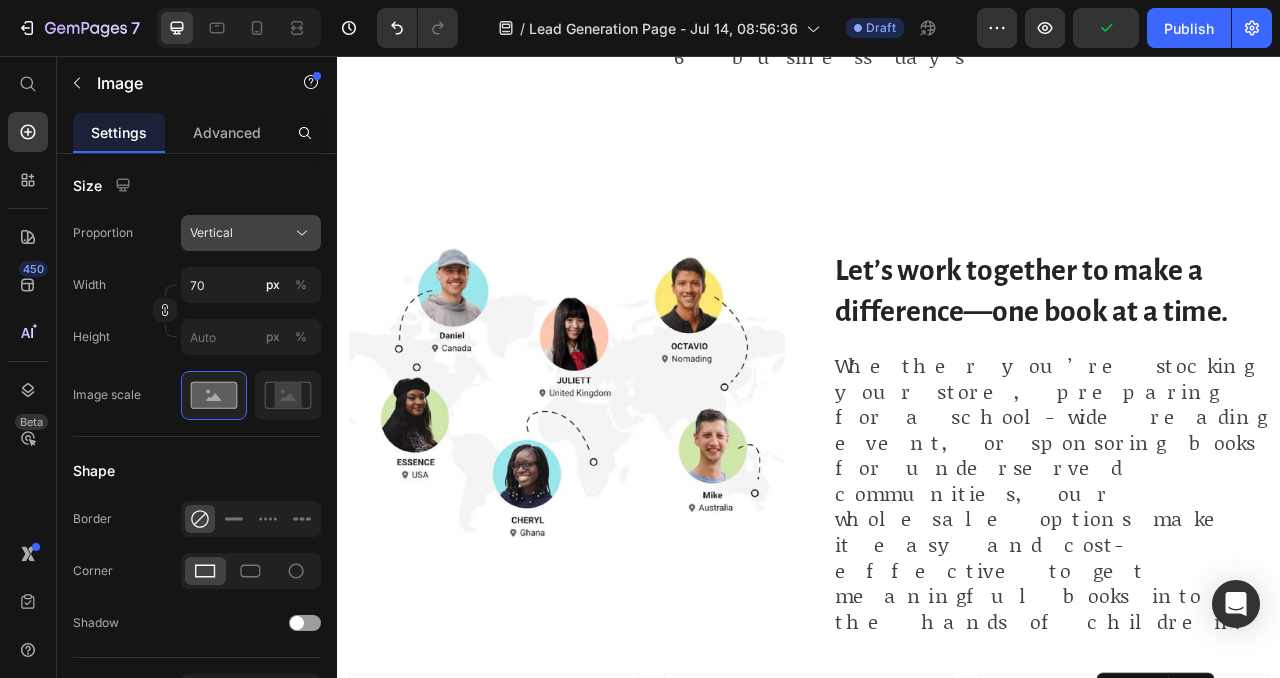 click on "Vertical" at bounding box center (251, 233) 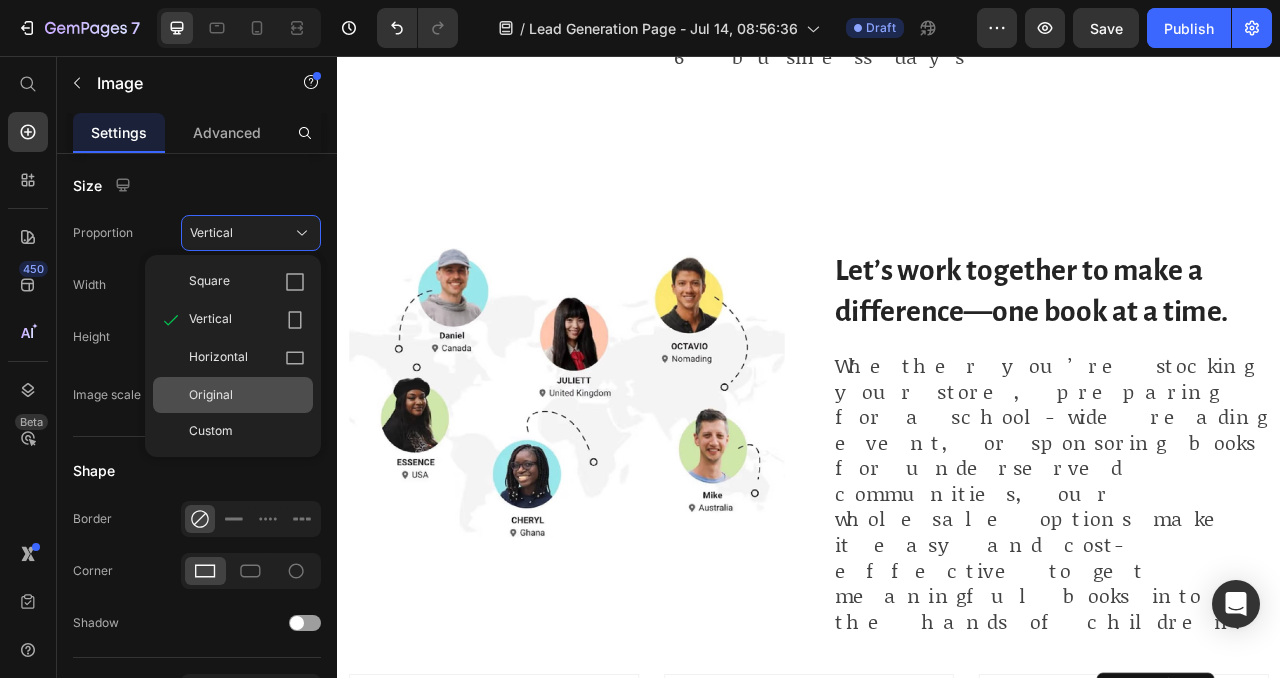 click on "Original" at bounding box center (247, 395) 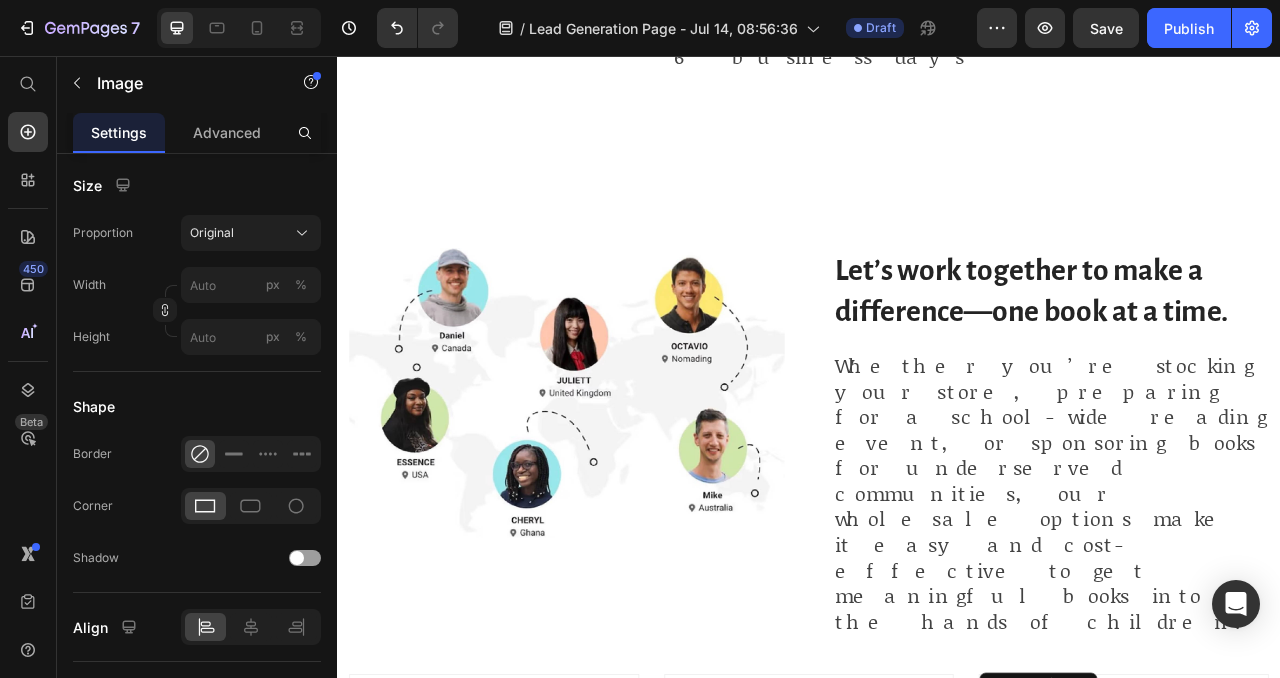 click at bounding box center [937, 910] 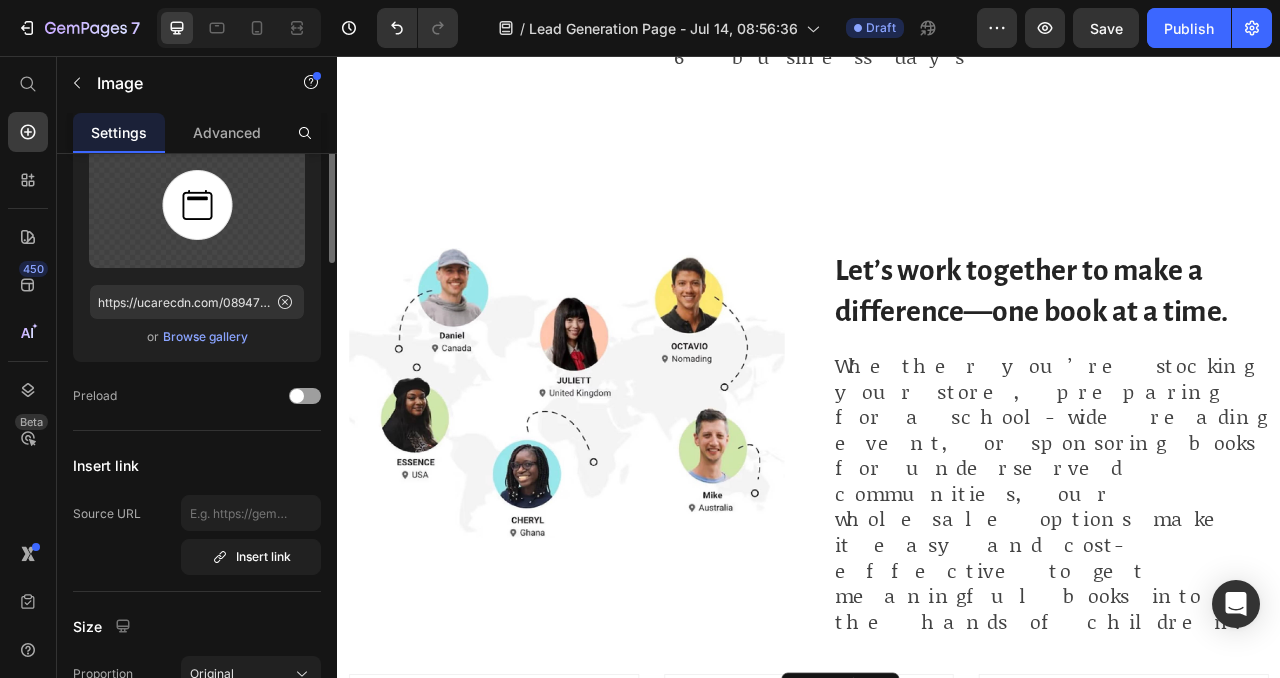scroll, scrollTop: 0, scrollLeft: 0, axis: both 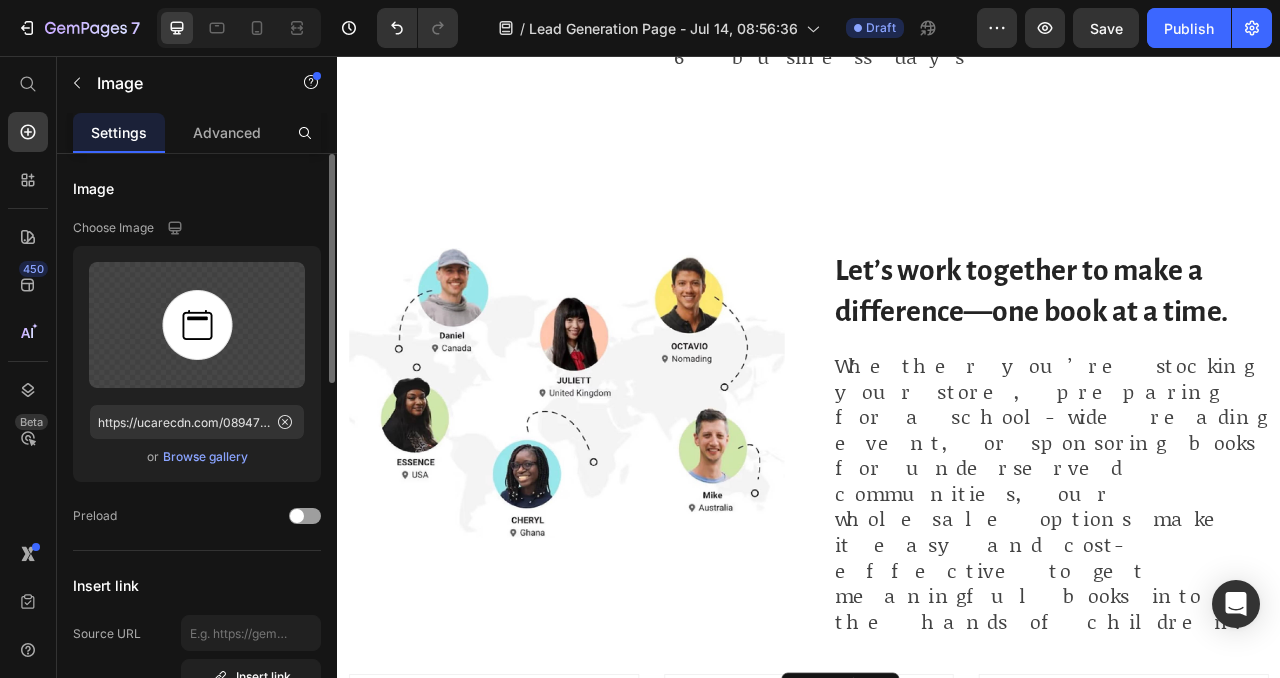 click on "Browse gallery" at bounding box center (205, 457) 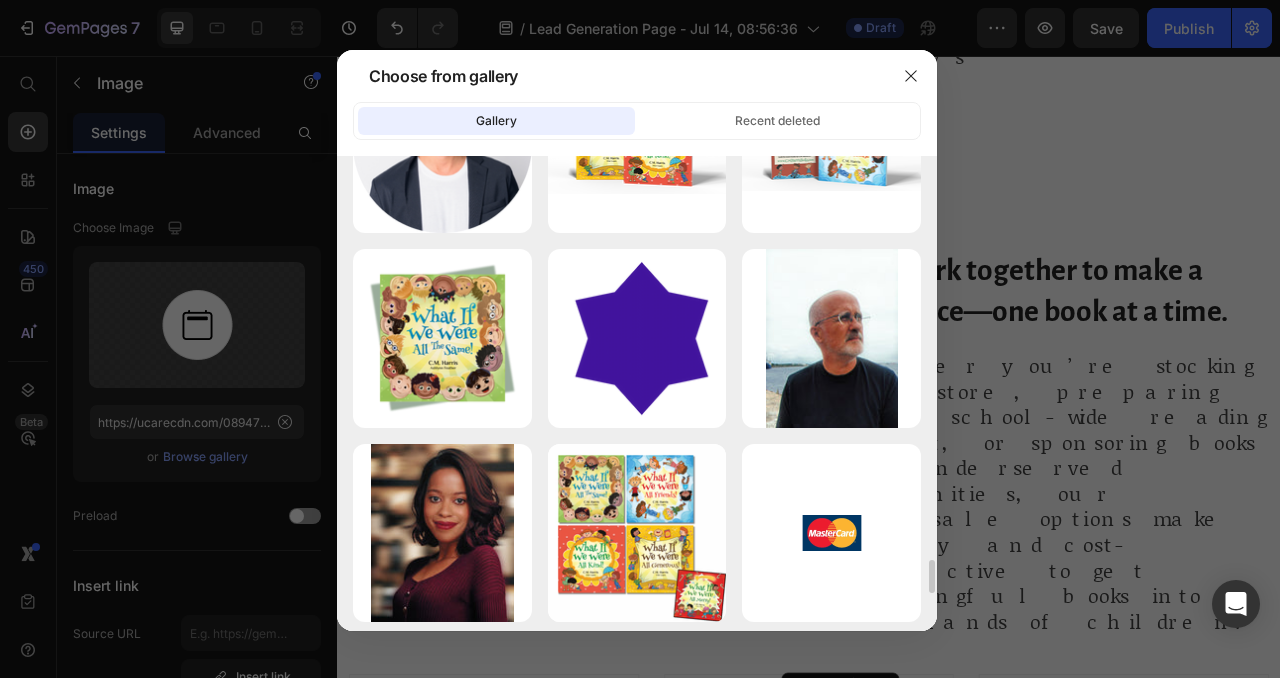 scroll, scrollTop: 5963, scrollLeft: 0, axis: vertical 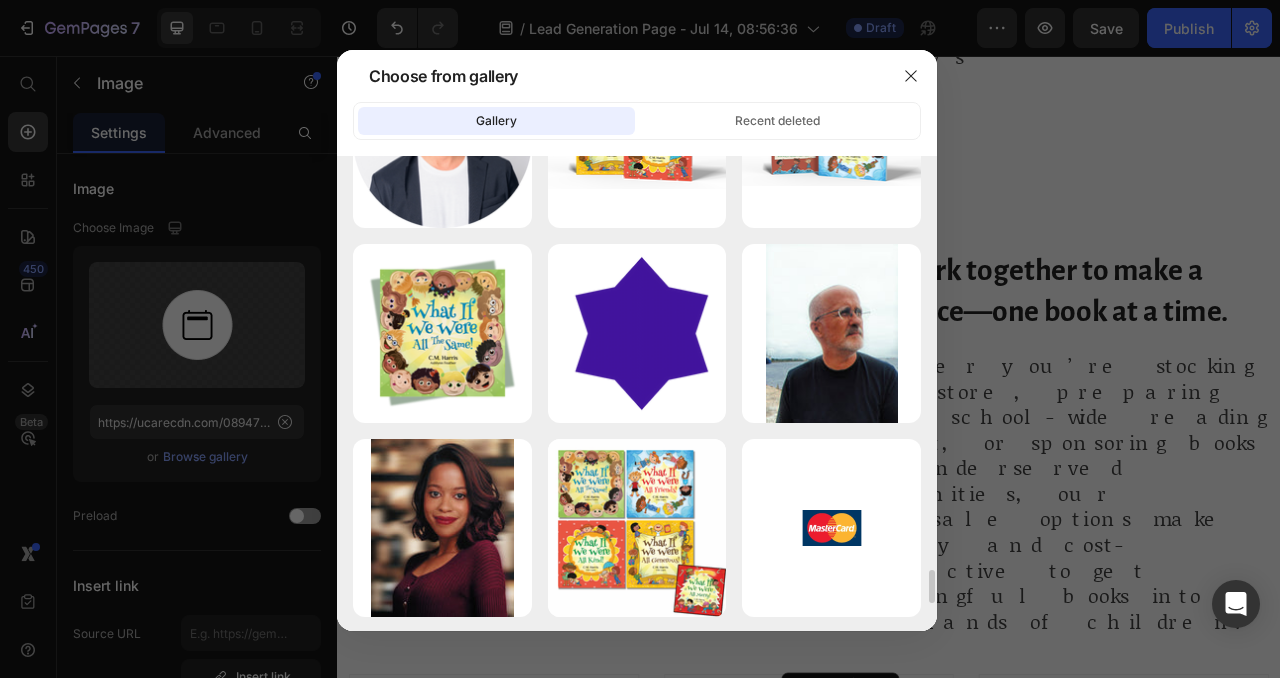 click on "Untitled design 58.png 203.78 kb" at bounding box center (0, 0) 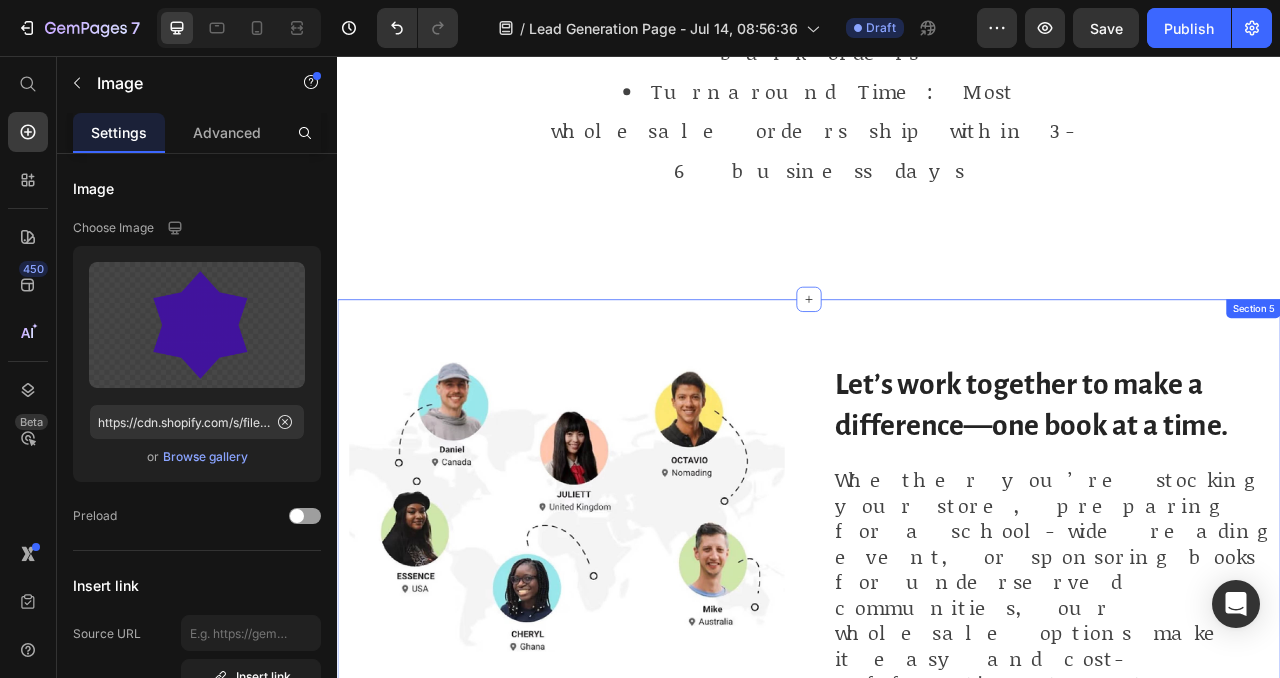 scroll, scrollTop: 2407, scrollLeft: 0, axis: vertical 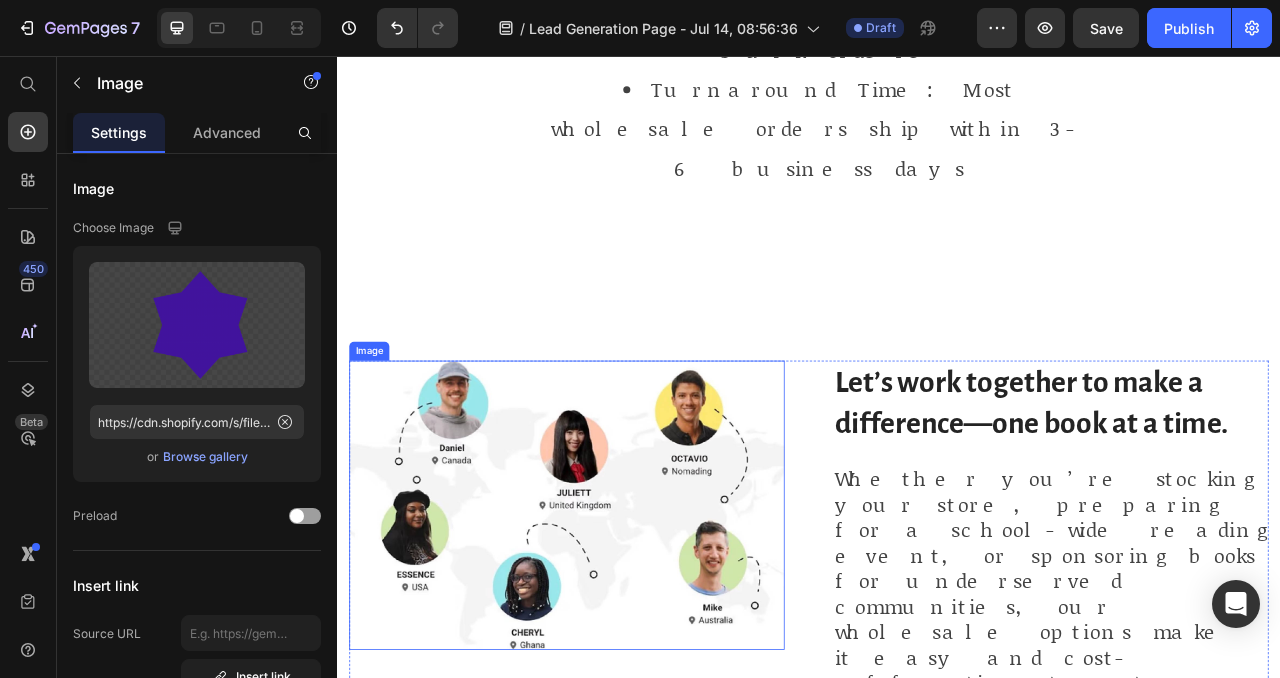 click at bounding box center (629, 628) 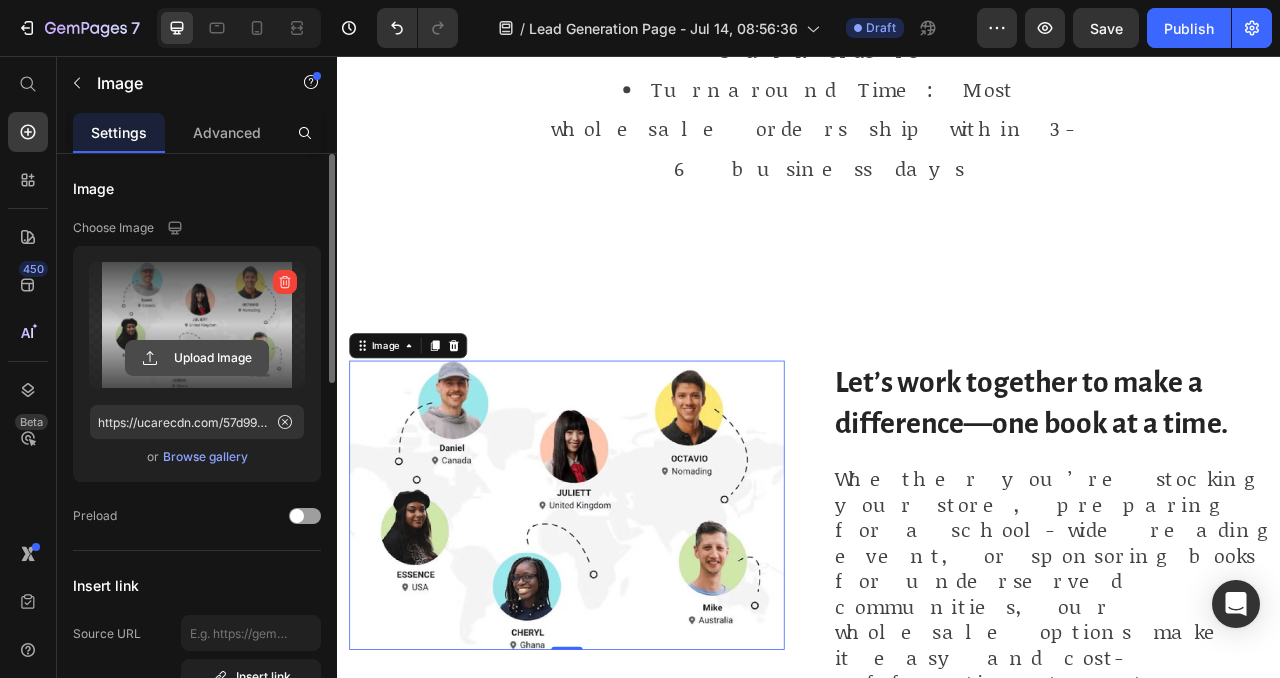 click 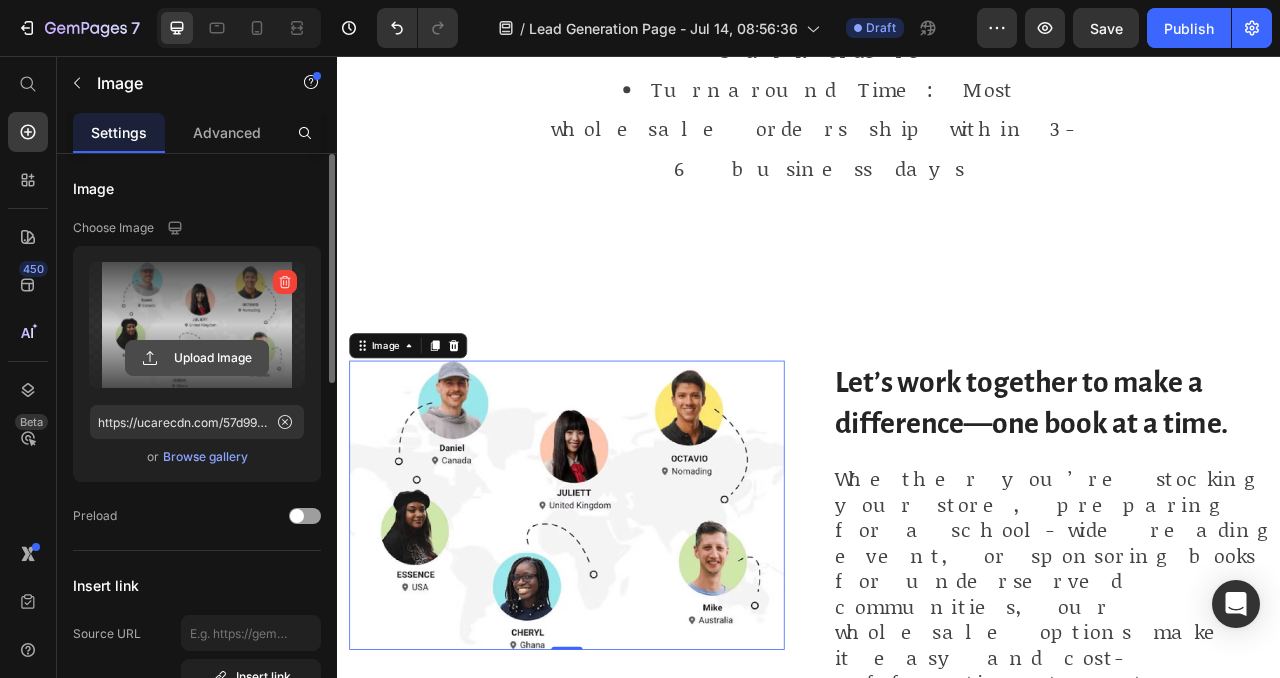 click 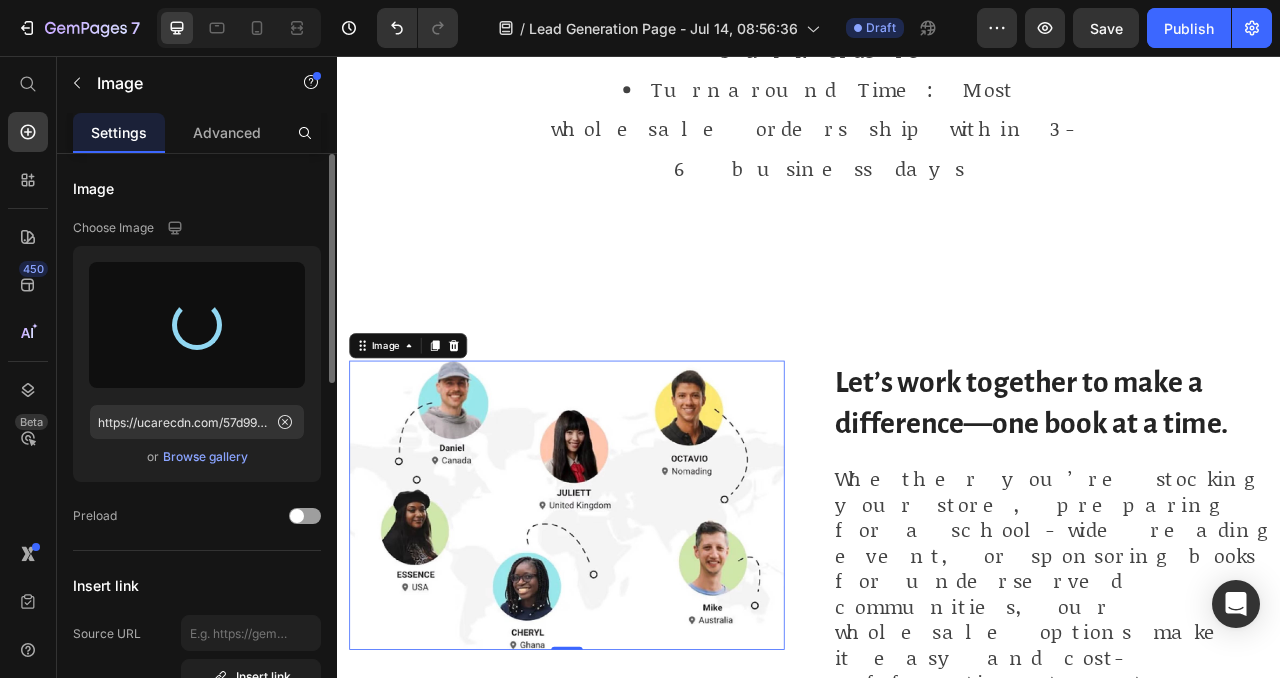 type on "https://cdn.shopify.com/s/files/1/0625/5637/3075/files/gempages_548953684906607383-3acc8b56-b894-4fda-ba38-26178e11399d.png" 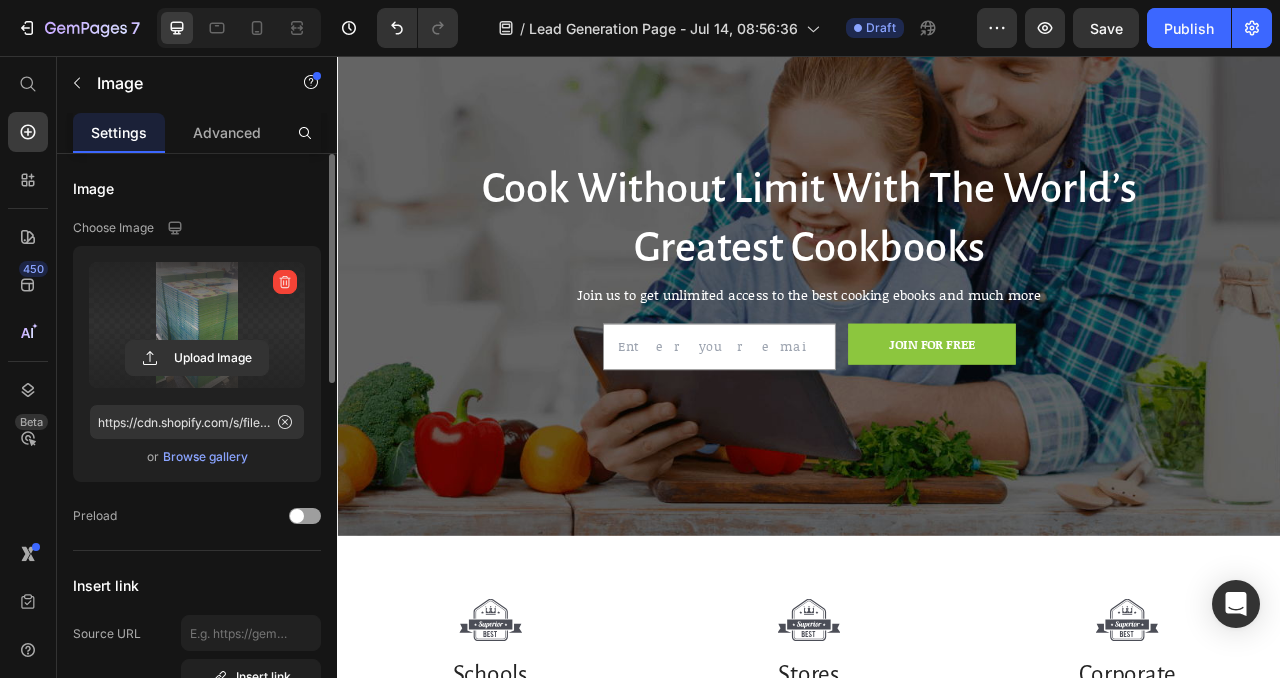 scroll, scrollTop: 97, scrollLeft: 0, axis: vertical 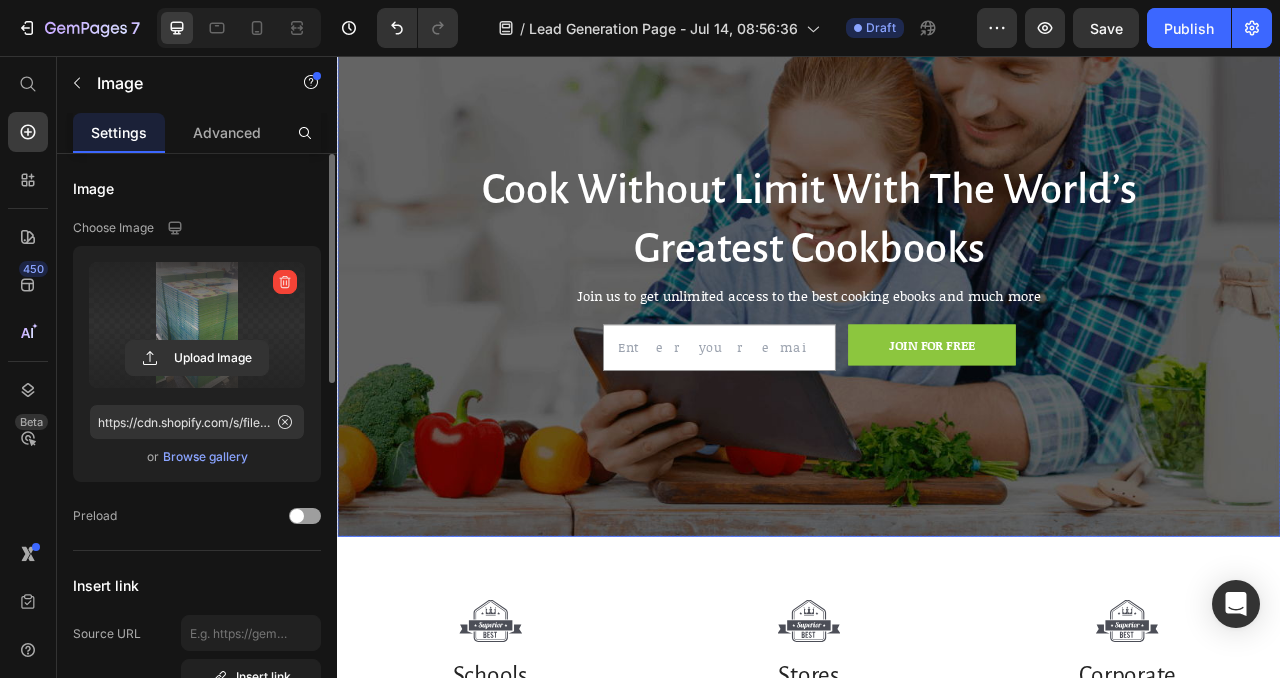 click at bounding box center (937, 334) 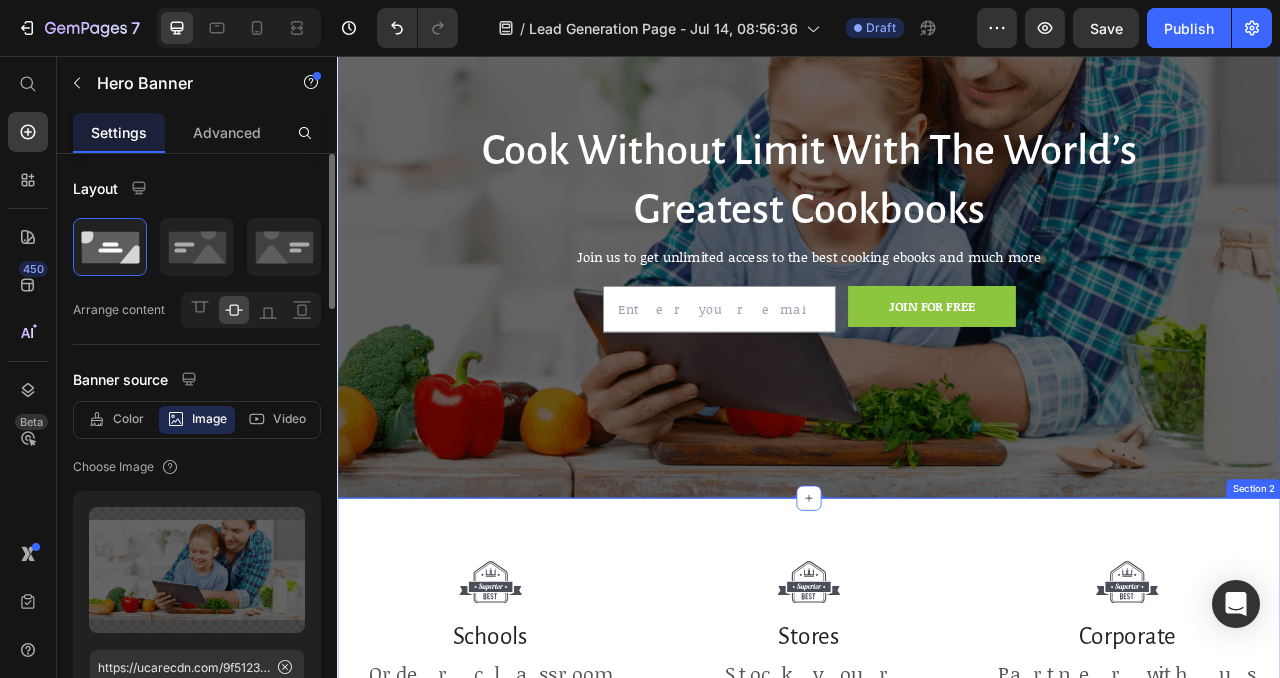 scroll, scrollTop: 152, scrollLeft: 0, axis: vertical 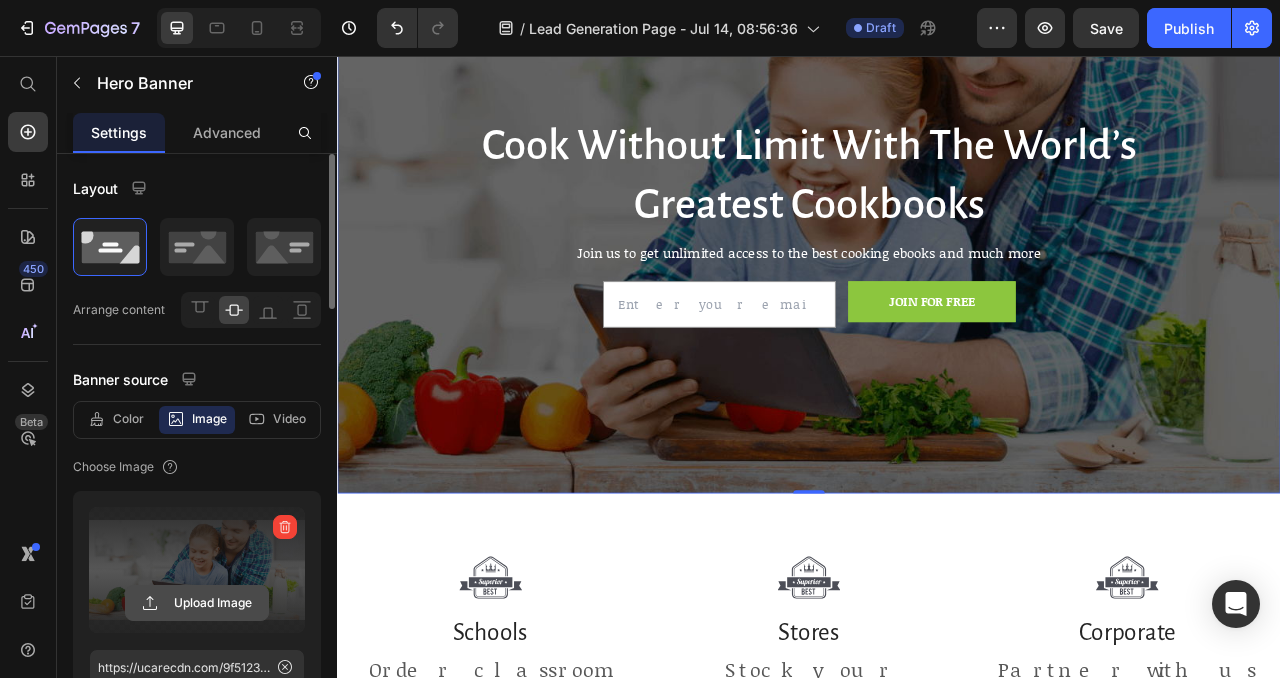 click 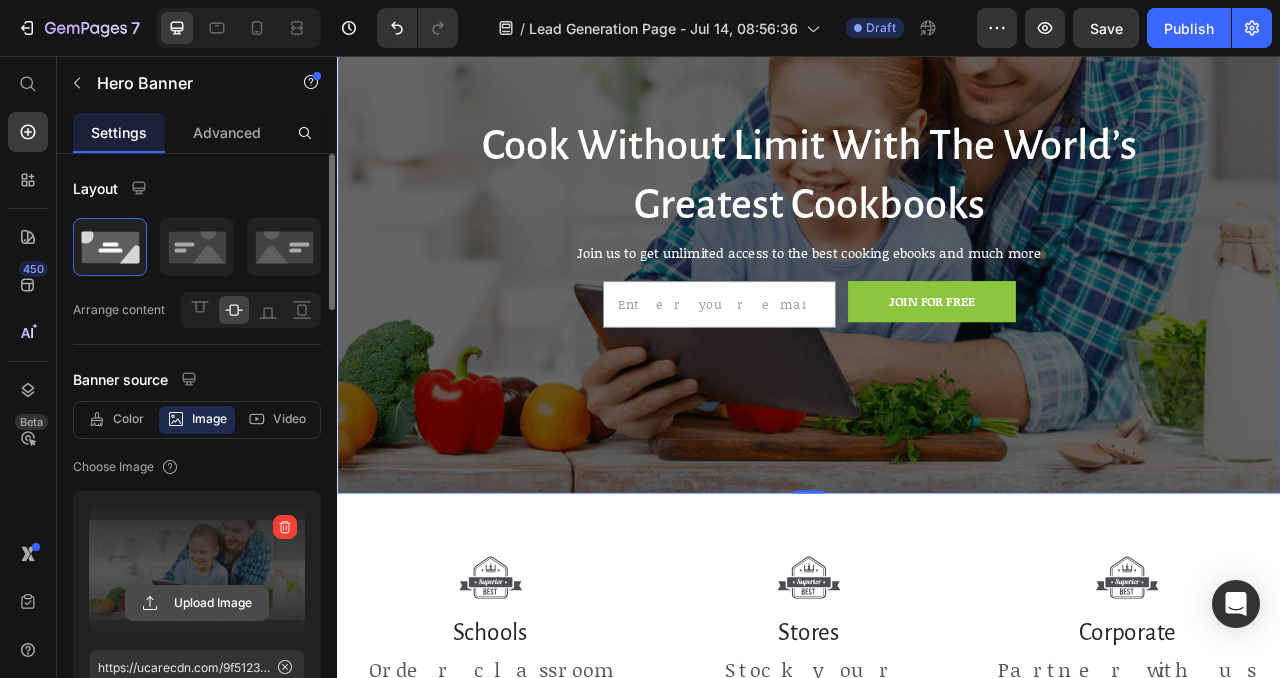 click 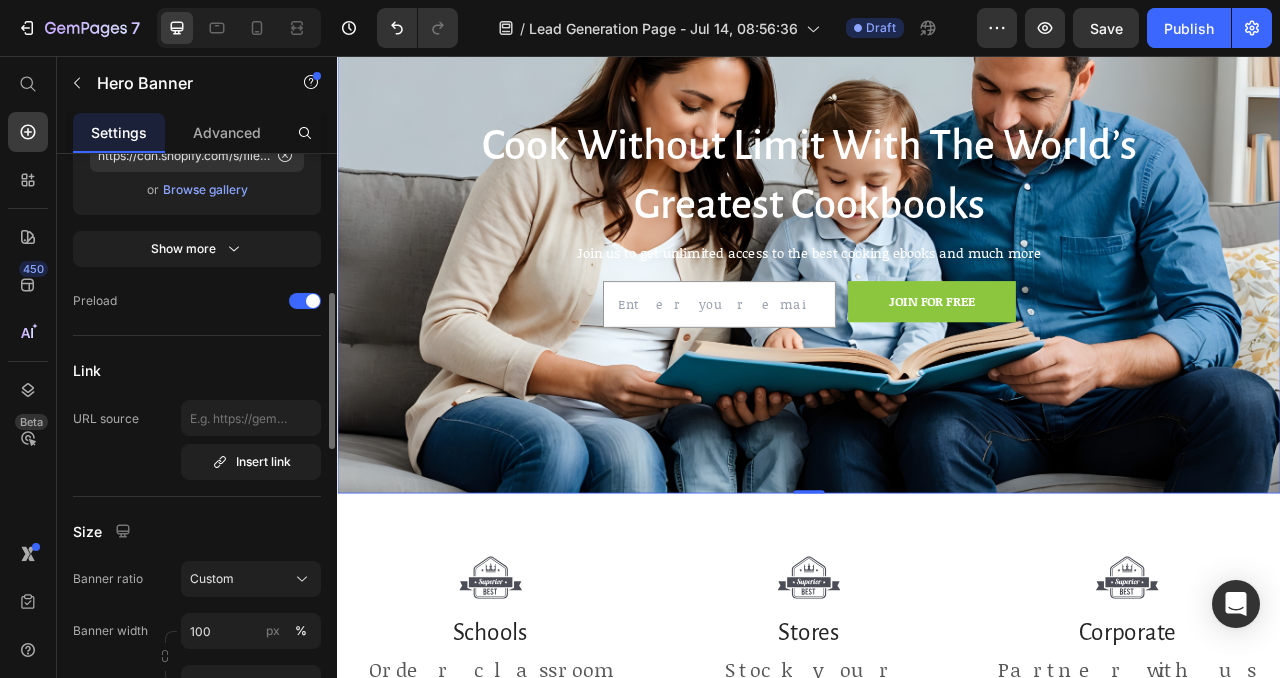 scroll, scrollTop: 513, scrollLeft: 0, axis: vertical 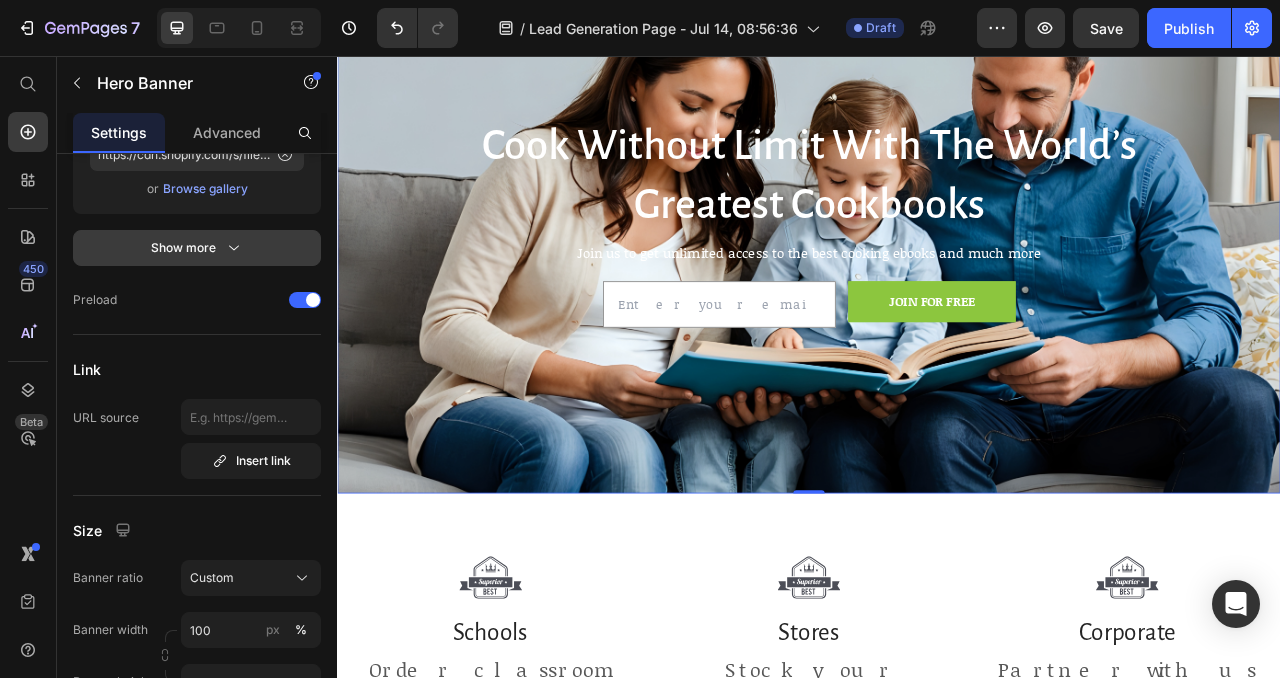 click on "Show more" at bounding box center [197, 248] 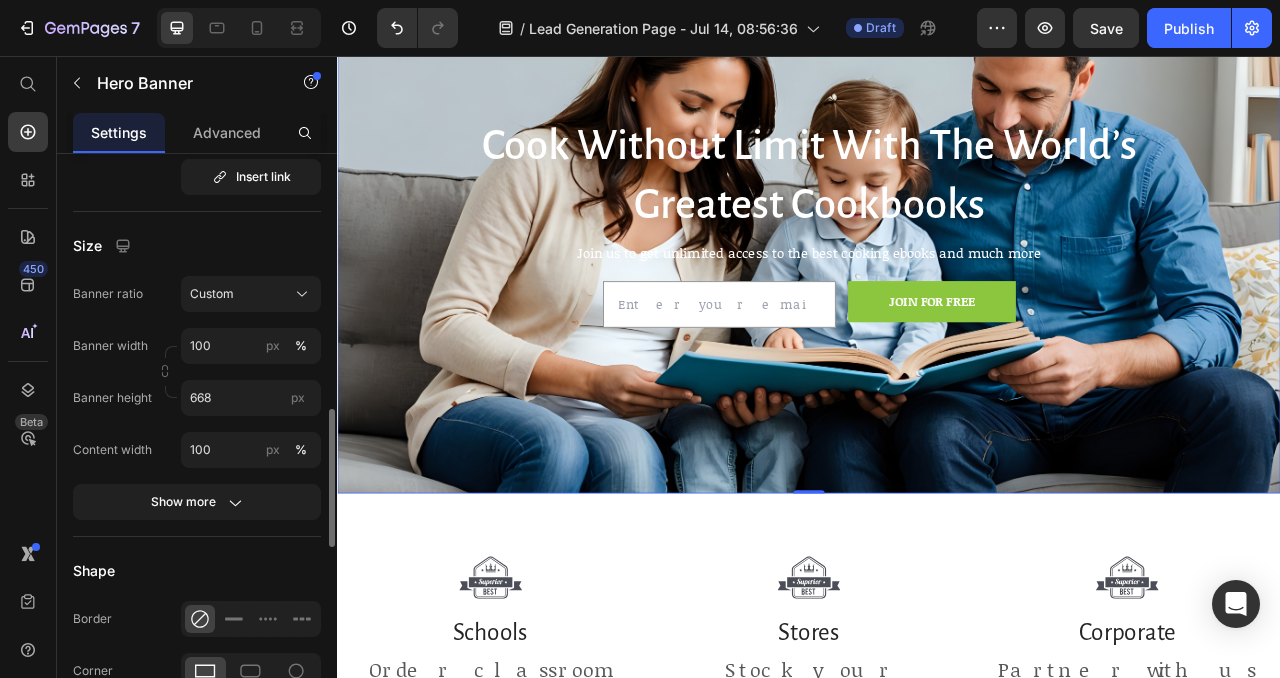 scroll, scrollTop: 1083, scrollLeft: 0, axis: vertical 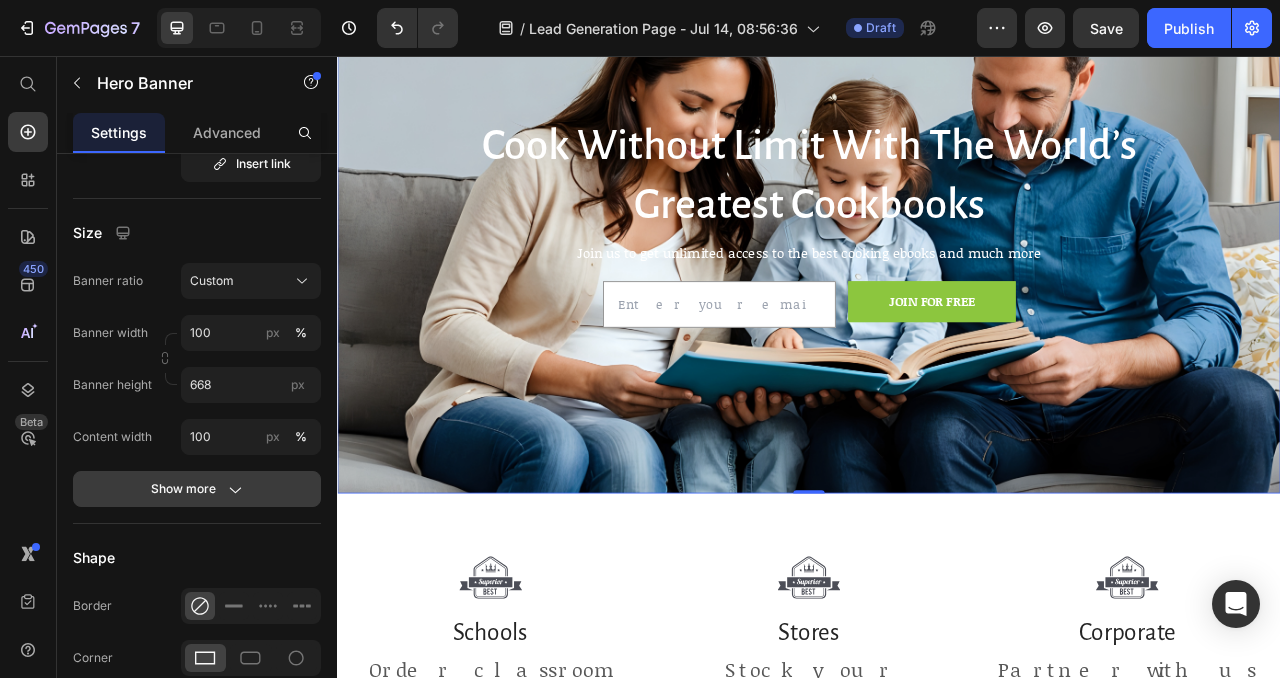 click on "Show more" 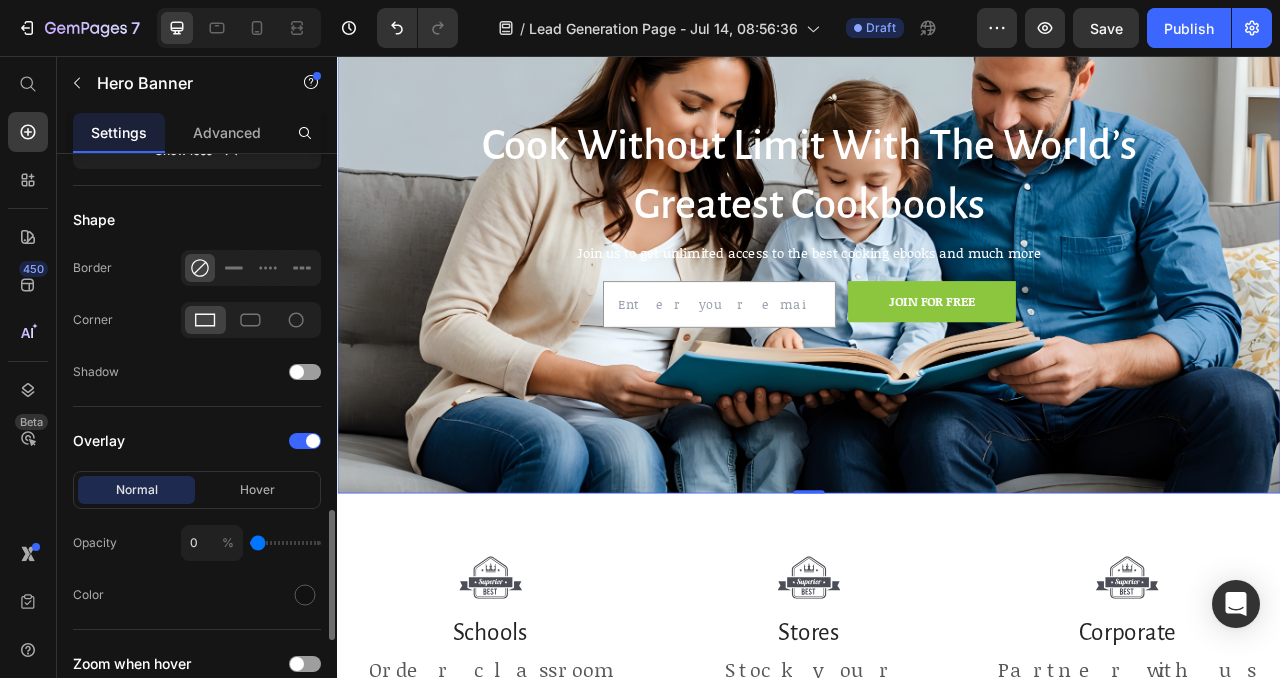 scroll, scrollTop: 1582, scrollLeft: 0, axis: vertical 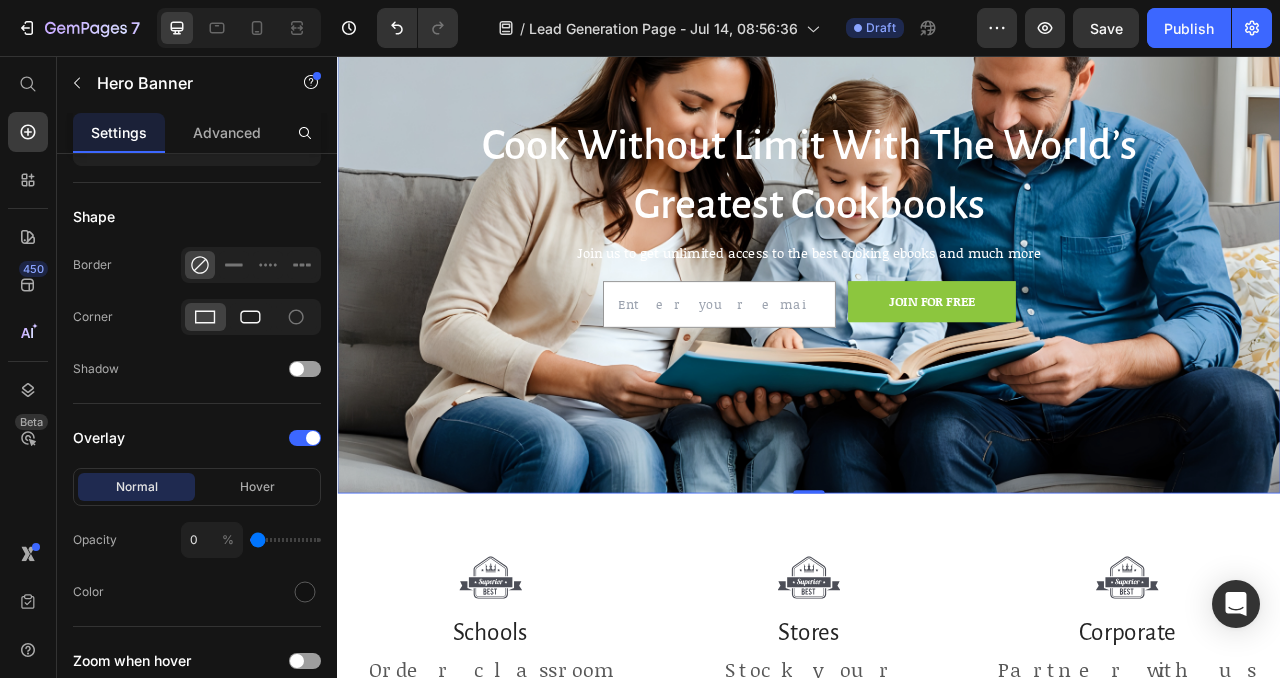 click 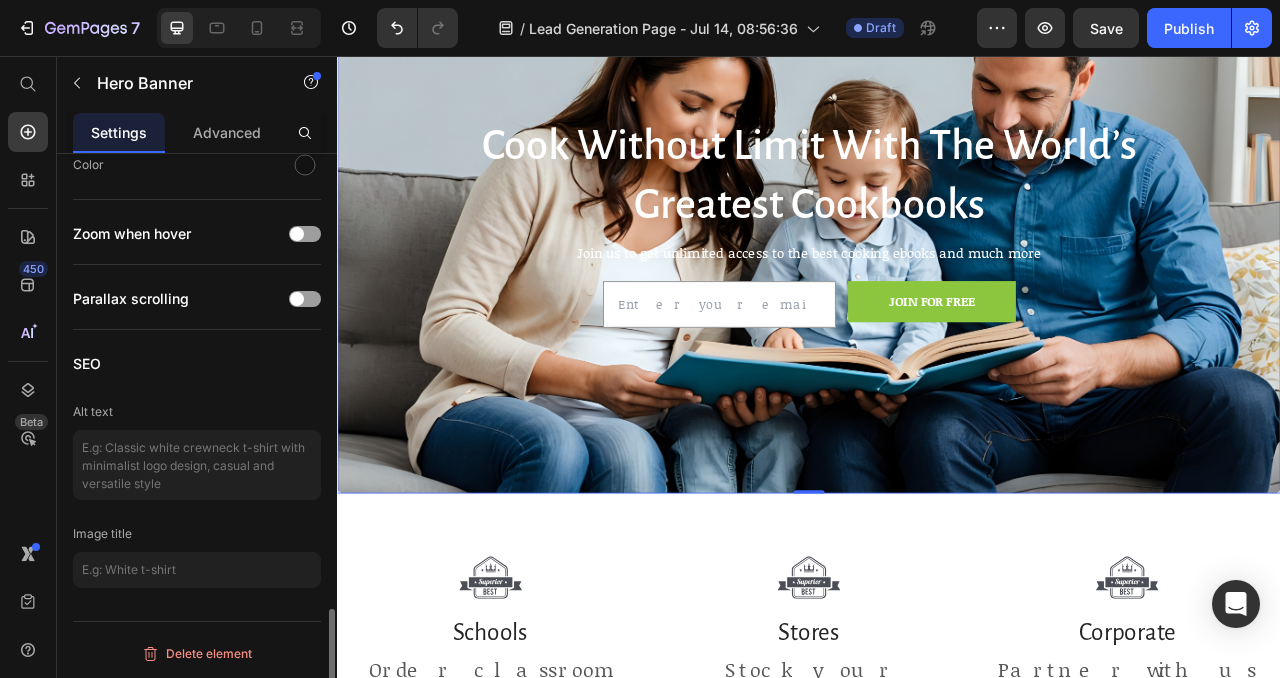 scroll, scrollTop: 2113, scrollLeft: 0, axis: vertical 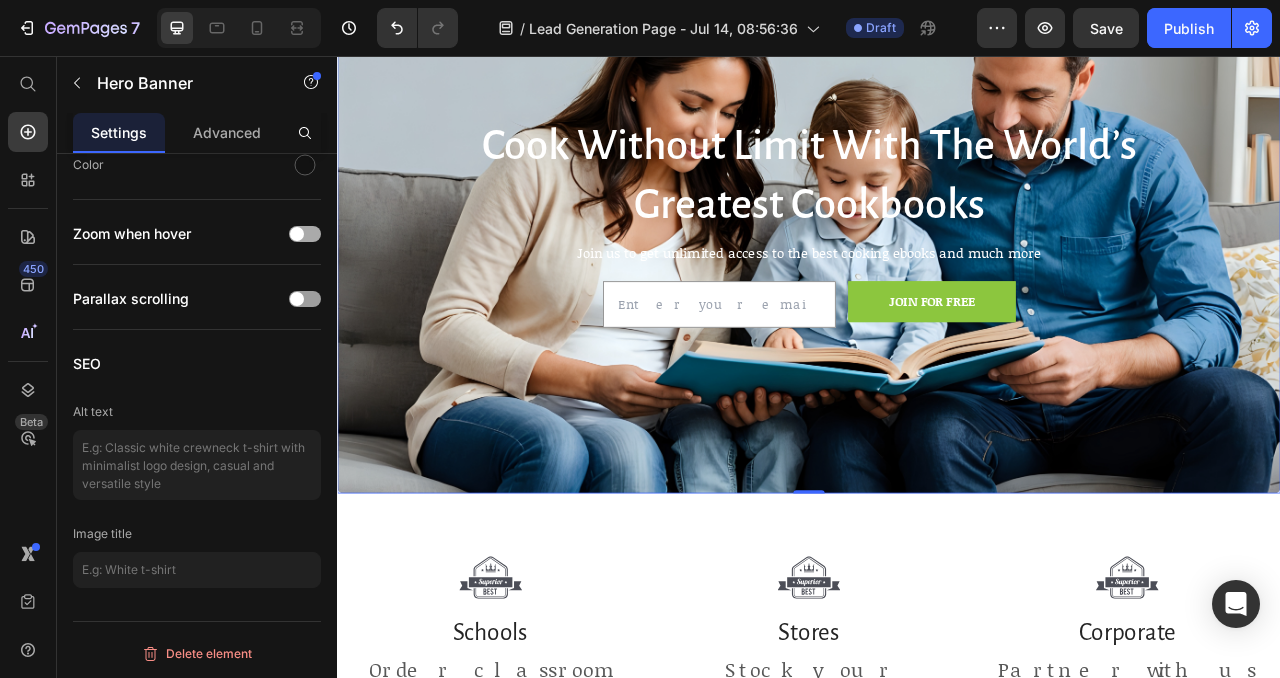 click at bounding box center (305, 234) 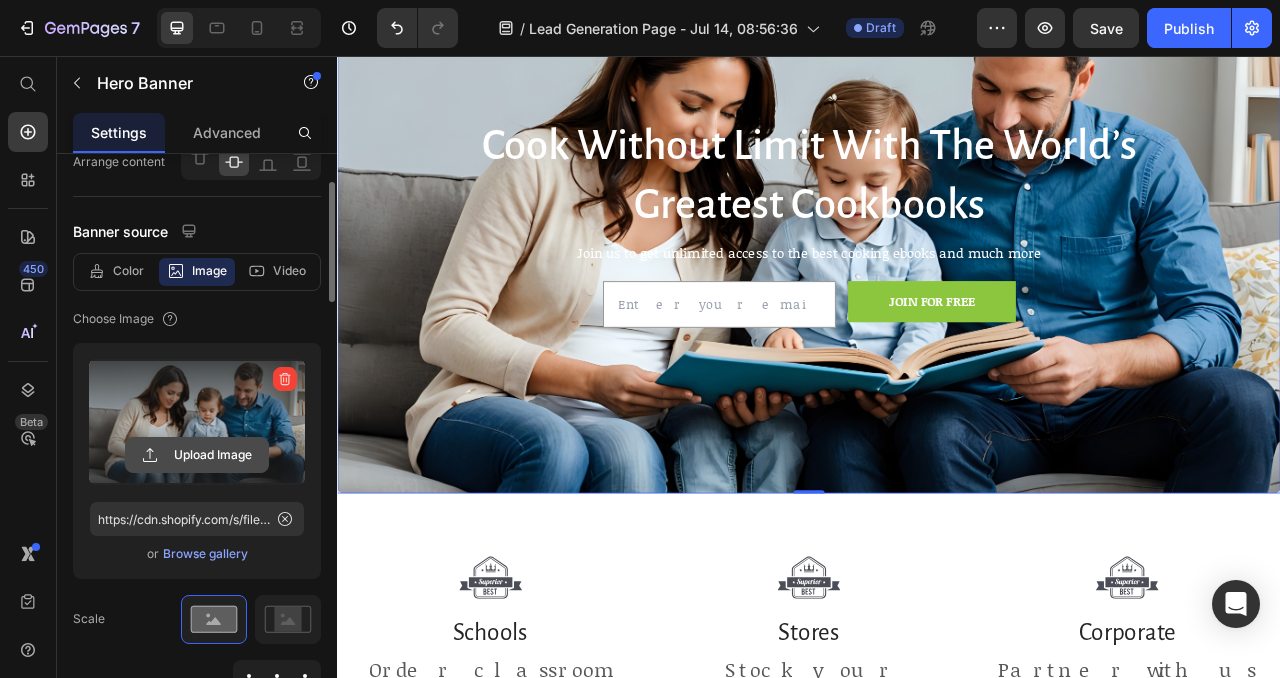 scroll, scrollTop: 137, scrollLeft: 0, axis: vertical 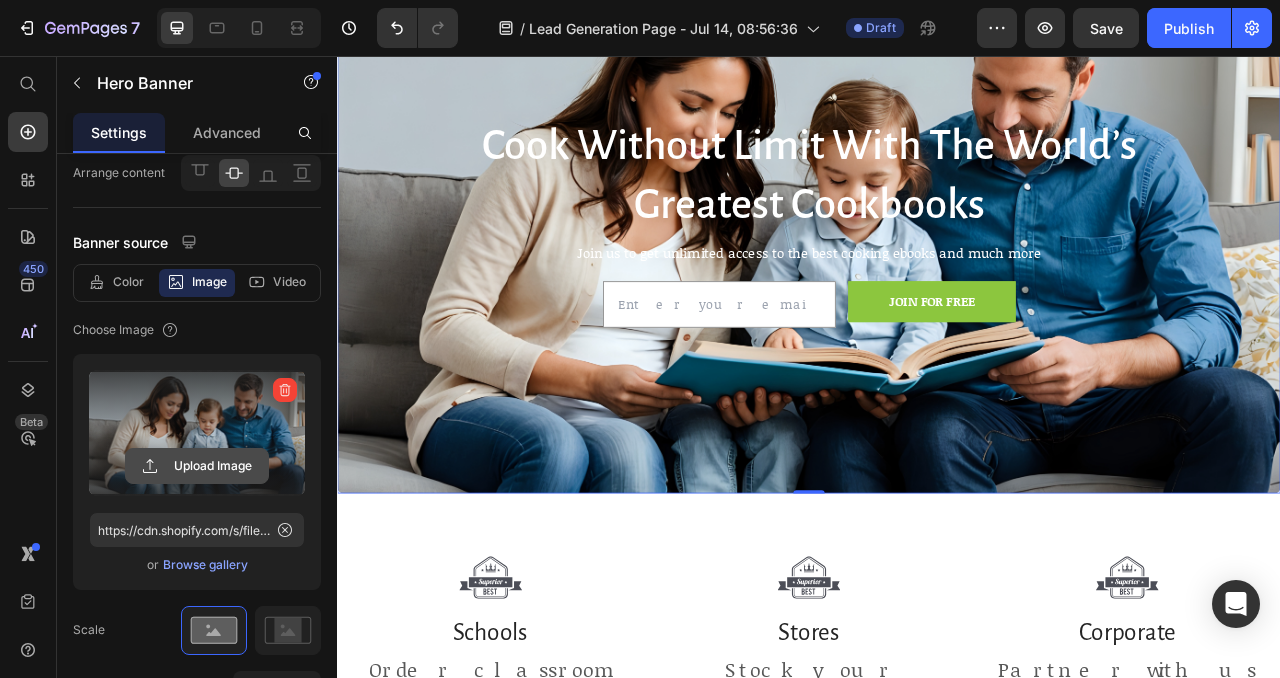 click 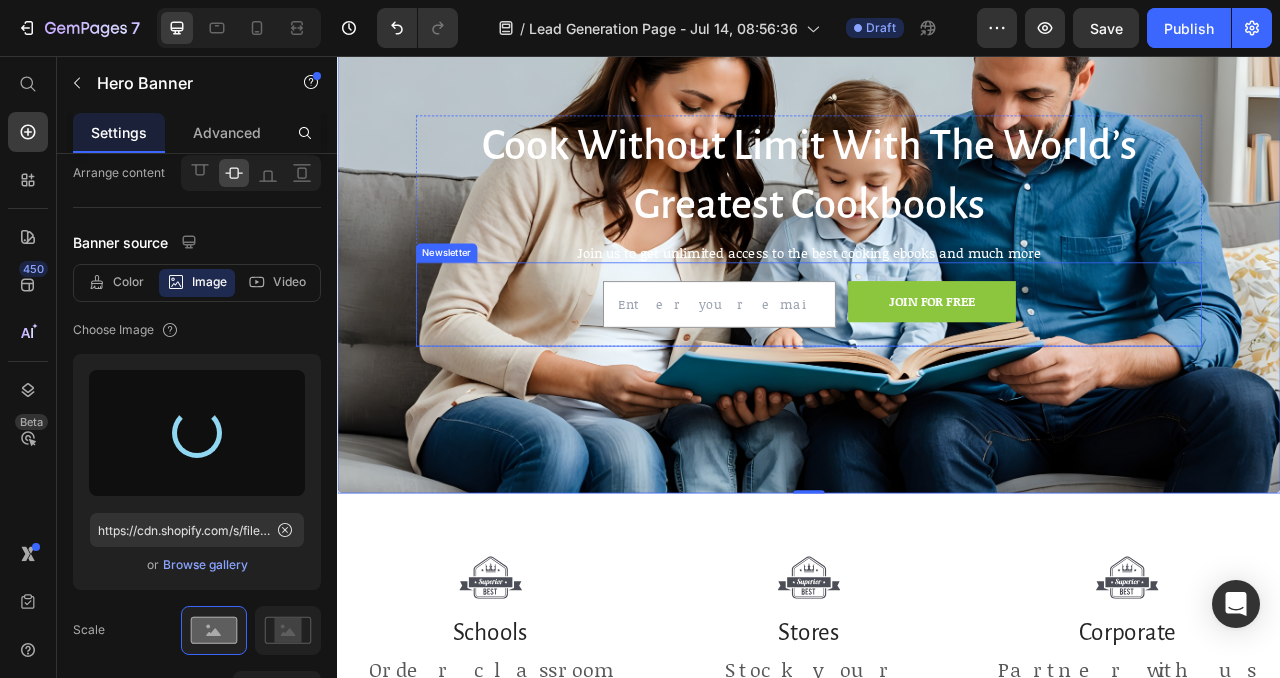 type on "https://cdn.shopify.com/s/files/1/0625/5637/3075/files/gempages_548953684906607383-5943286d-be3c-4417-aefe-b76d473378c8.png" 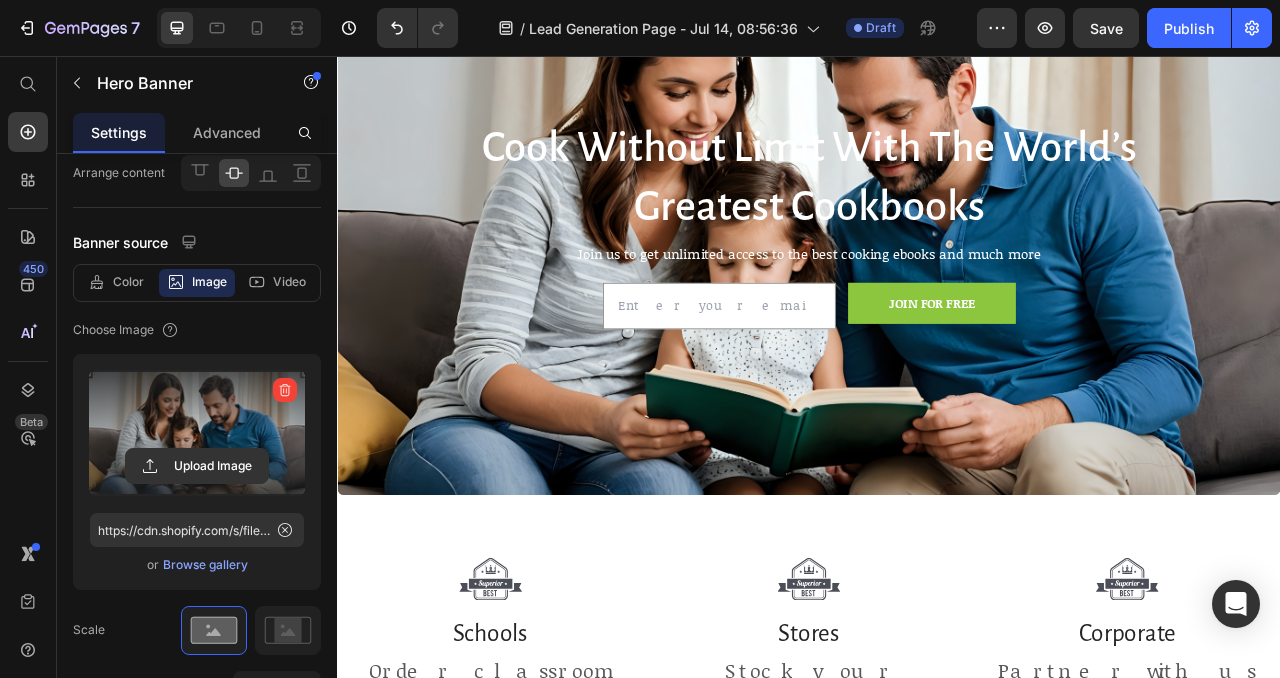 scroll, scrollTop: 0, scrollLeft: 0, axis: both 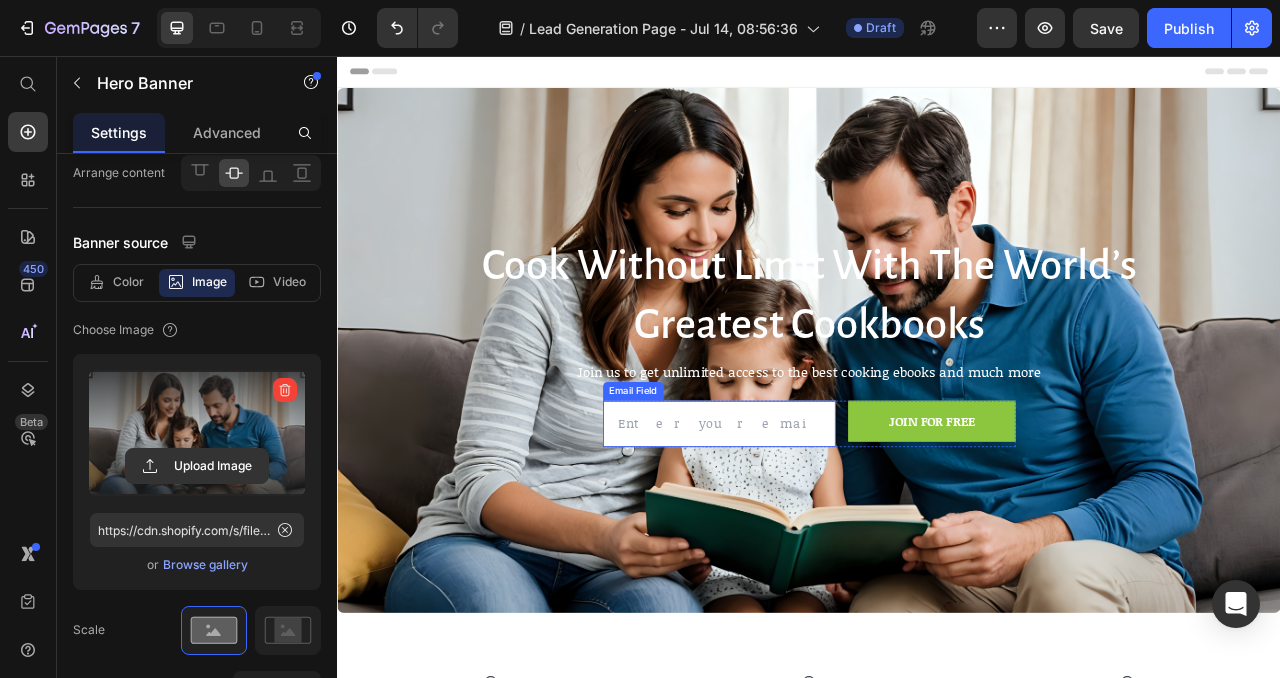 click at bounding box center (823, 524) 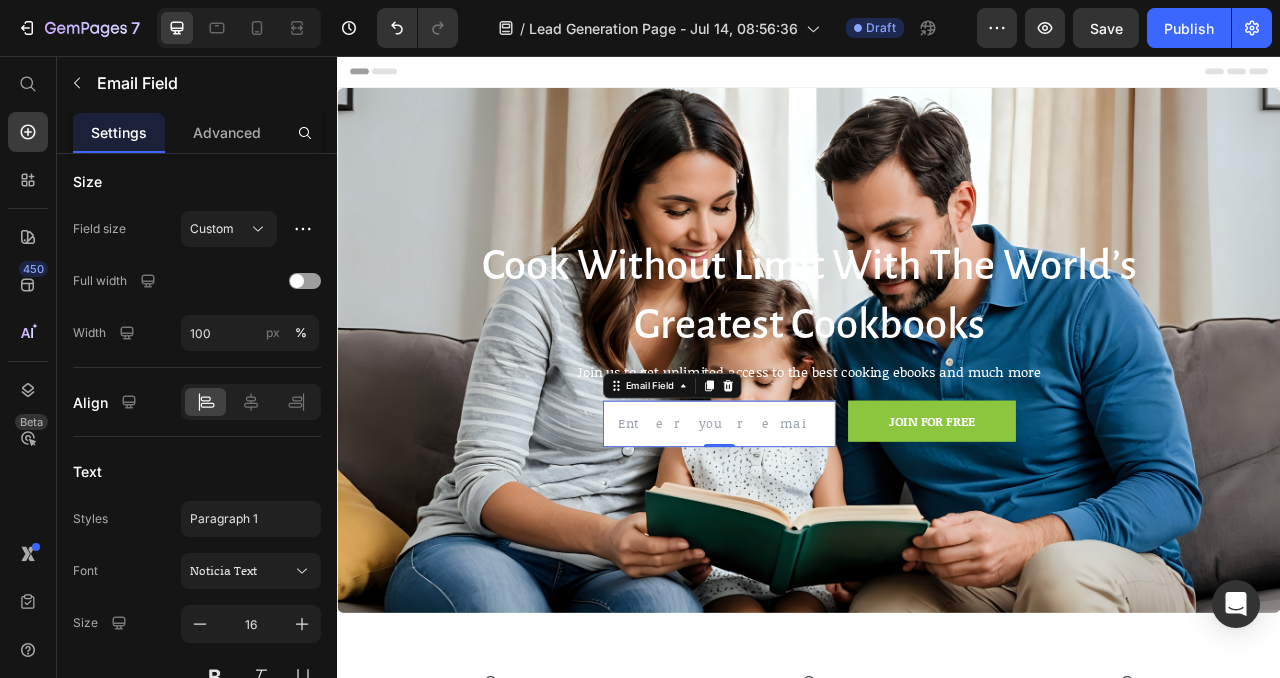 scroll, scrollTop: 0, scrollLeft: 0, axis: both 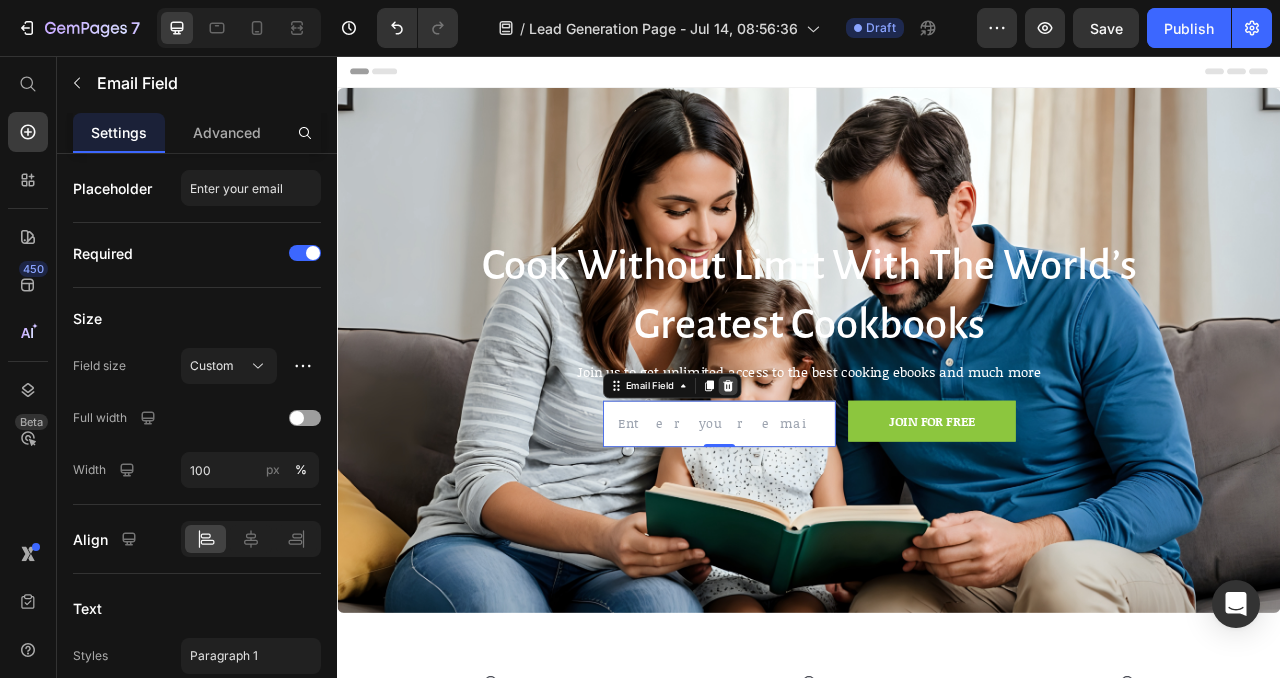 click 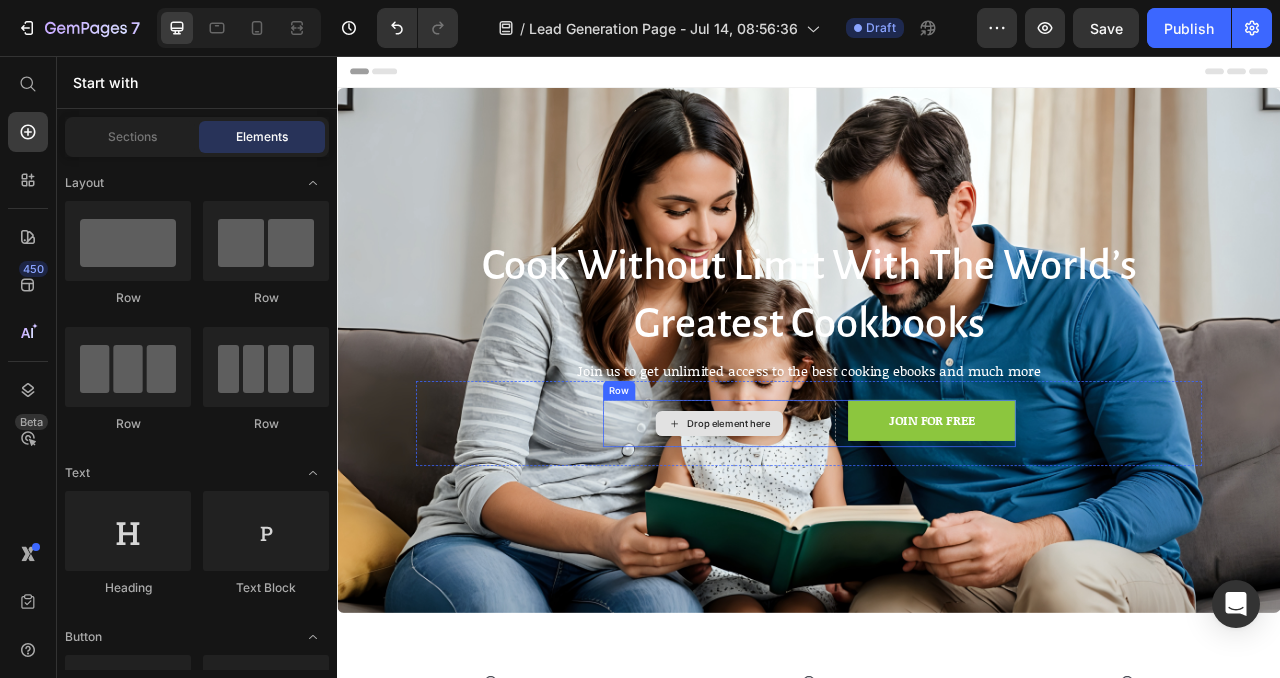 click on "Drop element here" at bounding box center (823, 524) 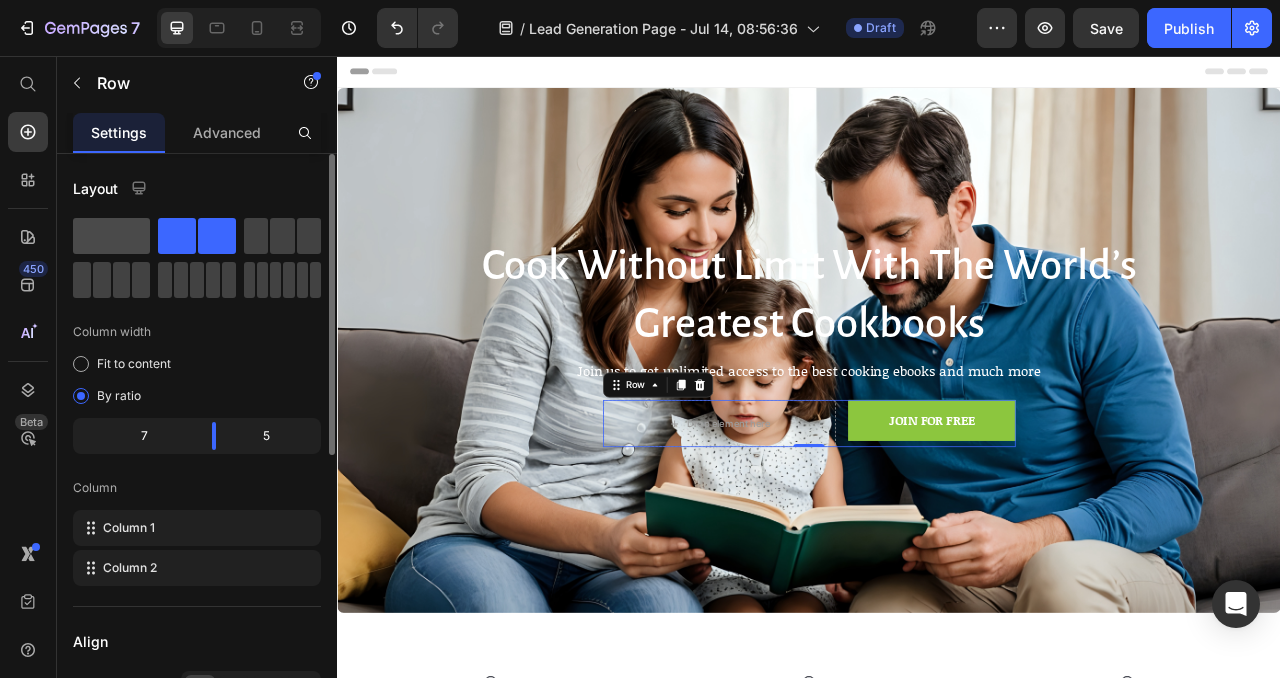 click 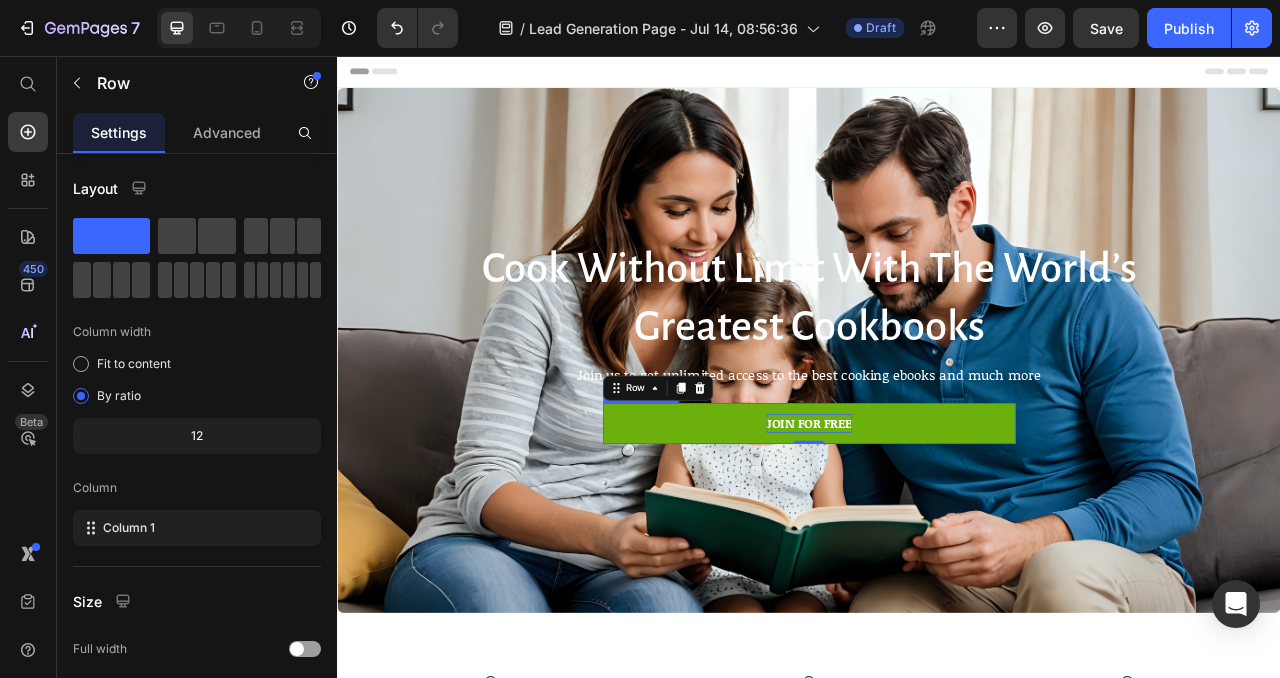 click on "JOIN FOR FREE" at bounding box center (937, 524) 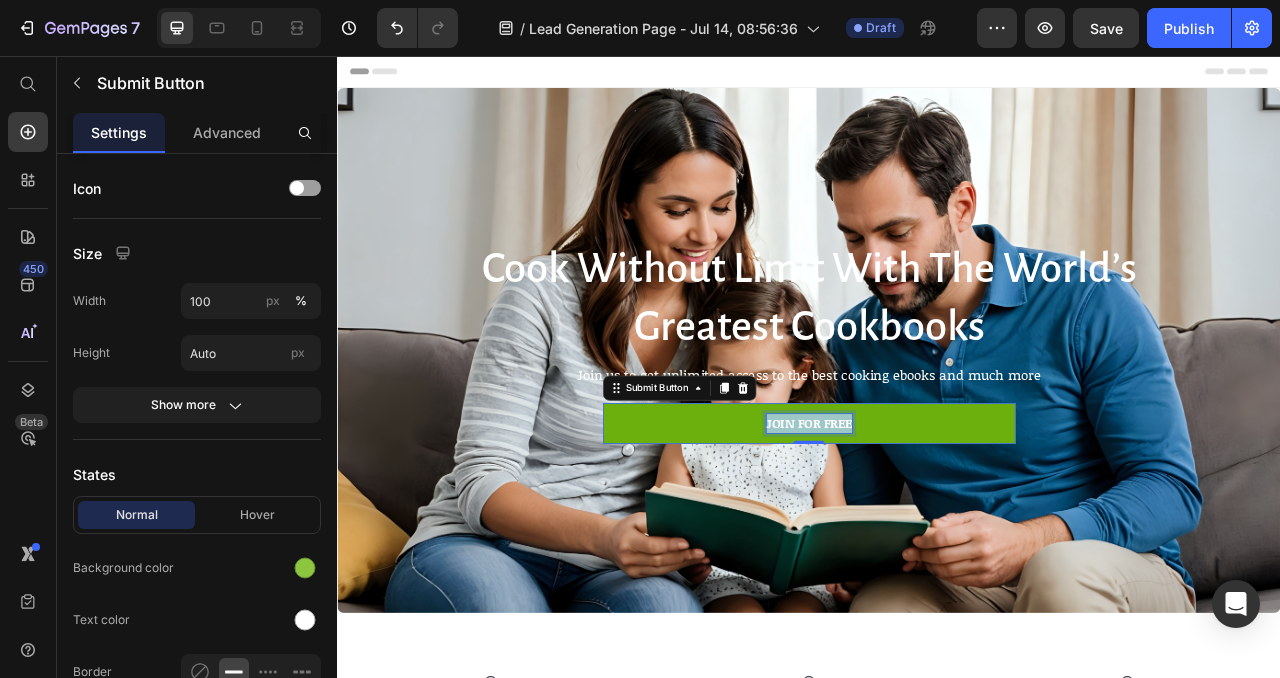click on "JOIN FOR FREE" at bounding box center [937, 524] 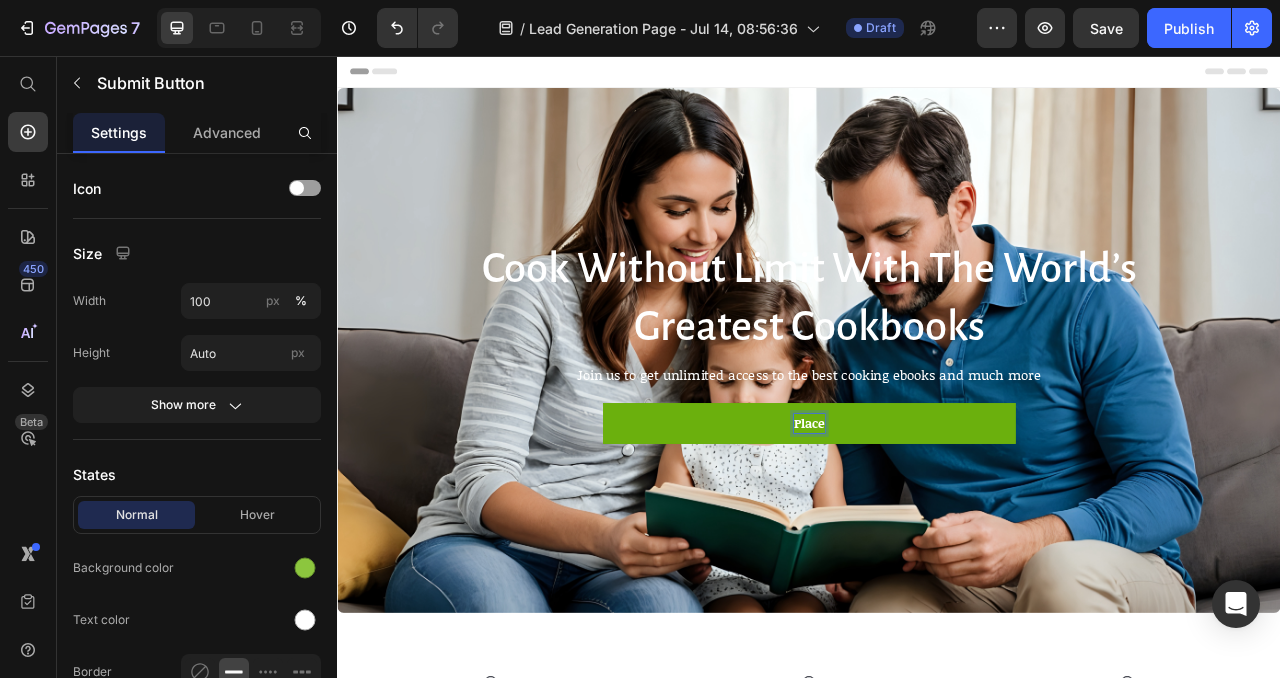 click on "Place" at bounding box center [937, 524] 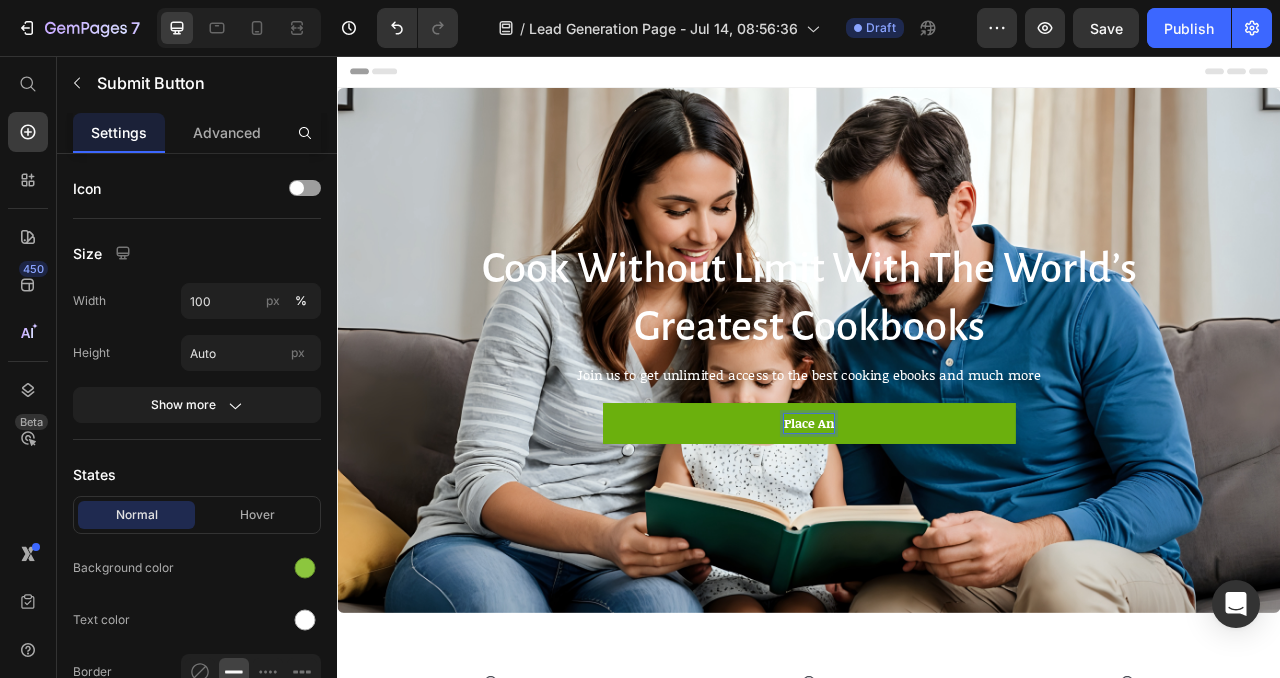 click on "Place An" at bounding box center [937, 524] 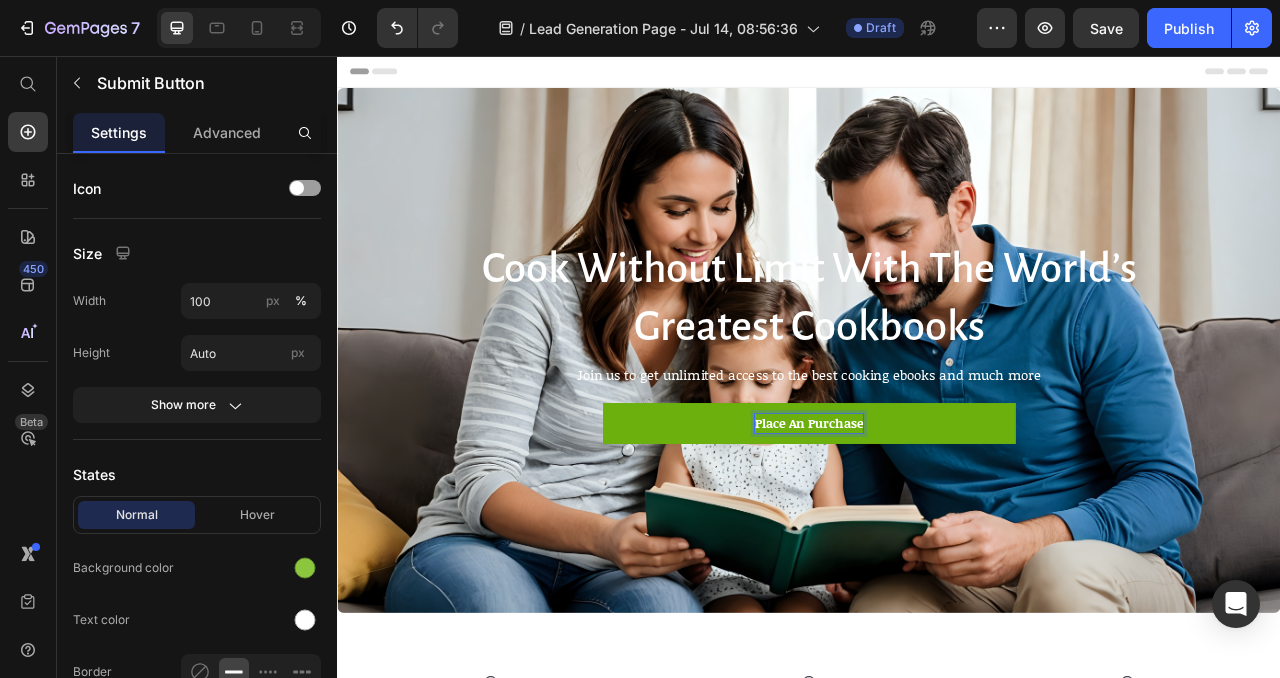 click on "Place An Purchase" at bounding box center [937, 524] 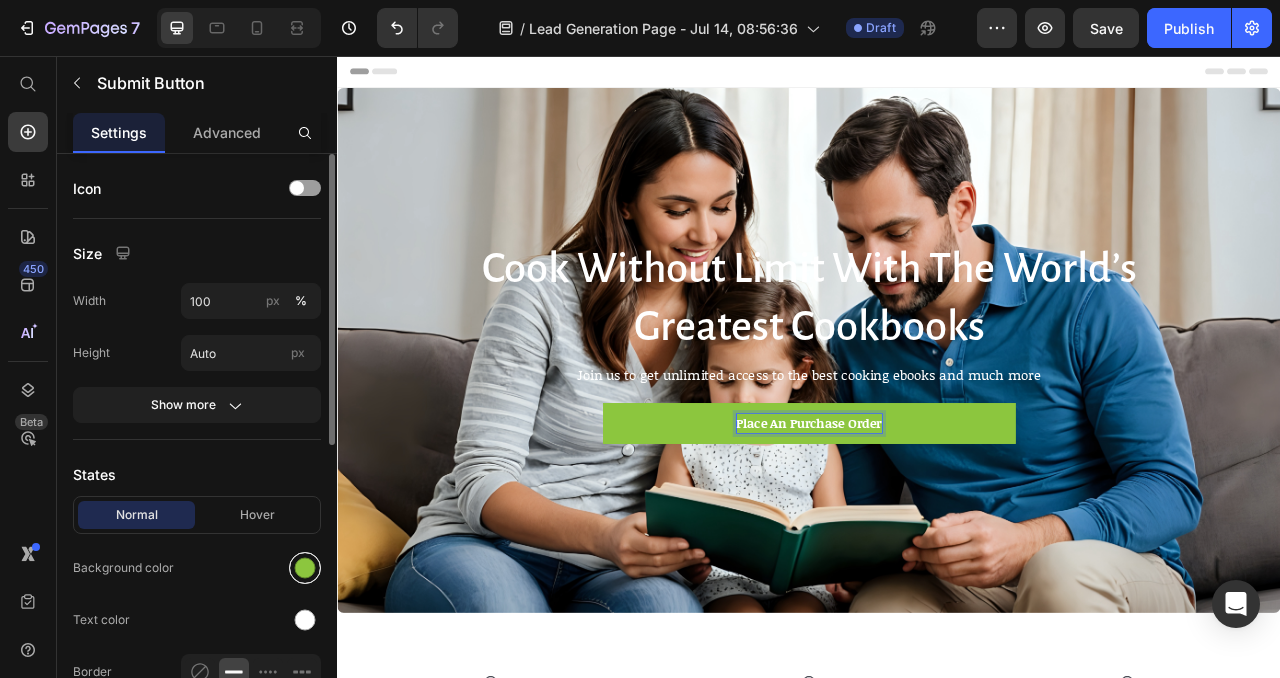 click at bounding box center (305, 568) 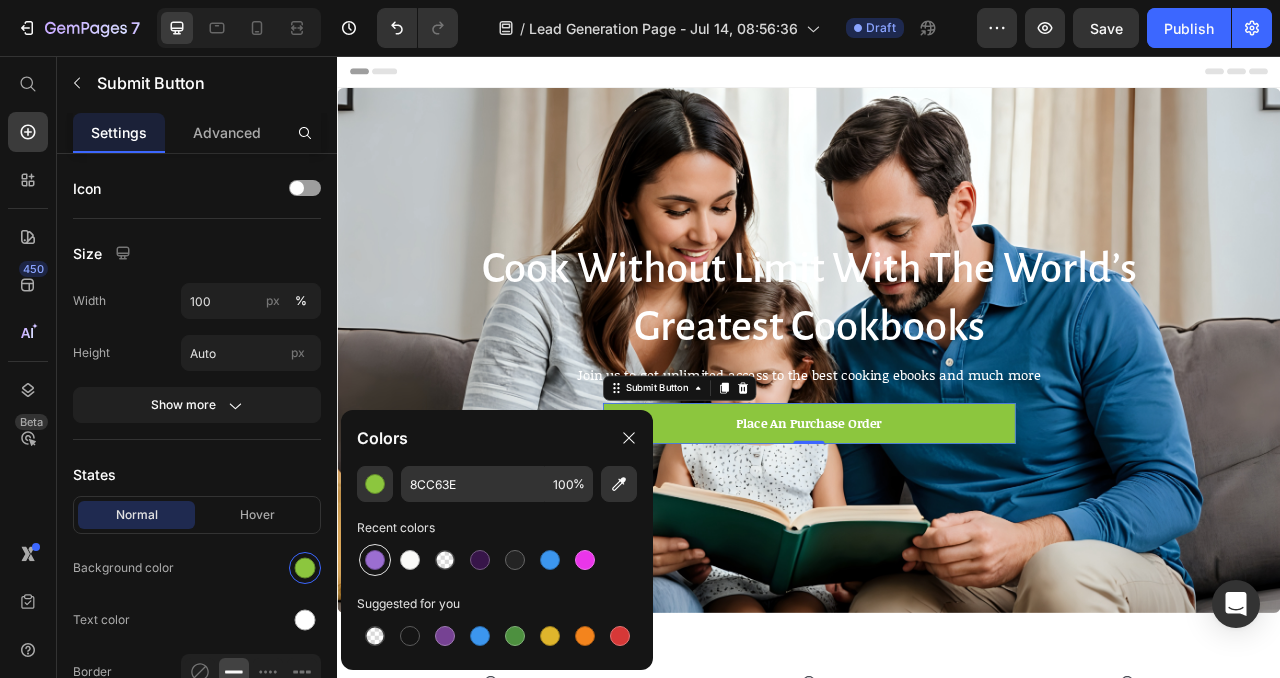 click at bounding box center (375, 560) 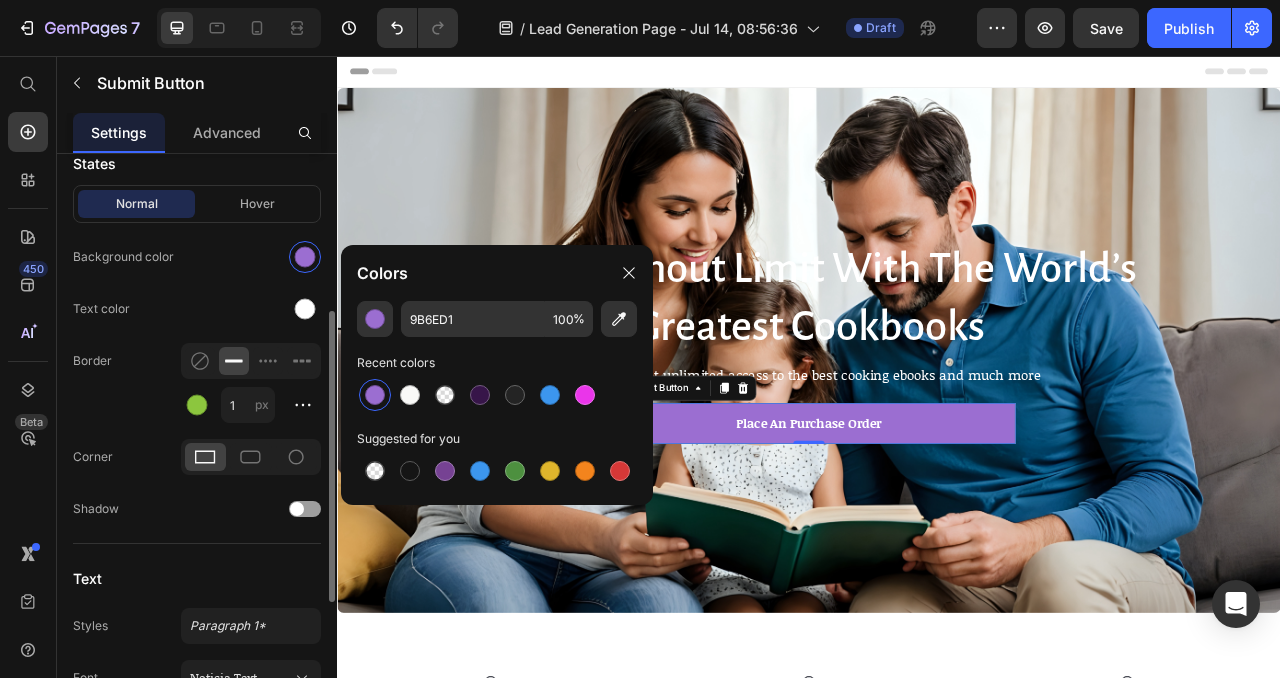 scroll, scrollTop: 312, scrollLeft: 0, axis: vertical 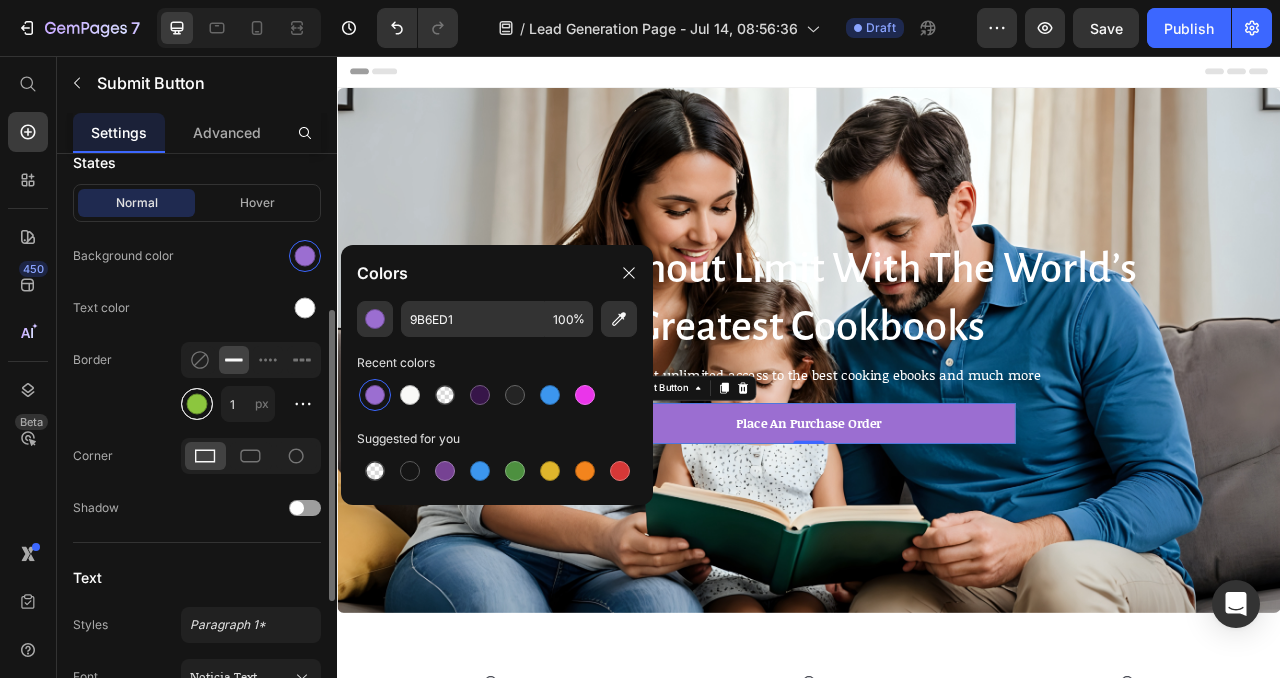 click at bounding box center (197, 404) 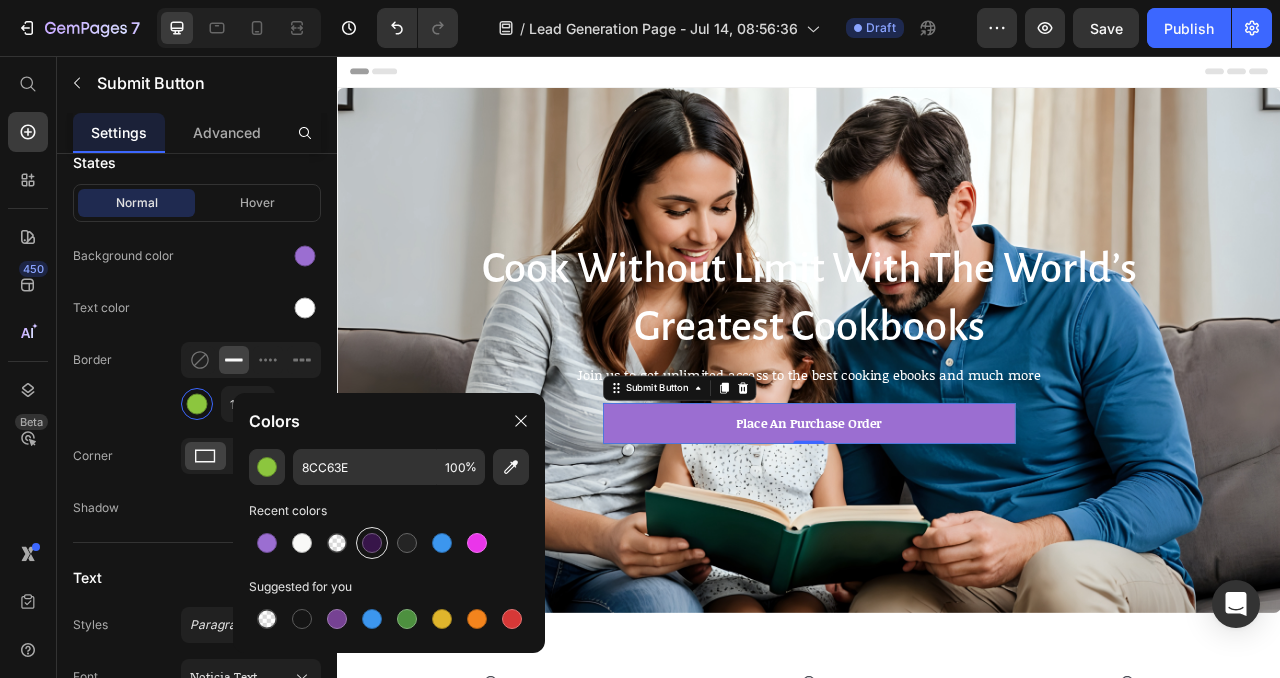 click at bounding box center (372, 543) 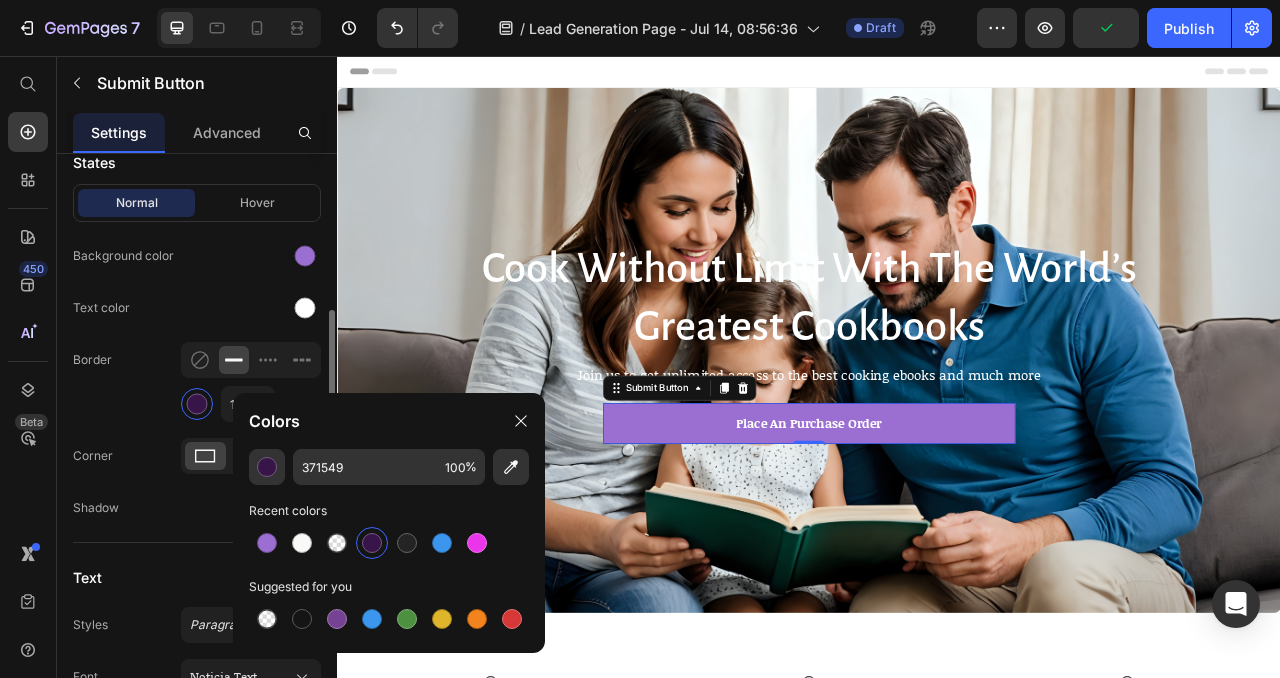 click on "States Normal Hover Background color Text color Border 1 px Corner Shadow" 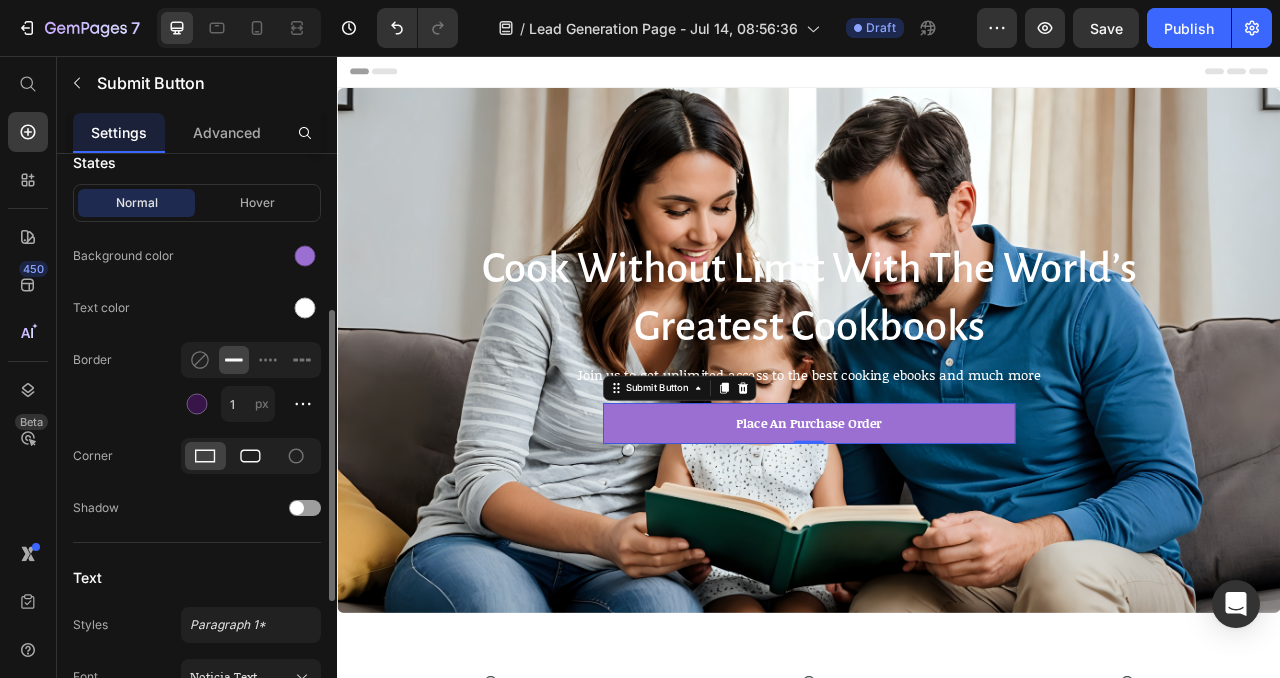 click 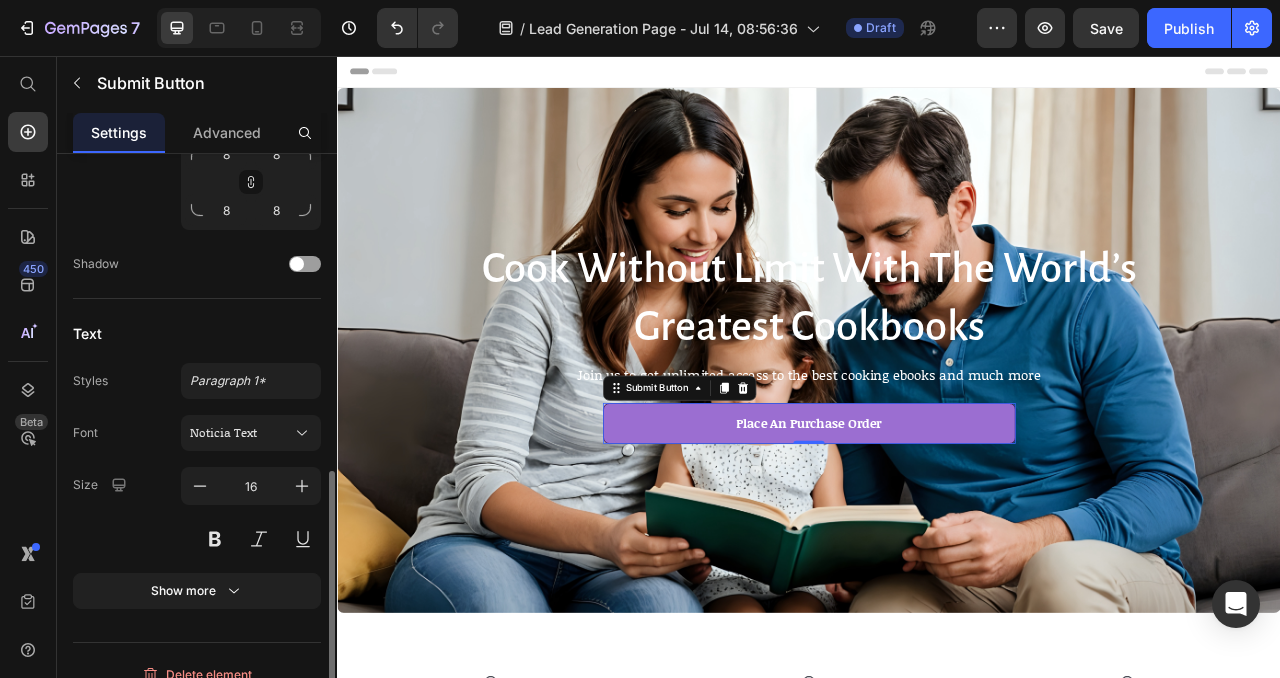 scroll, scrollTop: 682, scrollLeft: 0, axis: vertical 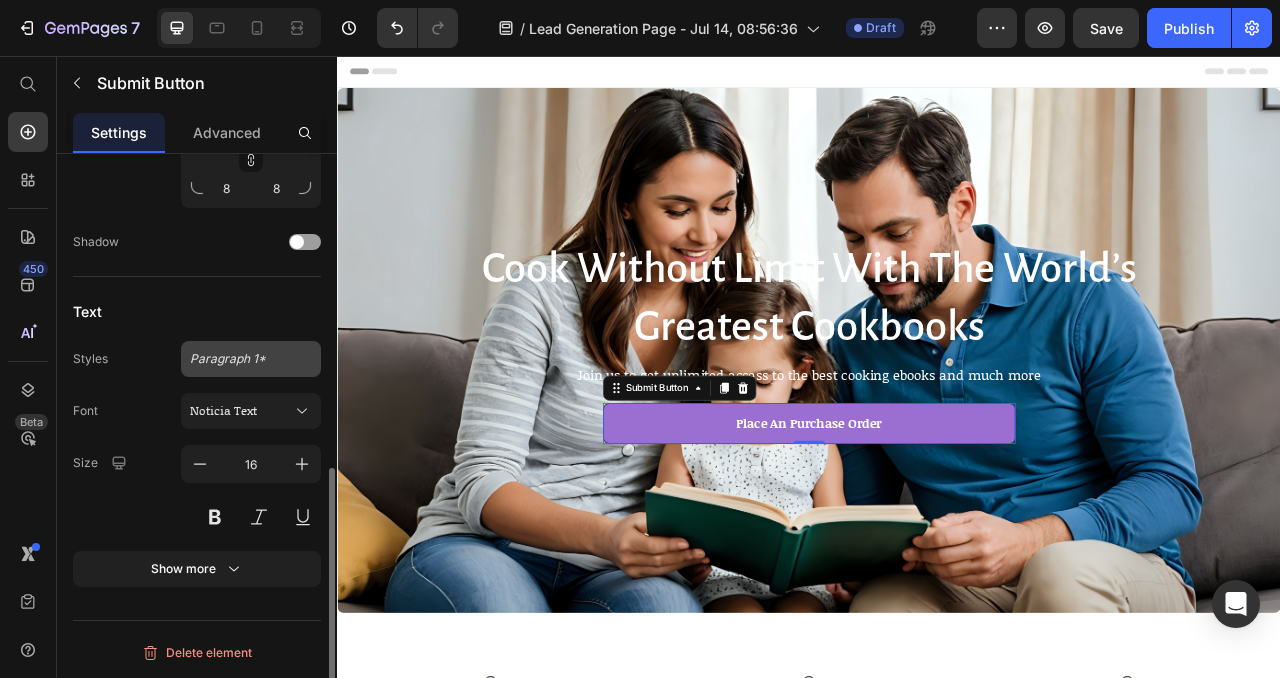 click on "Paragraph 1*" at bounding box center [251, 359] 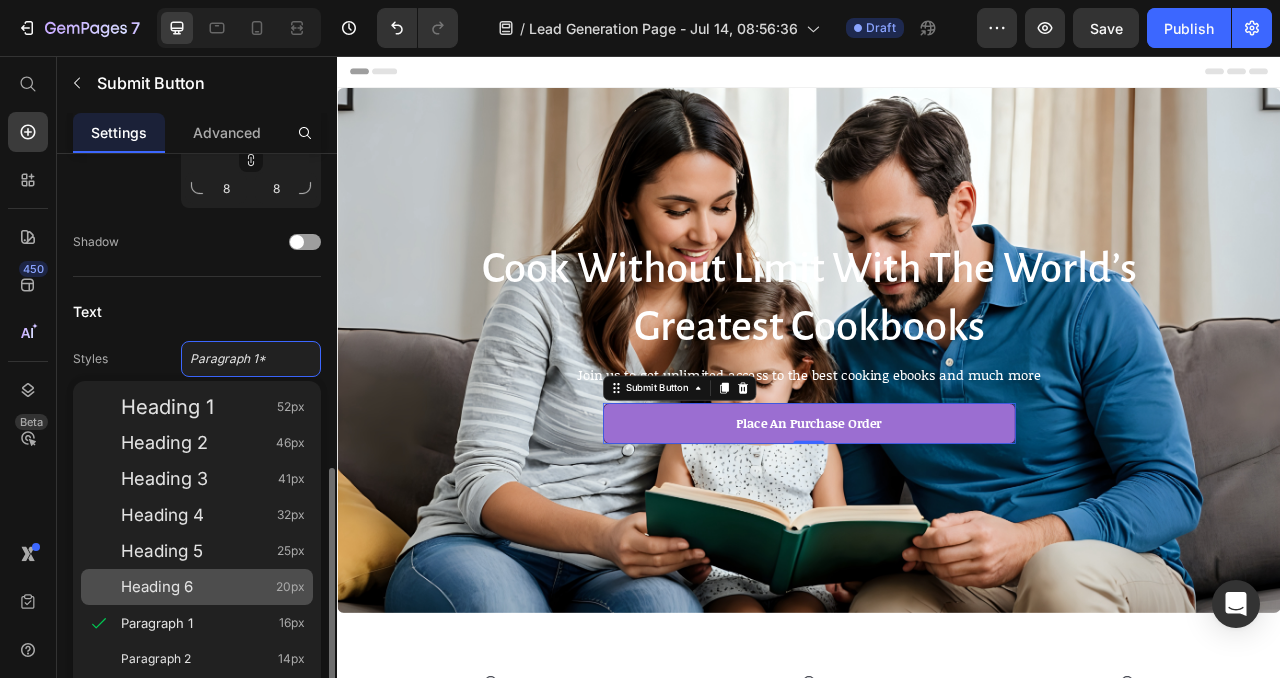 click on "Heading 6 20px" 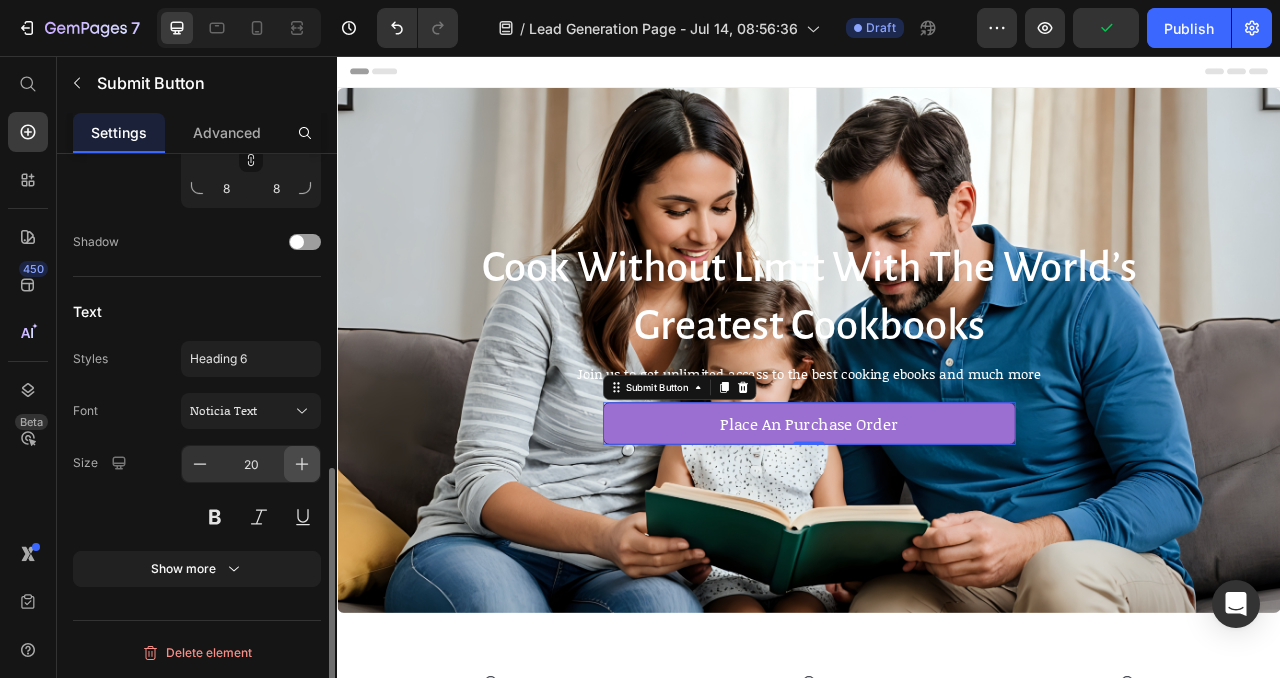 click 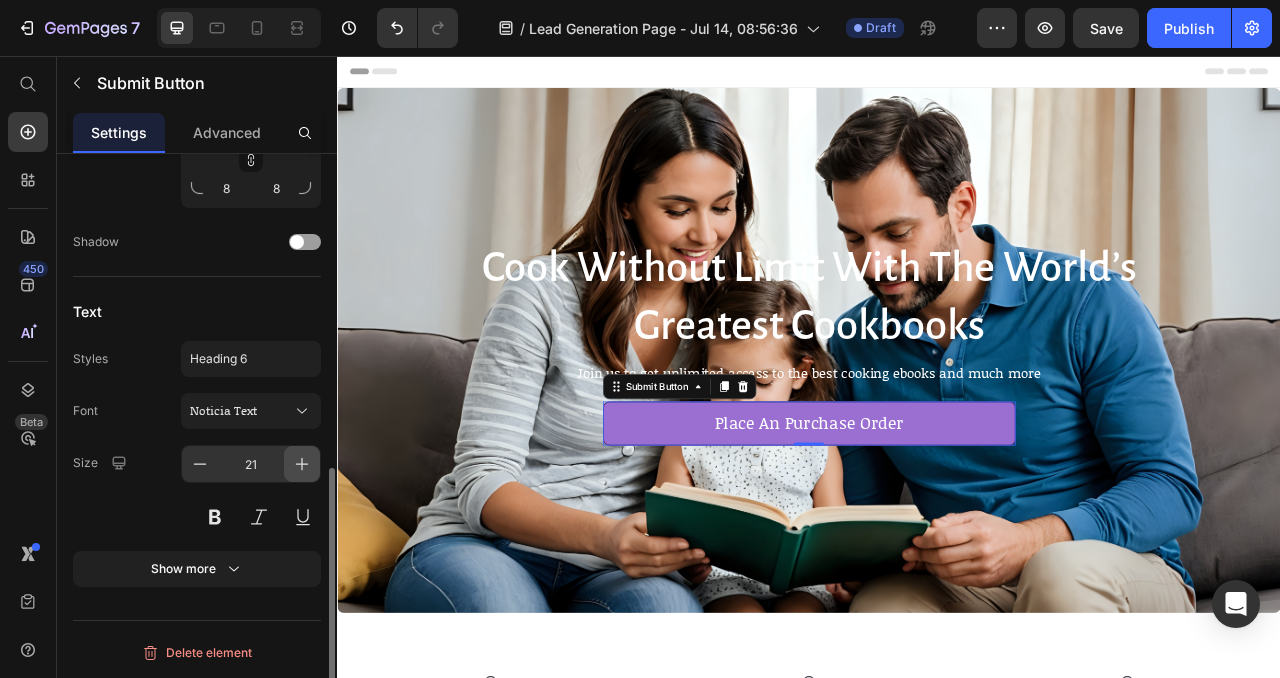 click 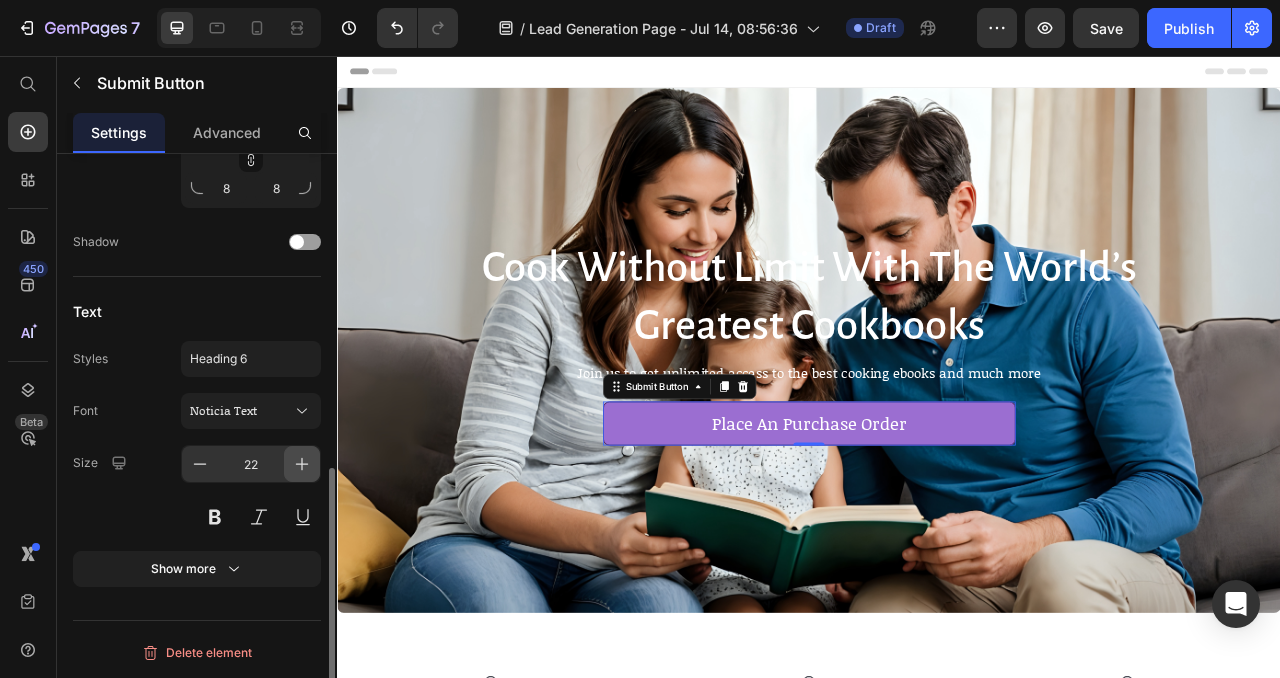 click 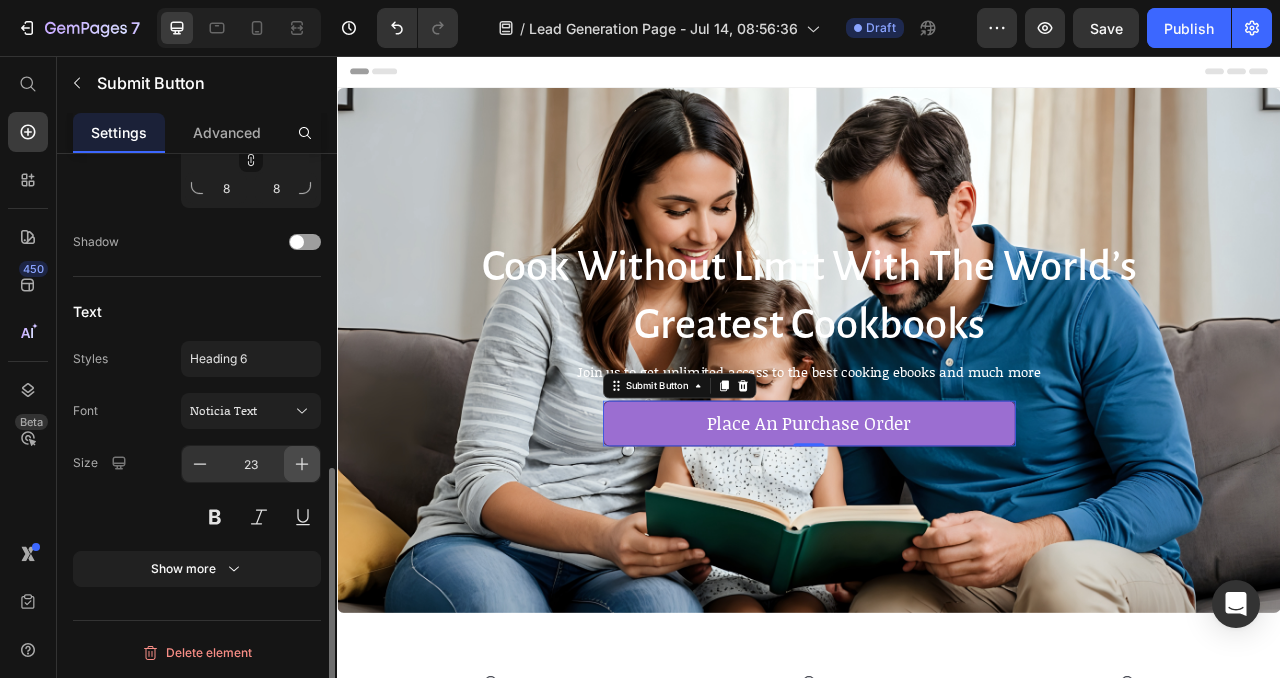 click 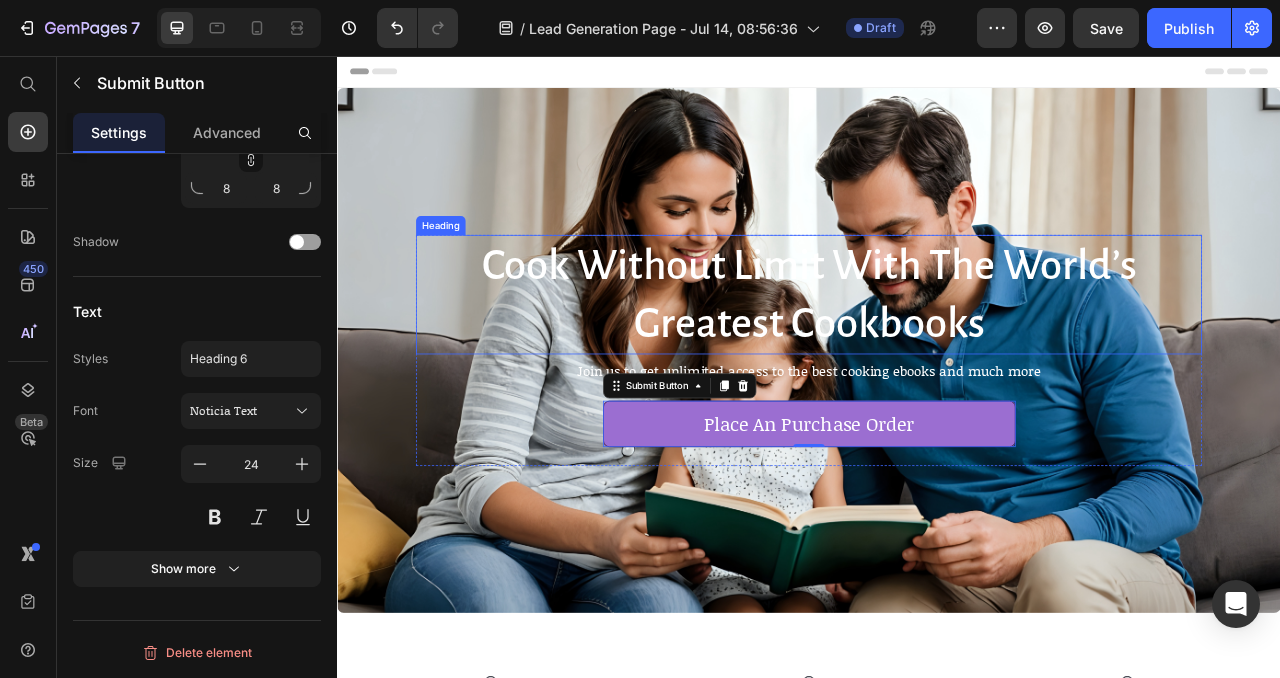 click on "Cook Without Limit With The World’s Greatest Cookbooks" at bounding box center [937, 360] 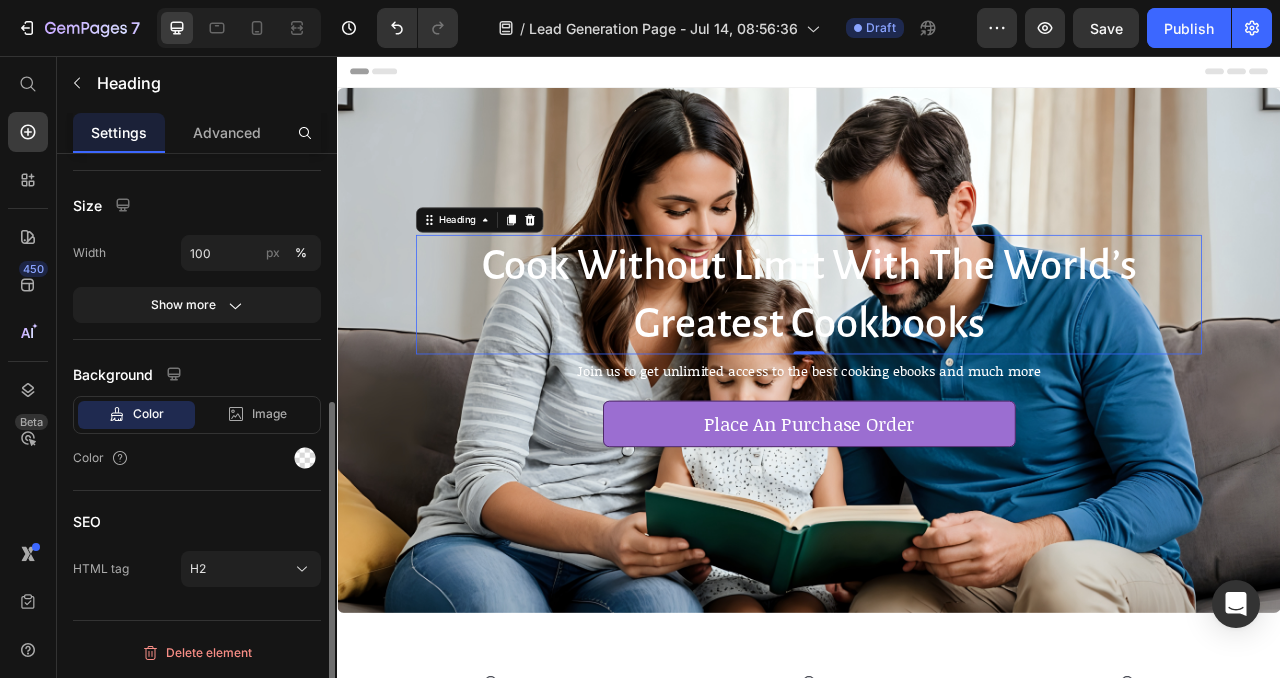 scroll, scrollTop: 0, scrollLeft: 0, axis: both 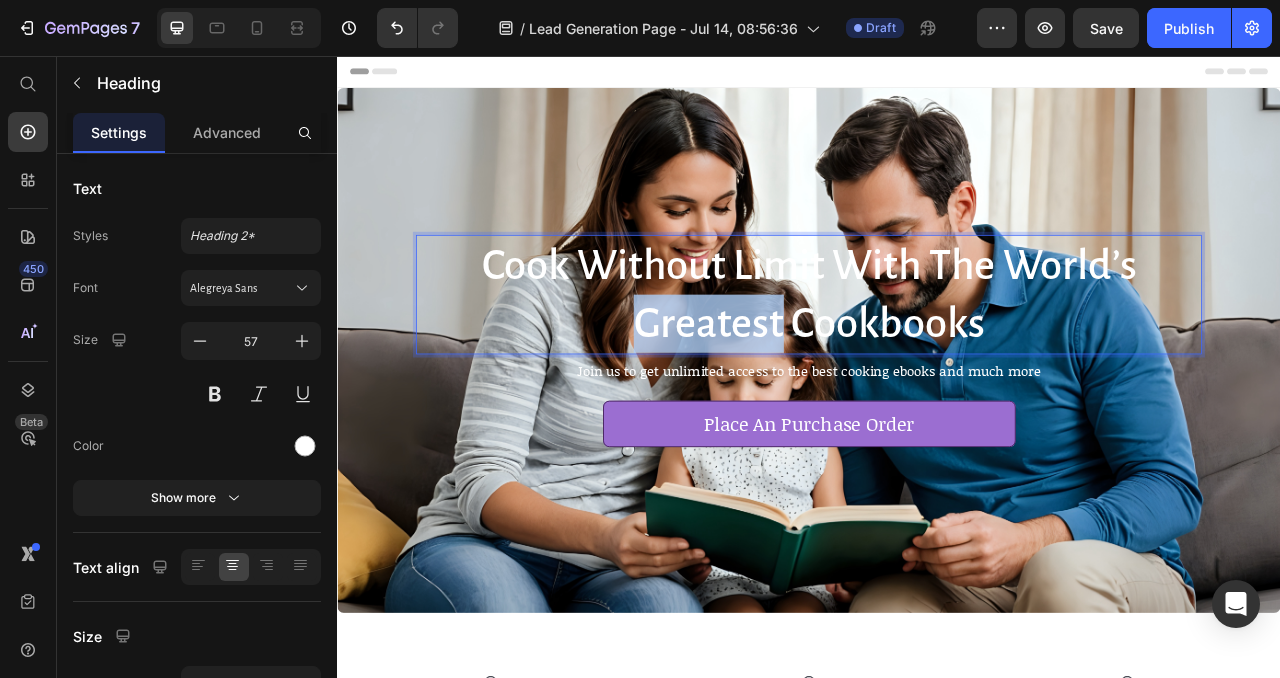 click on "Cook Without Limit With The World’s Greatest Cookbooks" at bounding box center [937, 360] 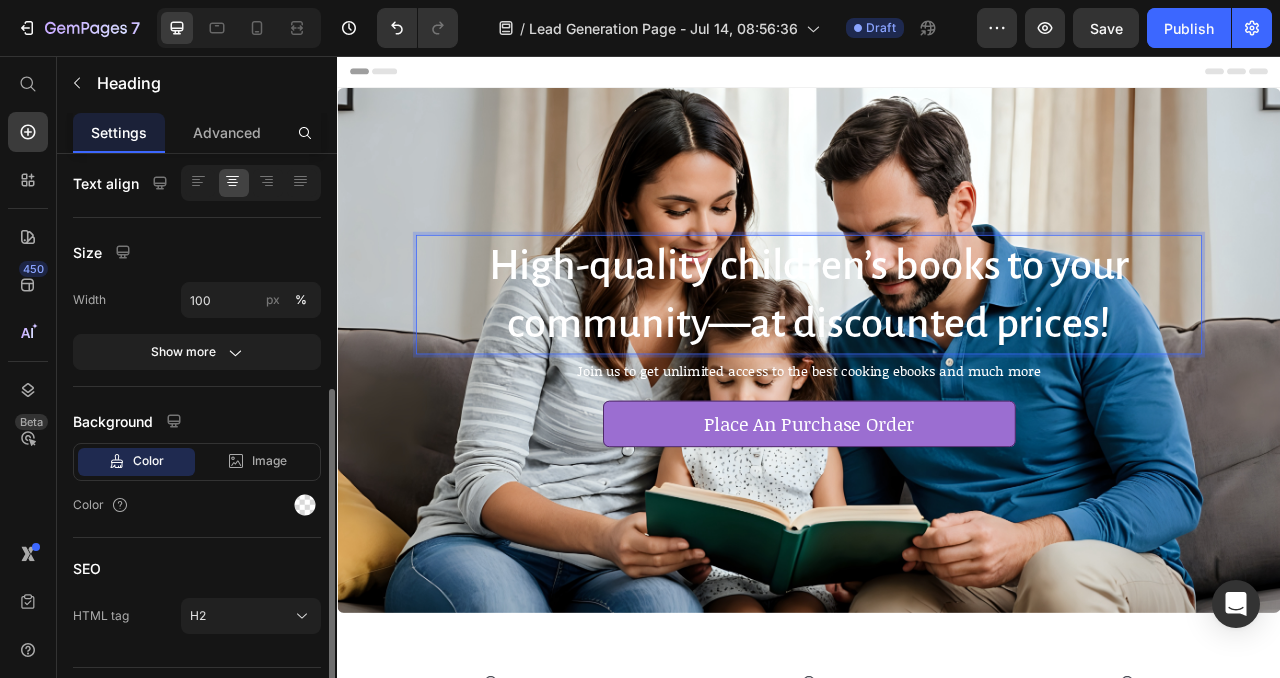 scroll, scrollTop: 431, scrollLeft: 0, axis: vertical 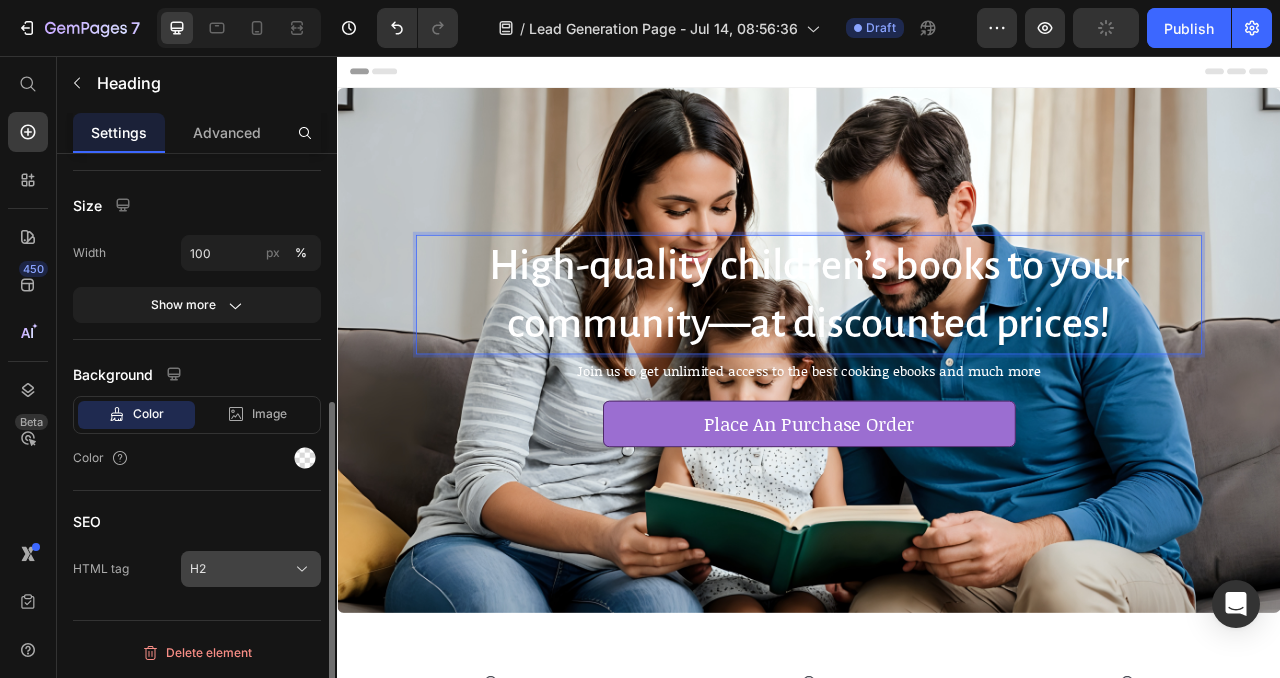 click on "H2" 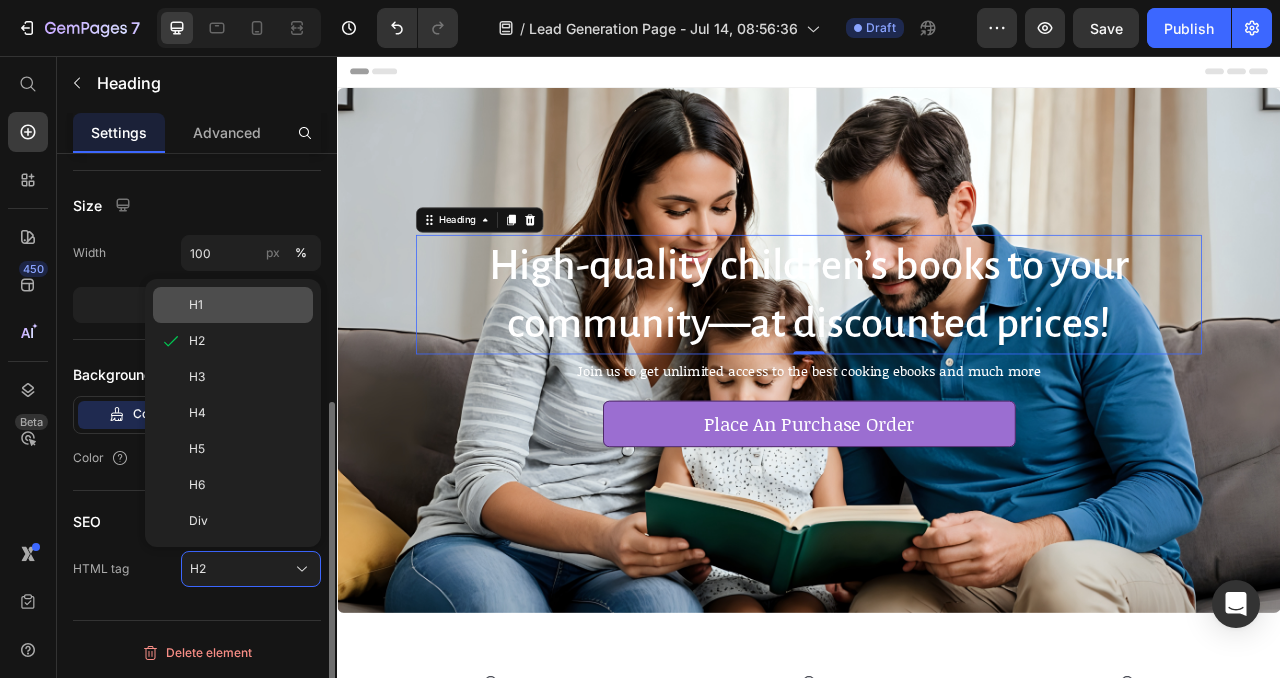 click on "H1" at bounding box center (247, 305) 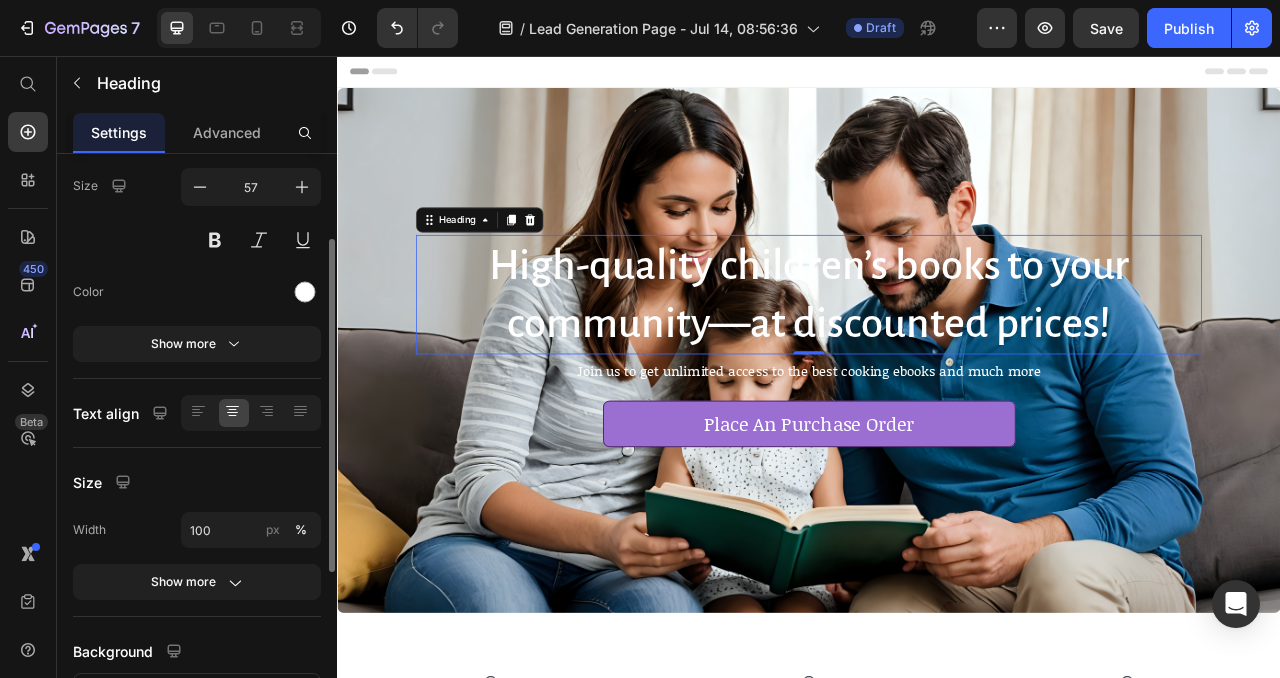 scroll, scrollTop: 150, scrollLeft: 0, axis: vertical 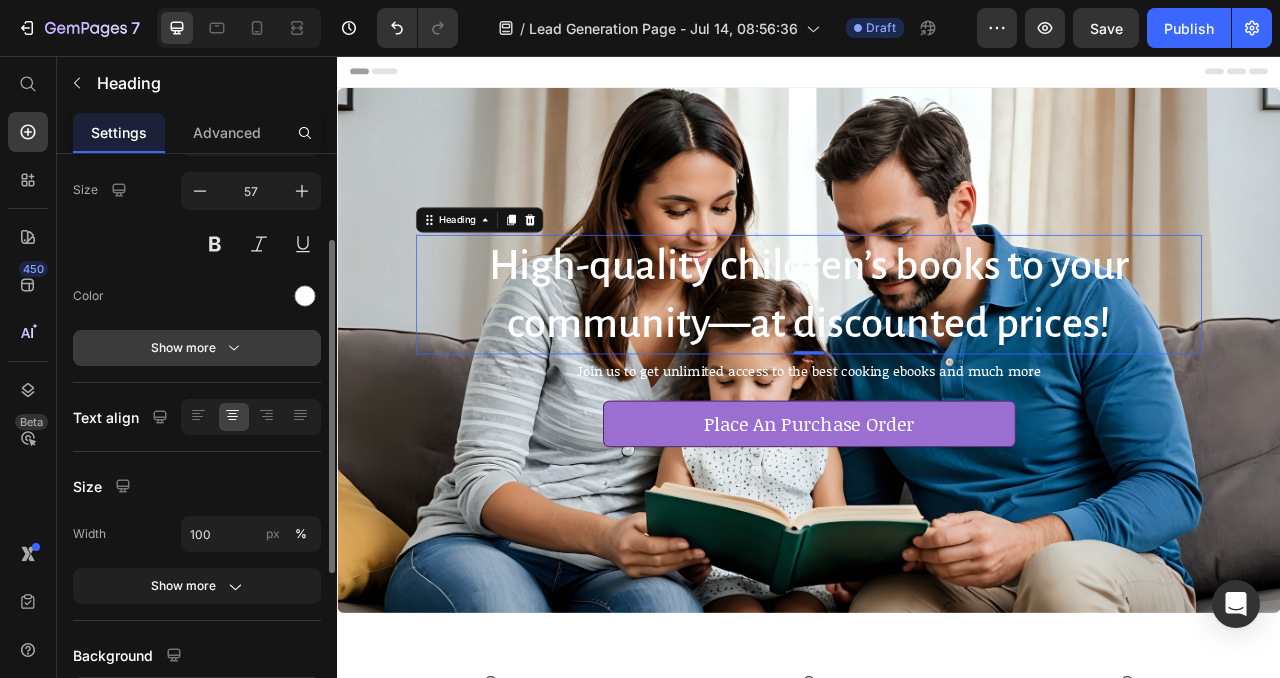 click on "Show more" at bounding box center [197, 348] 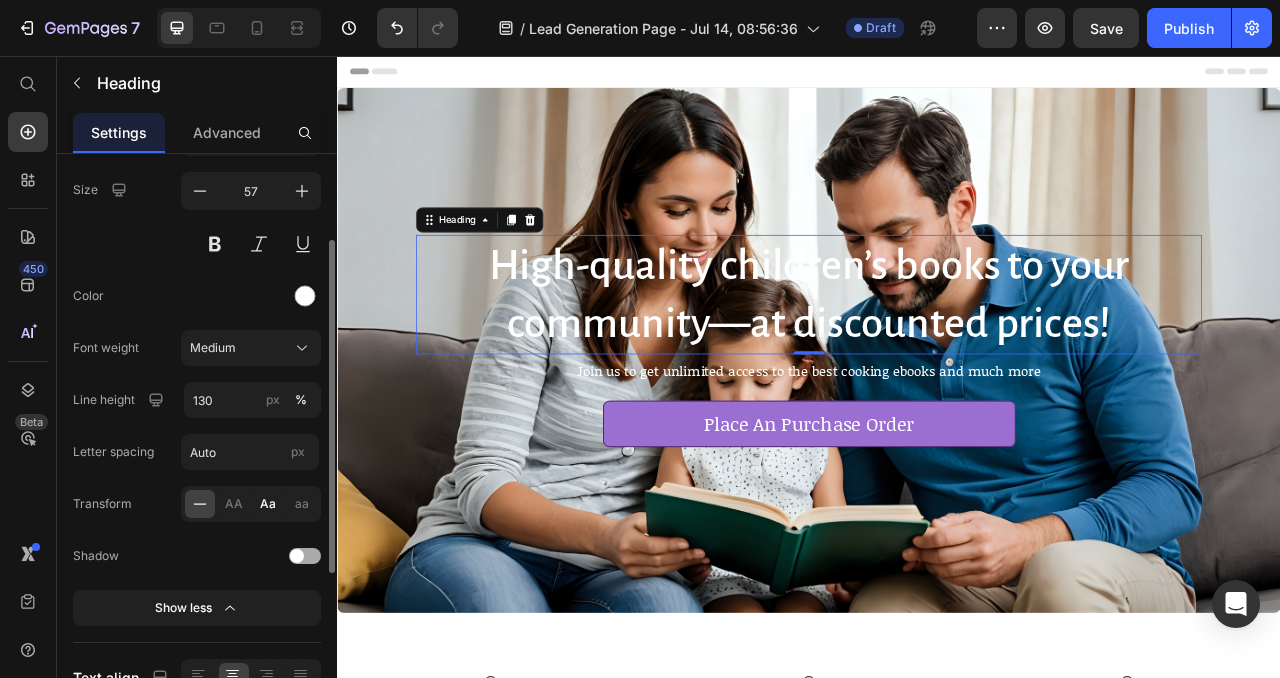 click on "Aa" 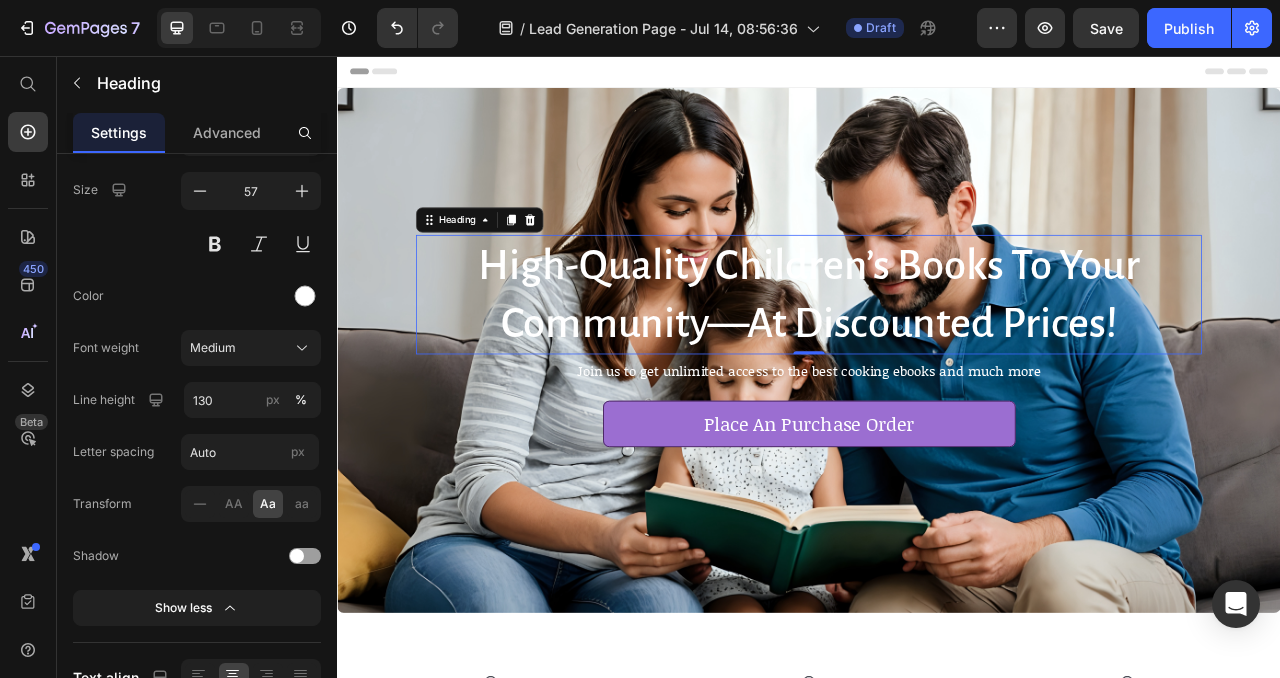 click on "High-quality children’s books to your community—at discounted prices!" at bounding box center [937, 360] 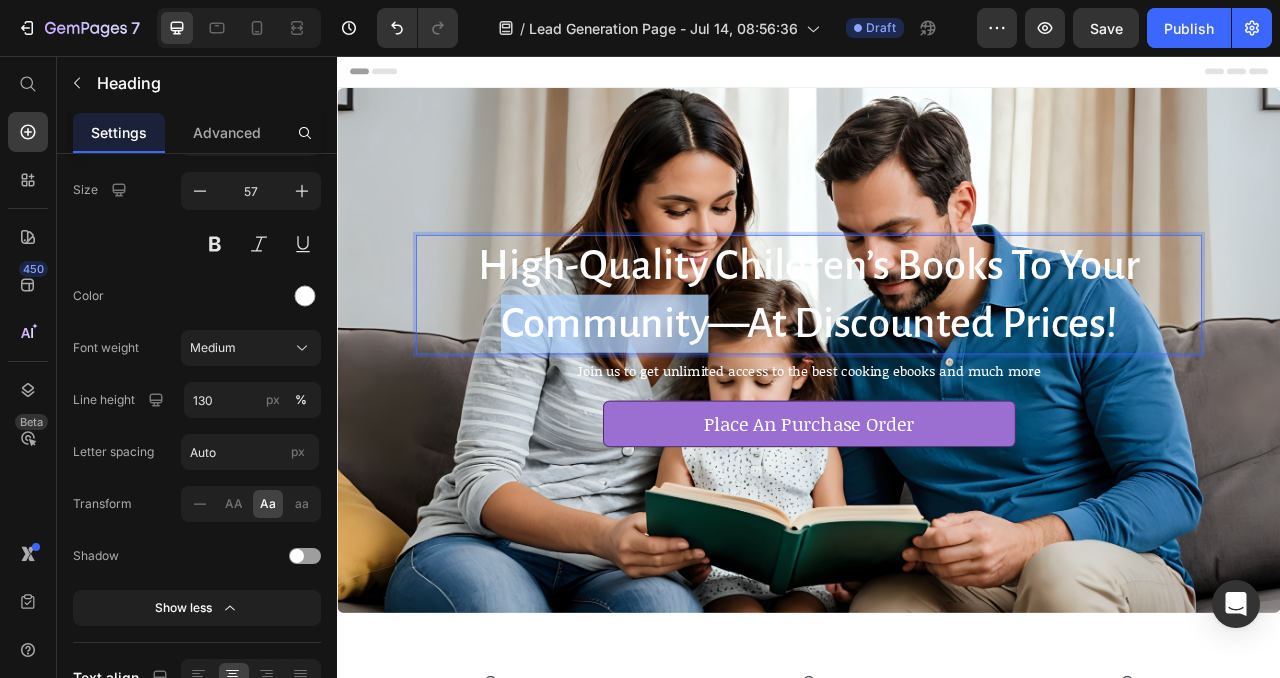 click on "High-quality children’s books to your community—at discounted prices!" at bounding box center [937, 360] 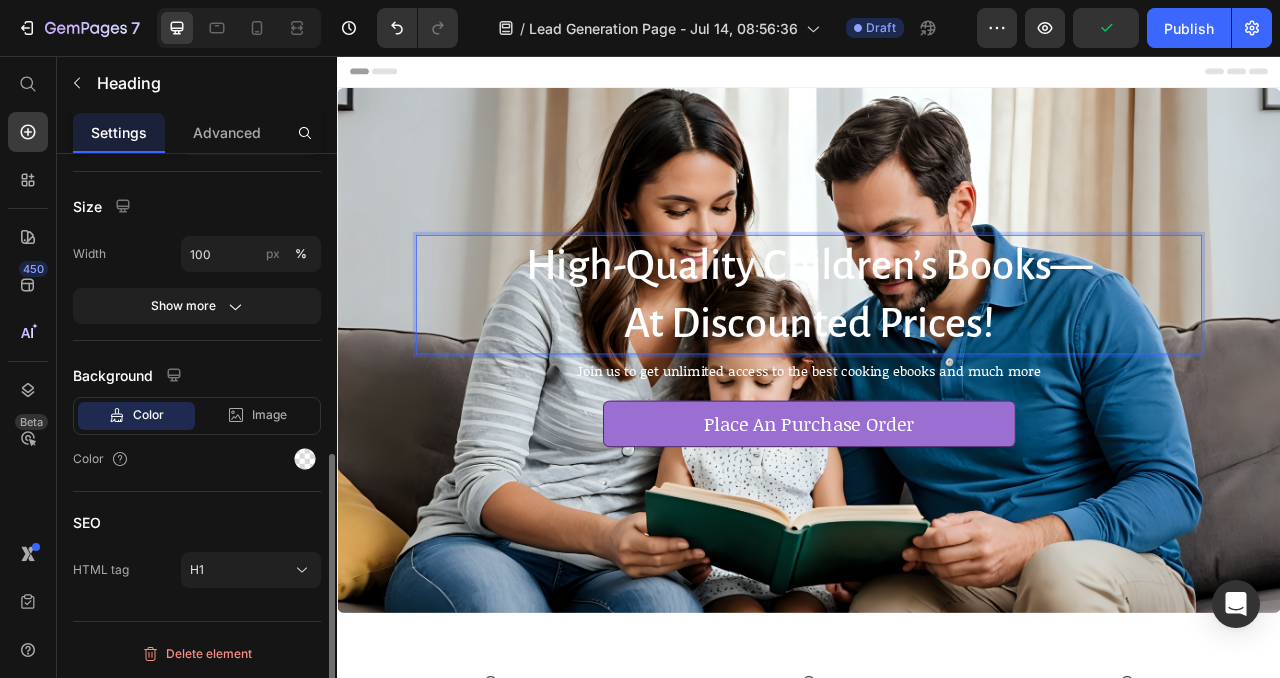 scroll, scrollTop: 691, scrollLeft: 0, axis: vertical 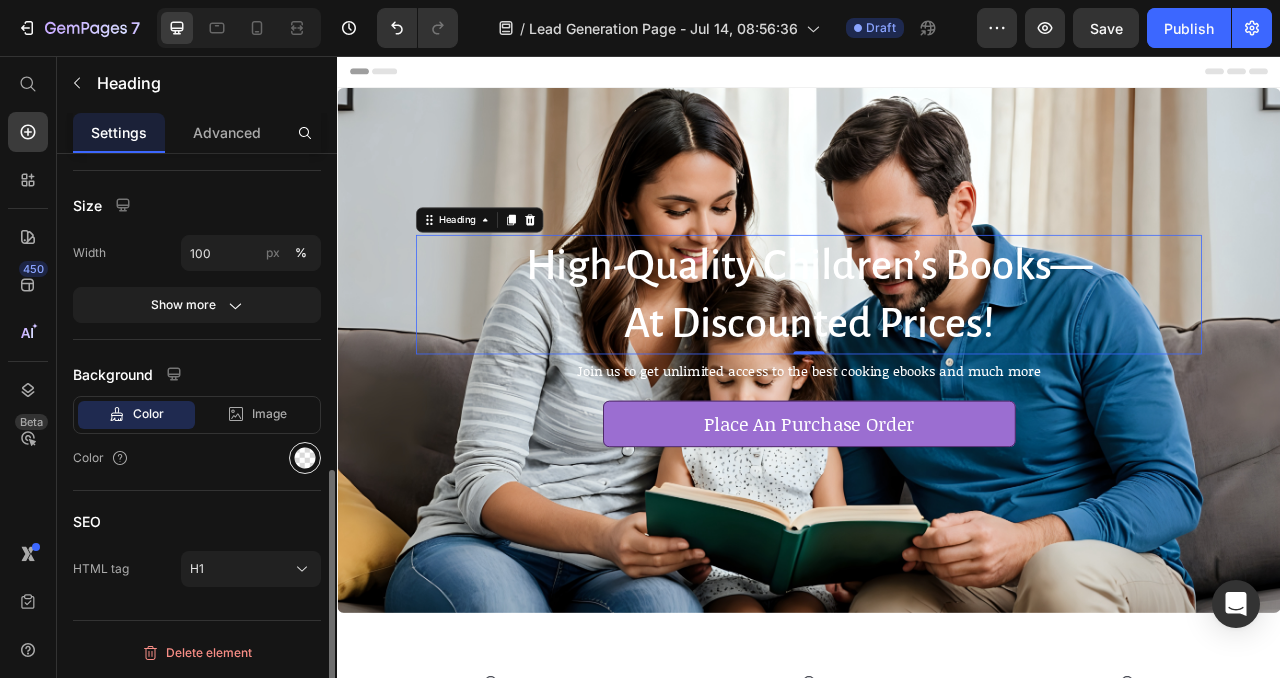click at bounding box center (305, 458) 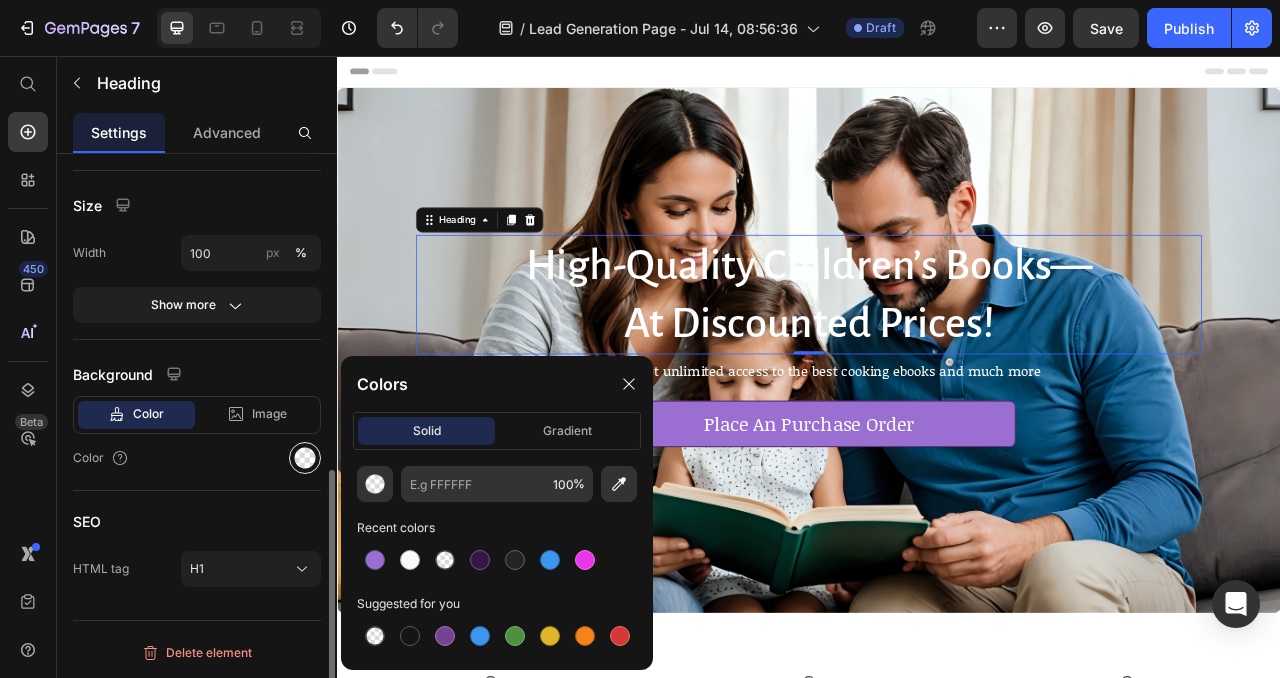 click at bounding box center (305, 458) 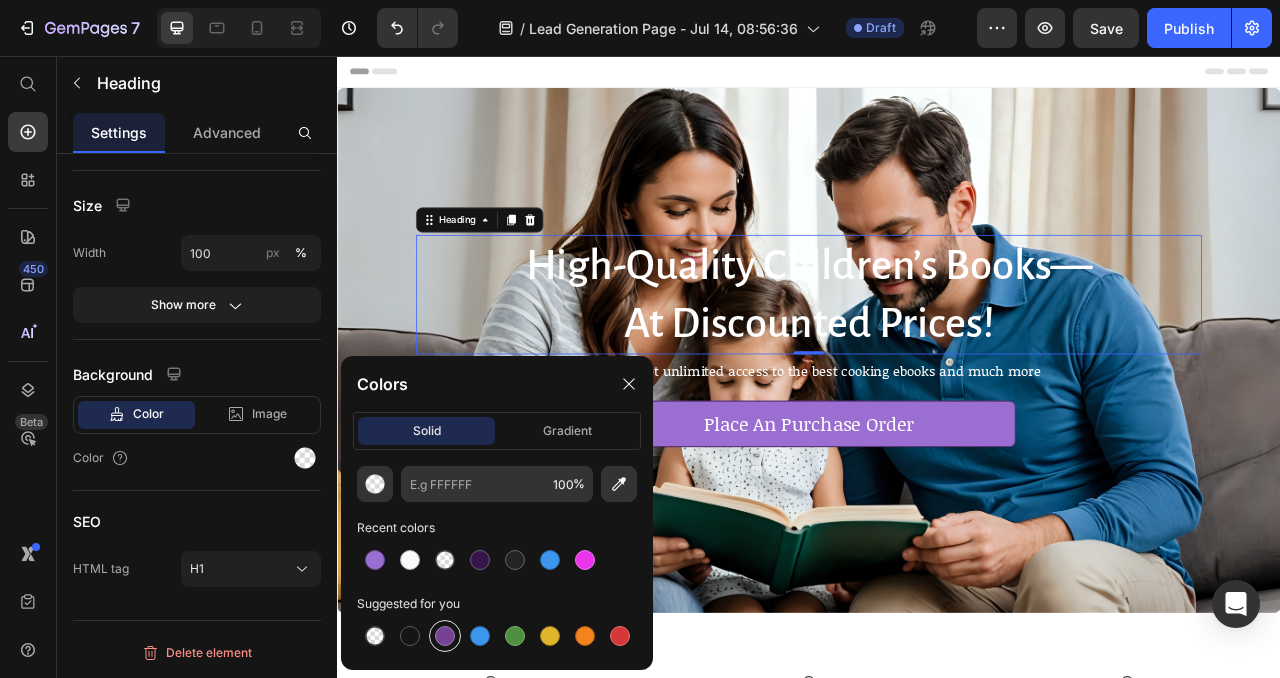 click at bounding box center [445, 636] 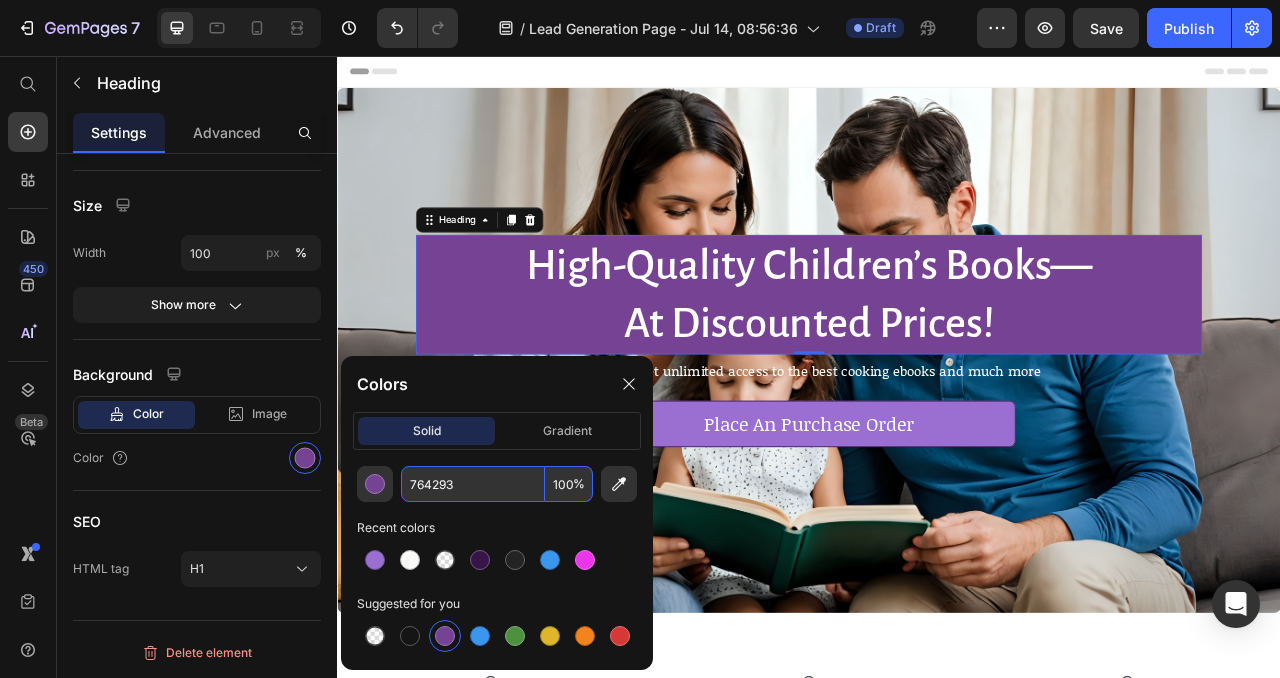 click on "100" at bounding box center (569, 484) 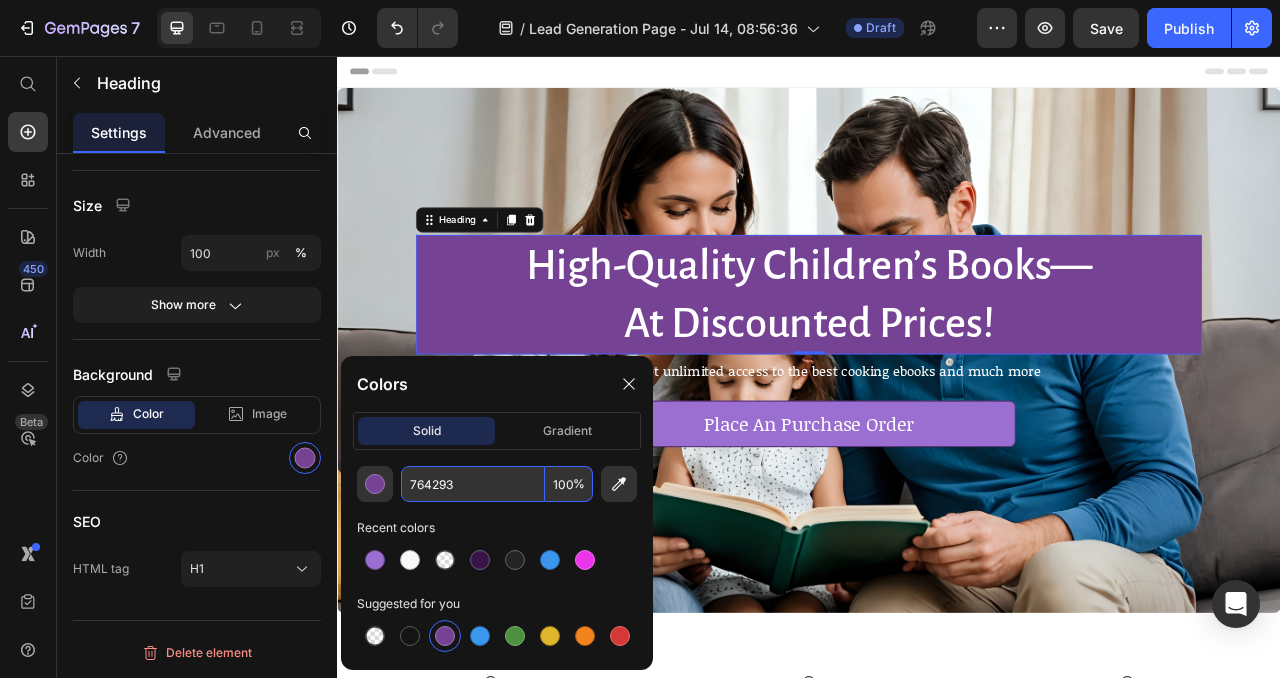click on "764293" at bounding box center (473, 484) 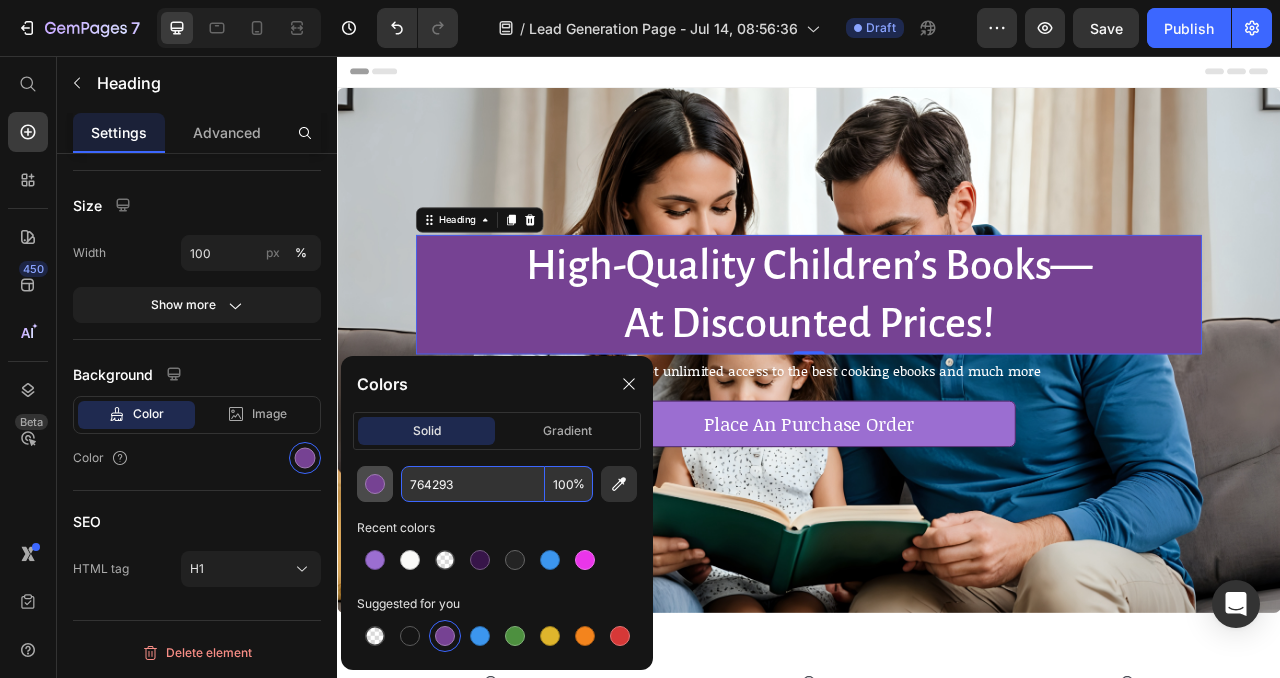 click at bounding box center (375, 484) 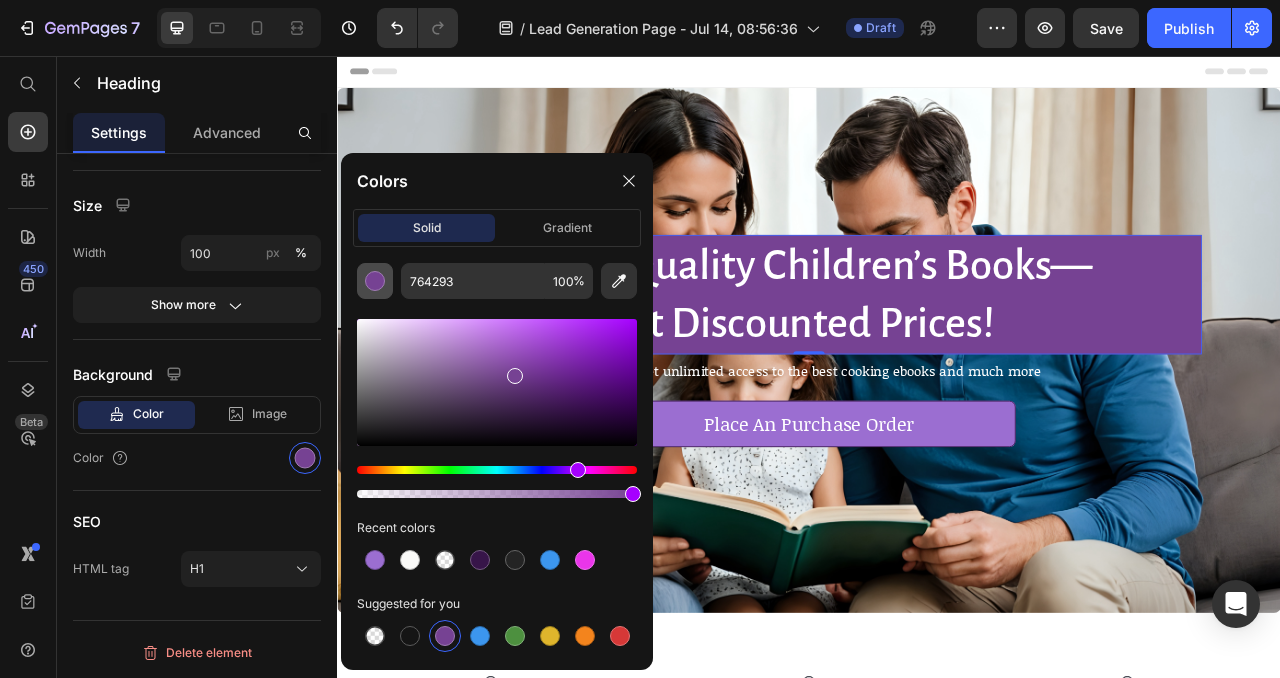 click at bounding box center [497, 482] 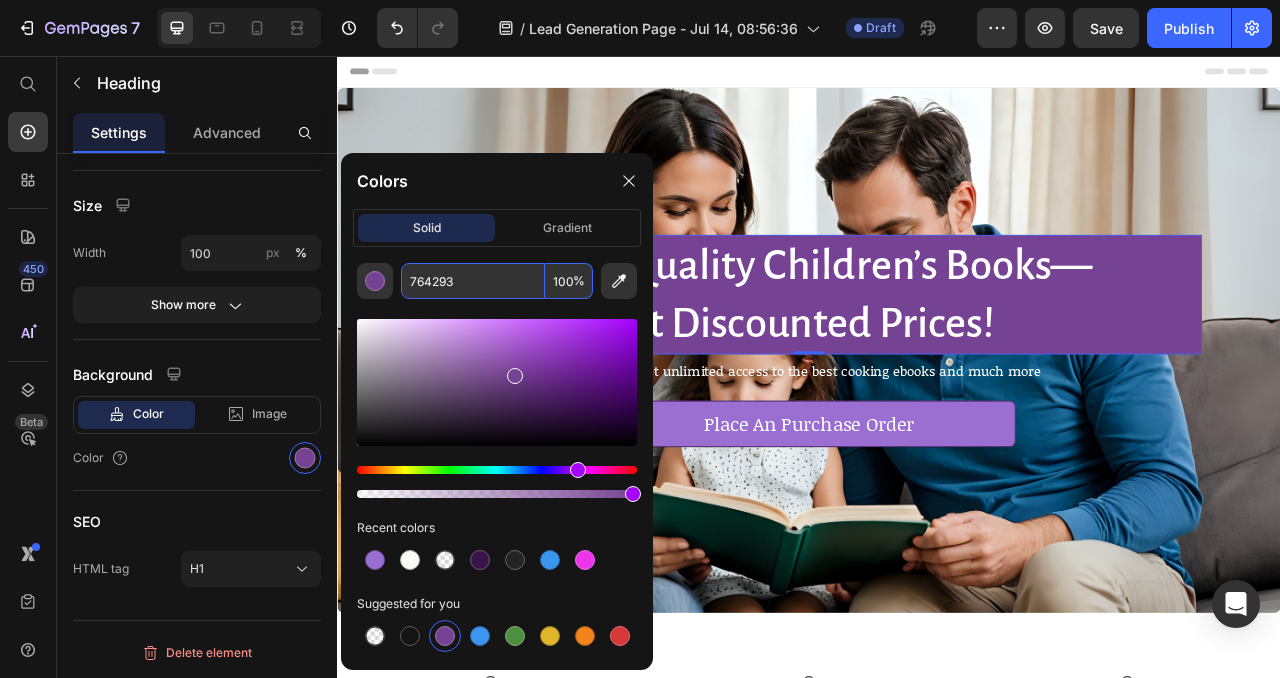 click on "100" at bounding box center (569, 281) 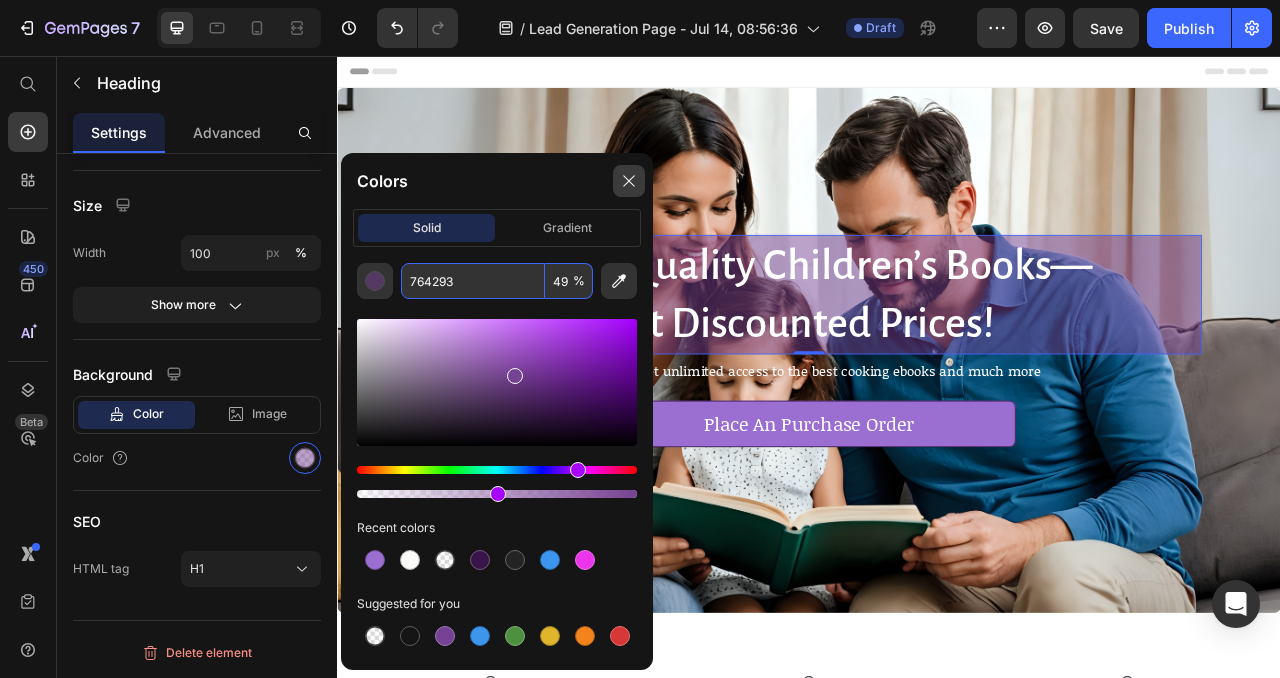 type on "49" 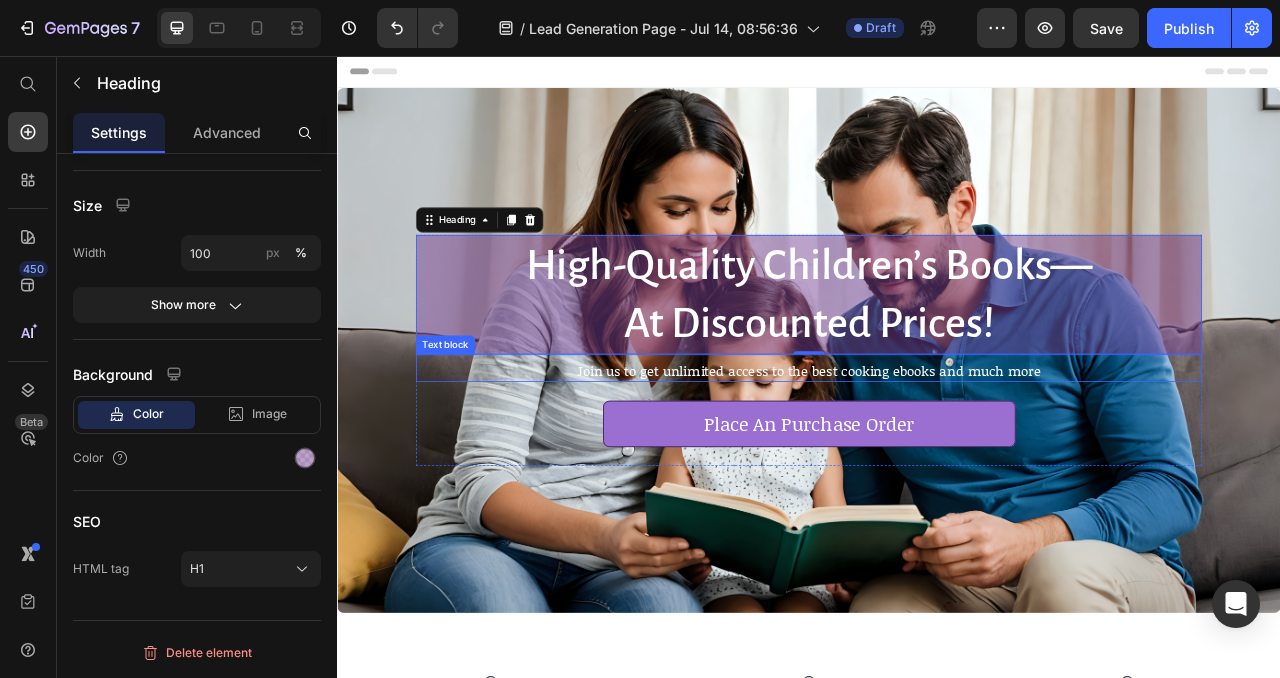 click on "Join us to get unlimited access to the best cooking ebooks and much more" at bounding box center [937, 457] 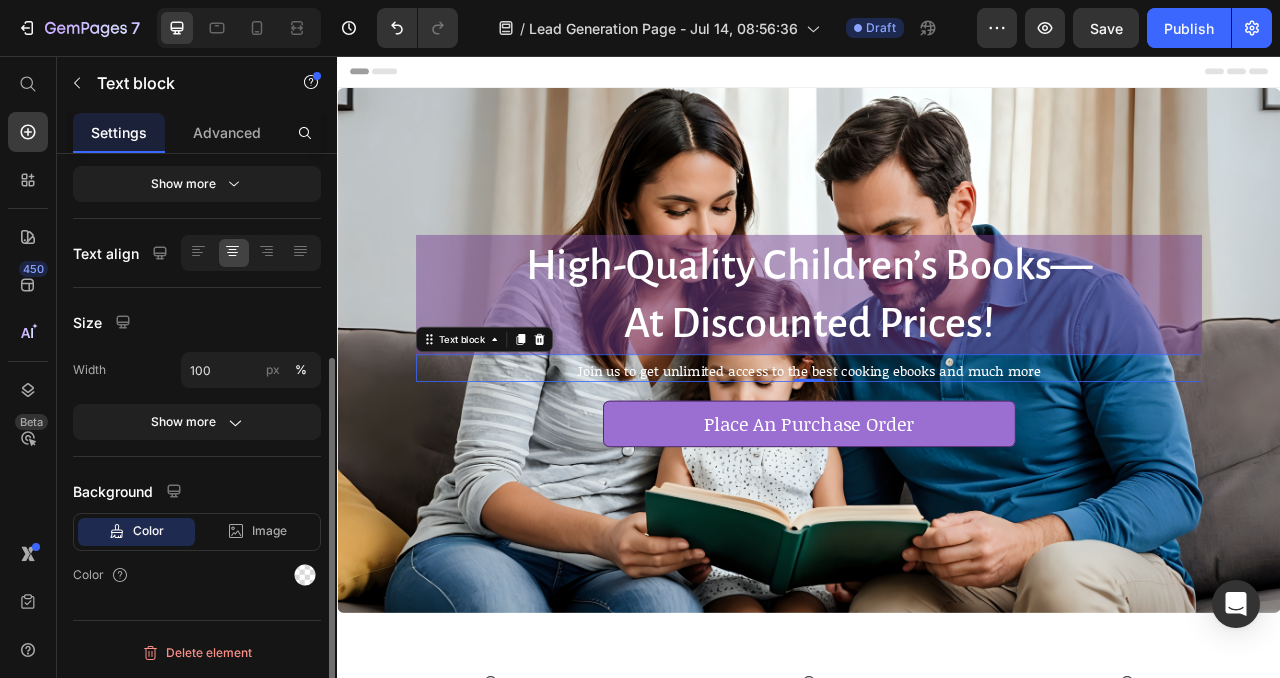 click on "Join us to get unlimited access to the best cooking ebooks and much more" at bounding box center [937, 457] 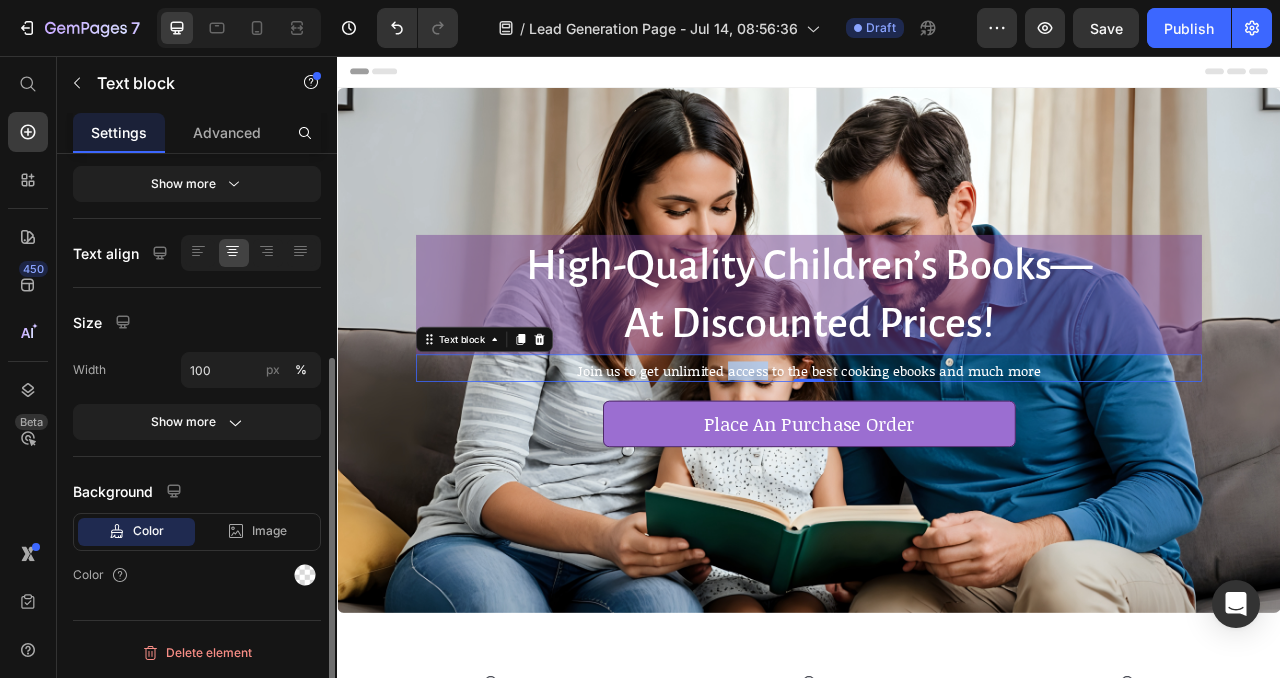 scroll, scrollTop: 0, scrollLeft: 0, axis: both 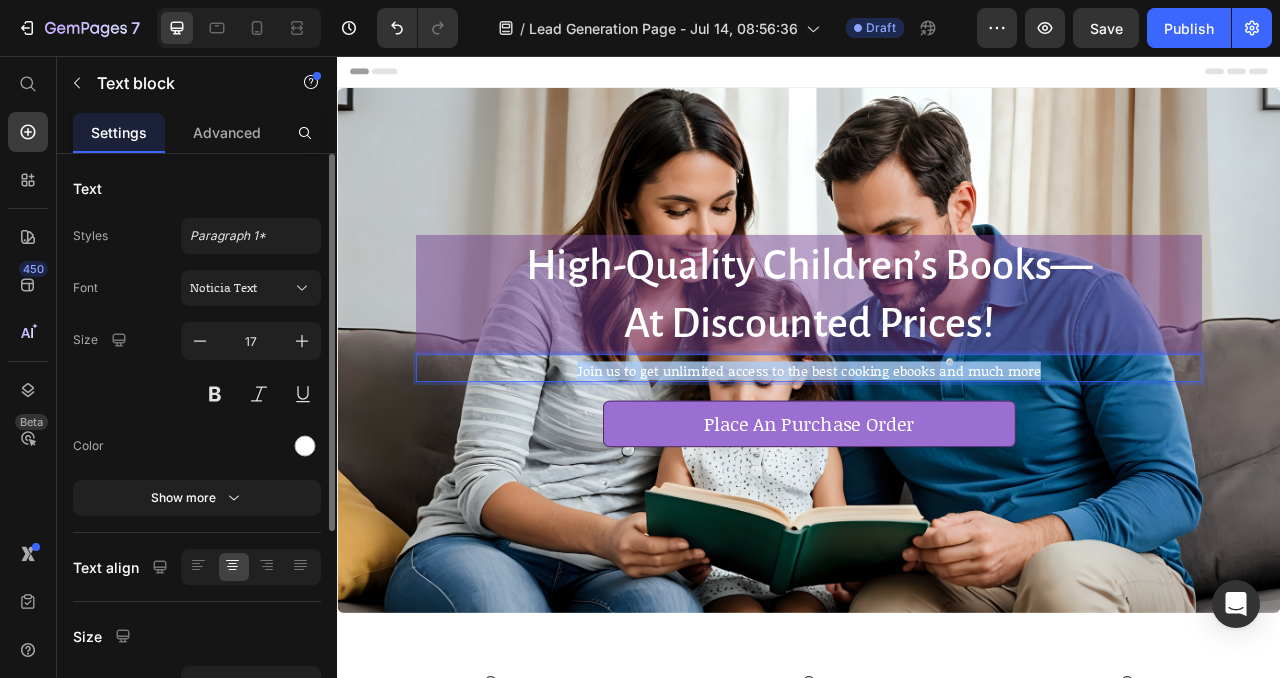 click on "Join us to get unlimited access to the best cooking ebooks and much more" at bounding box center (937, 457) 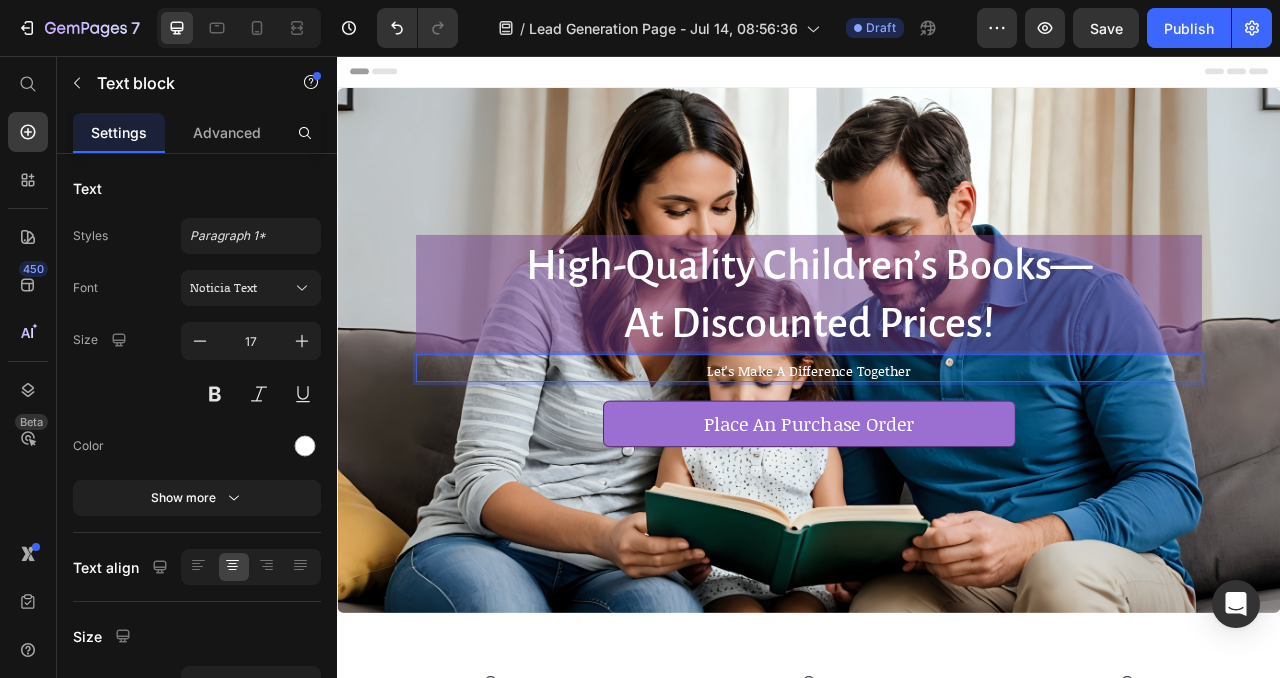 click on "Let's Make A Difference Together" at bounding box center (937, 457) 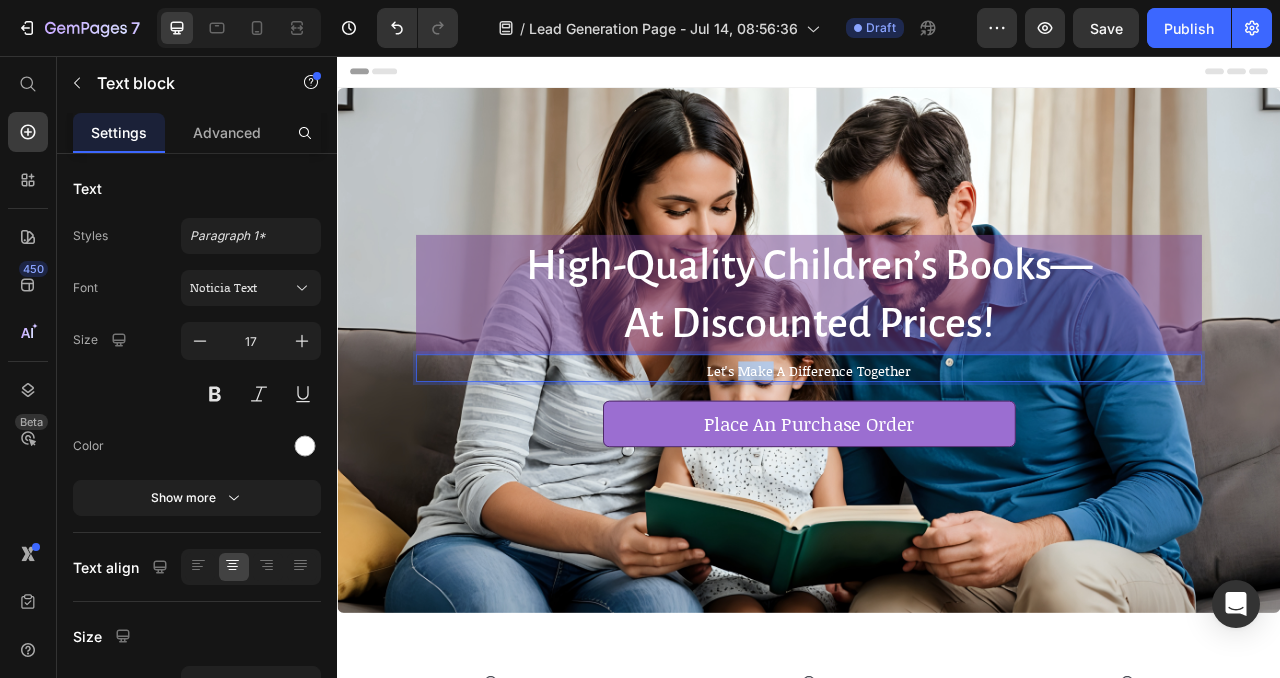click on "Let's Make A Difference Together" at bounding box center (937, 457) 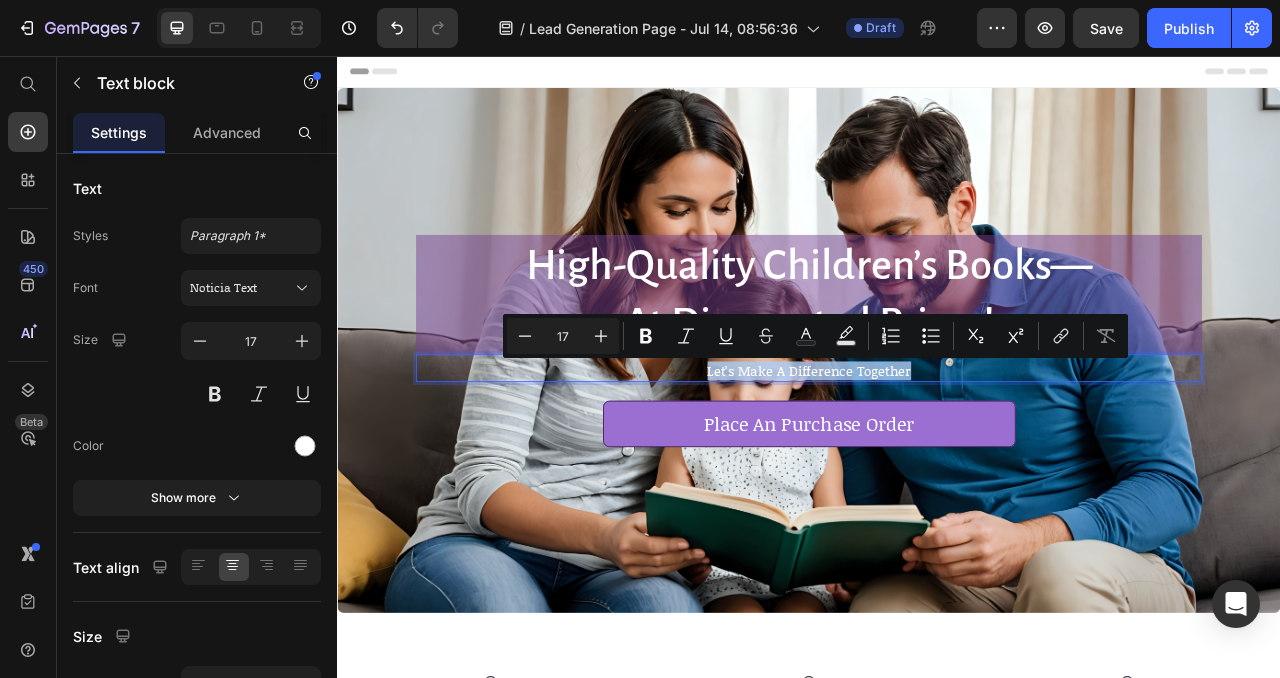 click on "Let's Make A Difference Together" at bounding box center (937, 457) 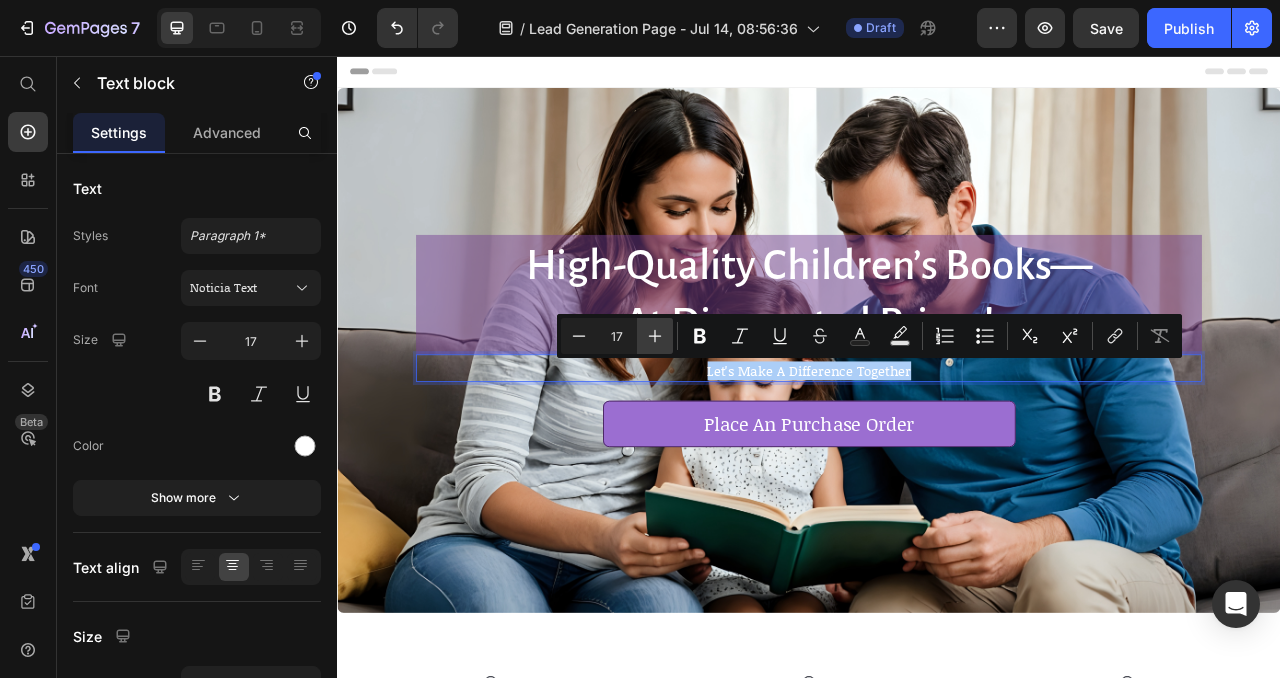 click 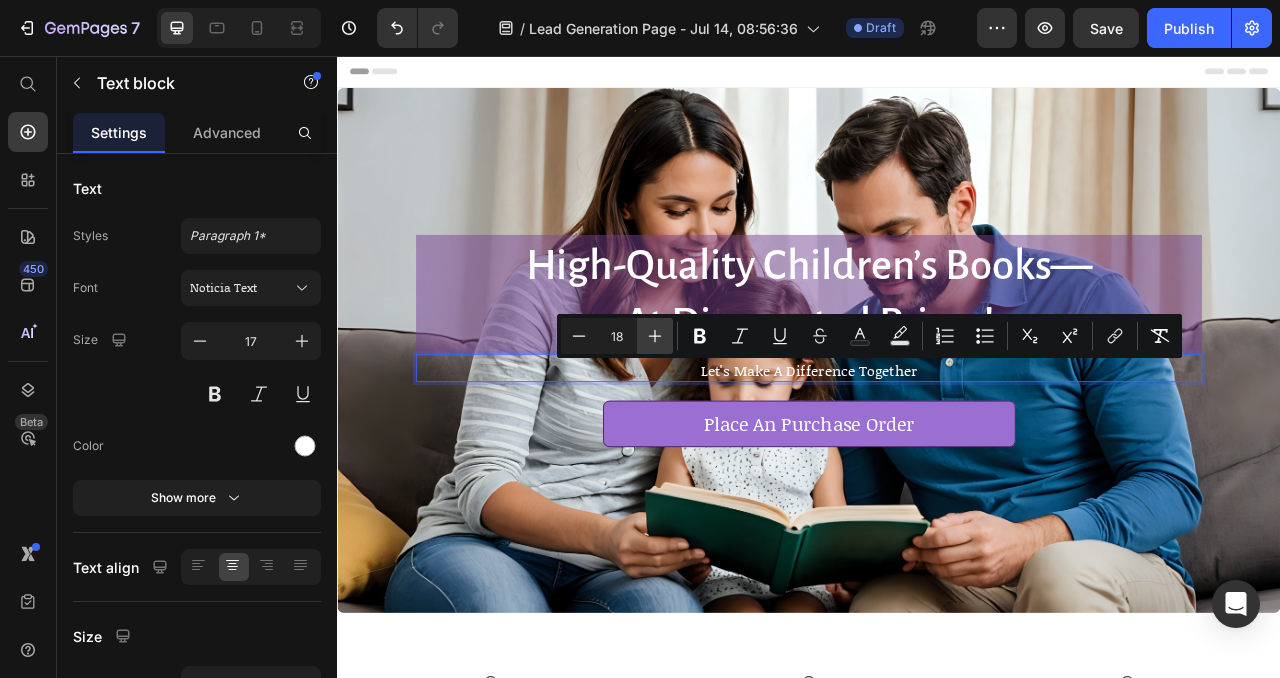 click 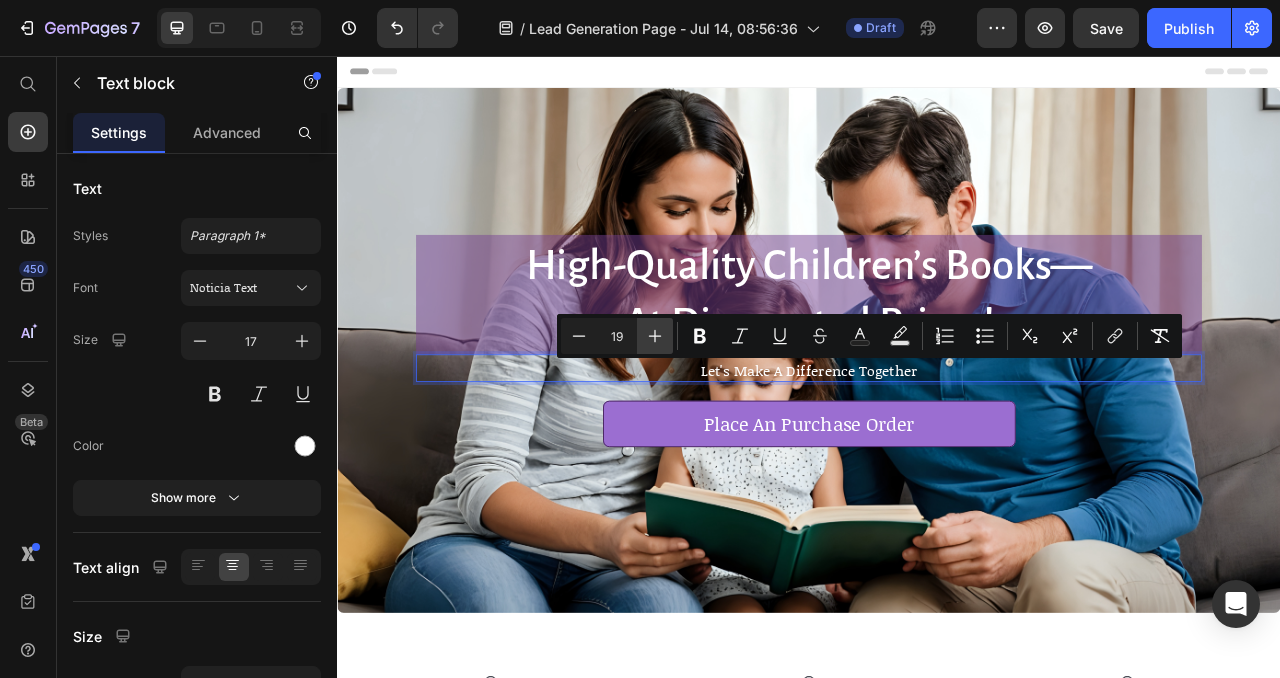 click 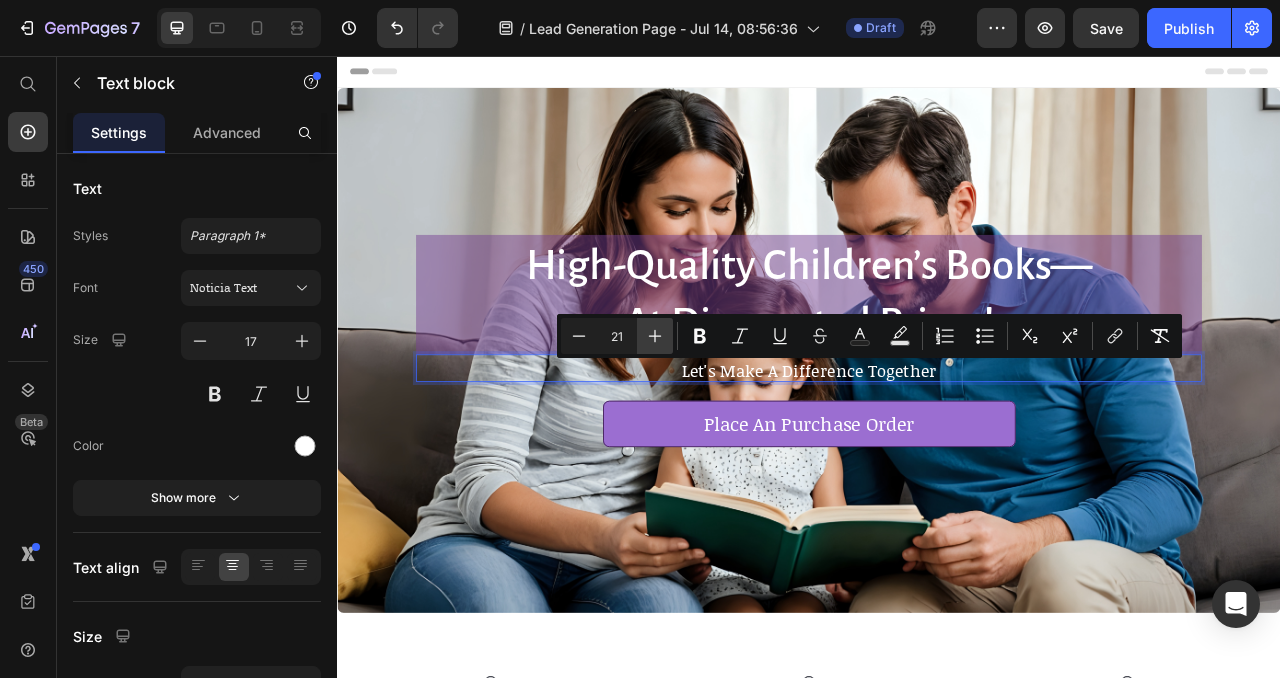 click 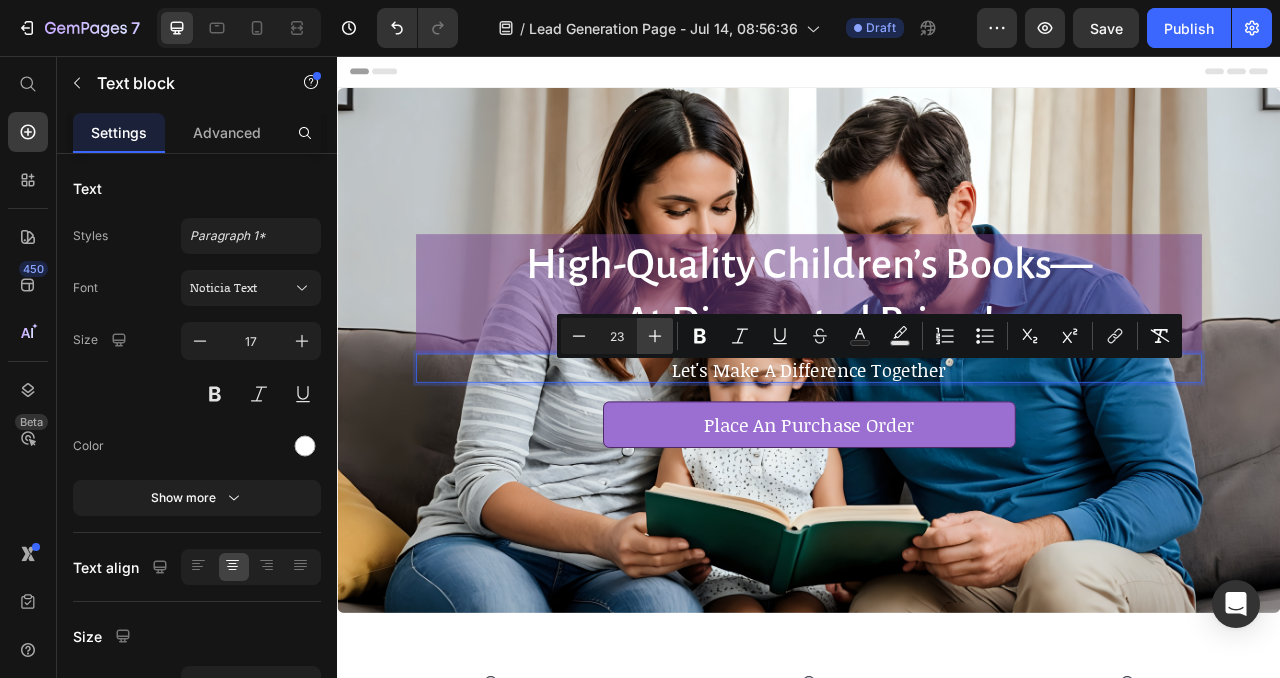 click 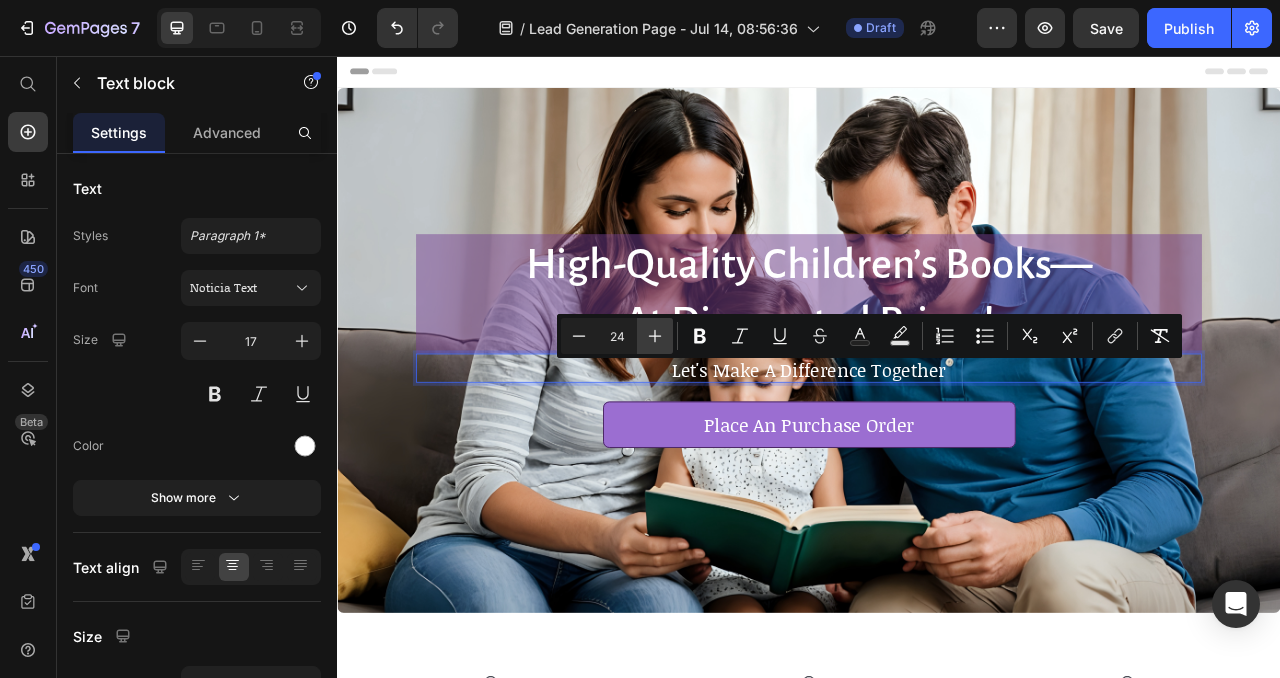 click 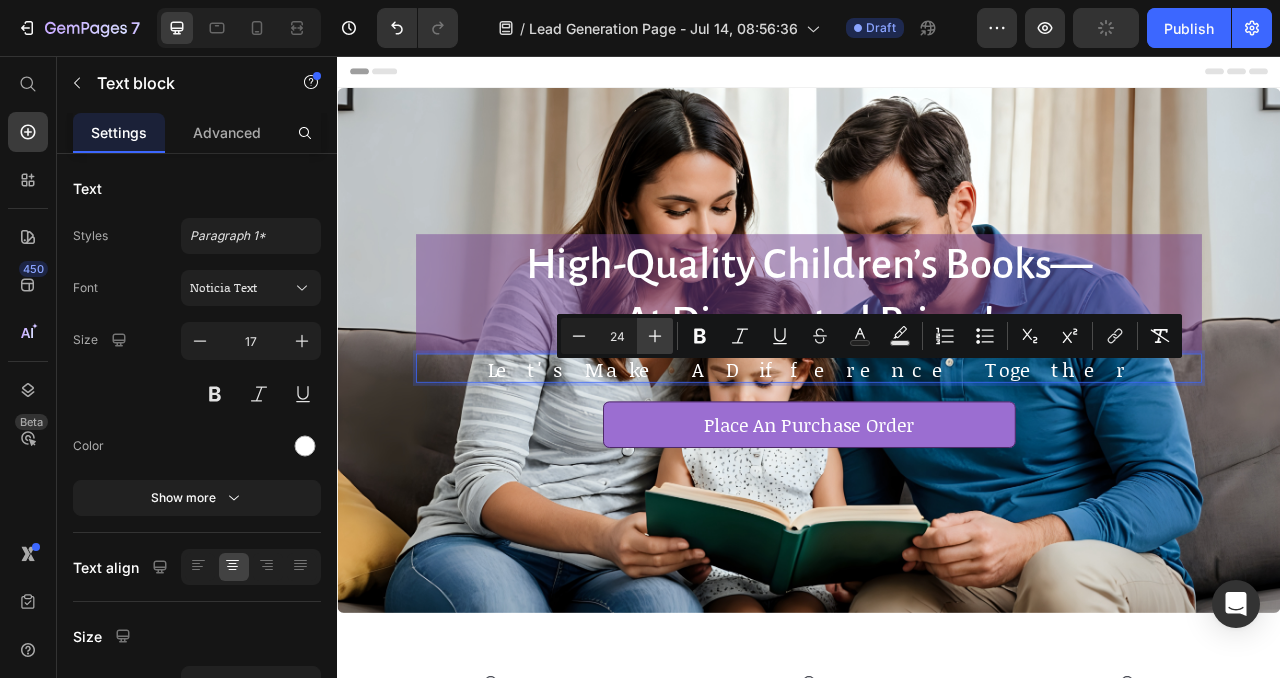 type on "25" 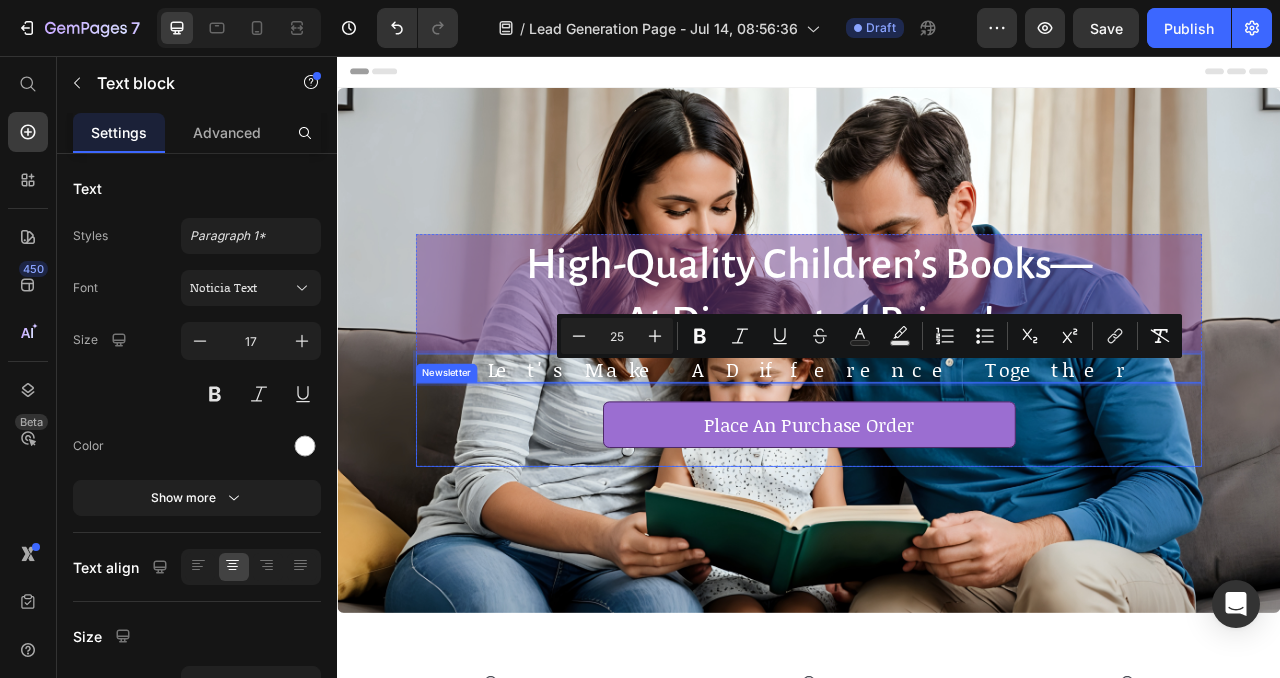 click on "Place An Purchase Order Submit Button Row Newsletter" at bounding box center (937, 525) 